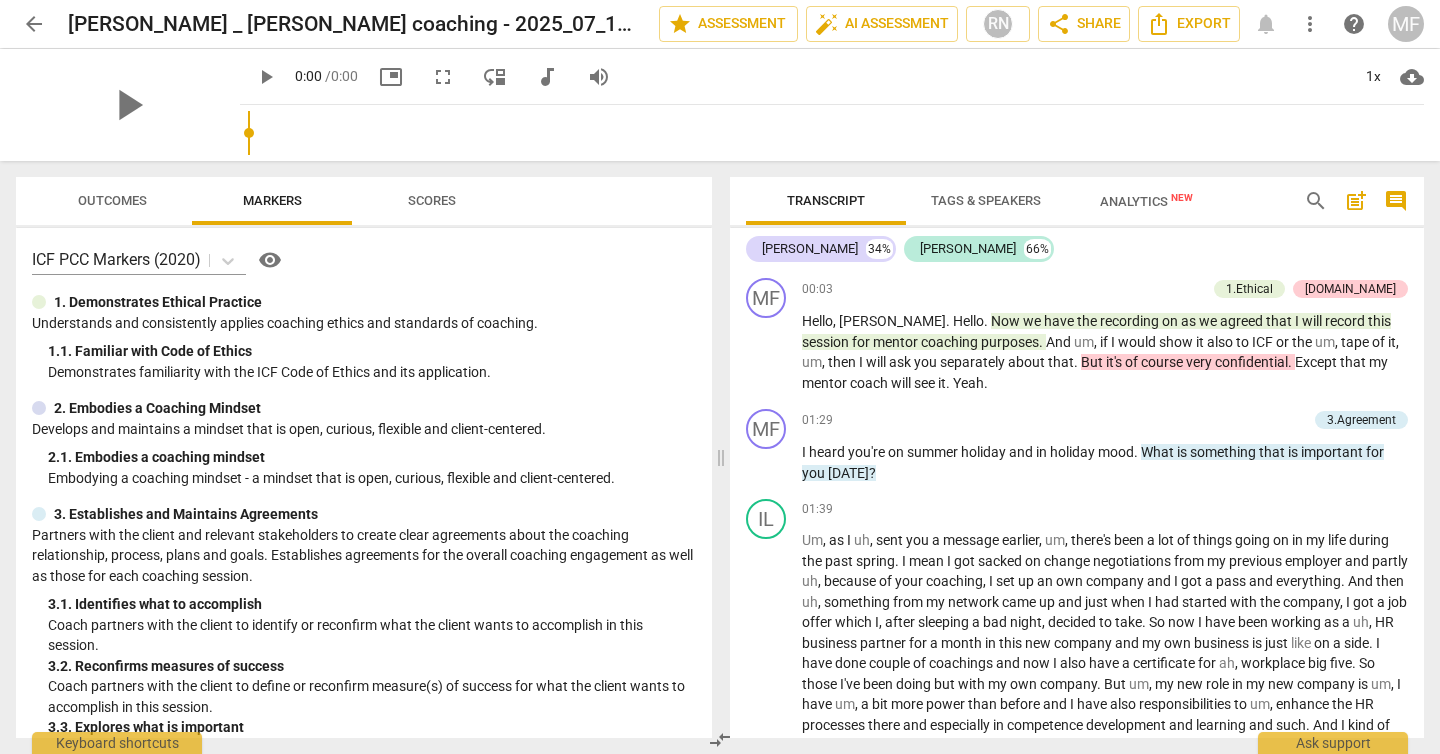 scroll, scrollTop: 0, scrollLeft: 0, axis: both 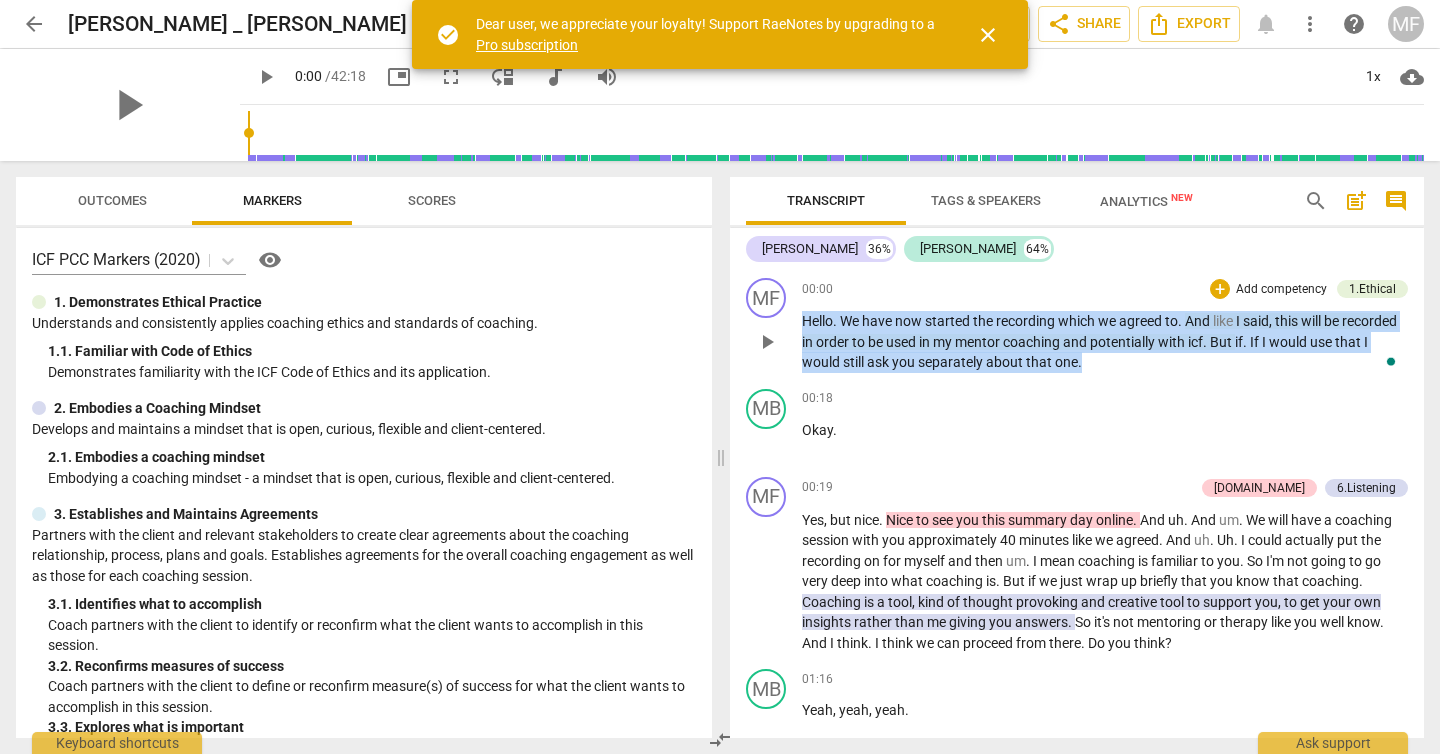 drag, startPoint x: 1126, startPoint y: 362, endPoint x: 786, endPoint y: 323, distance: 342.22946 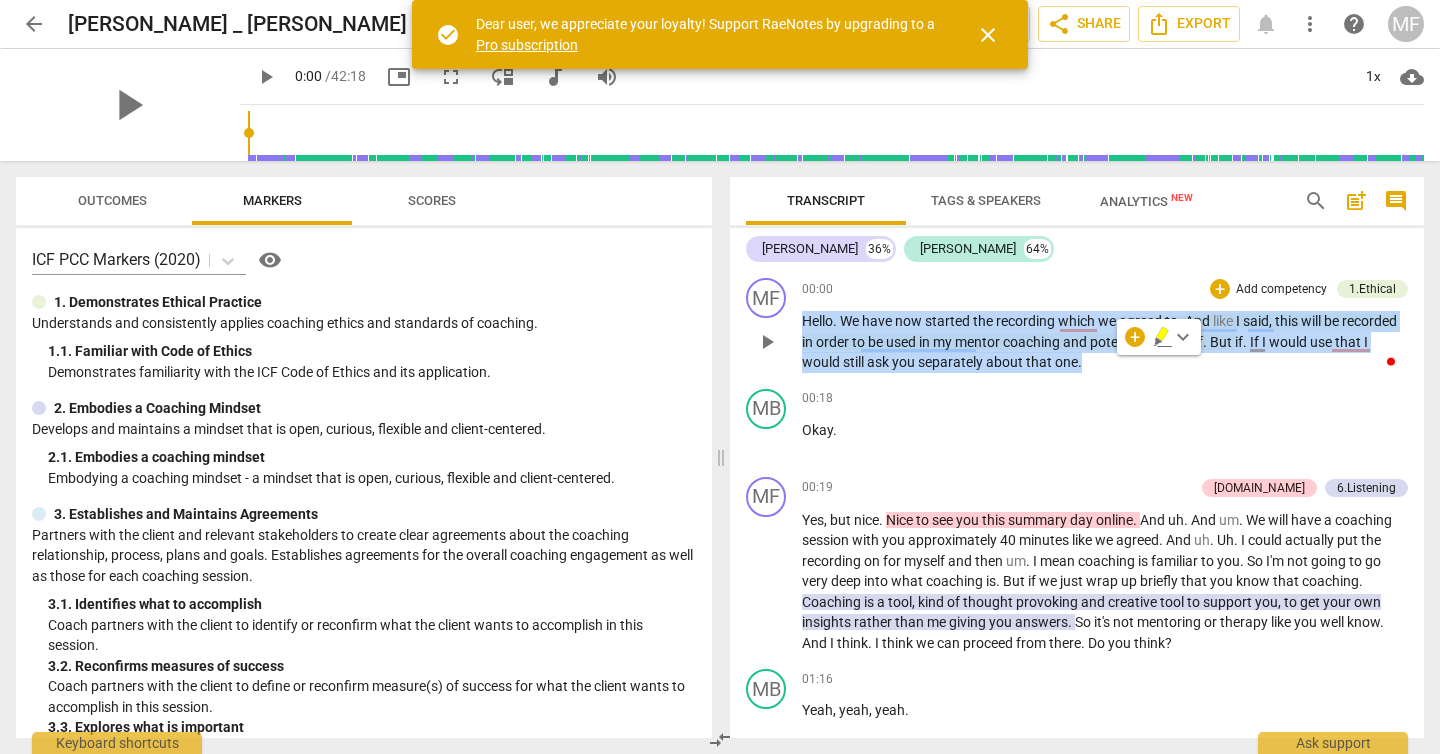 type 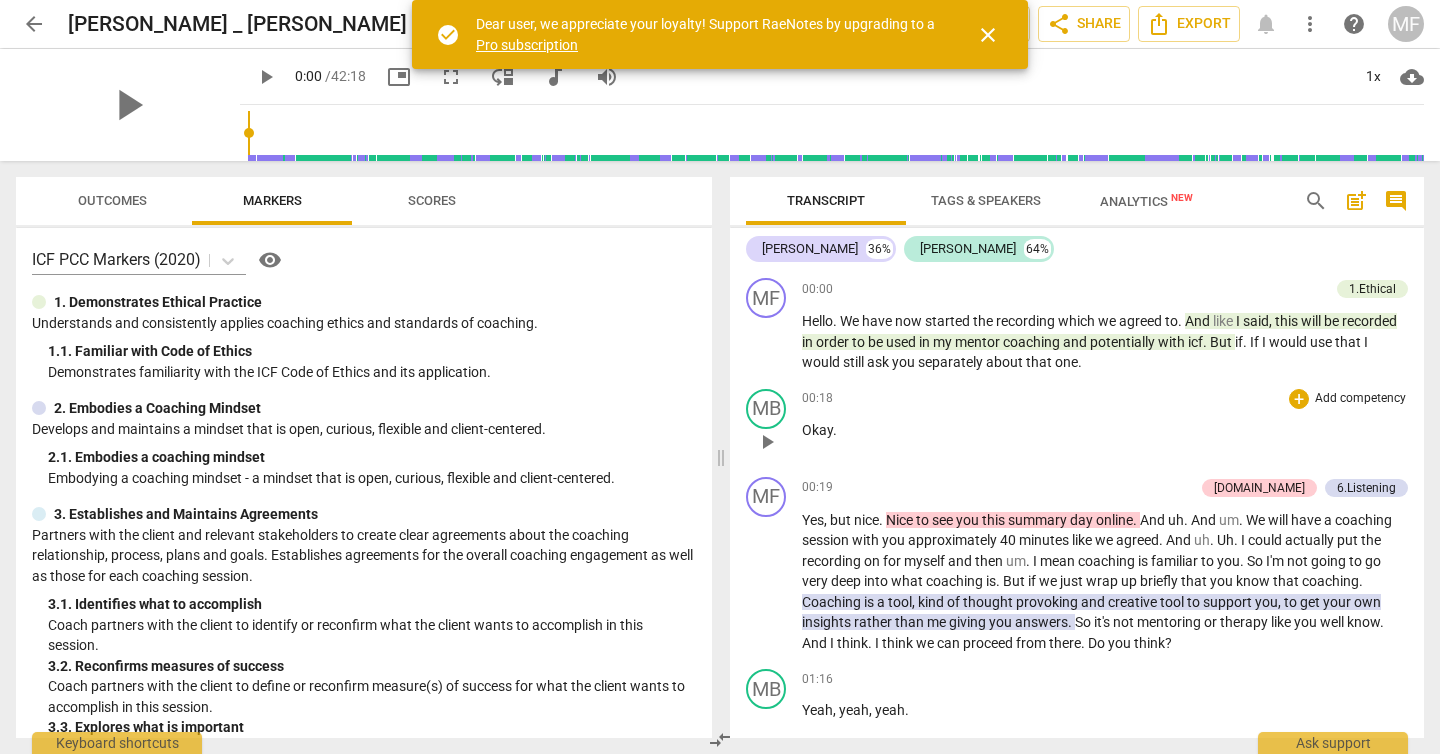 drag, startPoint x: 838, startPoint y: 409, endPoint x: 801, endPoint y: 414, distance: 37.336308 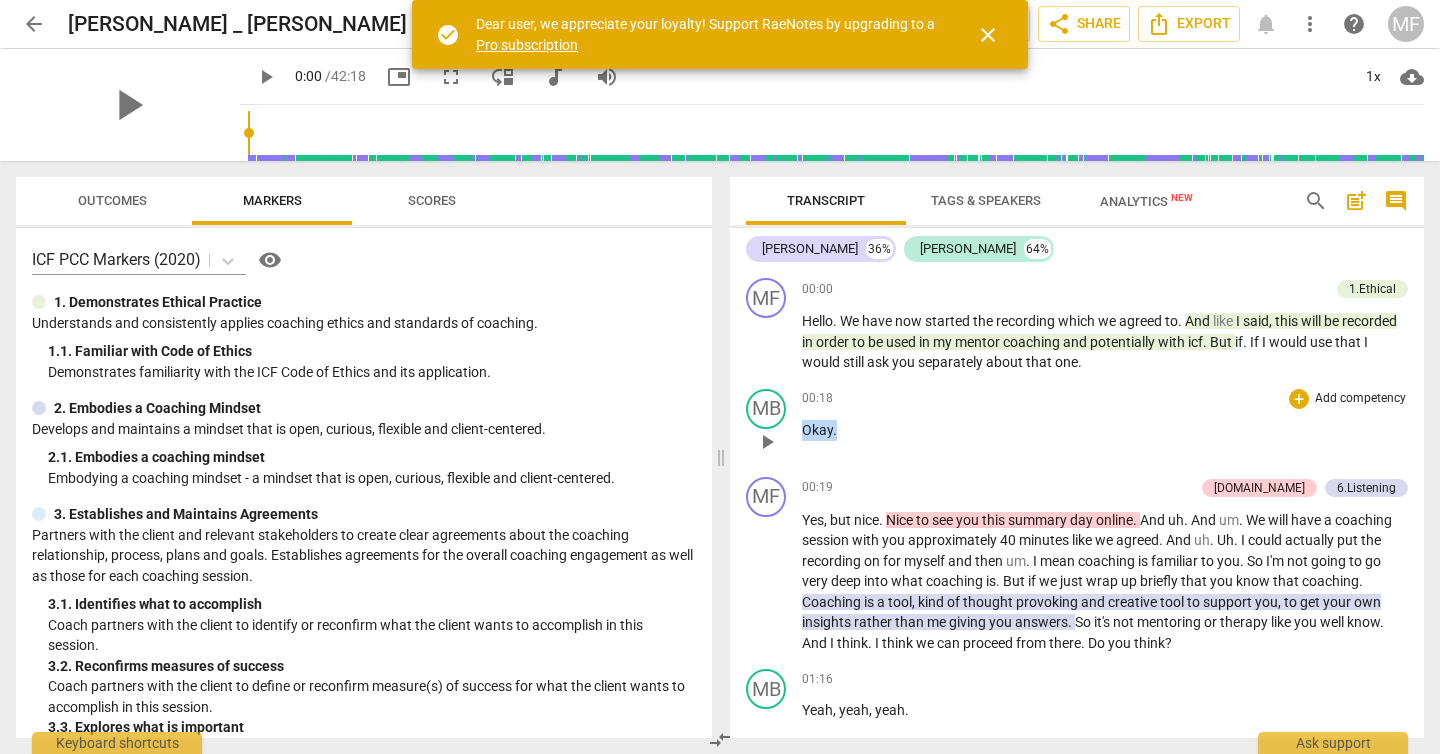 drag, startPoint x: 836, startPoint y: 435, endPoint x: 784, endPoint y: 431, distance: 52.153618 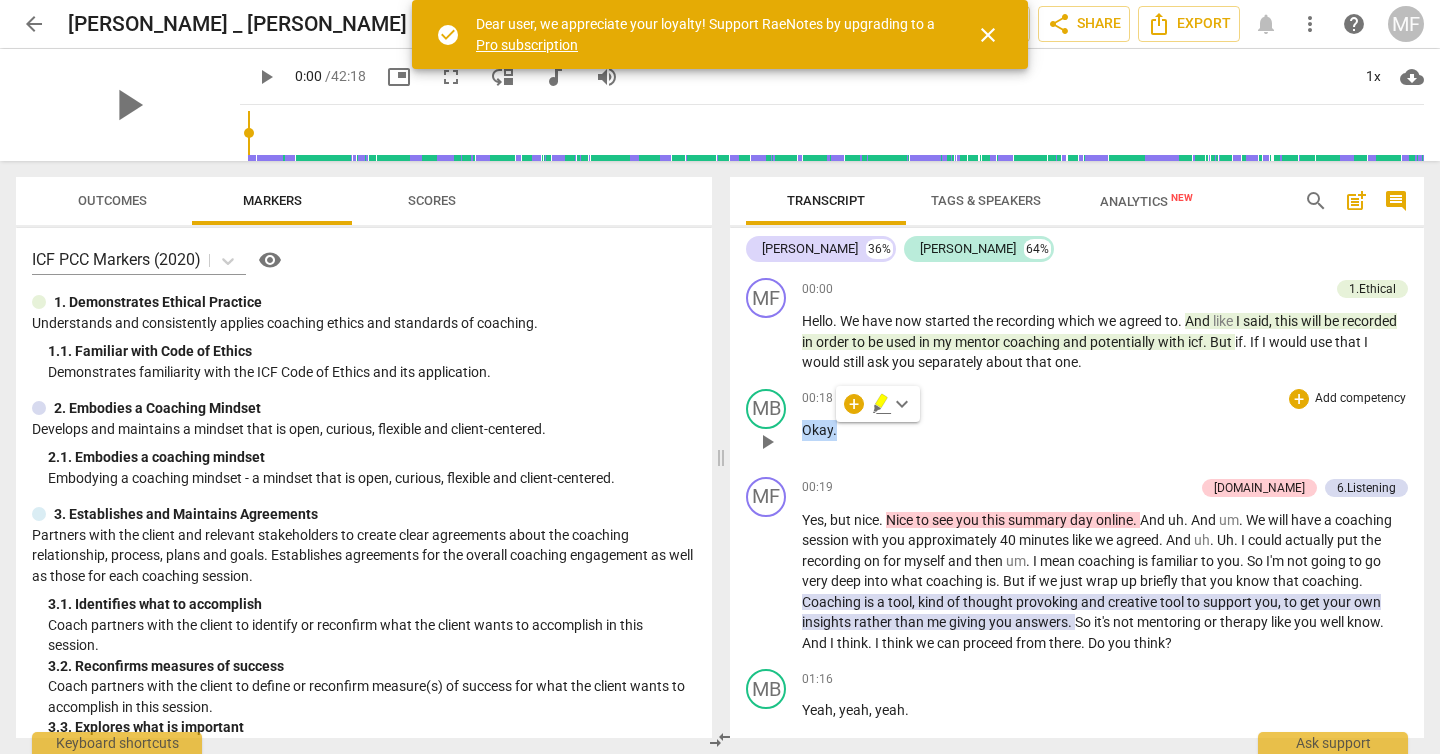 type 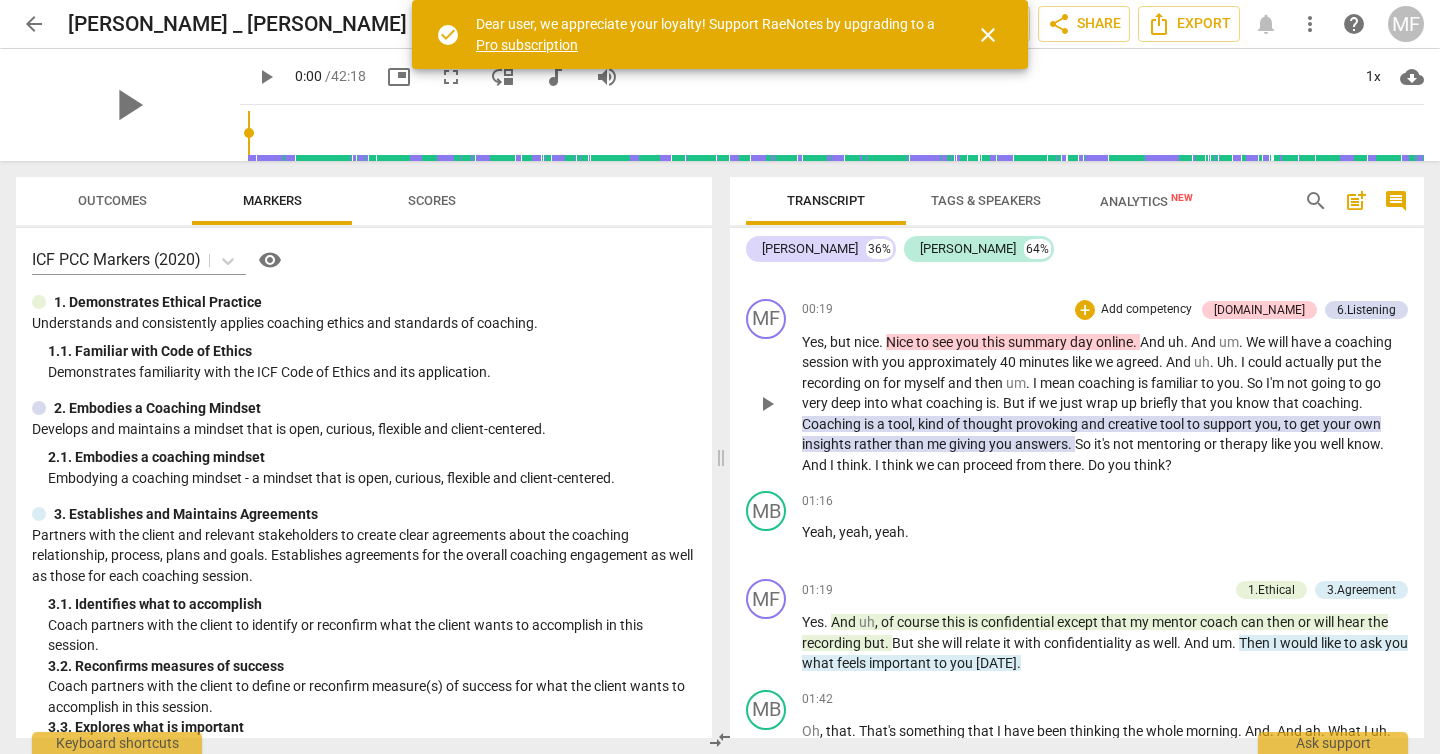 scroll, scrollTop: 190, scrollLeft: 0, axis: vertical 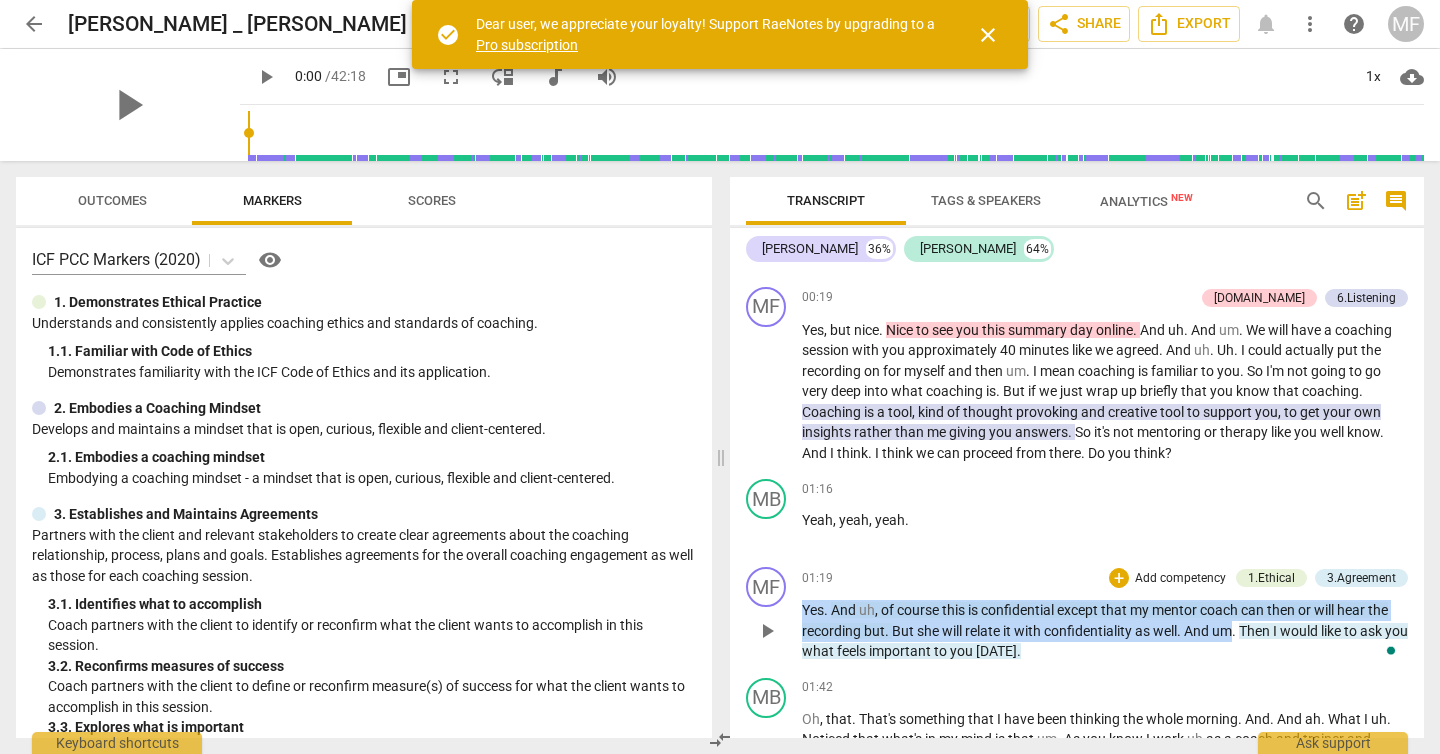 drag, startPoint x: 1236, startPoint y: 629, endPoint x: 796, endPoint y: 613, distance: 440.2908 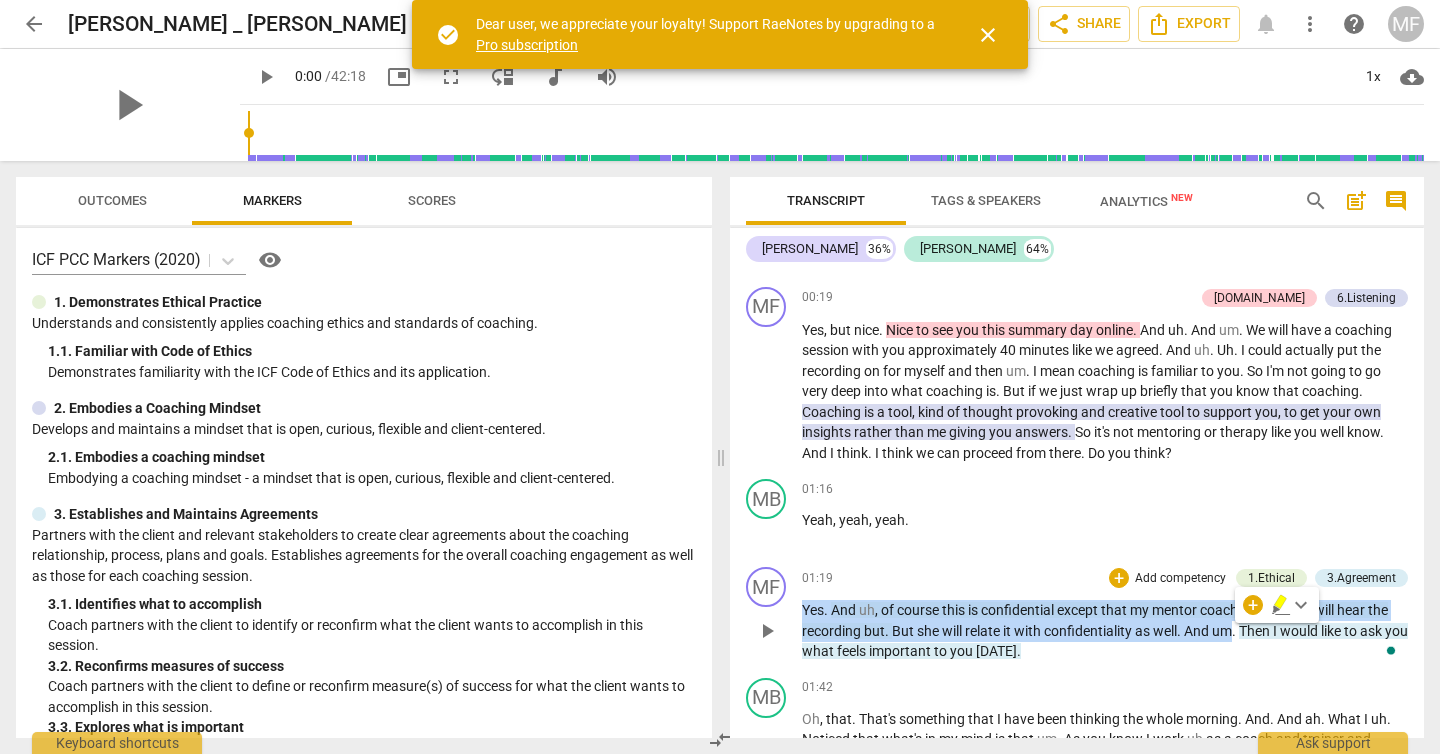 type 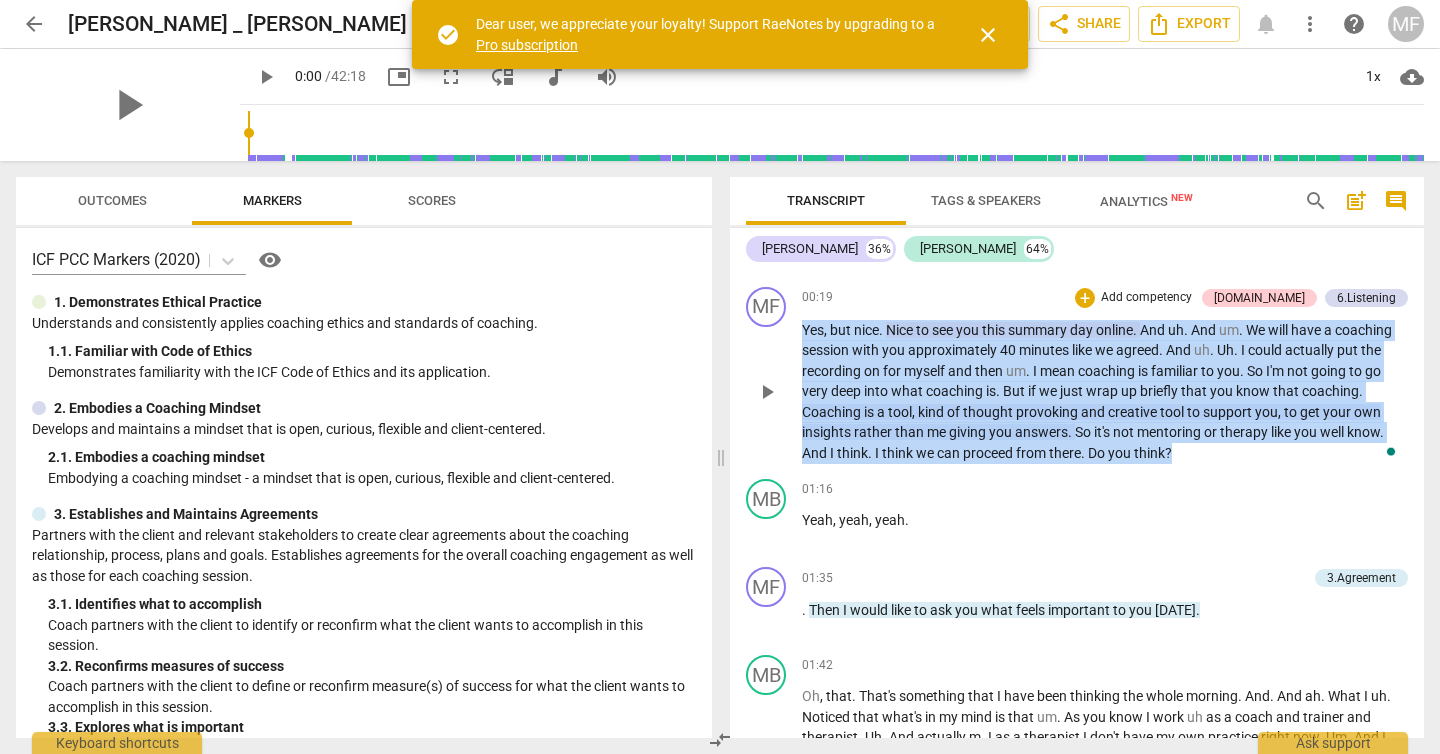 drag, startPoint x: 1177, startPoint y: 453, endPoint x: 788, endPoint y: 335, distance: 406.5034 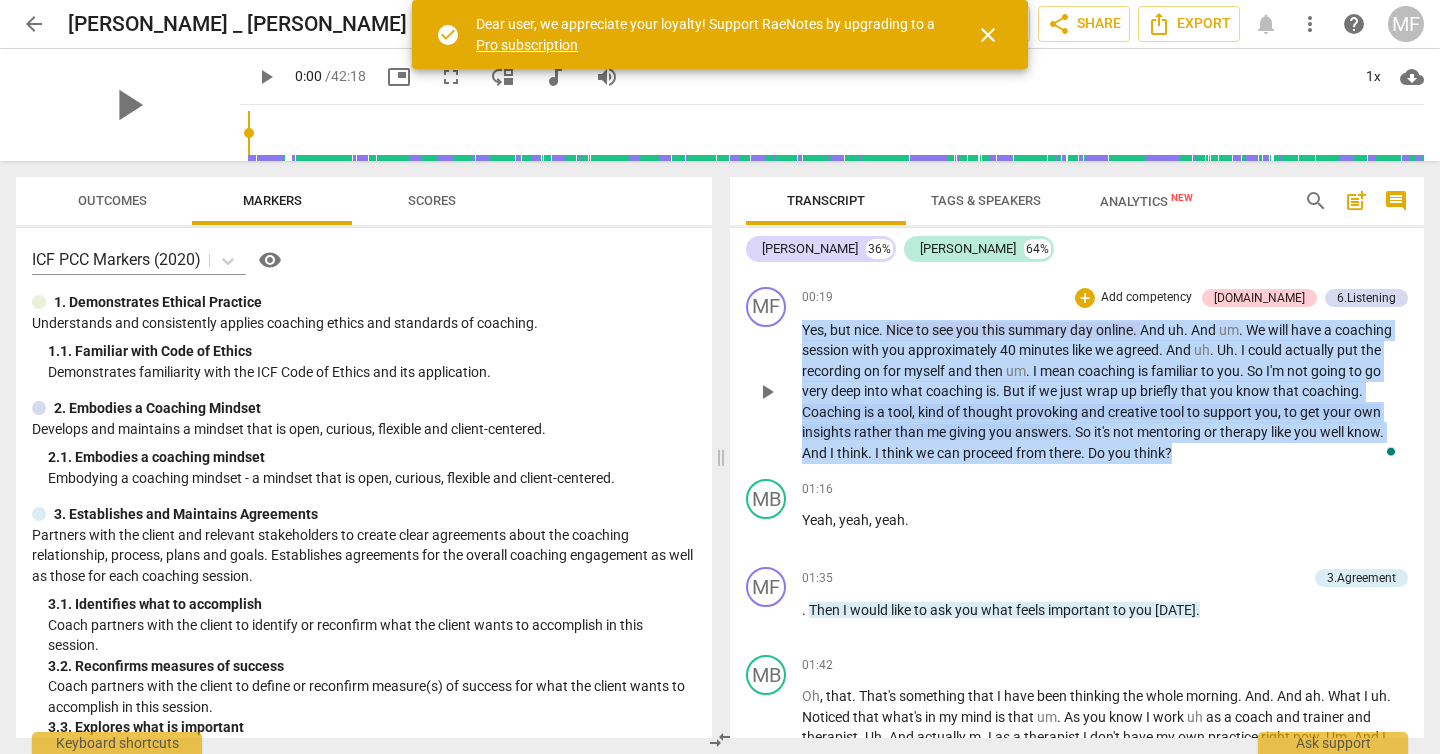 click on "MF play_arrow pause 00:19 + Add competency 4.Trust 6.Listening keyboard_arrow_right Yes ,   but   nice .   Nice   to   see   you   this   summary   day   online .   And   uh .   And   um .   We   will   have   a   coaching   session   with   you   approximately   40   minutes   like   we   agreed .   And   uh .   Uh .   I   could   actually   put   the   recording   on   for   myself   and   then   um .   I   mean   coaching   is   familiar   to   you .   So   I'm   not   going   to   go   very   deep   into   what   coaching   is .   But   if   we   just   wrap   up   briefly   that   you   know   that   coaching .   Coaching   is   a   tool ,   kind   of   thought   provoking   and   creative   tool   to   support   you ,   to   get   your   own   insights   rather   than   me   giving   you   answers .   So   it's   not   mentoring   or   therapy   like   you   well   know .   And   I   think .   I   think   we   can   proceed   from   there .   Do   you   think ? 4.Trust auto_awesome AI check delete" at bounding box center (1077, 375) 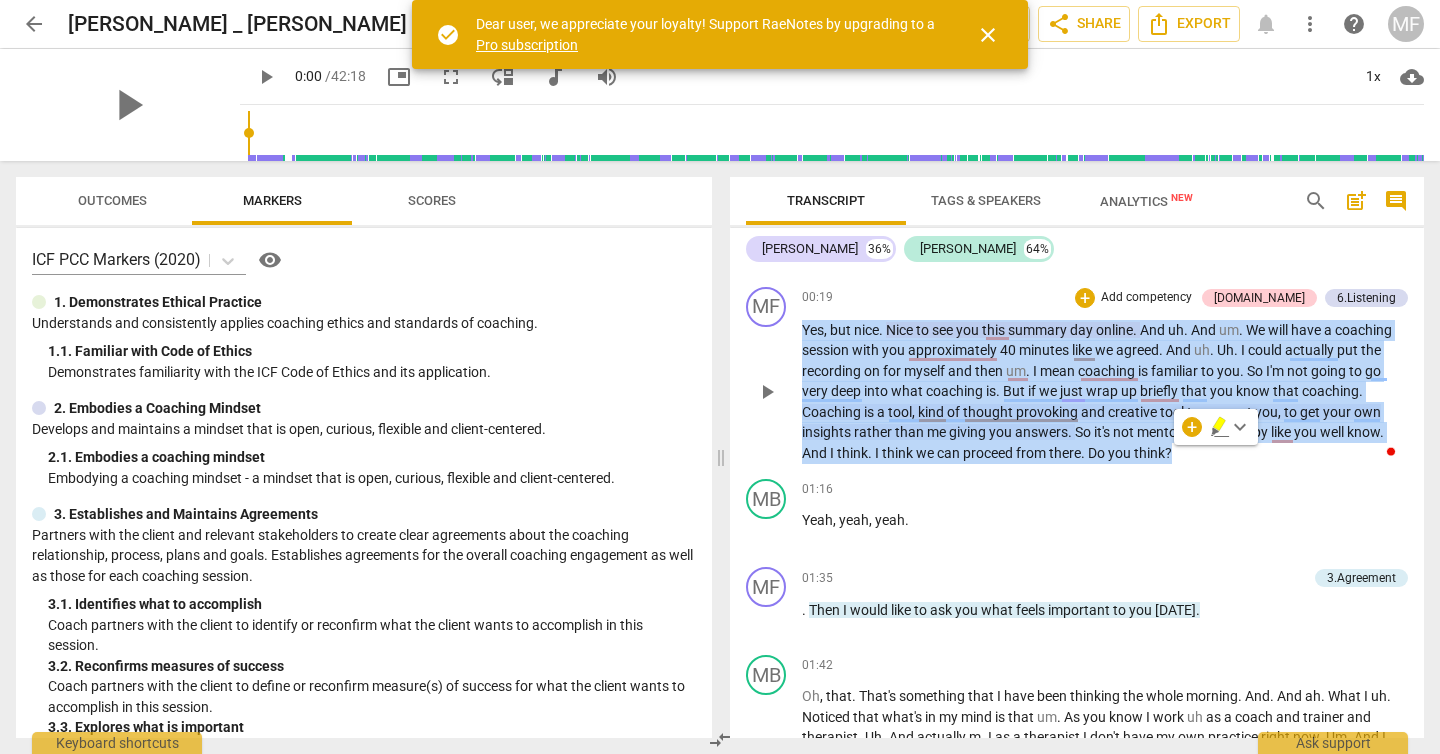 type 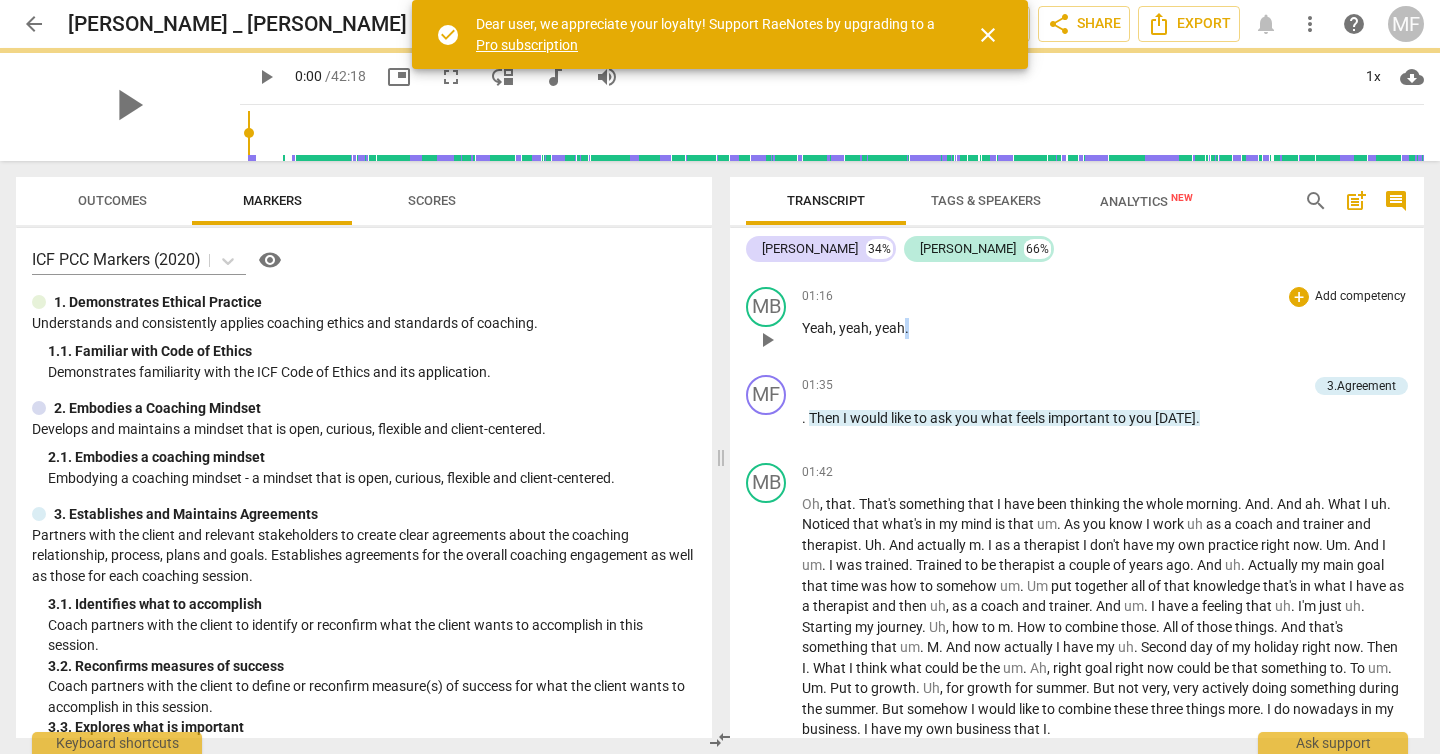 scroll, scrollTop: 12, scrollLeft: 0, axis: vertical 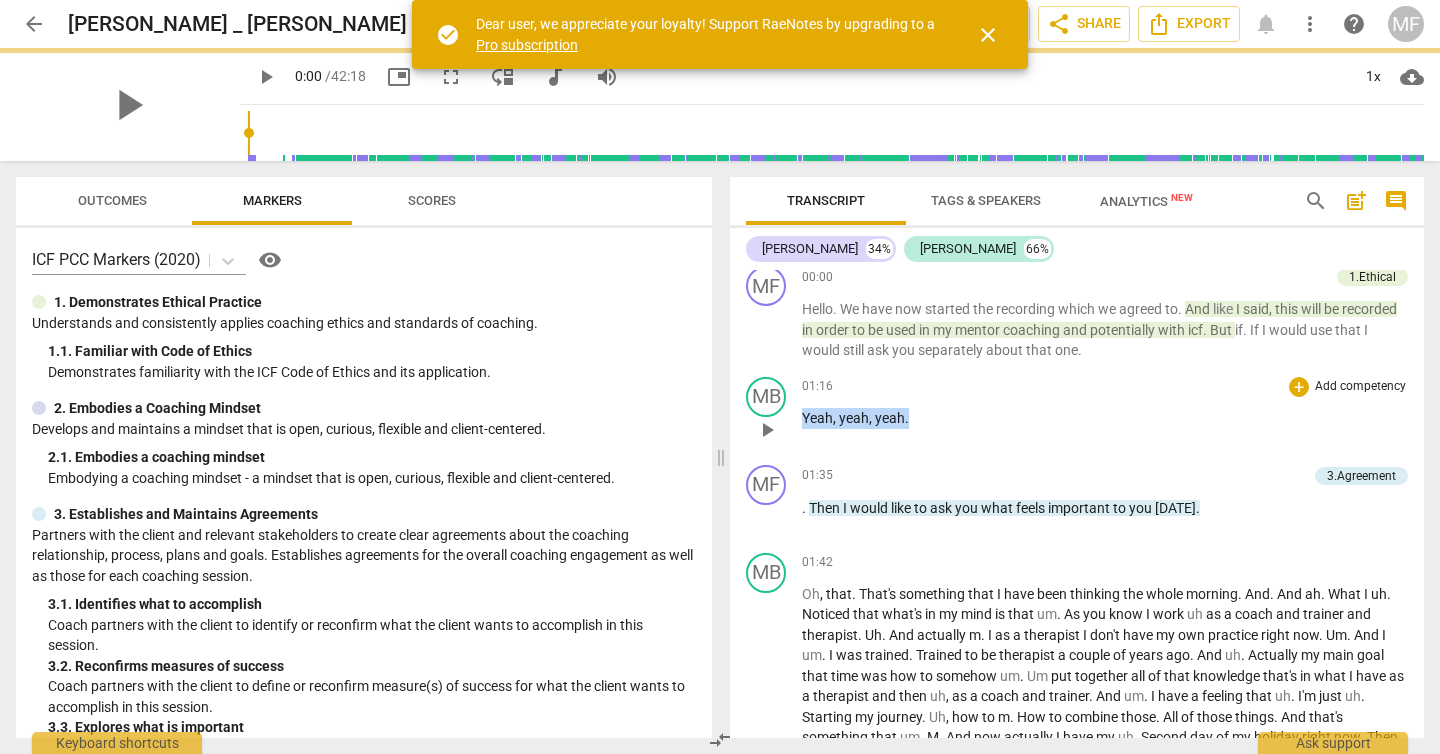drag, startPoint x: 911, startPoint y: 422, endPoint x: 789, endPoint y: 420, distance: 122.016396 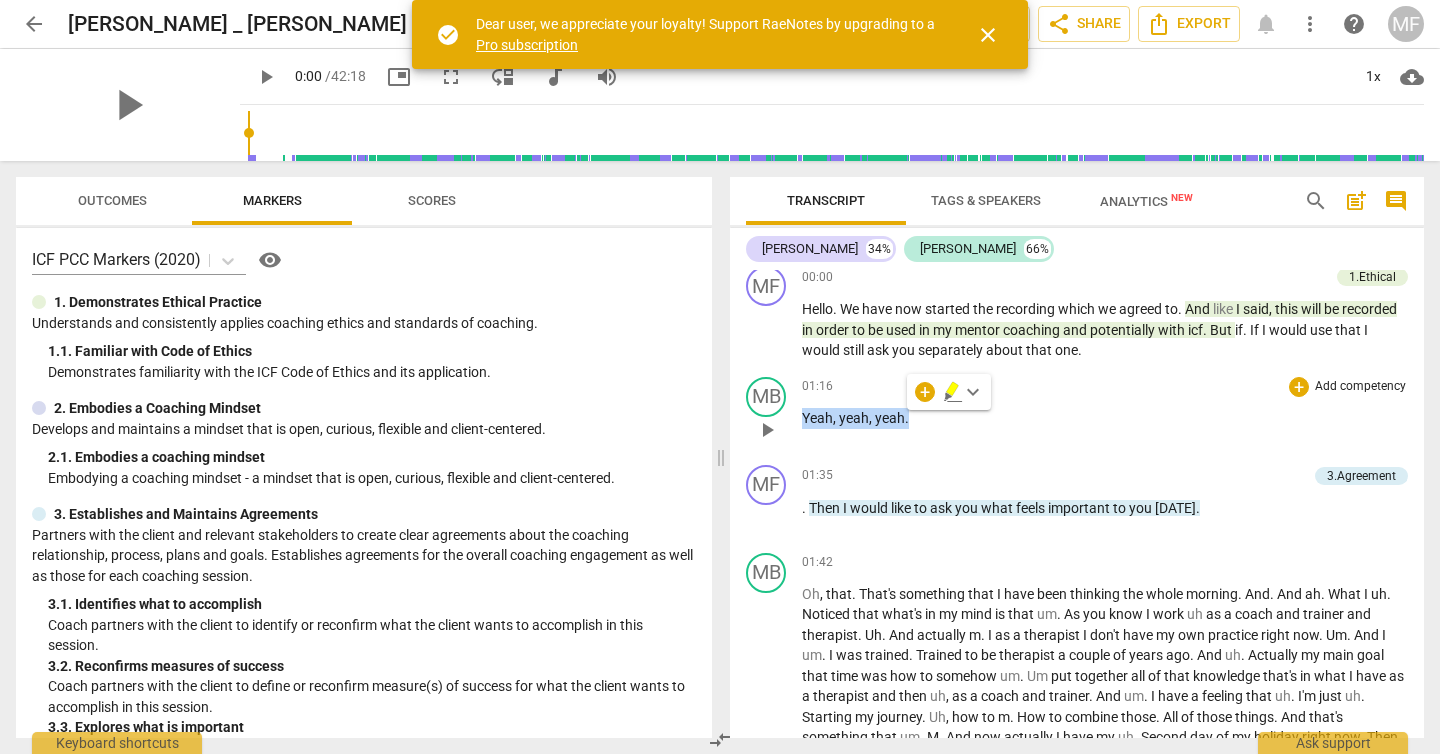 type 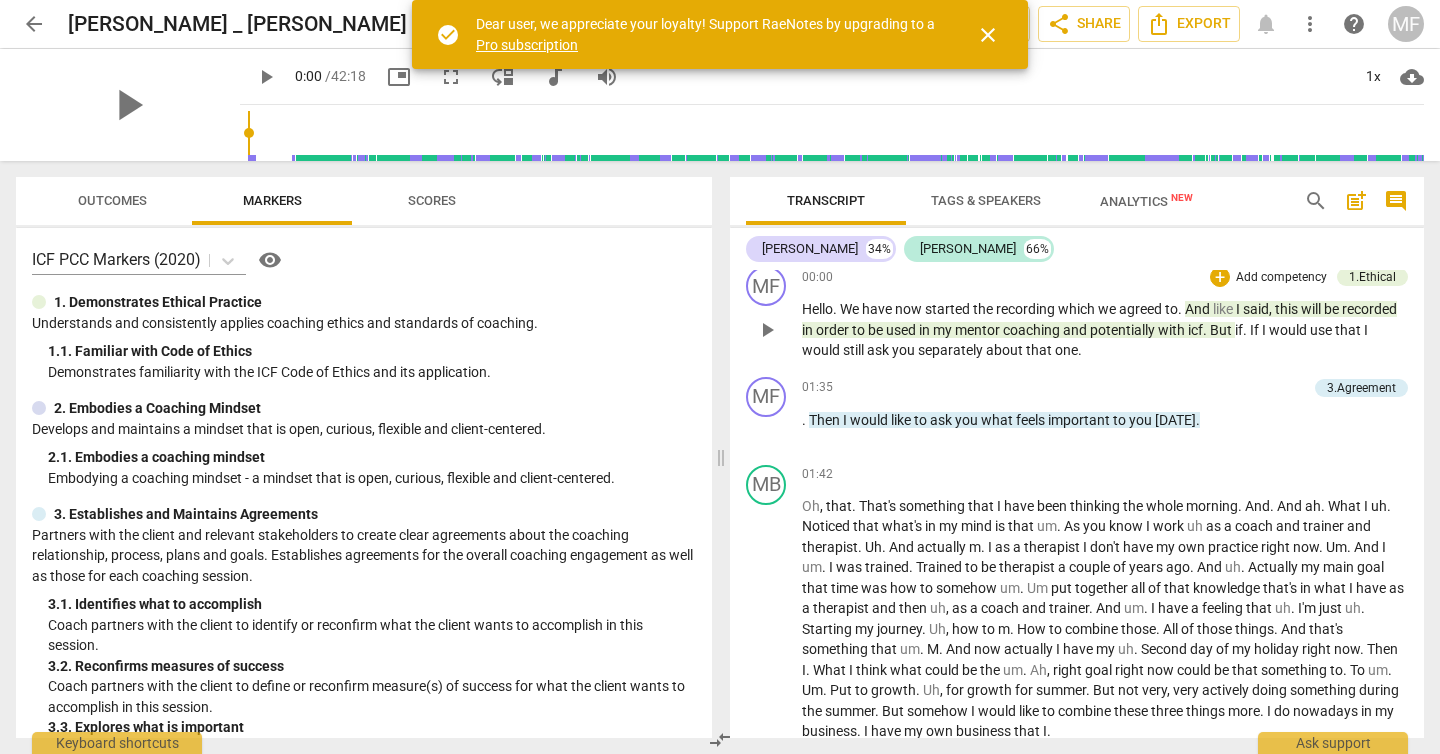 drag, startPoint x: 1121, startPoint y: 357, endPoint x: 697, endPoint y: 336, distance: 424.5197 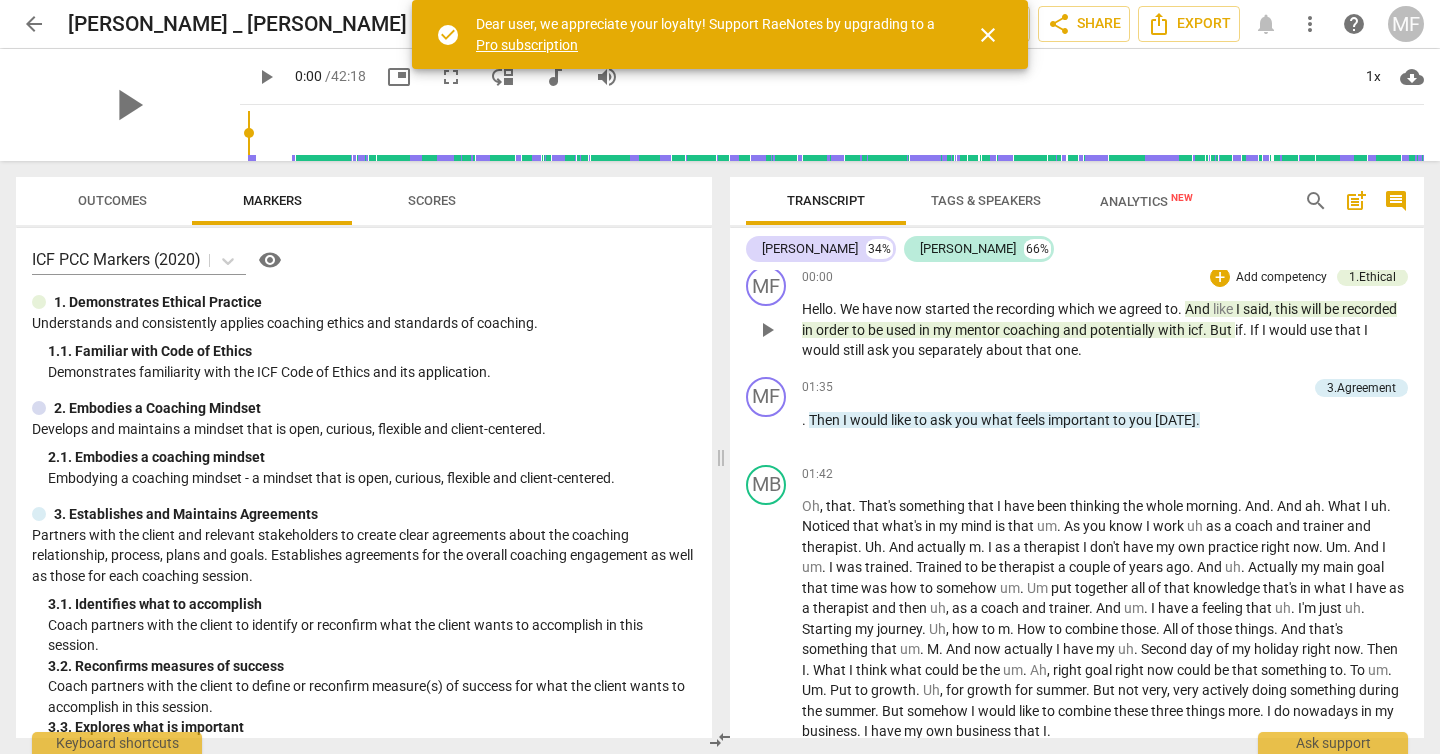 click on "be" at bounding box center (877, 330) 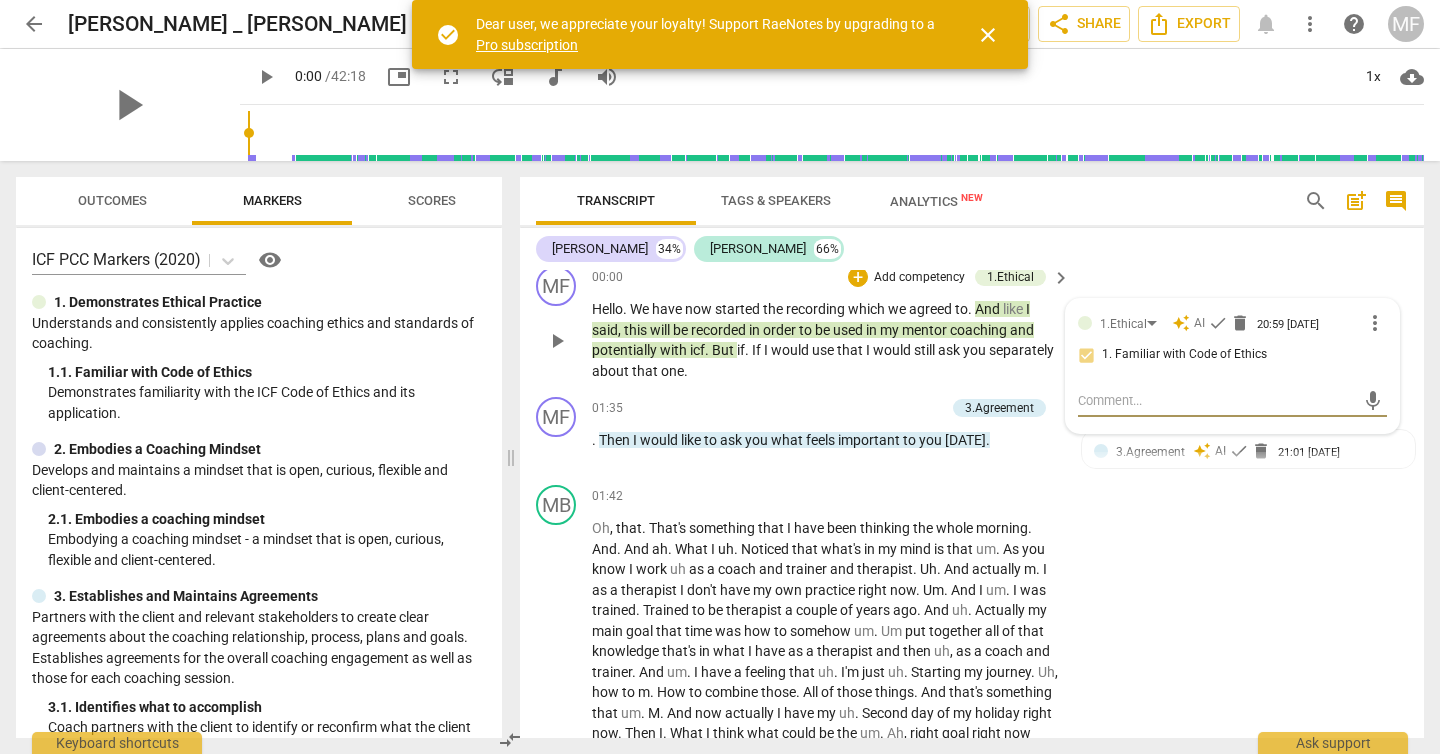 click on "Hello .   We   have   now   started   the   recording   which   we   agreed   to .   And   like   I   said ,   this   will   be   recorded   in   order   to   be   used   in   my   mentor   coaching   and   potentially   with   icf .   But   if .   If   I   would   use   that   I   would   still   ask   you   separately   about   that   one ." at bounding box center (826, 340) 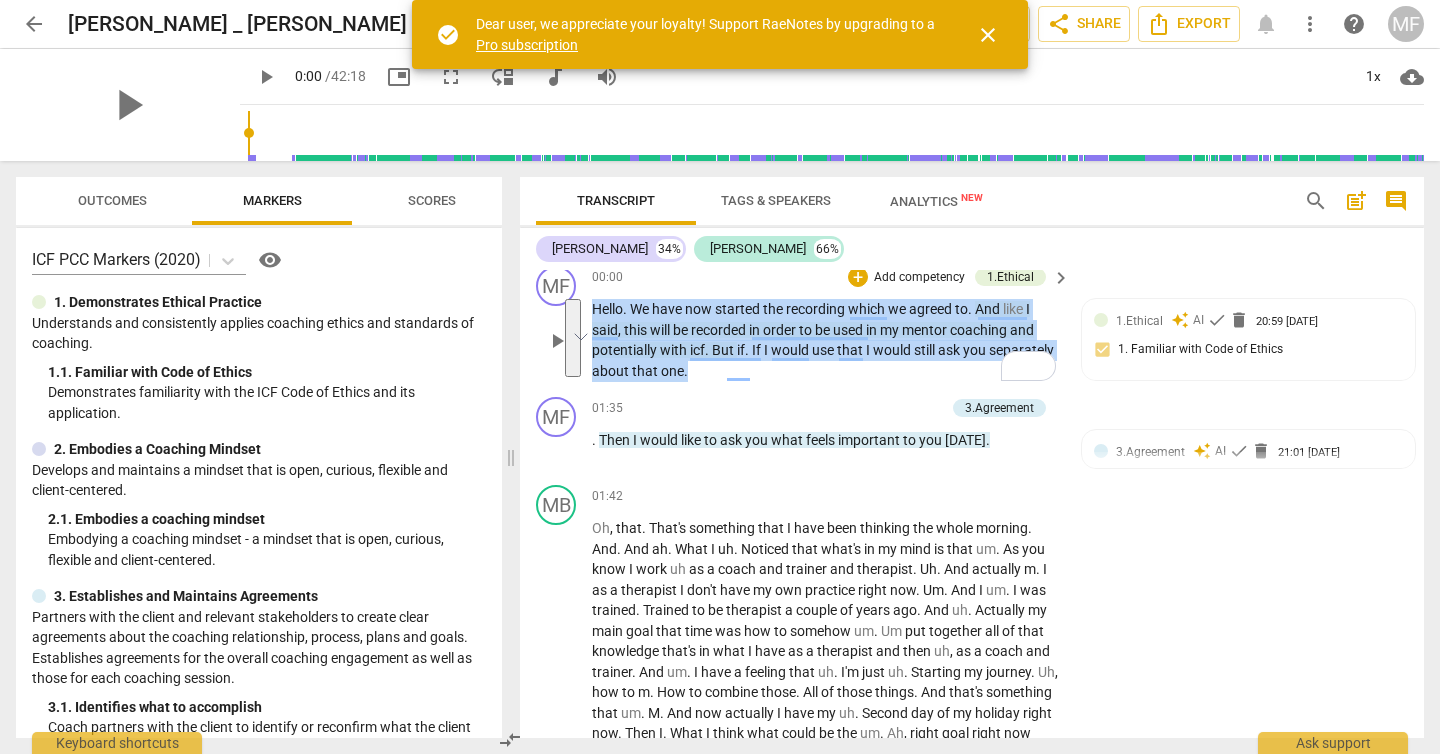 drag, startPoint x: 810, startPoint y: 373, endPoint x: 591, endPoint y: 305, distance: 229.3142 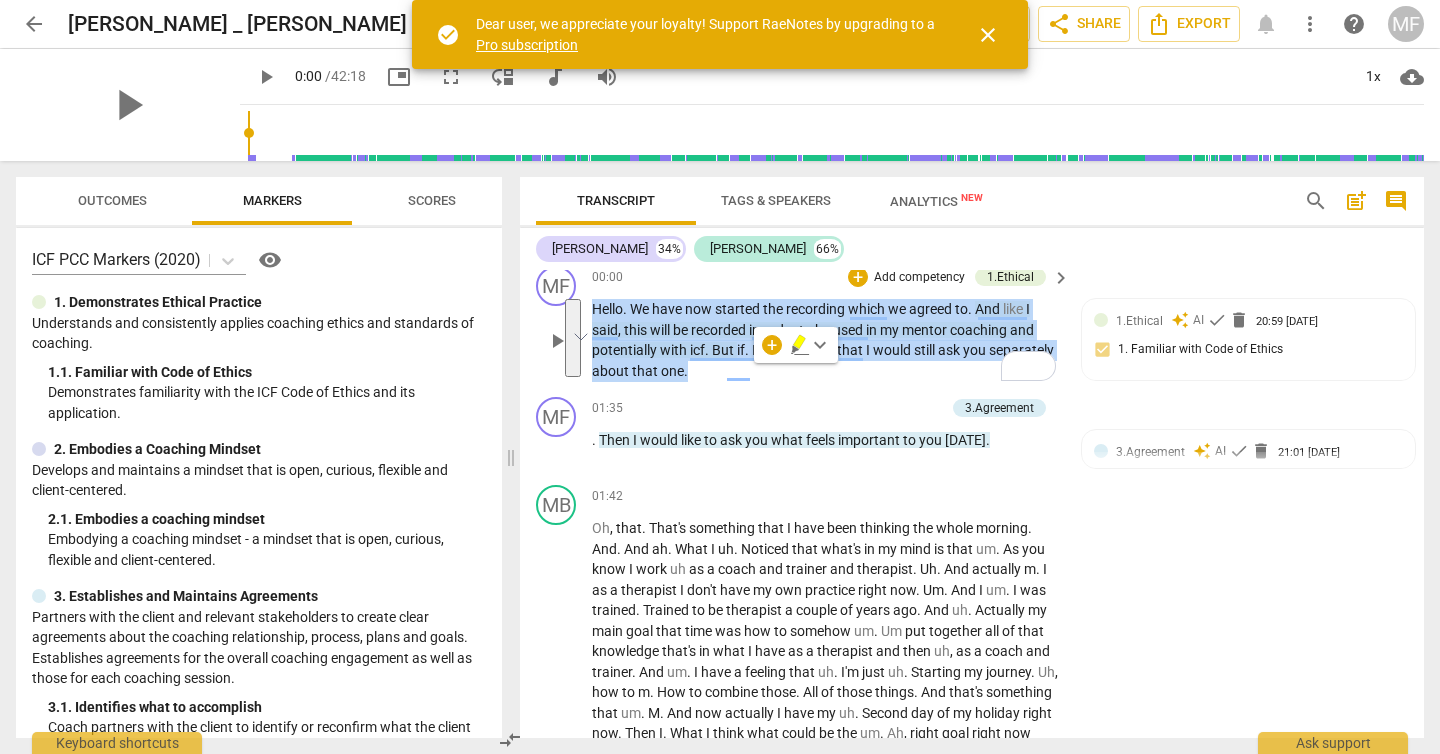type 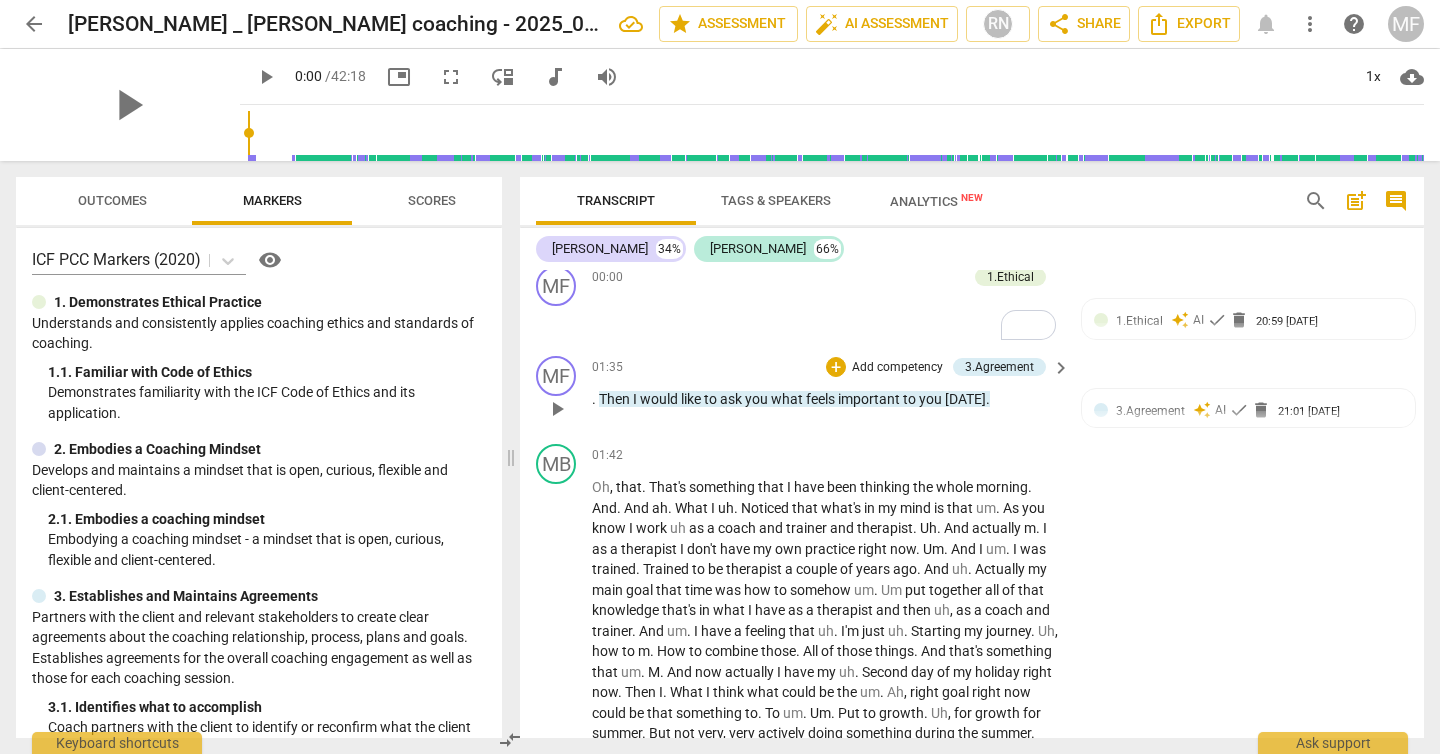 click on "I" at bounding box center [636, 399] 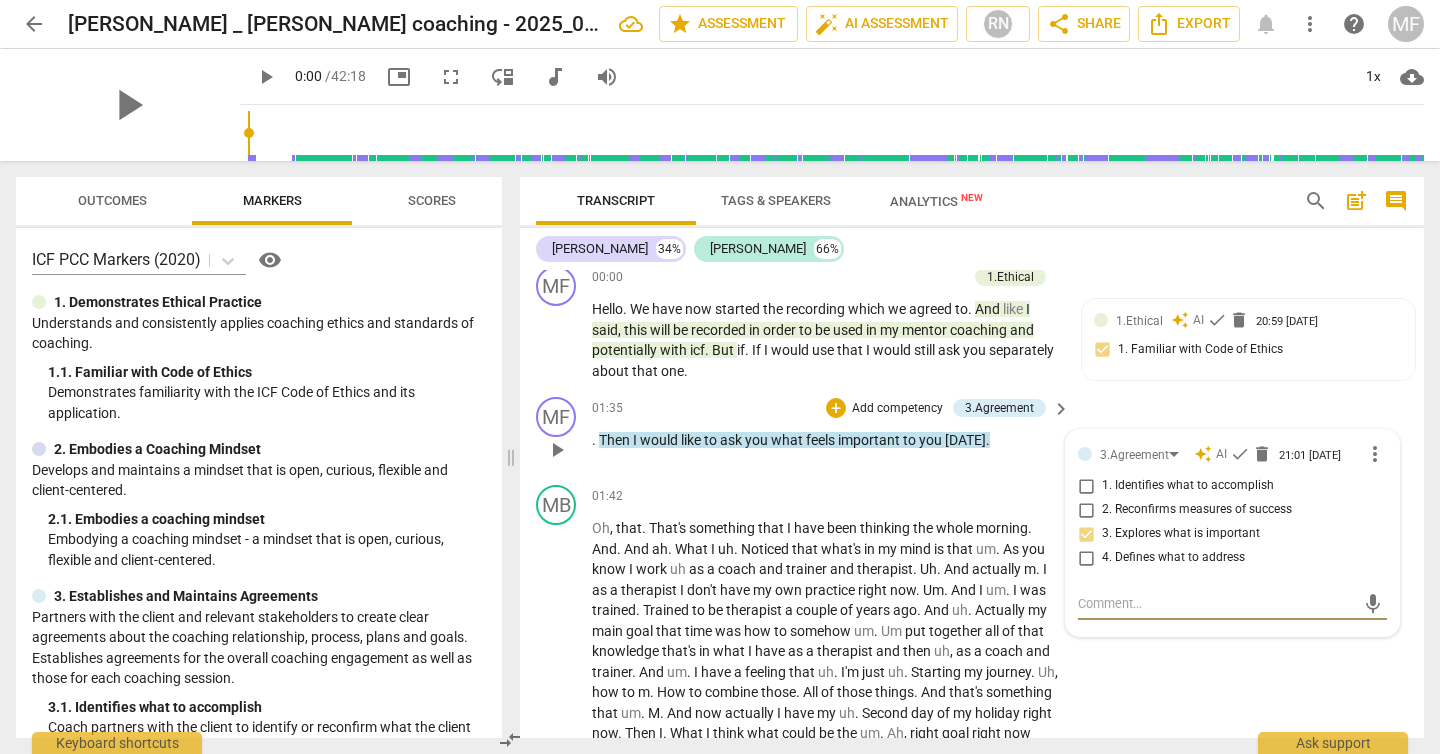 scroll, scrollTop: 53, scrollLeft: 0, axis: vertical 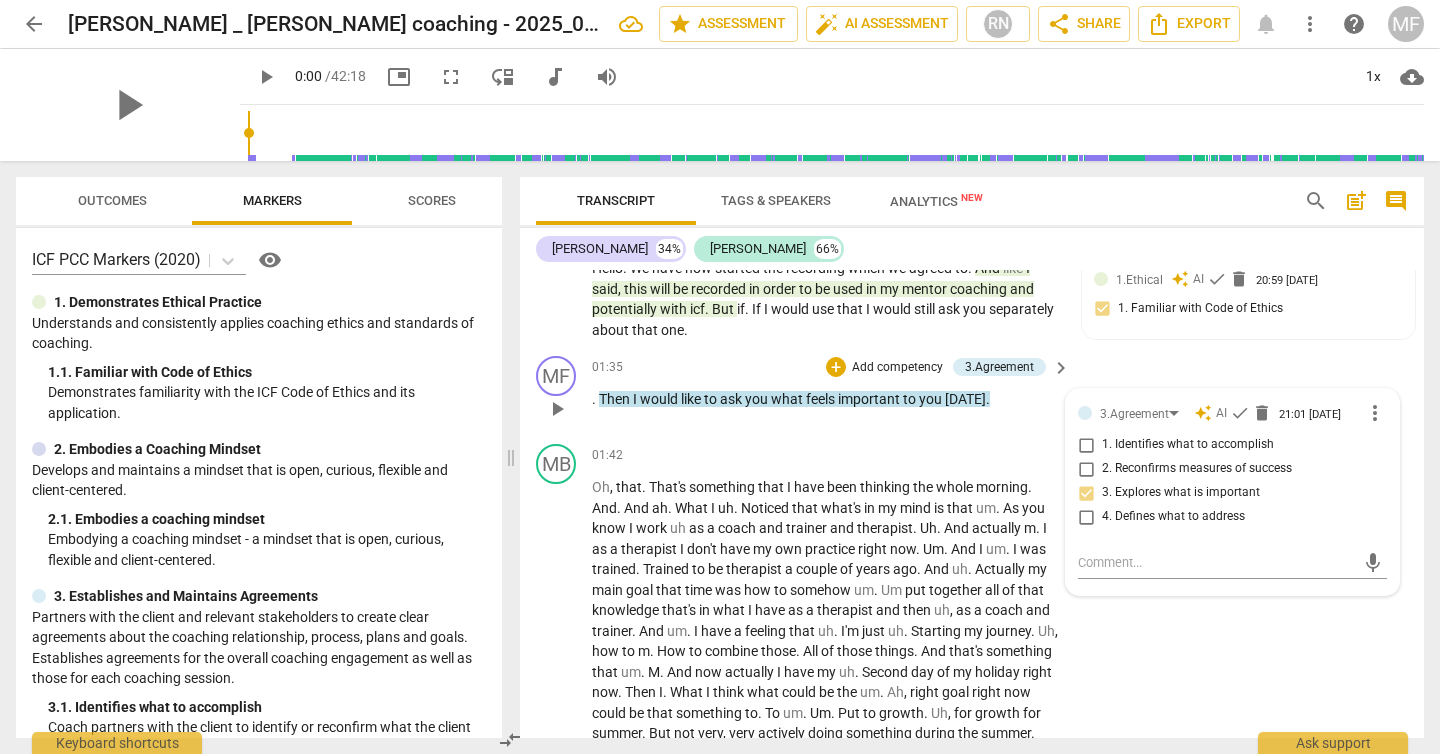 click on "01:35 + Add competency 3.Agreement keyboard_arrow_right" at bounding box center (832, 367) 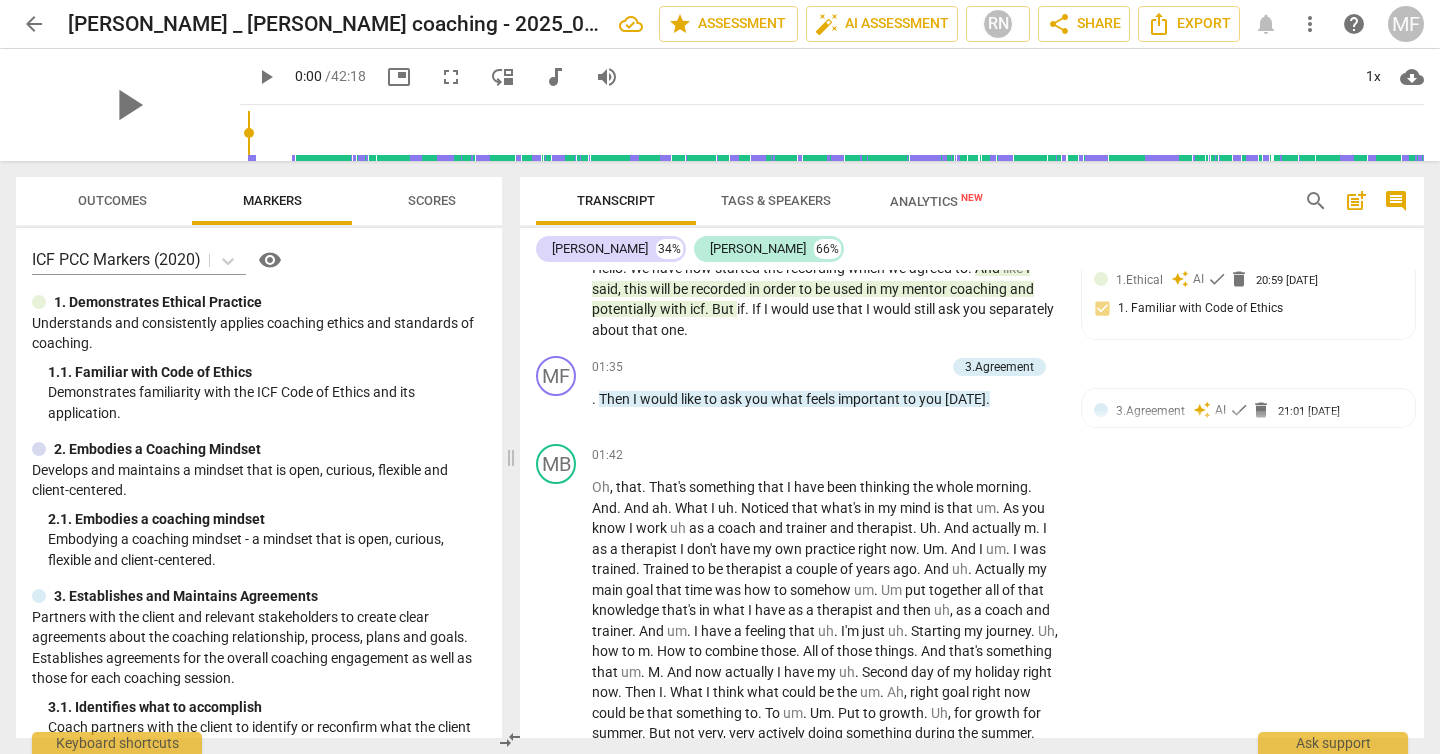 click on "Then" at bounding box center (616, 399) 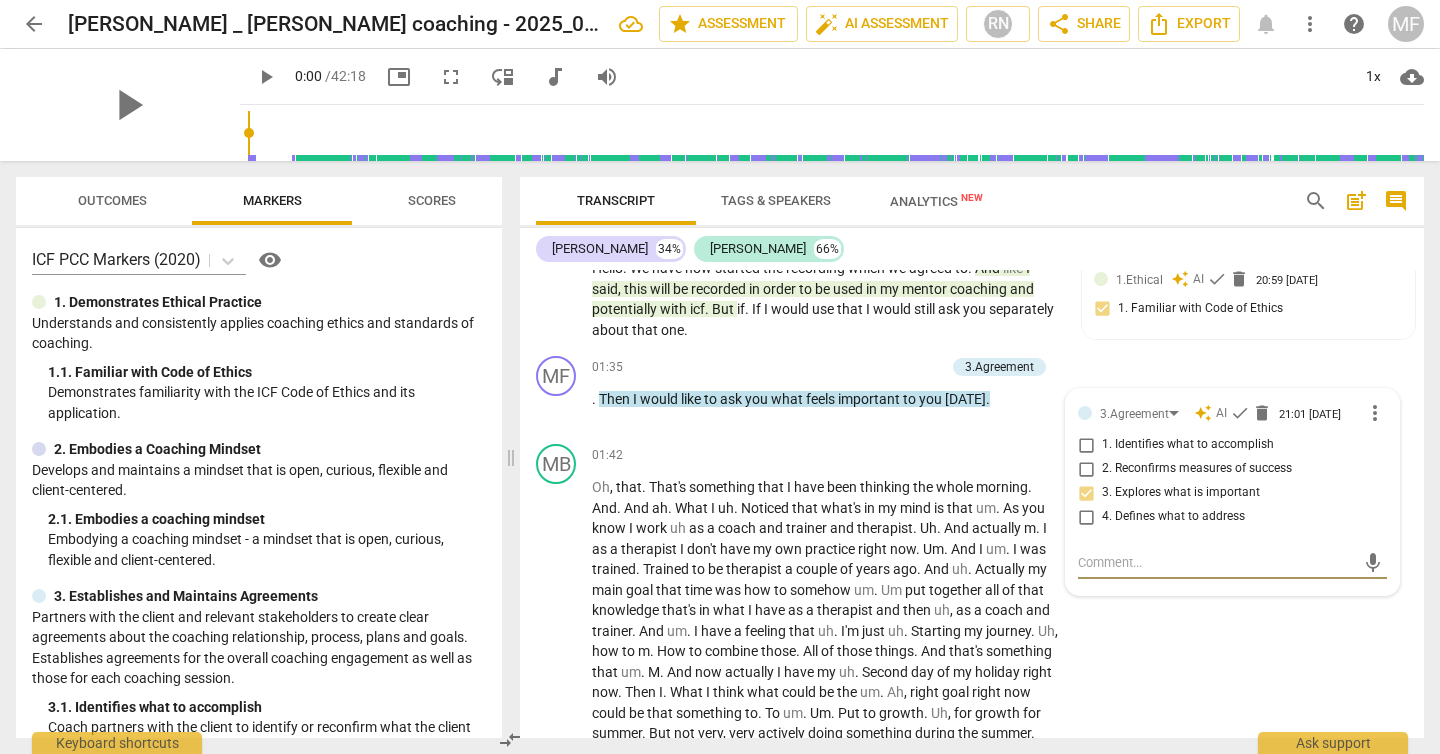 click on "Then" at bounding box center [616, 399] 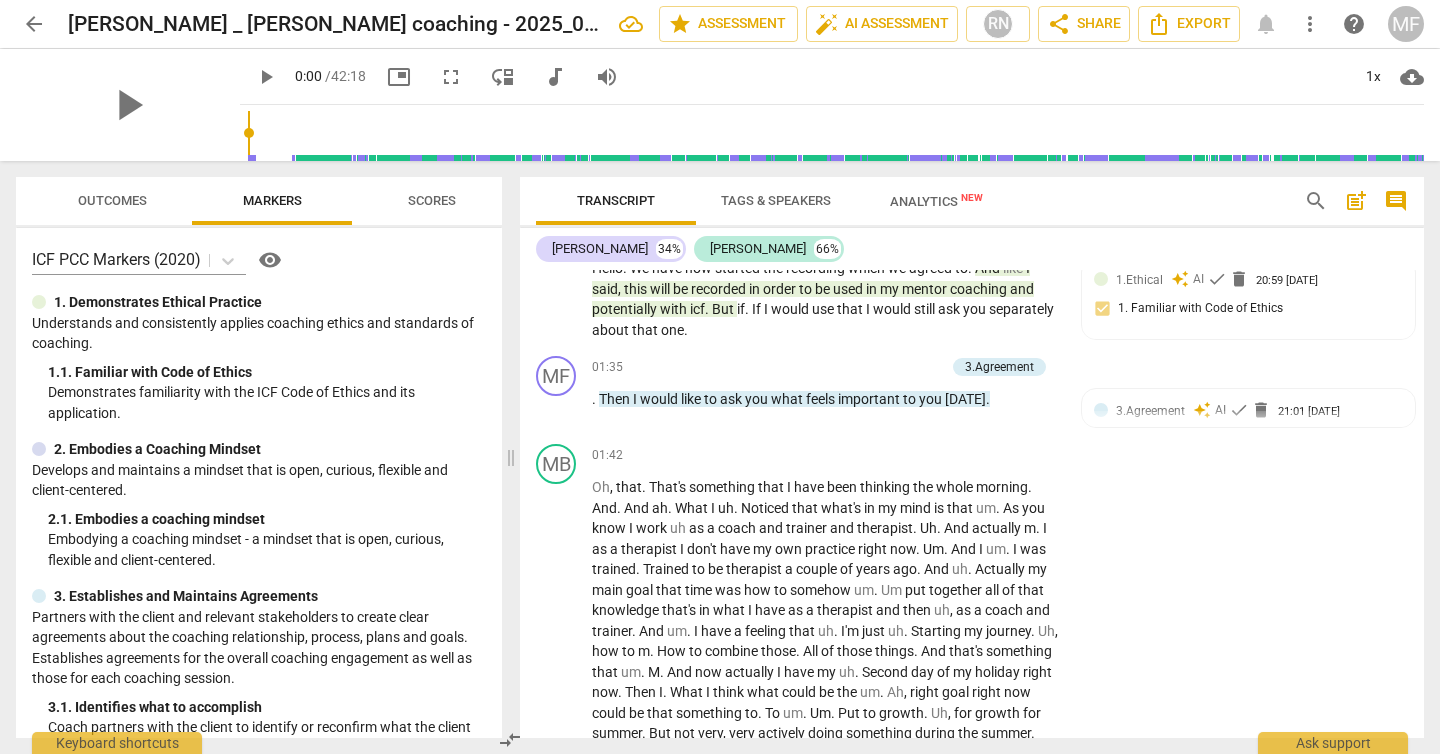 type 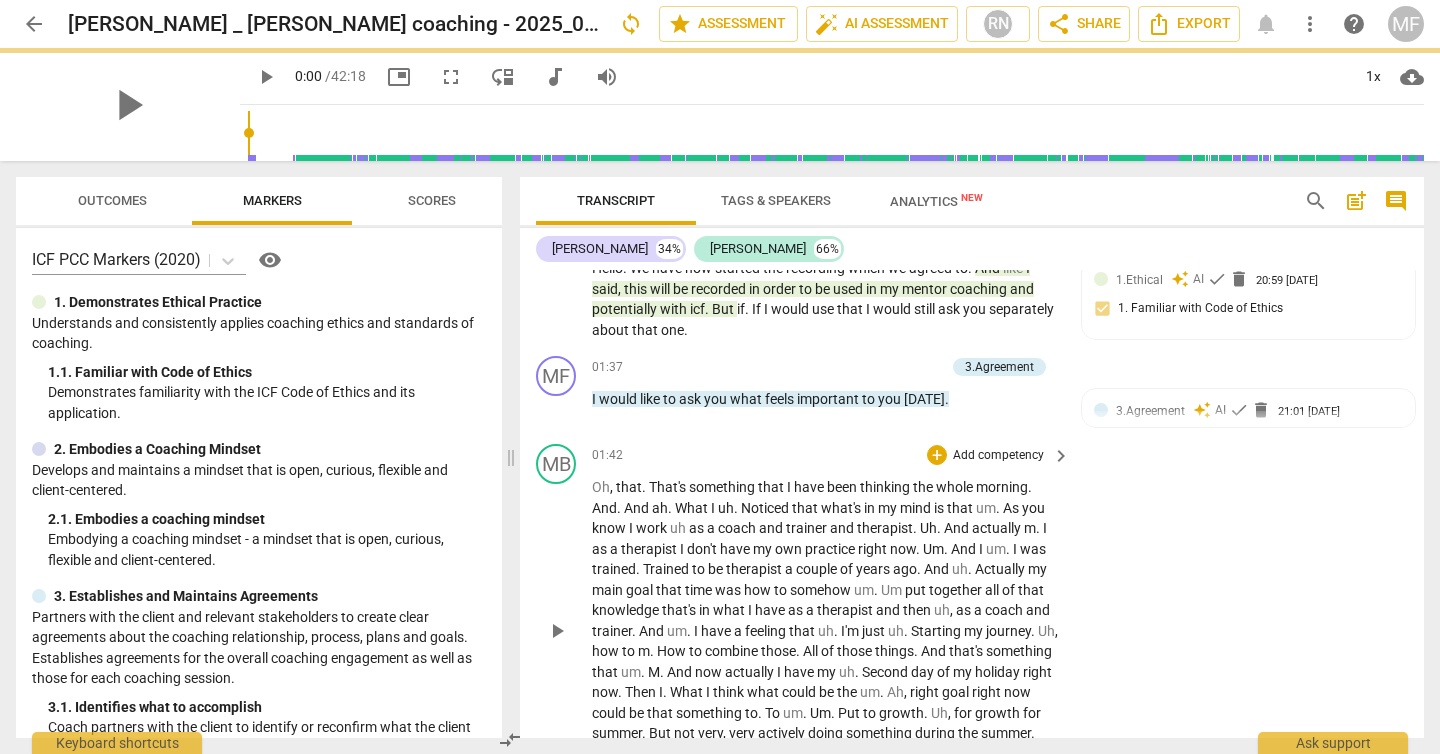 click on "01:42 + Add competency keyboard_arrow_right Oh ,   that .   That's   something   that   I   have   been   thinking   the   whole   morning .   And .   And   ah .   What   I   uh .   Noticed   that   what's   in   my   mind   is   that   um .   As   you   know   I   work   uh   as   a   coach   and   trainer   and   therapist .   Uh .   And   actually   m .   I   as   a   therapist   I   don't   have   my   own   practice   right   now .   Um .   And   I   um .   I   was   trained .   Trained   to   be   therapist   a   couple   of   years   ago .   And   uh .   Actually   my   main   goal   that   time   was   how   to   somehow   um .   Um   put   together   all   of   that   knowledge   that's   in   what   I   have   as   a   therapist   and   then   uh ,   as   a   coach   and   trainer .   And   um .   I   have   a   feeling   that   uh .   I'm   just   uh .   Starting   my   journey .   Uh ,   how   to   m .   How   to   combine   those .   All   of   those   things .   And   that's   something   that" at bounding box center [832, 614] 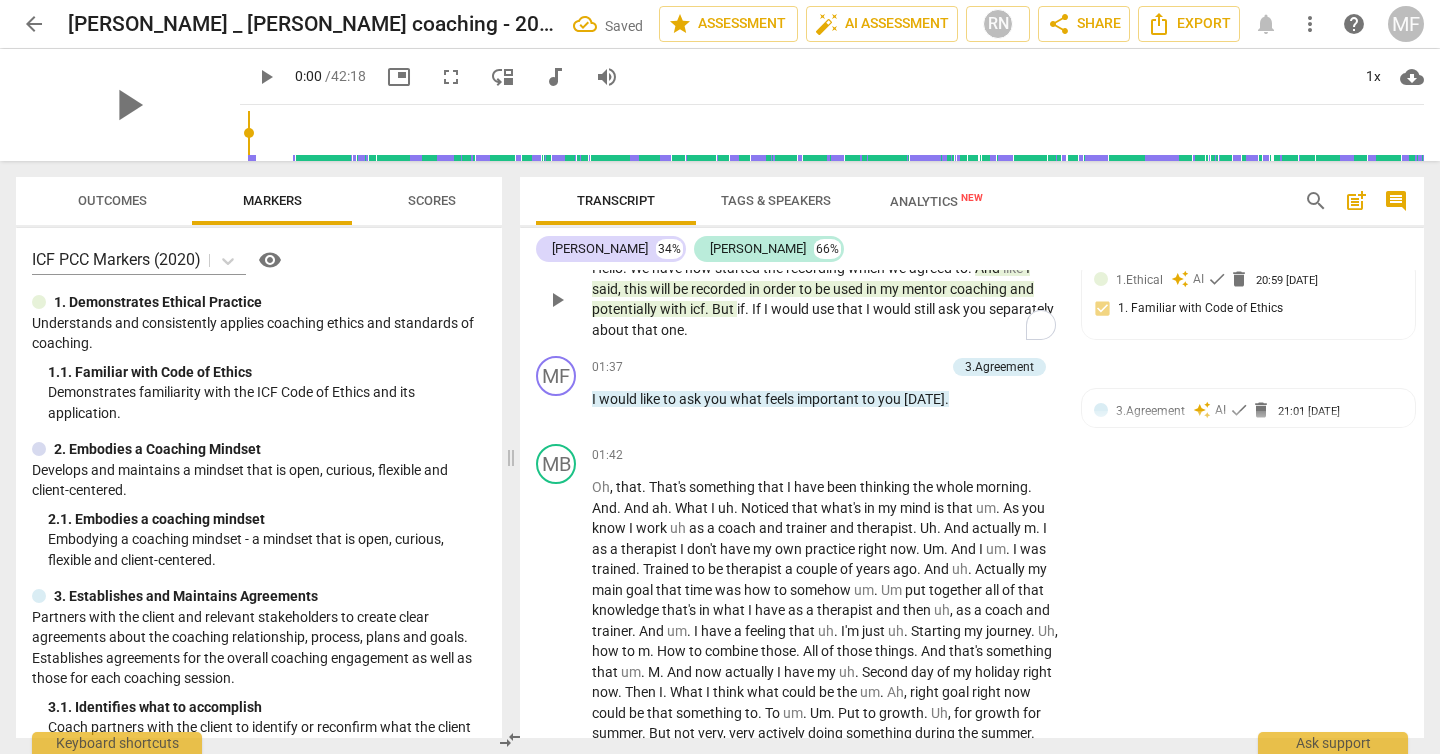 click on "Hello .   We   have   now   started   the   recording   which   we   agreed   to .   And   like   I   said ,   this   will   be   recorded   in   order   to   be   used   in   my   mentor   coaching   and   potentially   with   icf .   But   if .   If   I   would   use   that   I   would   still   ask   you   separately   about   that   one ." at bounding box center (826, 299) 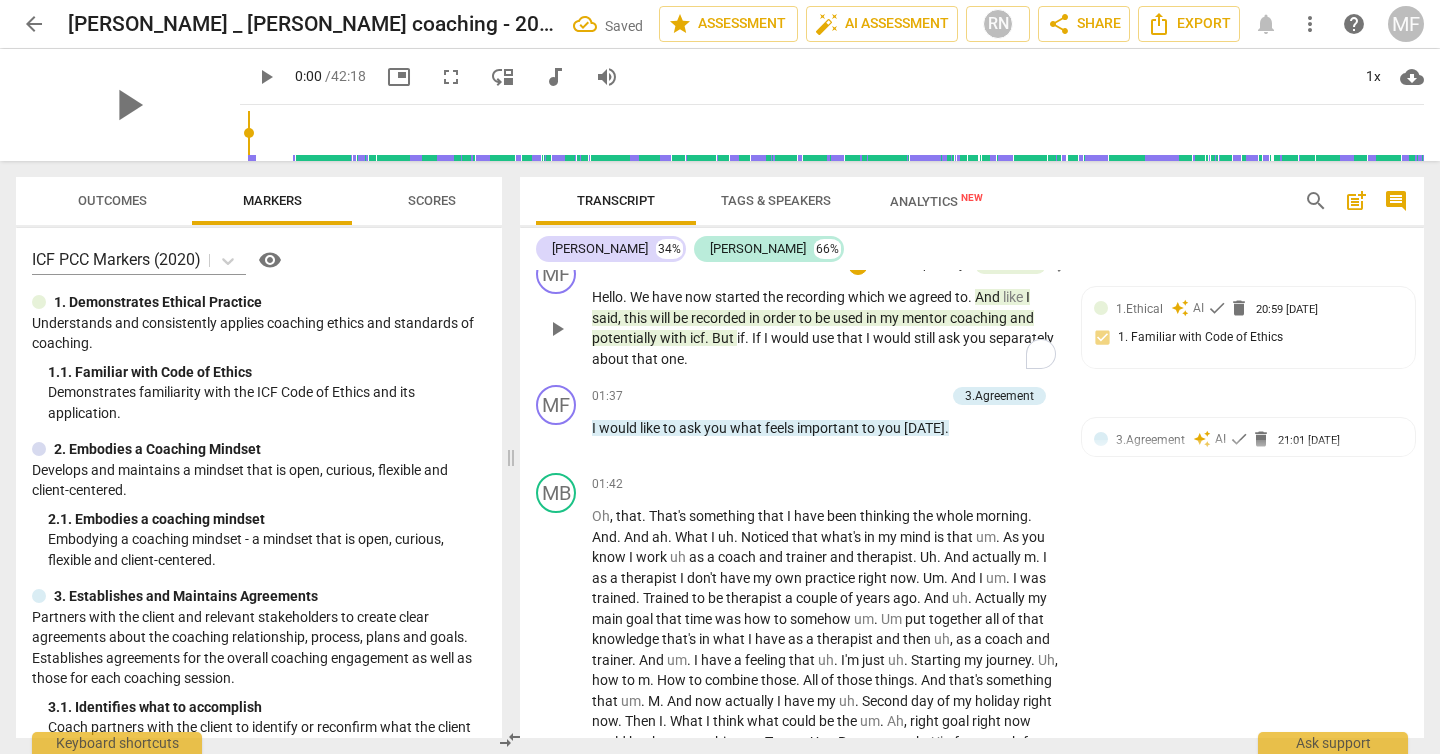 scroll, scrollTop: 0, scrollLeft: 0, axis: both 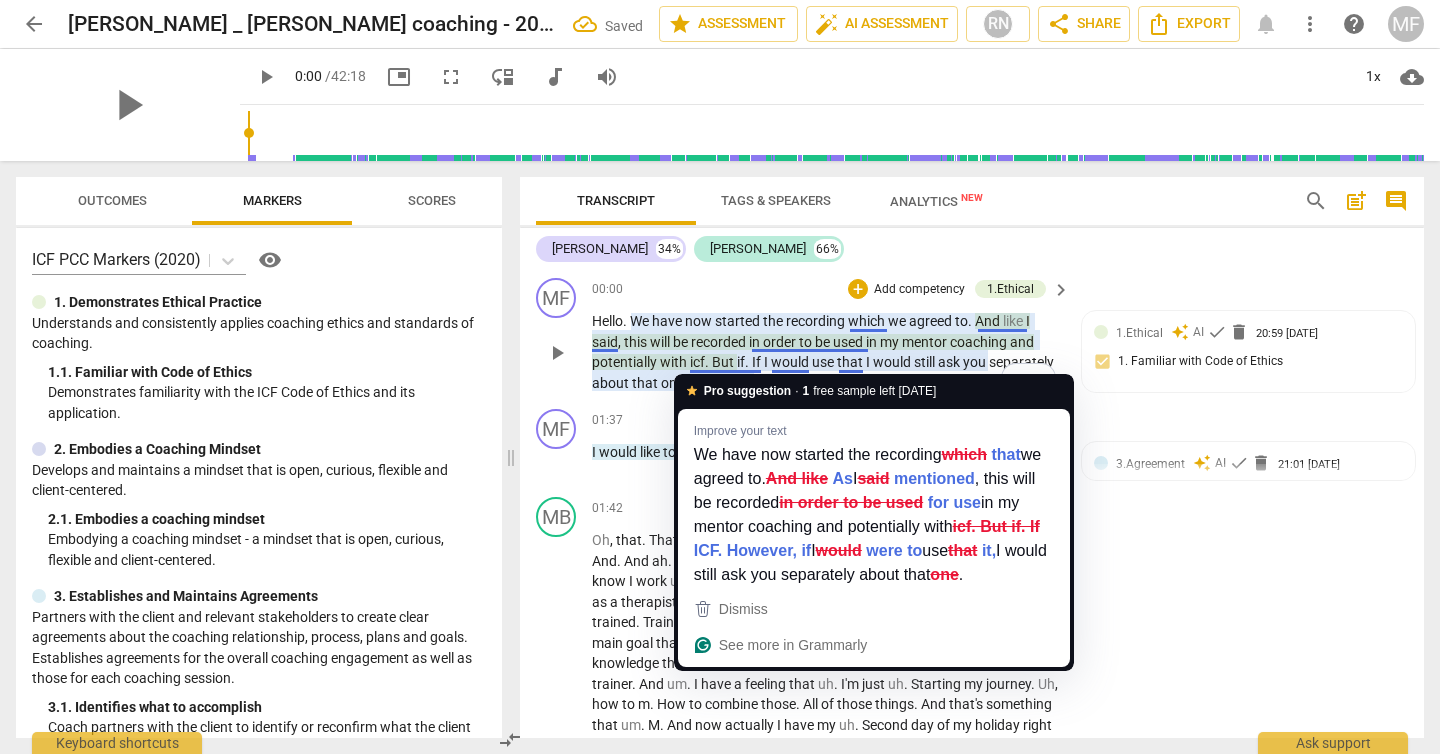 click on "would" at bounding box center [791, 362] 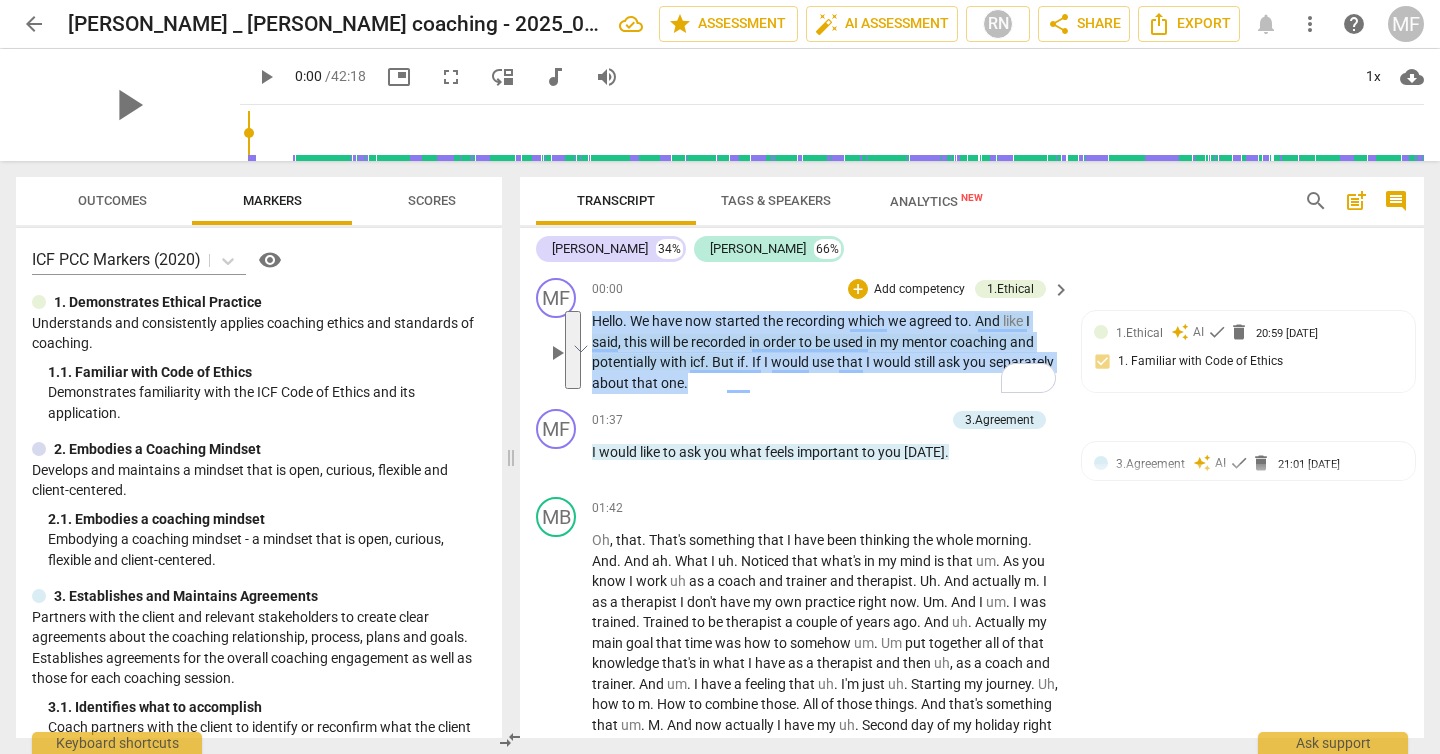 drag, startPoint x: 752, startPoint y: 385, endPoint x: 574, endPoint y: 328, distance: 186.90372 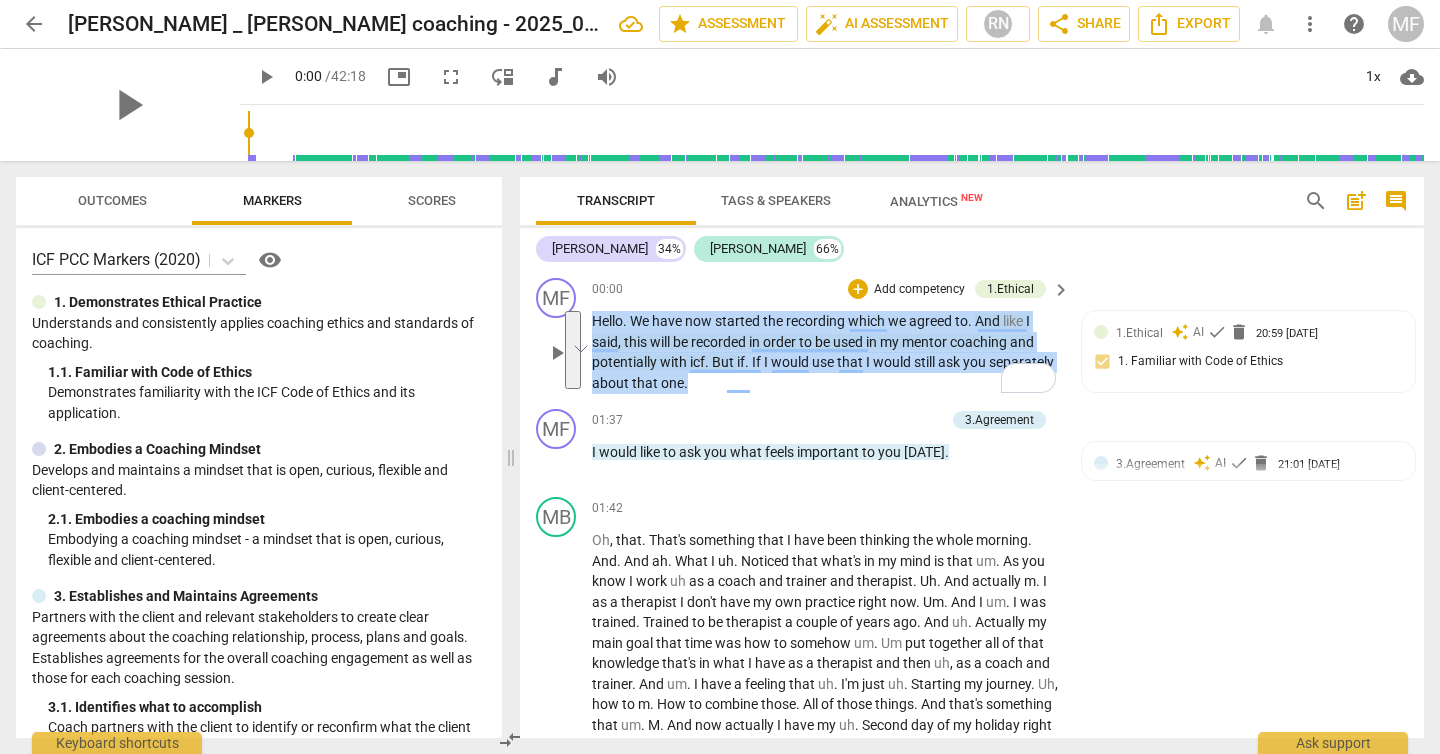 click on "MF play_arrow pause 00:00 + Add competency 1.Ethical keyboard_arrow_right Hello .   We   have   now   started   the   recording   which   we   agreed   to .   And   like   I   said ,   this   will   be   recorded   in   order   to   be   used   in   my   mentor   coaching   and   potentially   with   icf .   But   if .   If   I   would   use   that   I   would   still   ask   you   separately   about   that   one . 1.Ethical auto_awesome AI check delete 20:59 07-14-2025 1. Familiar with Code of Ethics" at bounding box center (972, 335) 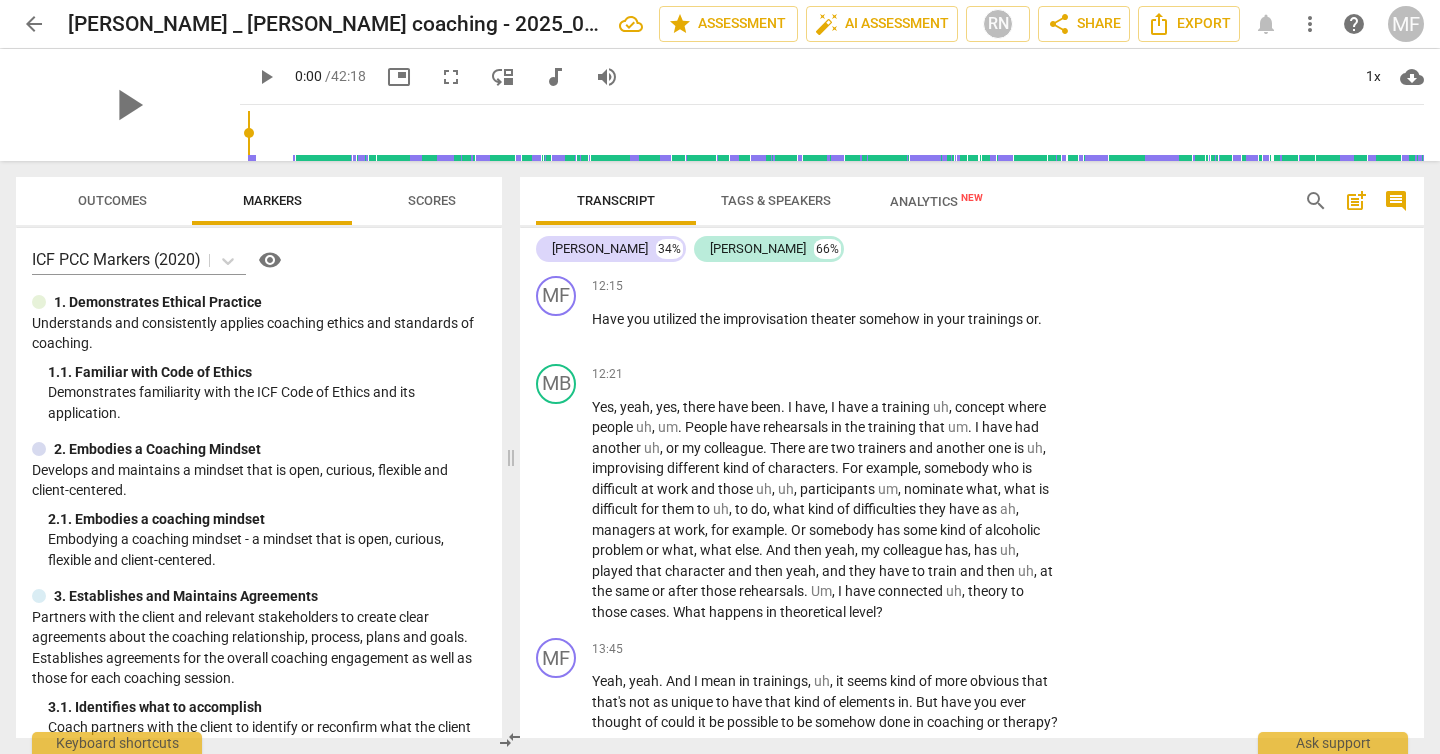 scroll, scrollTop: 4524, scrollLeft: 0, axis: vertical 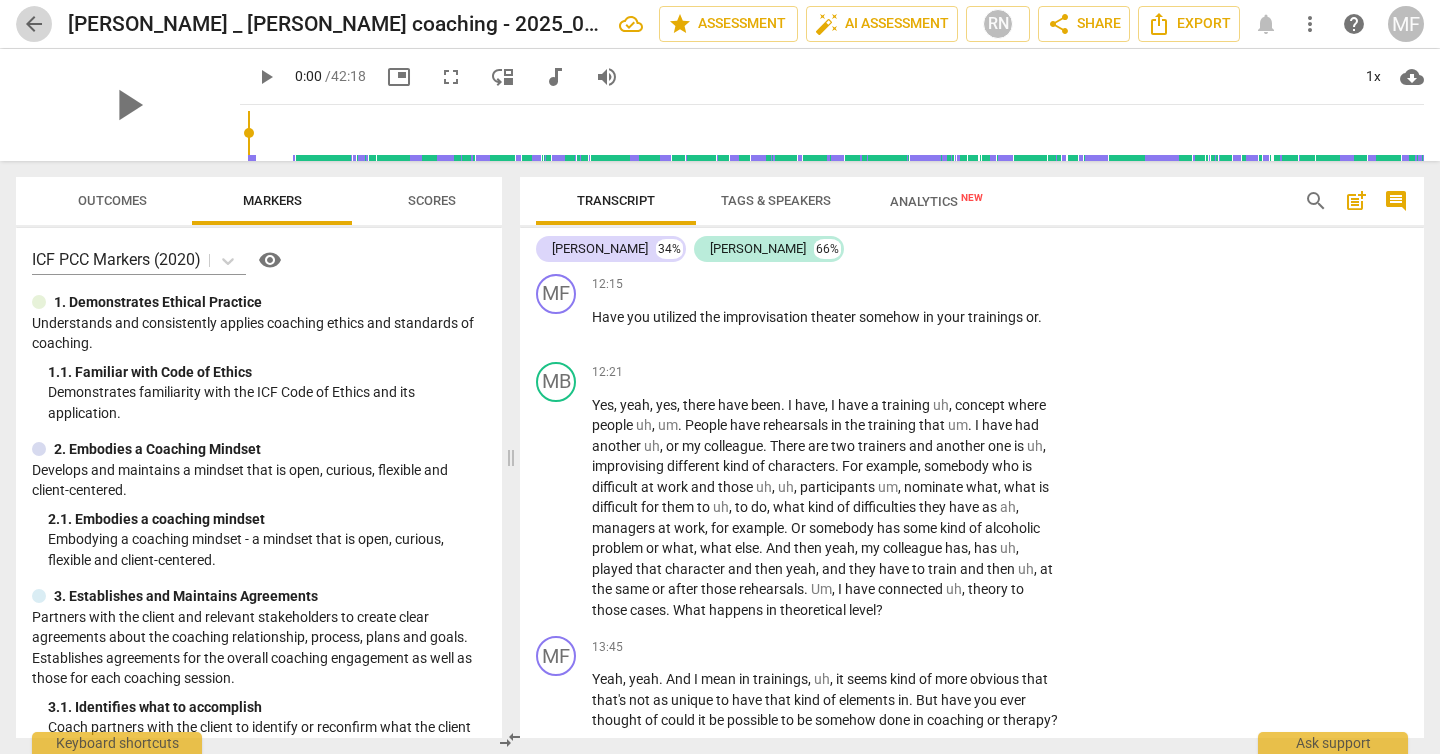click on "arrow_back" at bounding box center [34, 24] 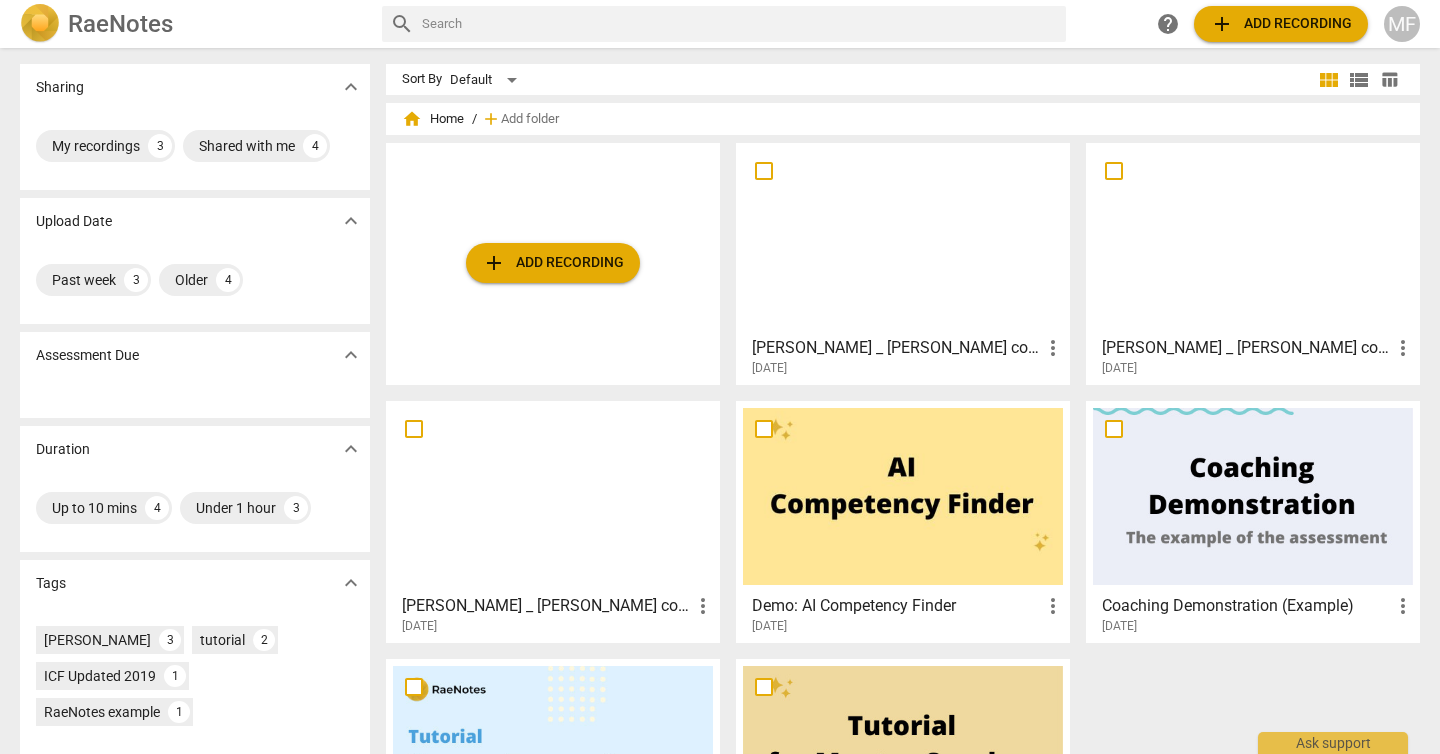 click at bounding box center (553, 496) 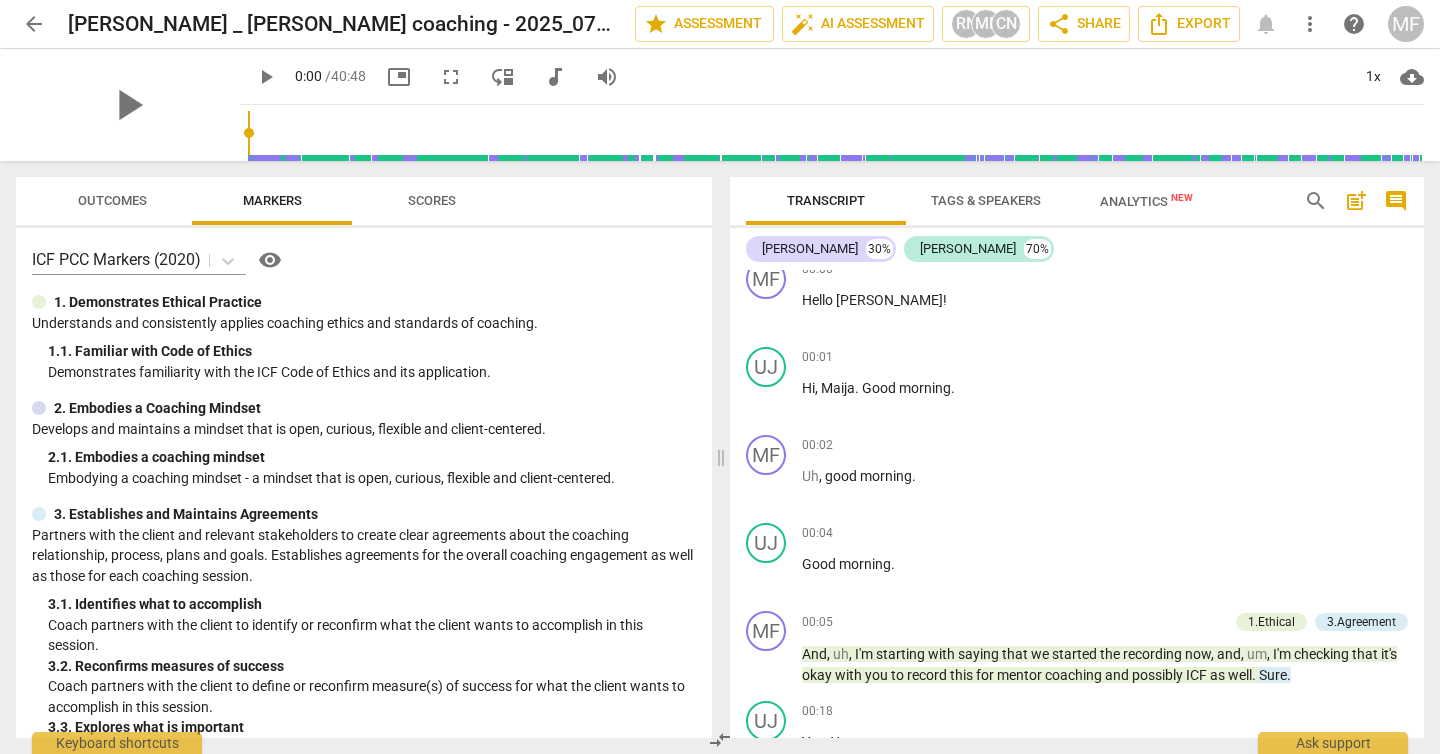 scroll, scrollTop: 0, scrollLeft: 0, axis: both 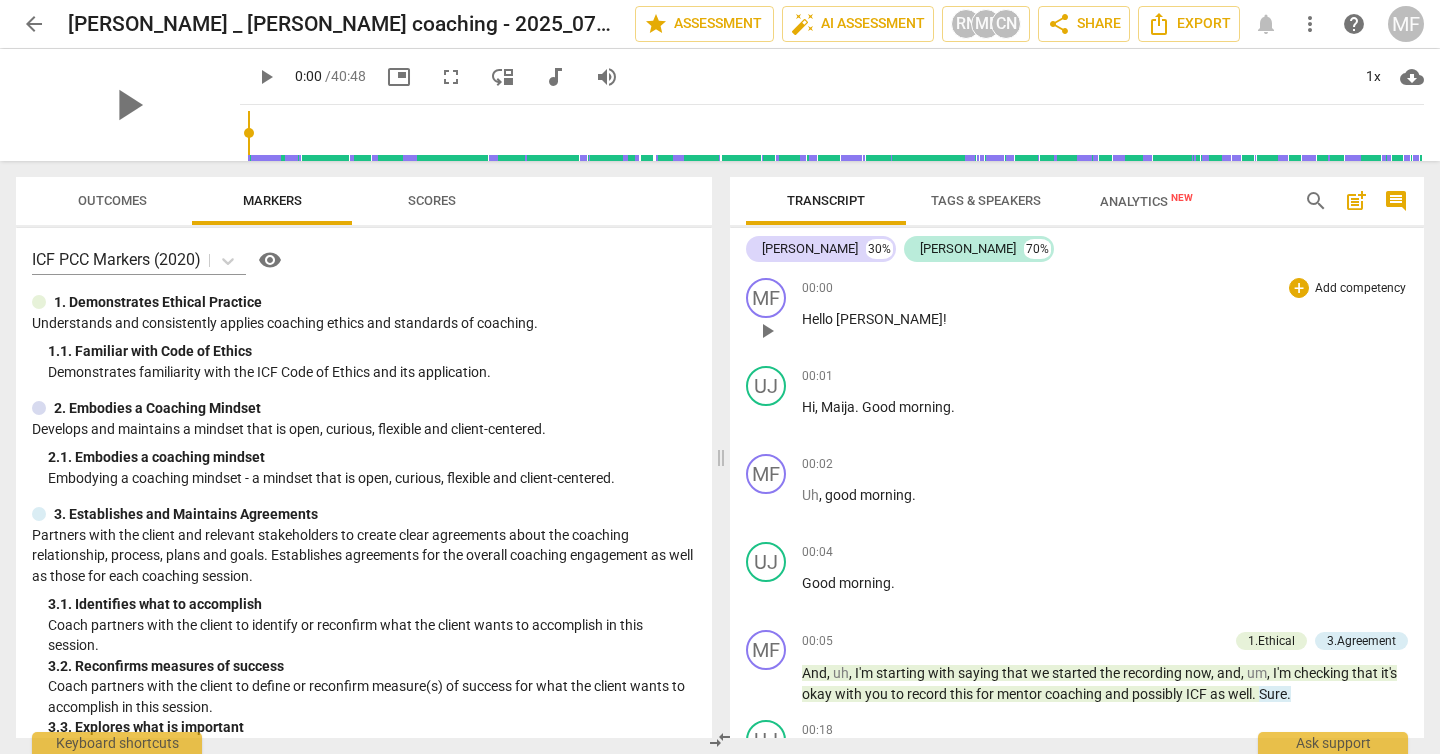 click on "play_arrow" at bounding box center [767, 331] 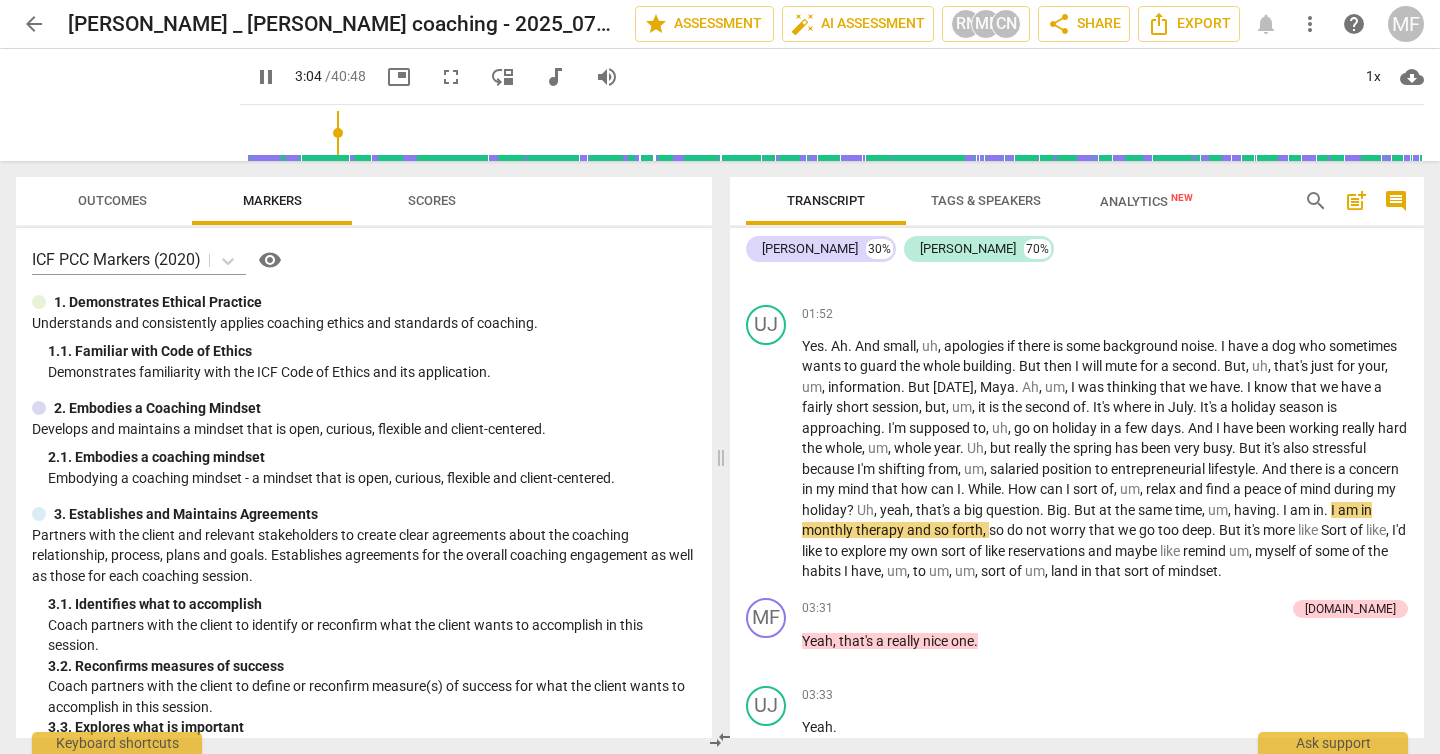 scroll, scrollTop: 1098, scrollLeft: 0, axis: vertical 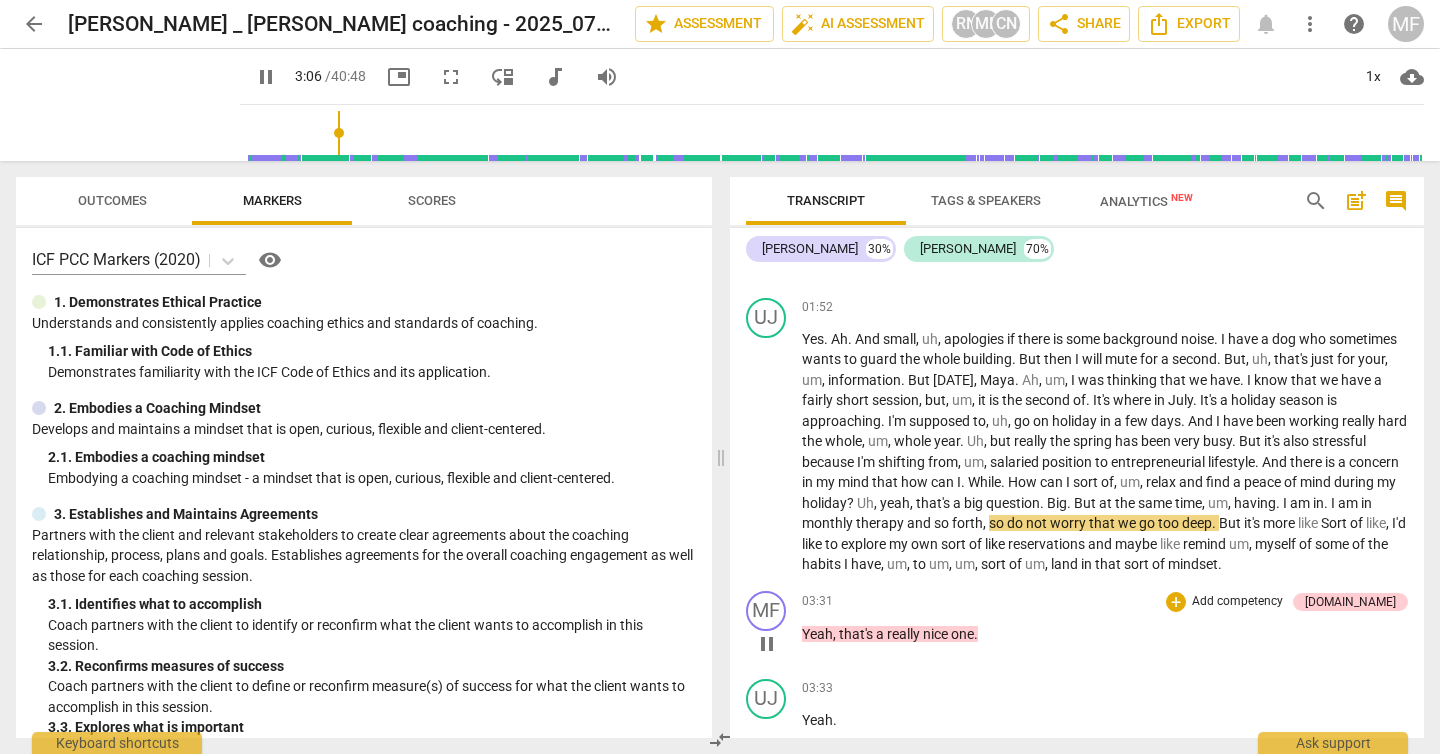 click on "one" at bounding box center [962, 634] 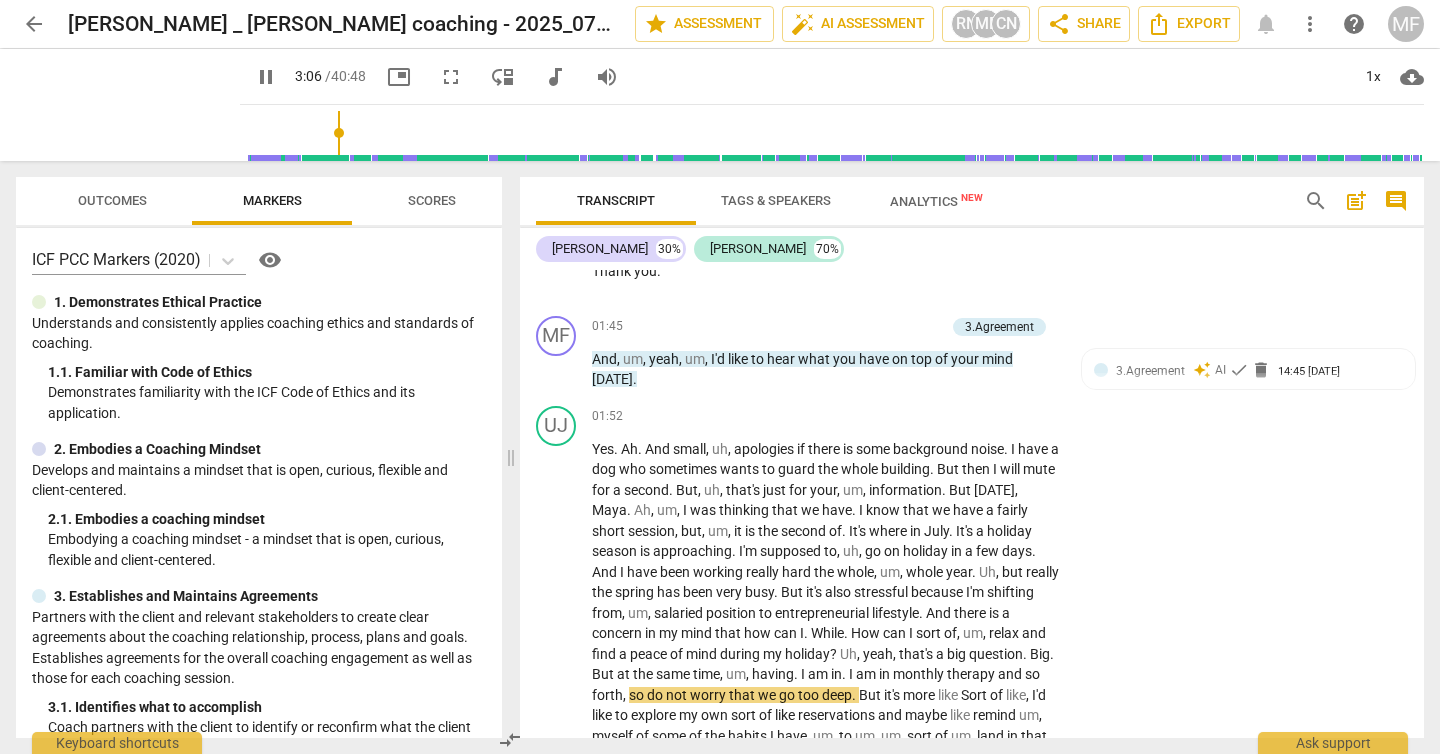 scroll, scrollTop: 1609, scrollLeft: 0, axis: vertical 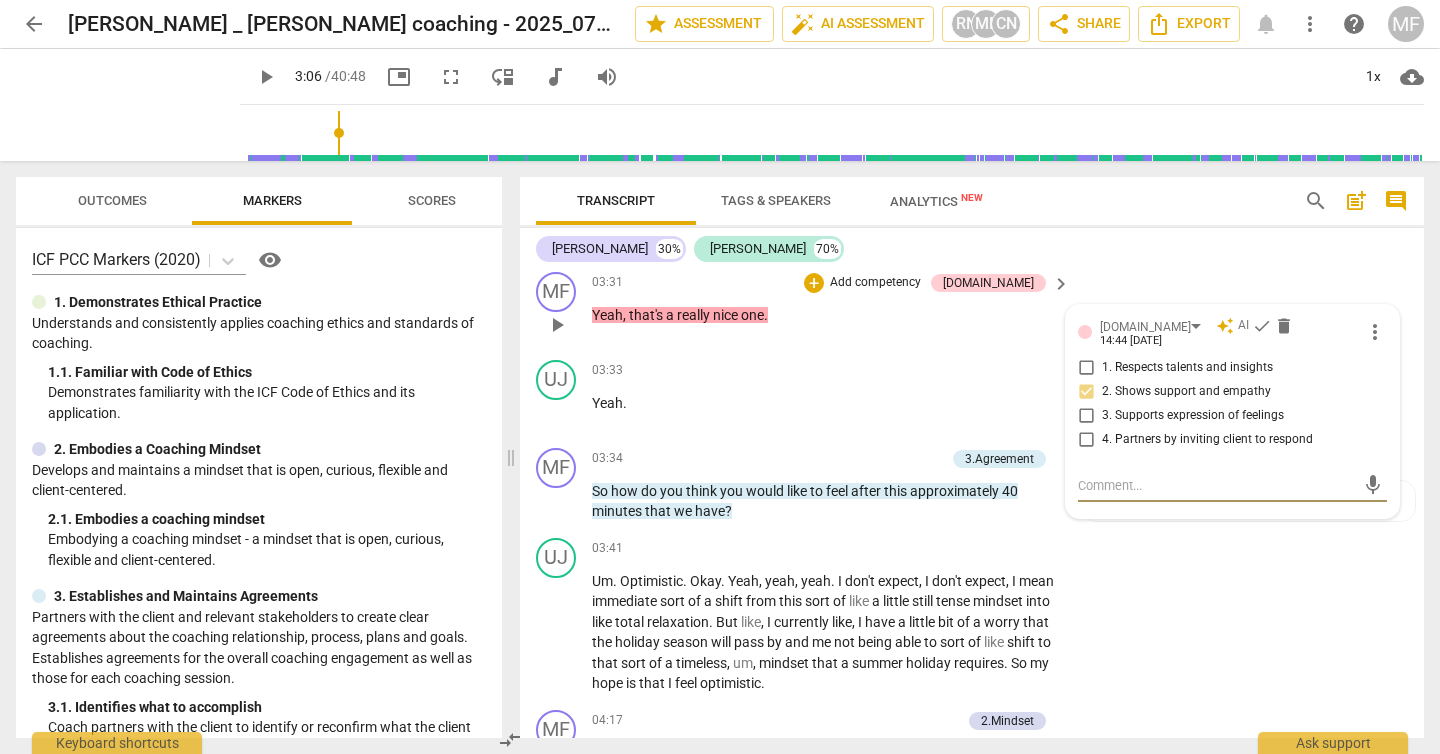 click on "play_arrow" at bounding box center (557, 325) 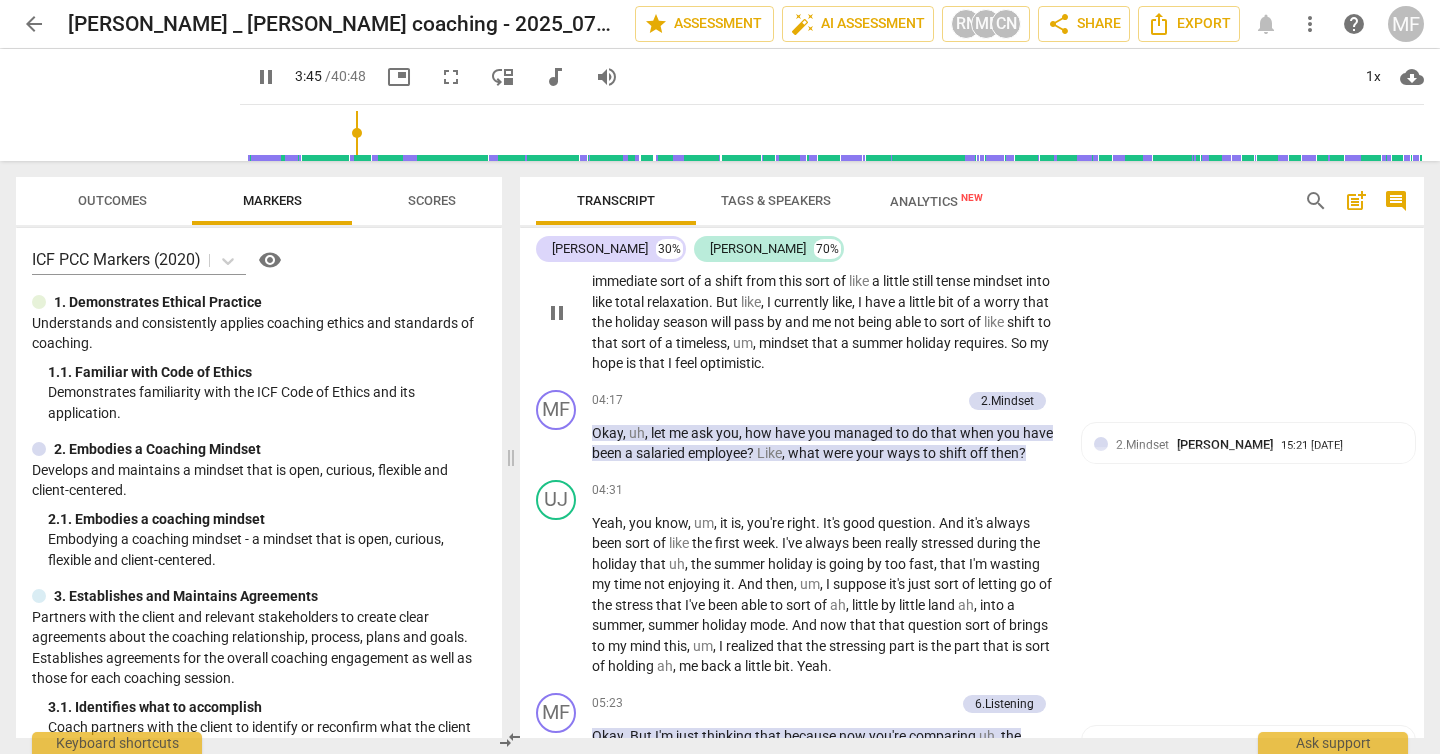 scroll, scrollTop: 1936, scrollLeft: 0, axis: vertical 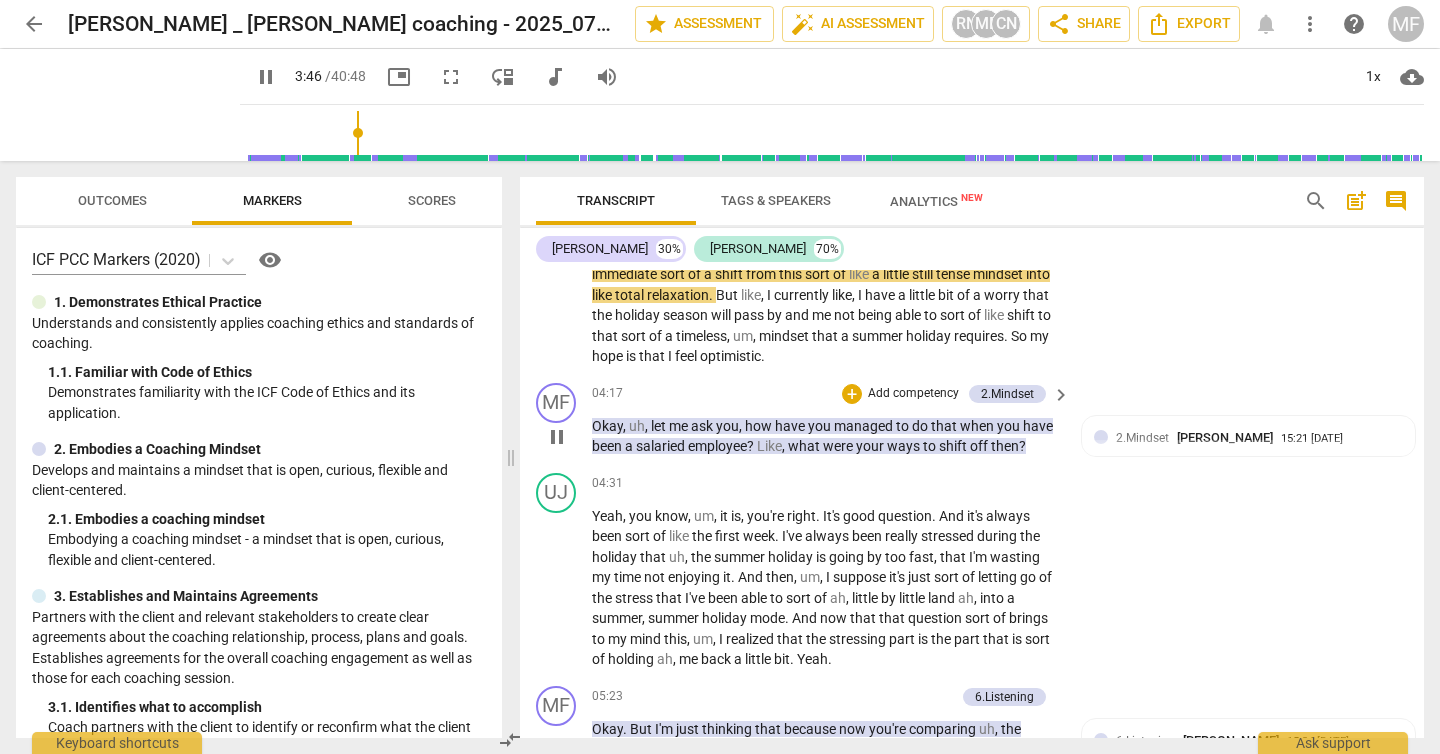click on "," at bounding box center [648, 426] 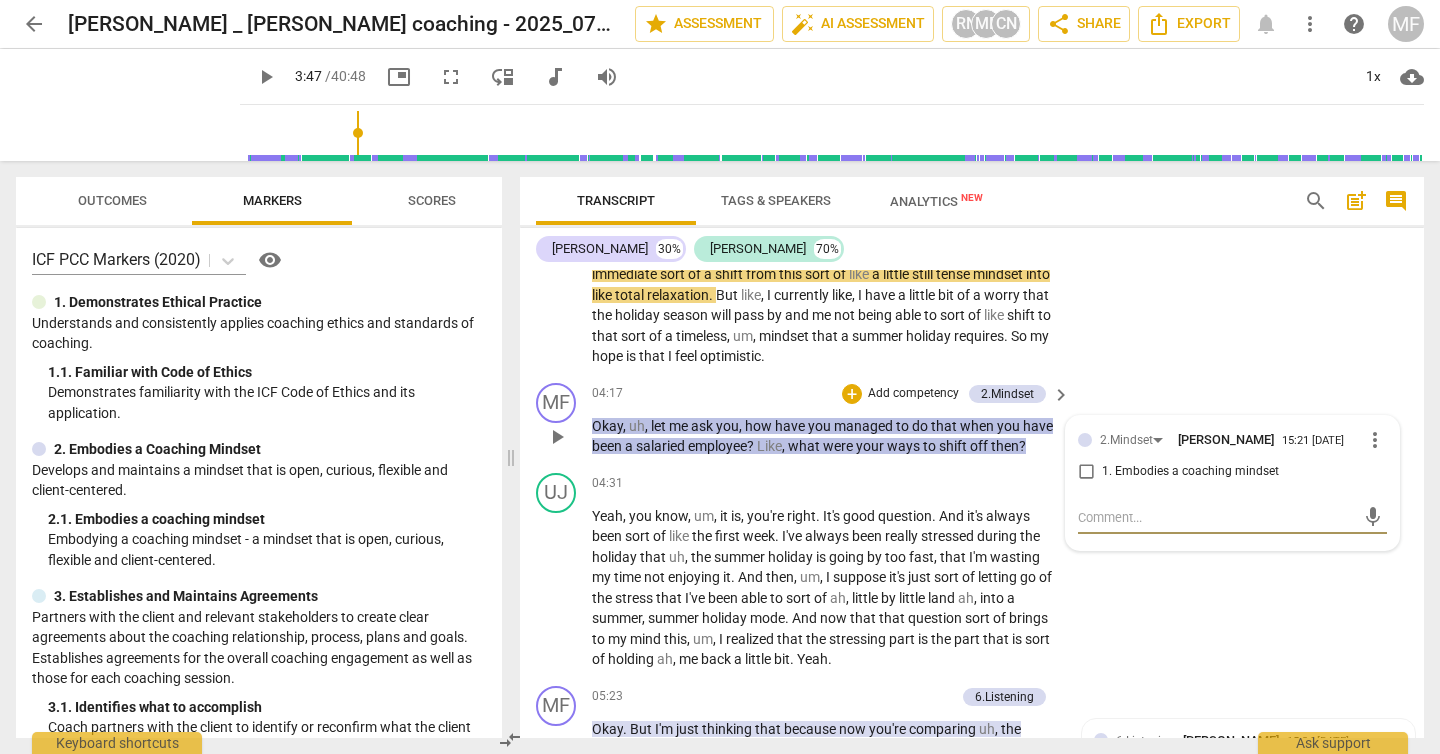 click on "play_arrow" at bounding box center [557, 437] 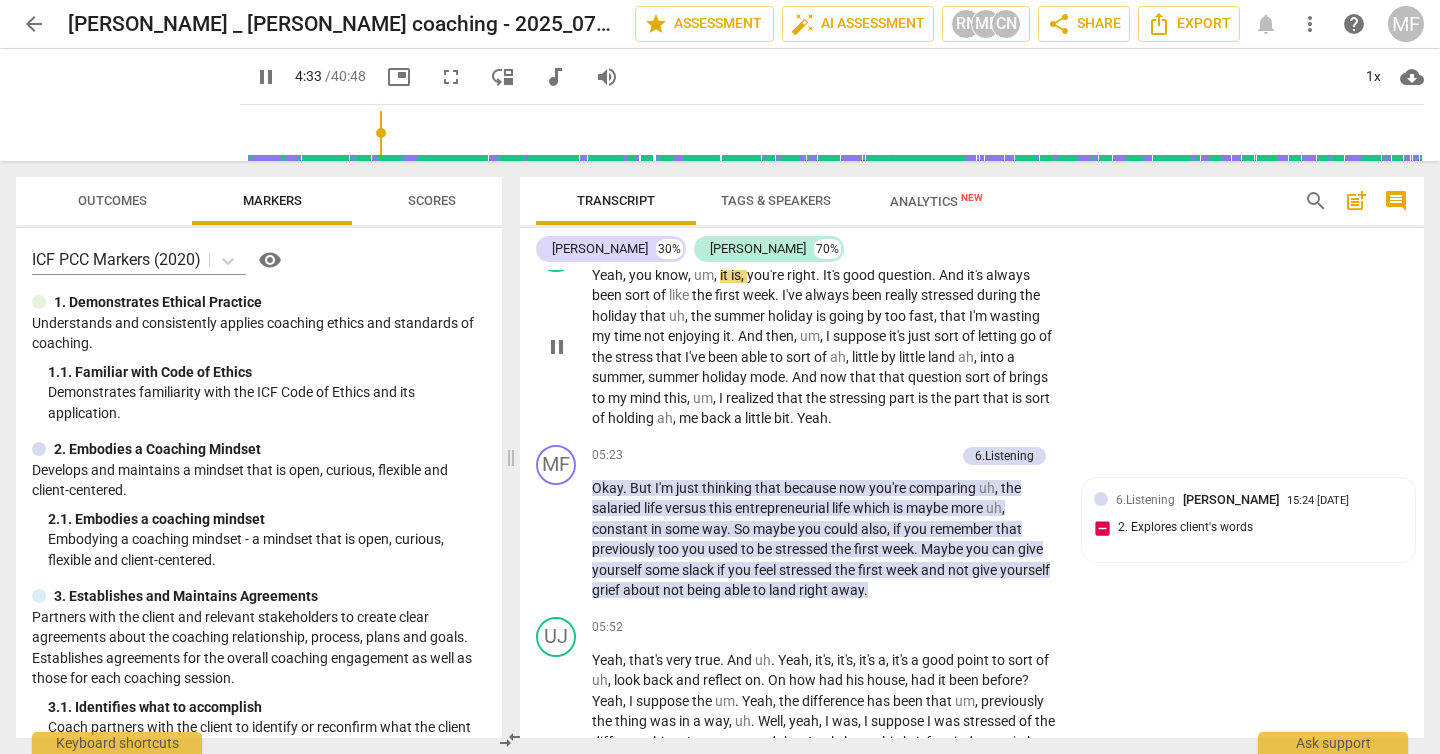 scroll, scrollTop: 2180, scrollLeft: 0, axis: vertical 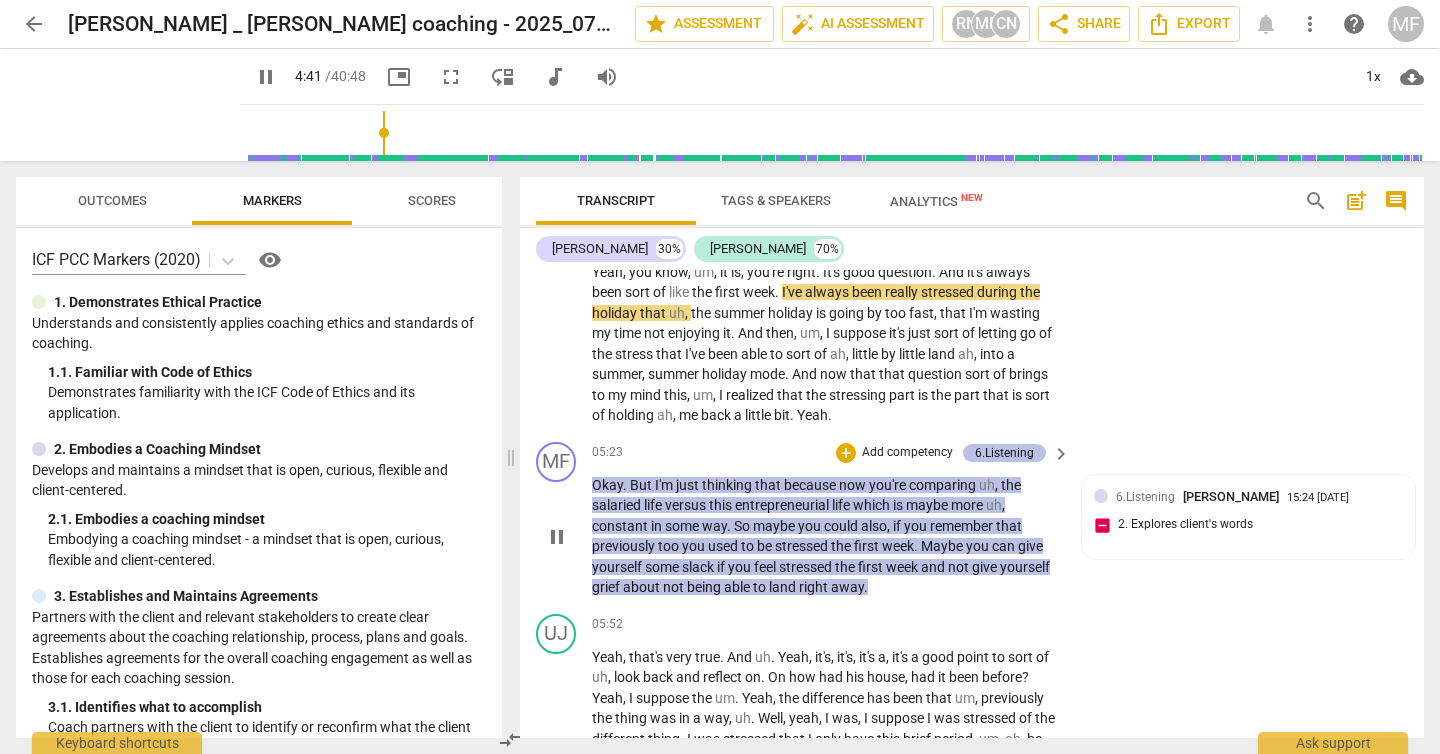 click on "6.Listening" at bounding box center (1004, 453) 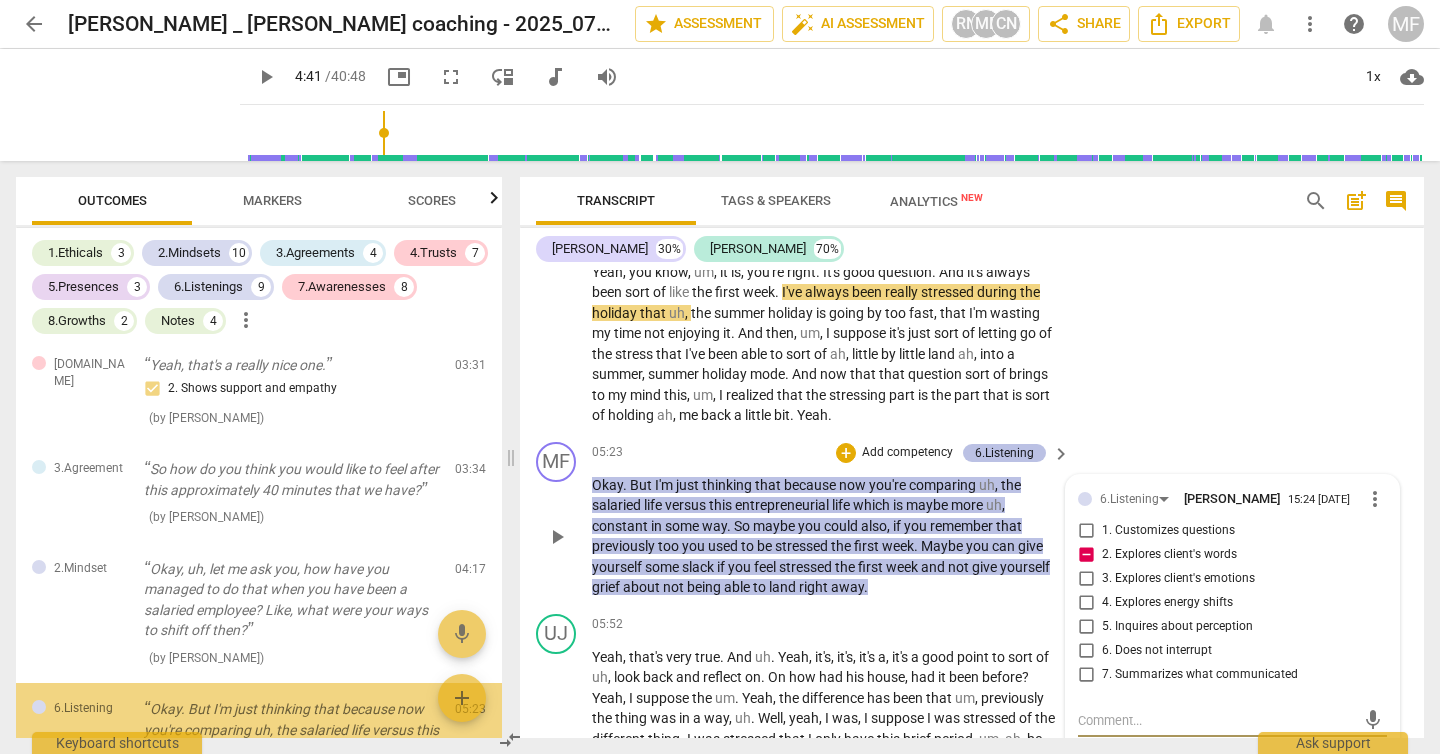 scroll, scrollTop: 1983, scrollLeft: 0, axis: vertical 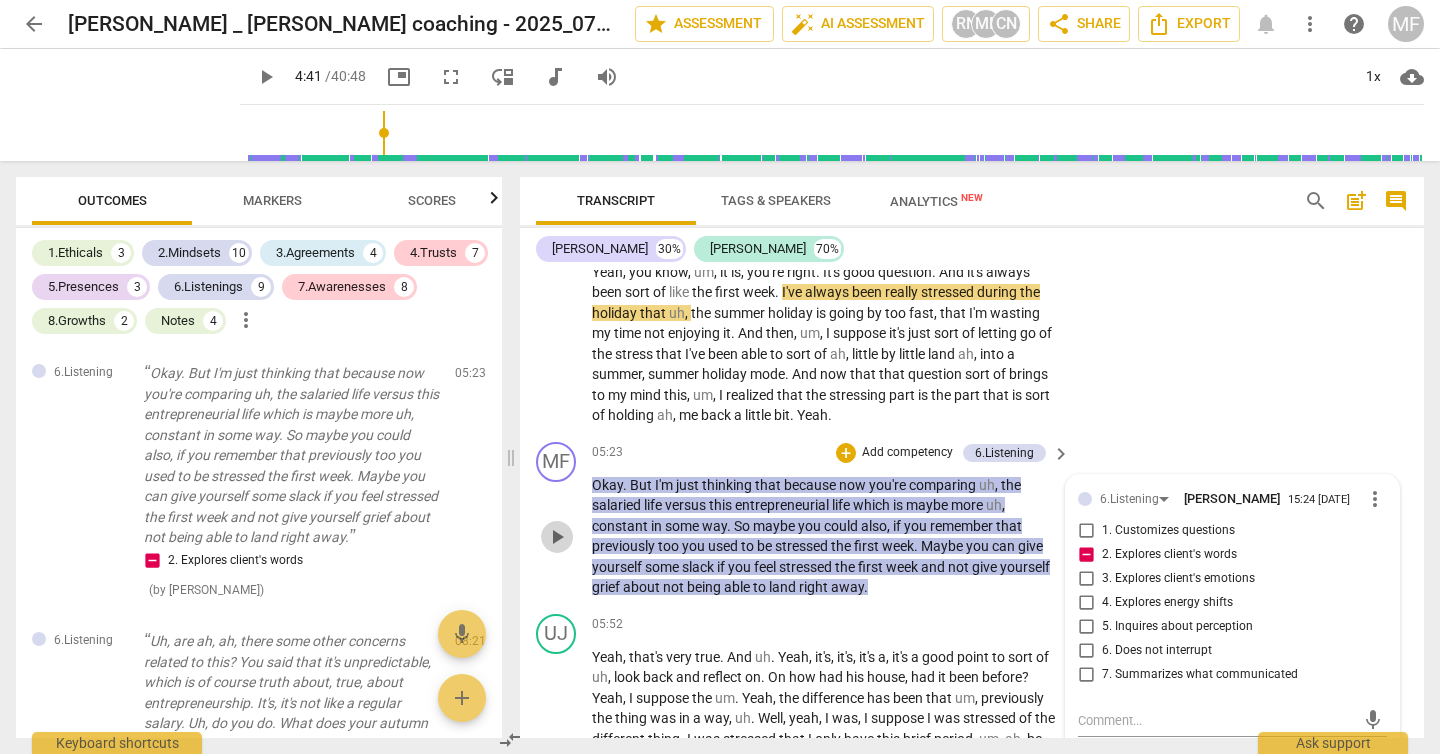 click on "play_arrow" at bounding box center (557, 537) 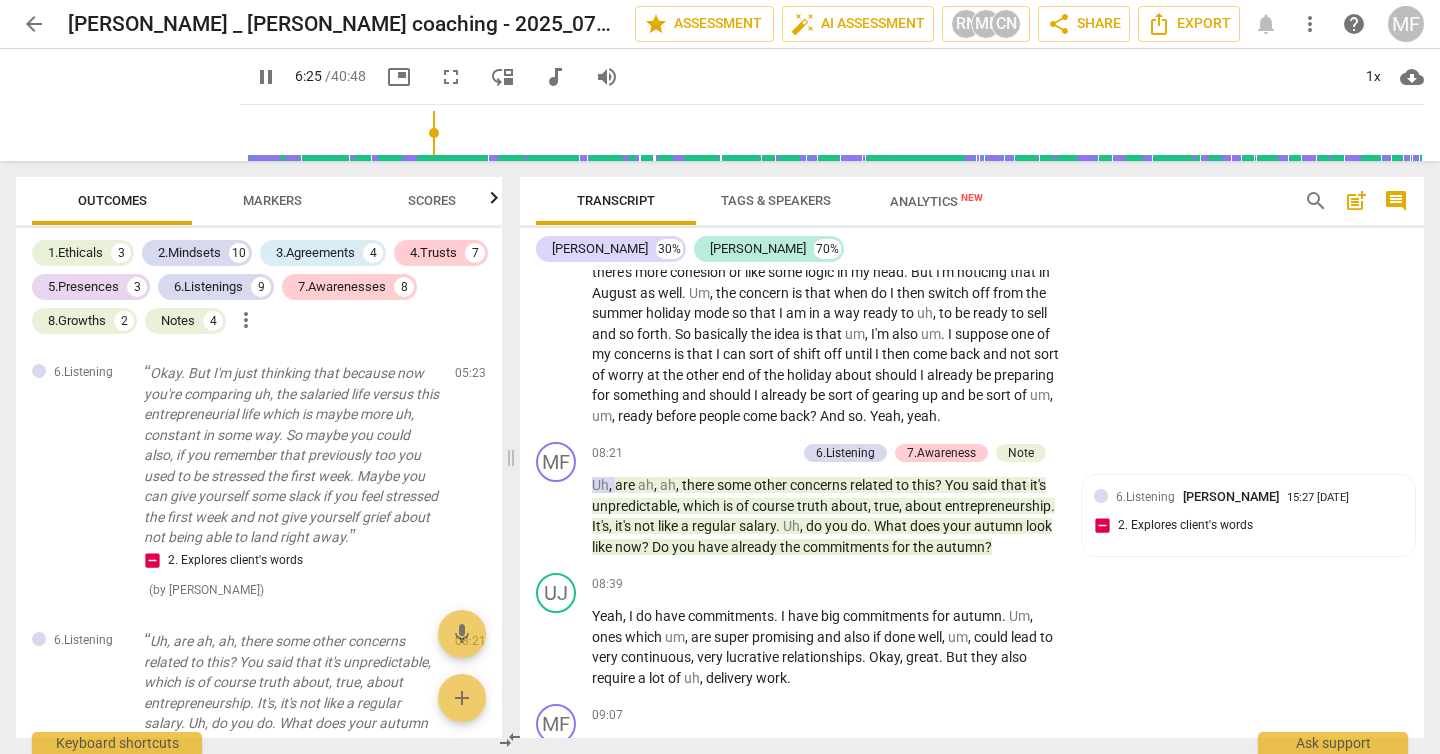 scroll, scrollTop: 2840, scrollLeft: 0, axis: vertical 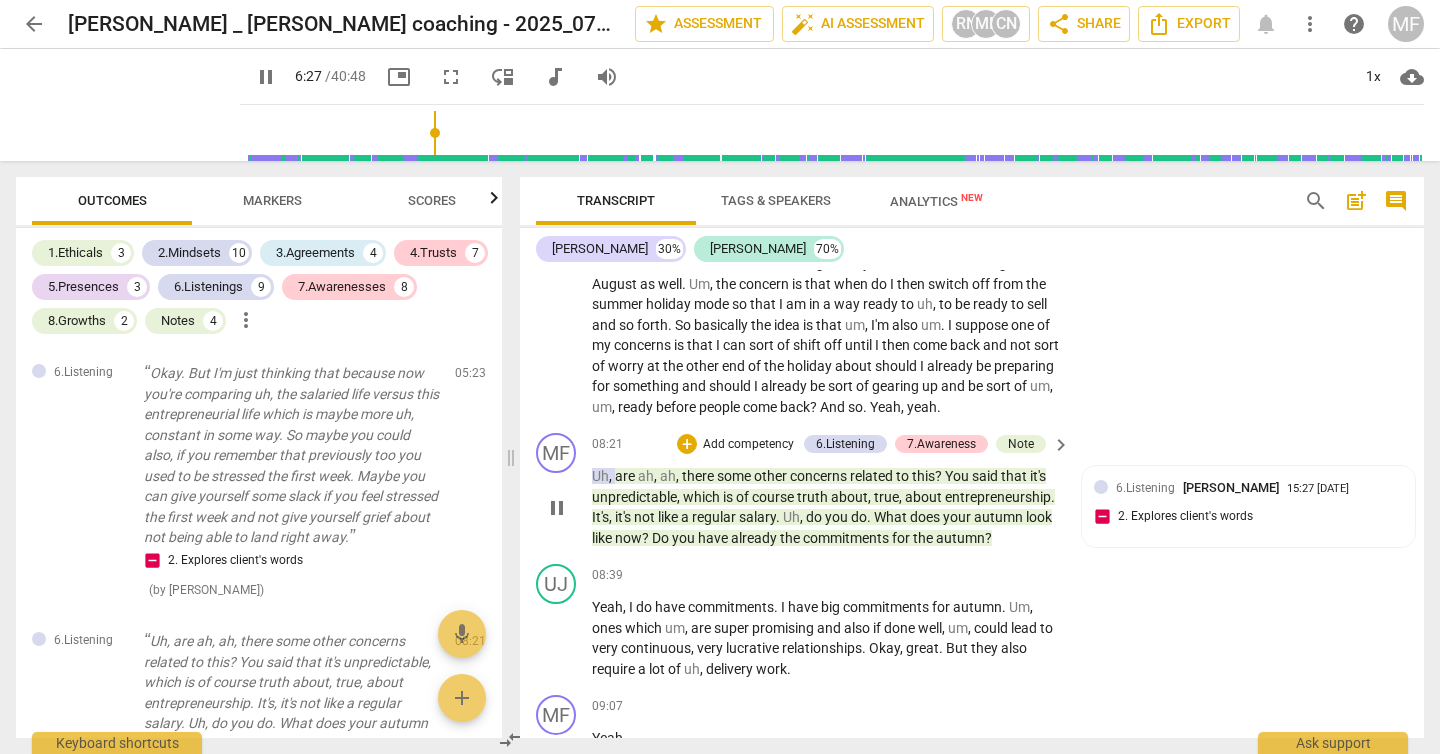 click on "pause" at bounding box center (557, 508) 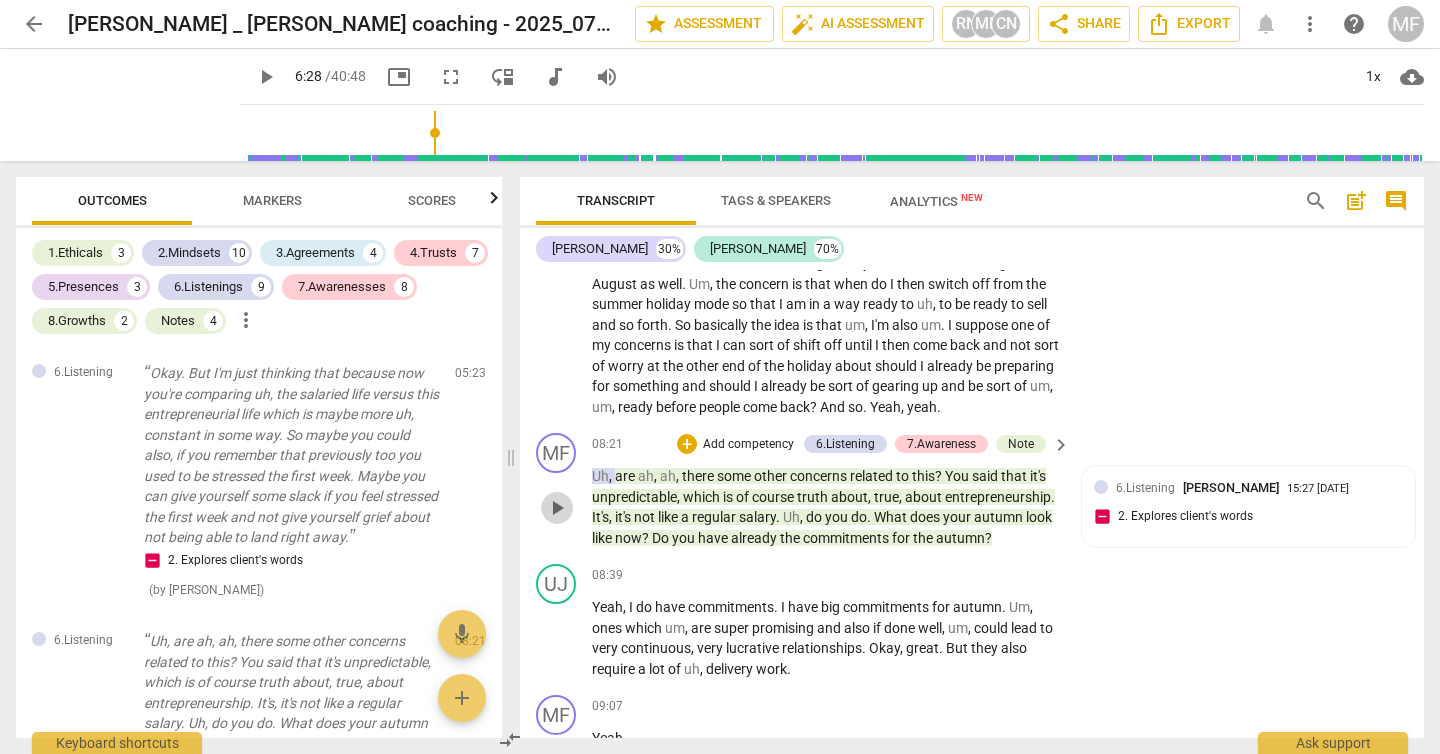 click on "play_arrow" at bounding box center [557, 508] 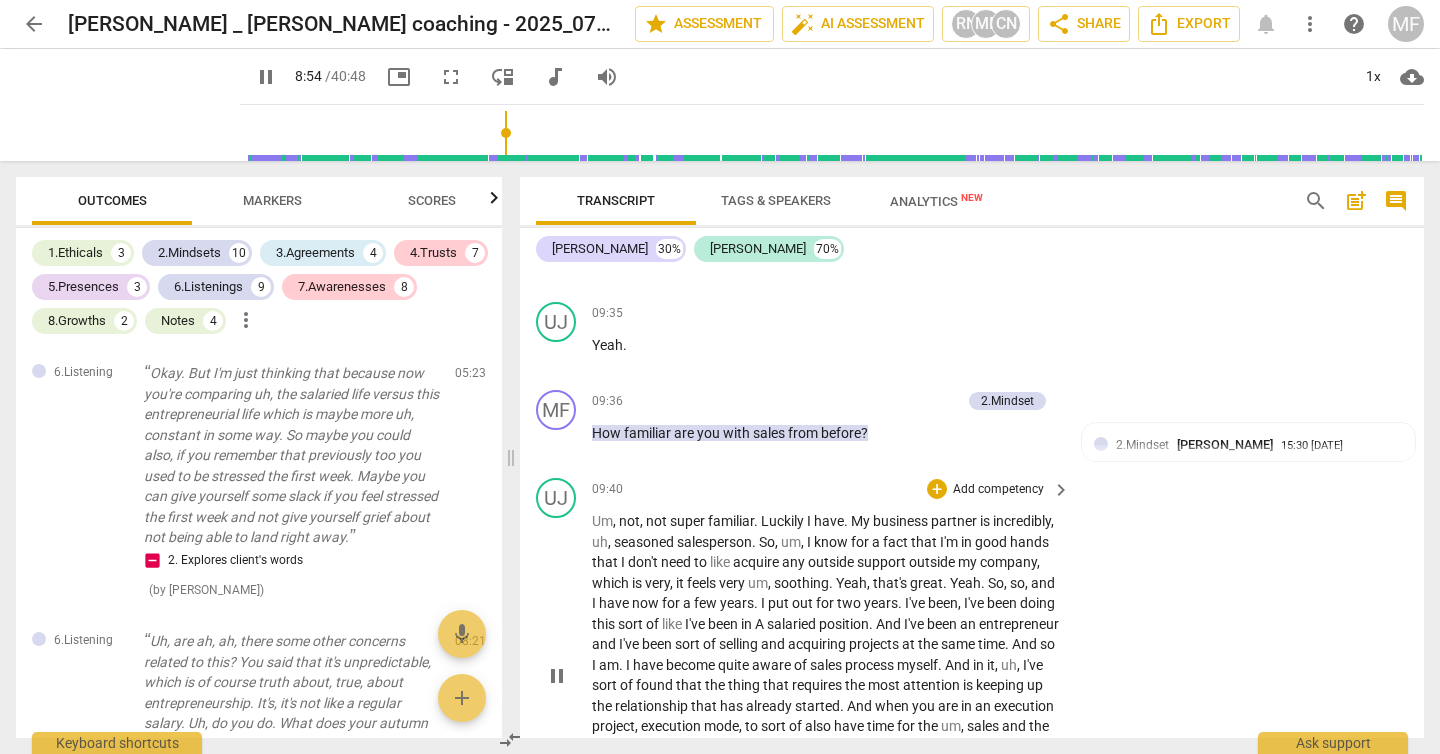 scroll, scrollTop: 3539, scrollLeft: 0, axis: vertical 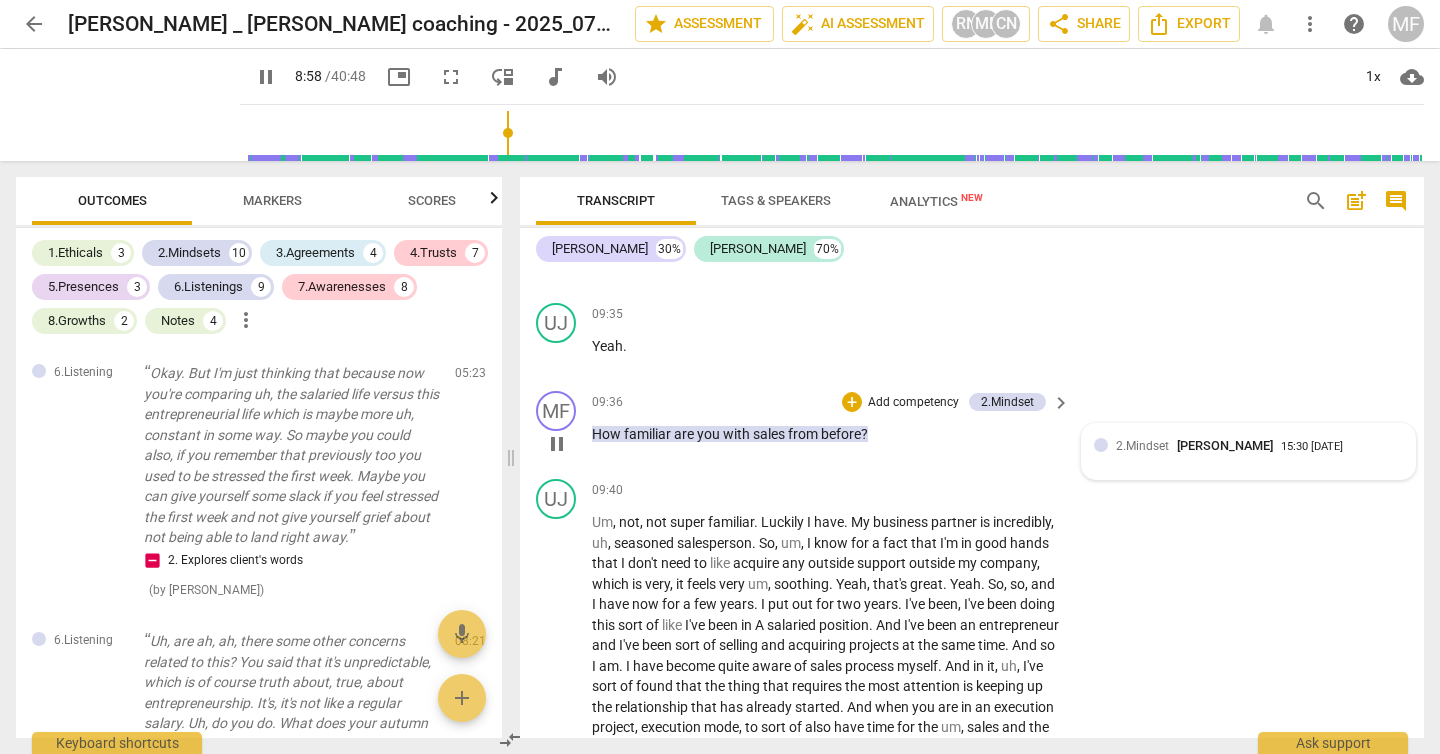 click on "2.Mindset" at bounding box center (1142, 446) 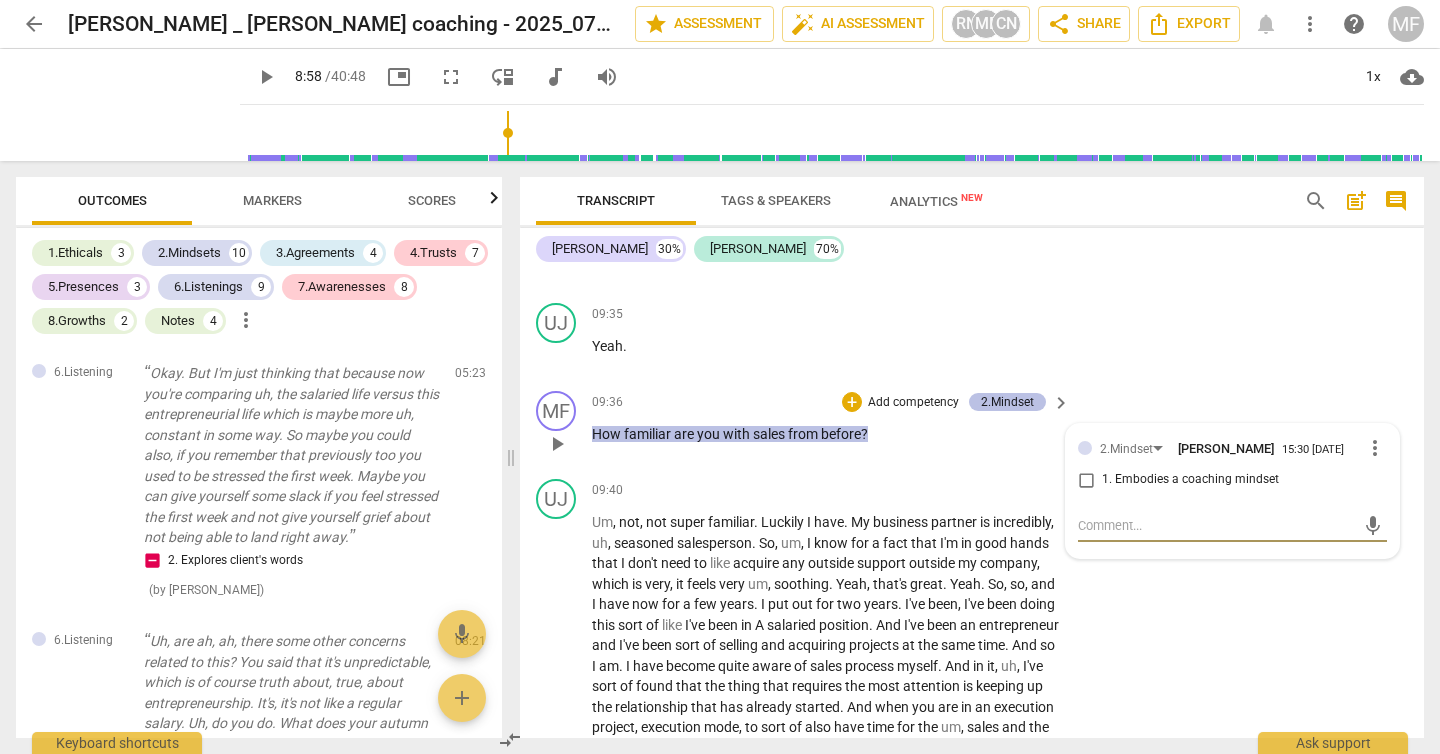 click on "2.Mindset" at bounding box center [1007, 402] 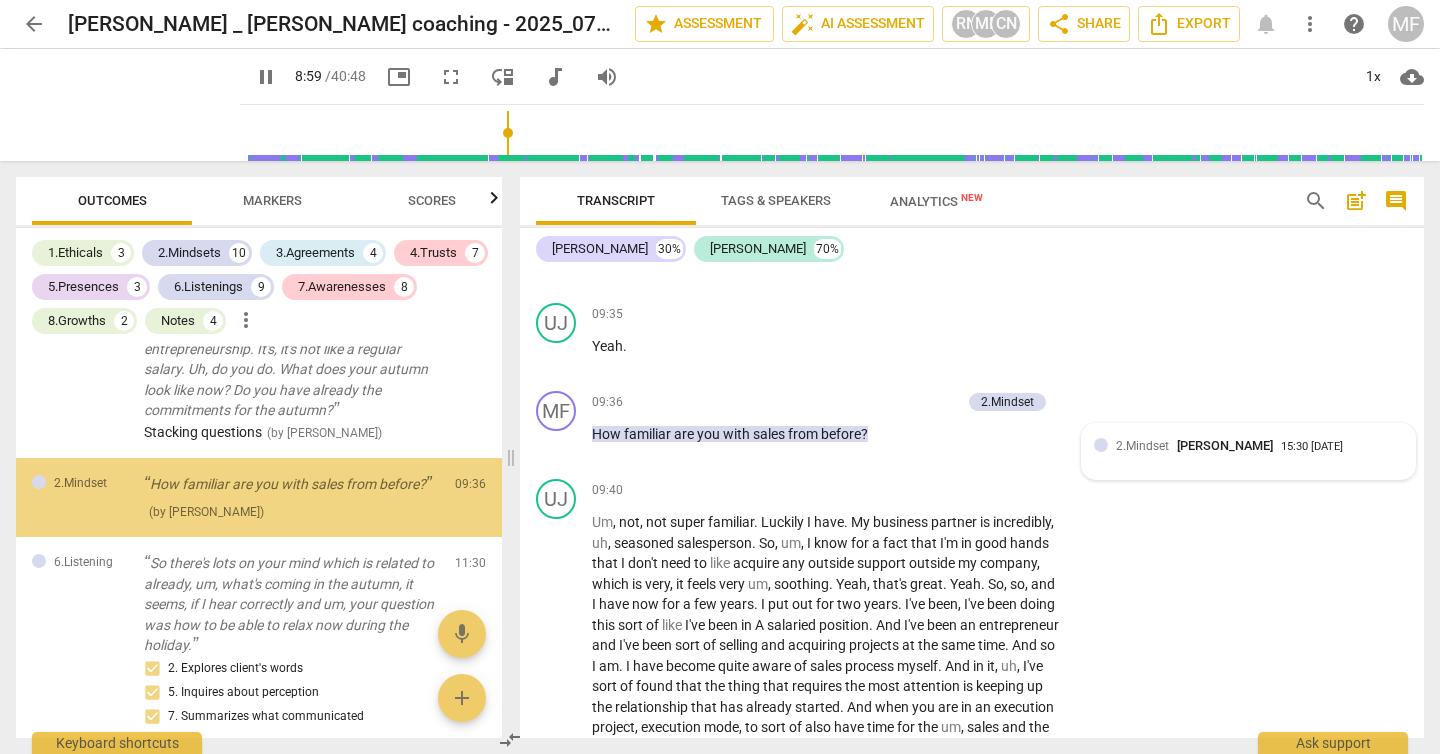 scroll, scrollTop: 2793, scrollLeft: 0, axis: vertical 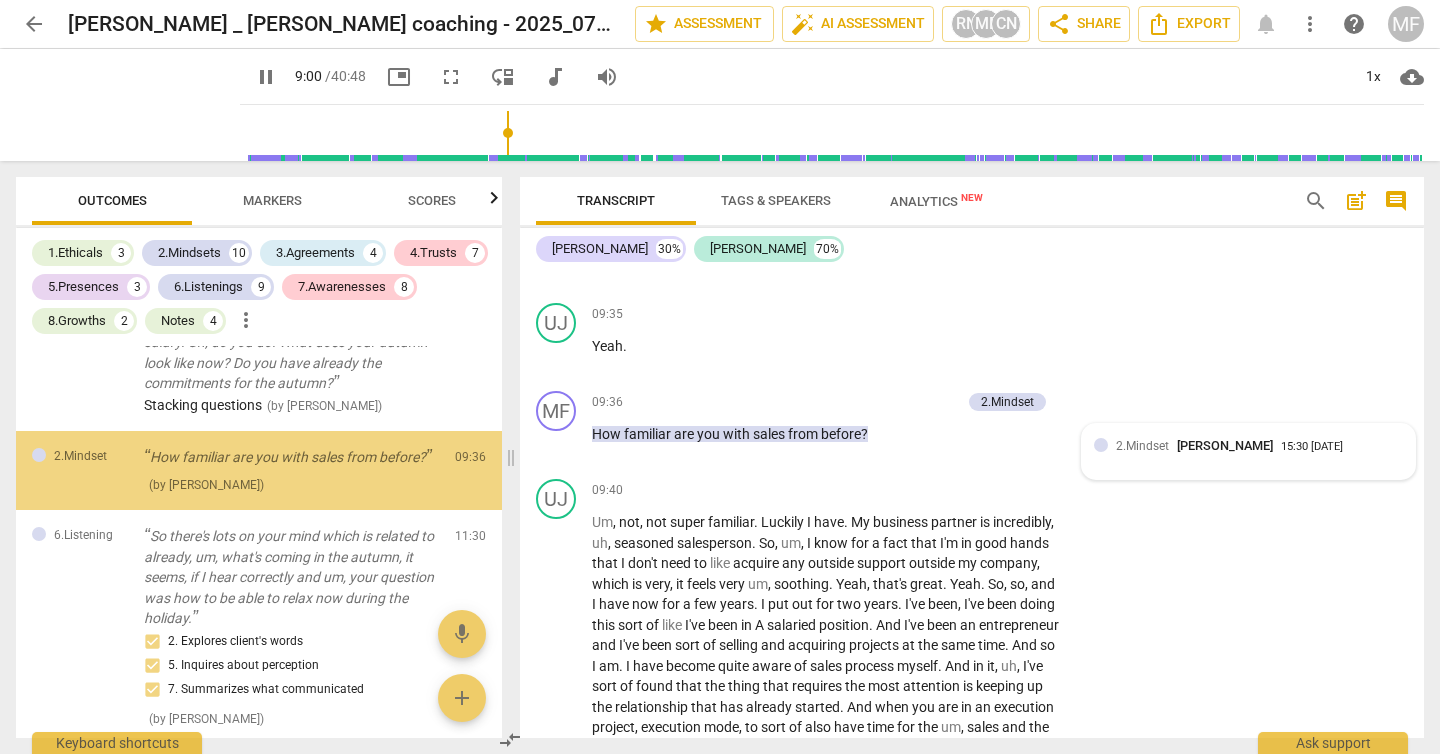 click on "2.Mindset" at bounding box center (1142, 446) 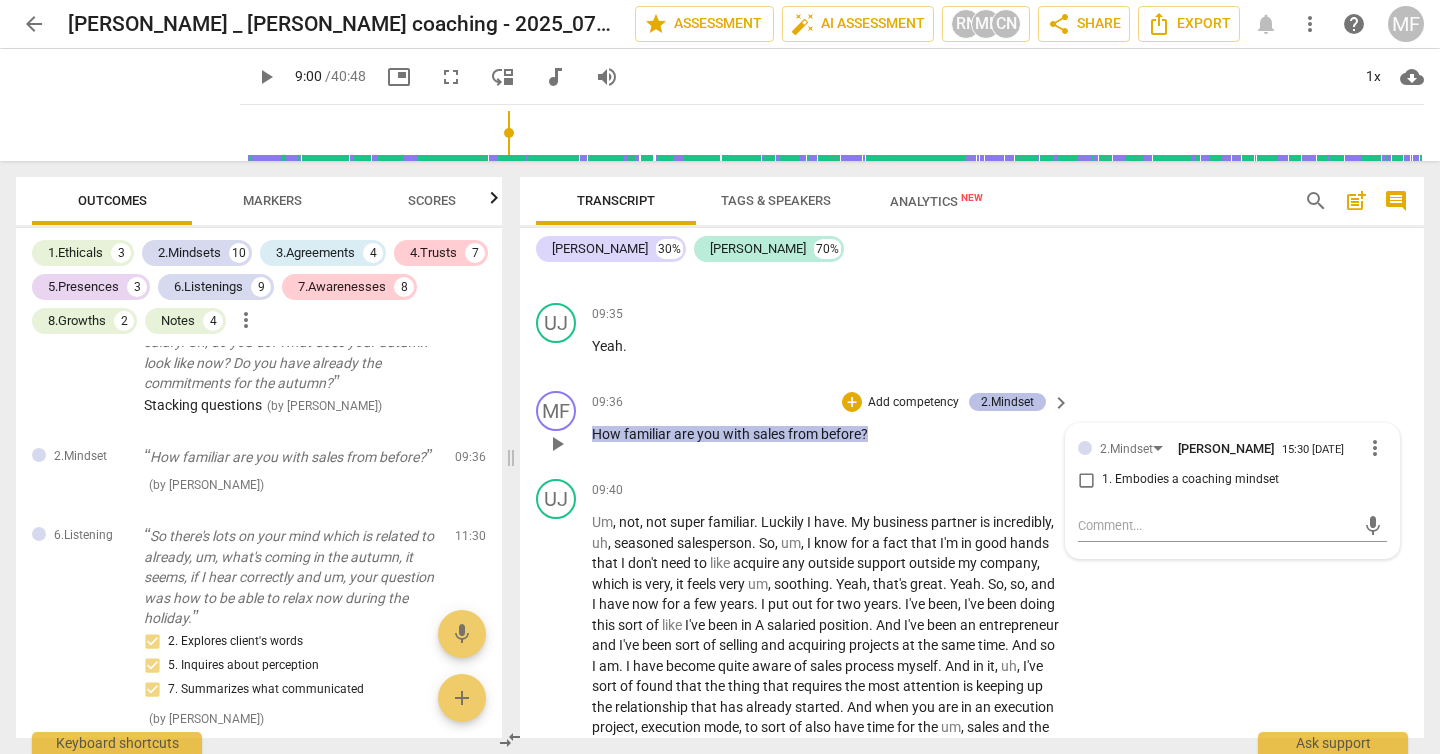 click on "2.Mindset" at bounding box center (1007, 402) 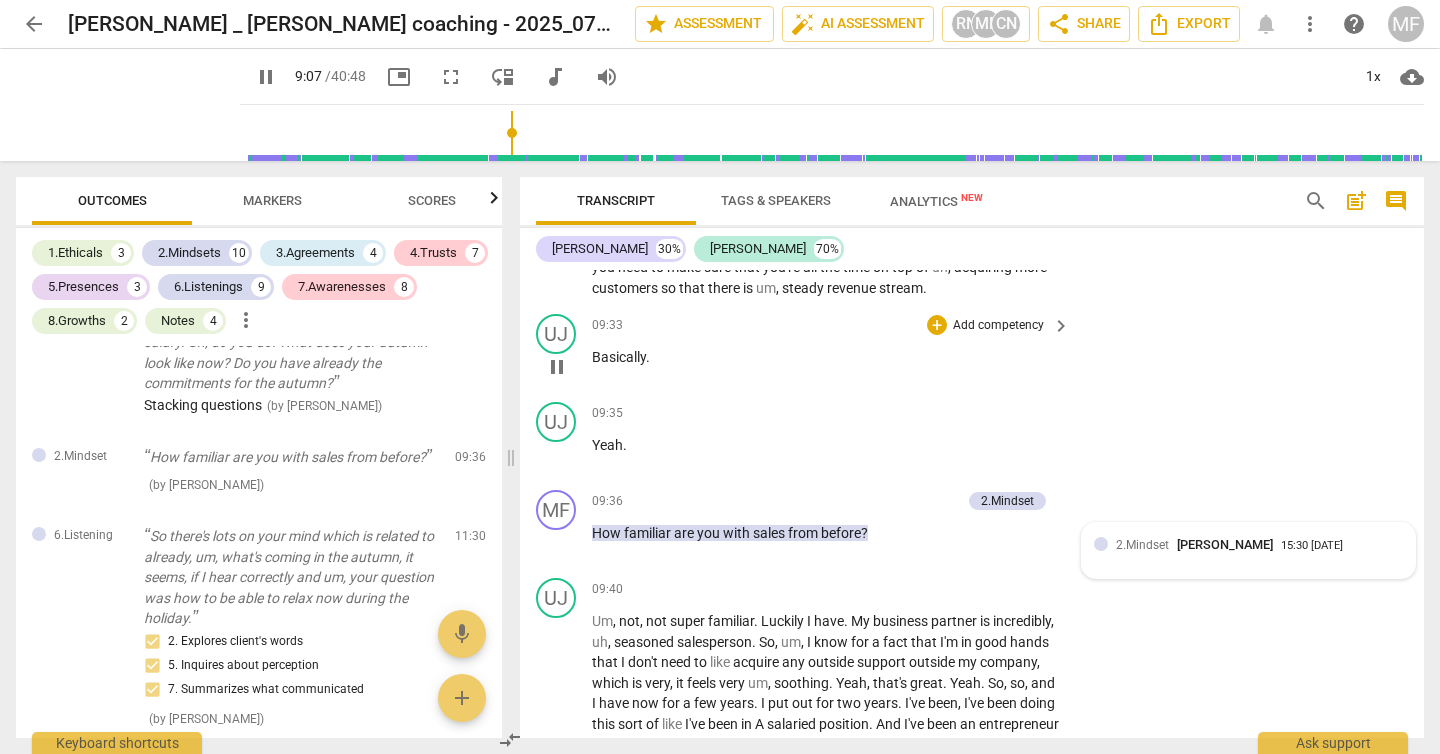 scroll, scrollTop: 3433, scrollLeft: 0, axis: vertical 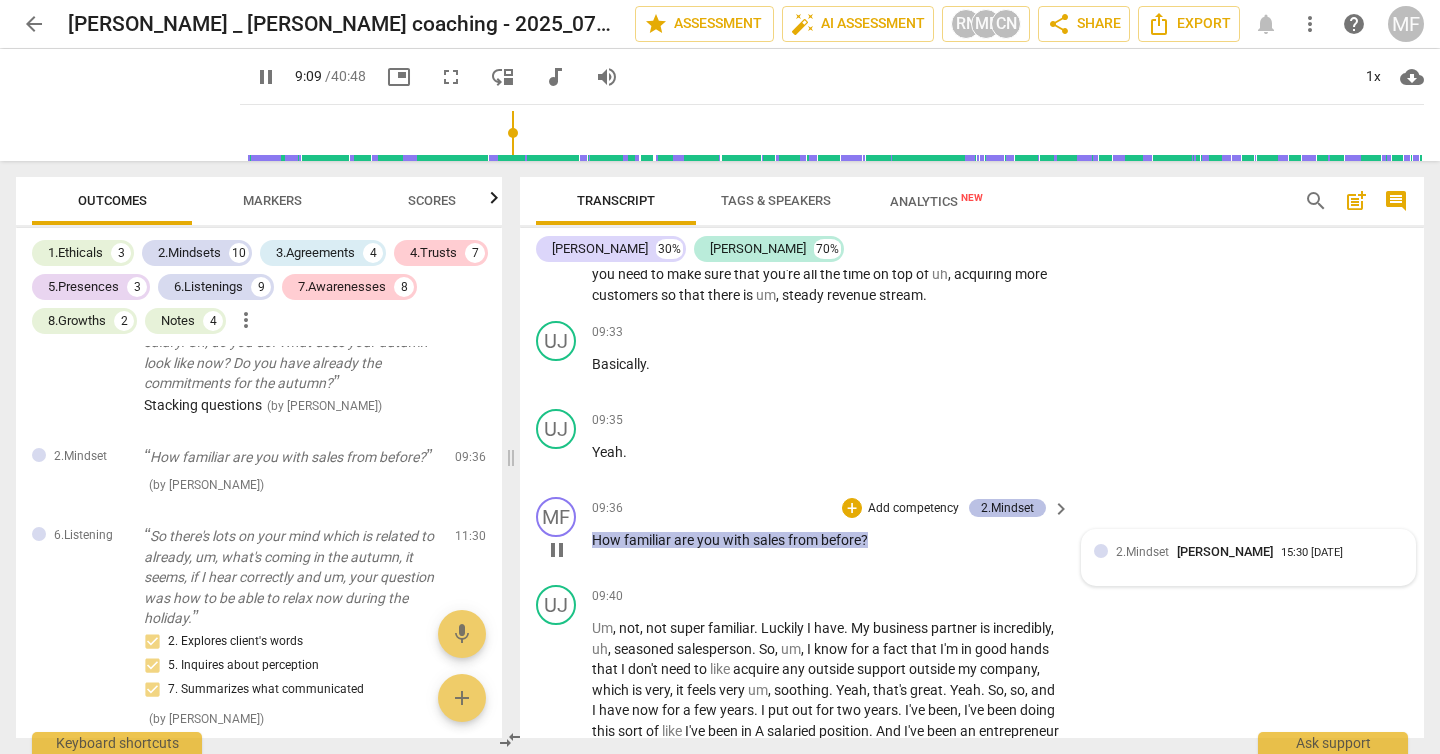 click on "2.Mindset" at bounding box center (1007, 508) 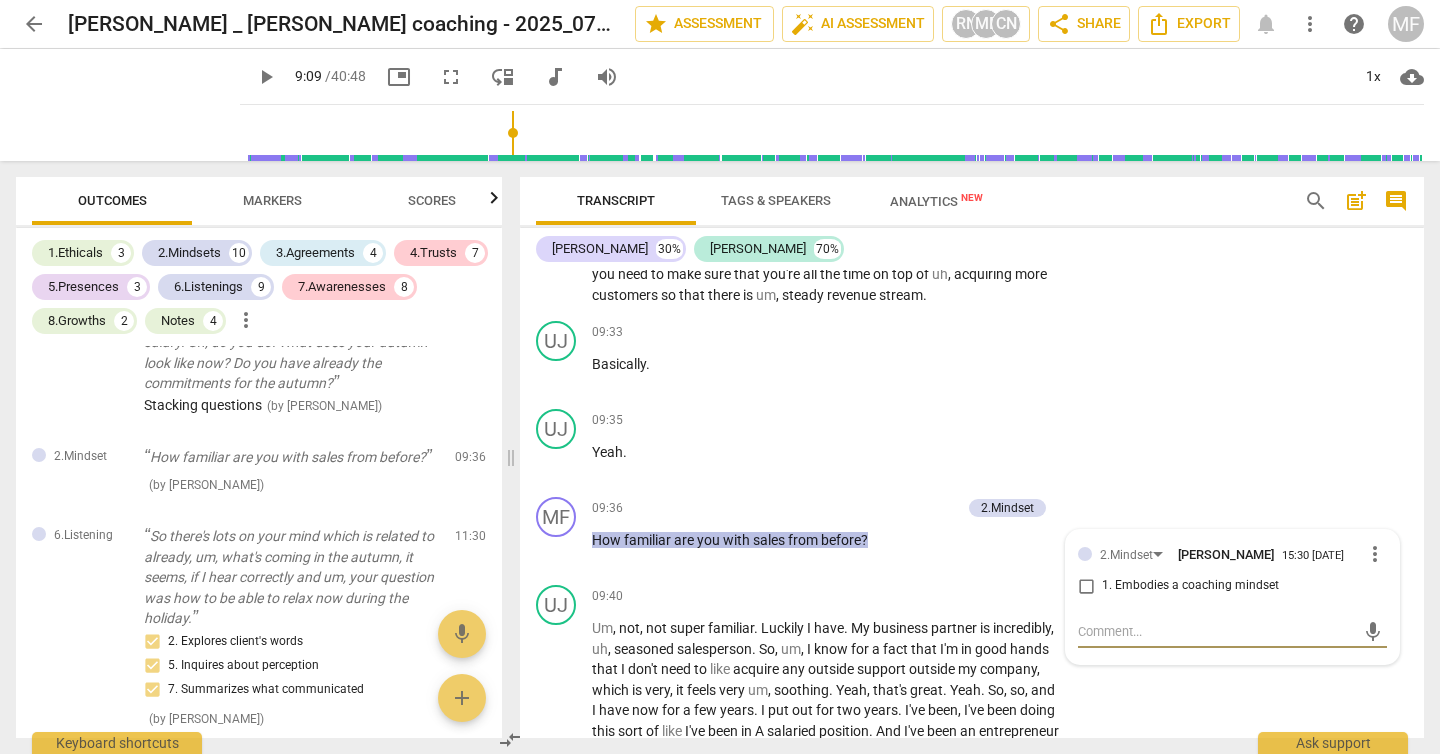 click on "1. Embodies a coaching mindset" at bounding box center (1086, 586) 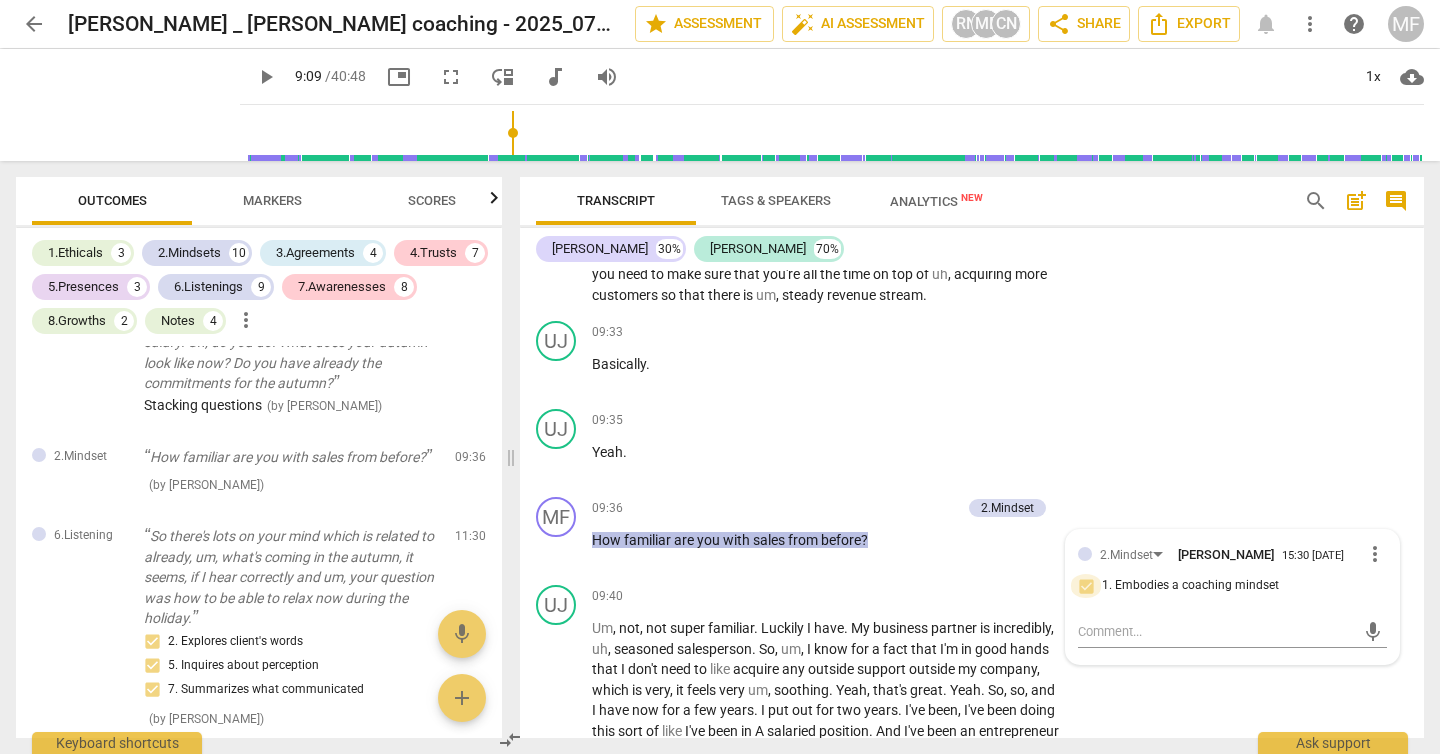 click on "1. Embodies a coaching mindset" at bounding box center (1086, 586) 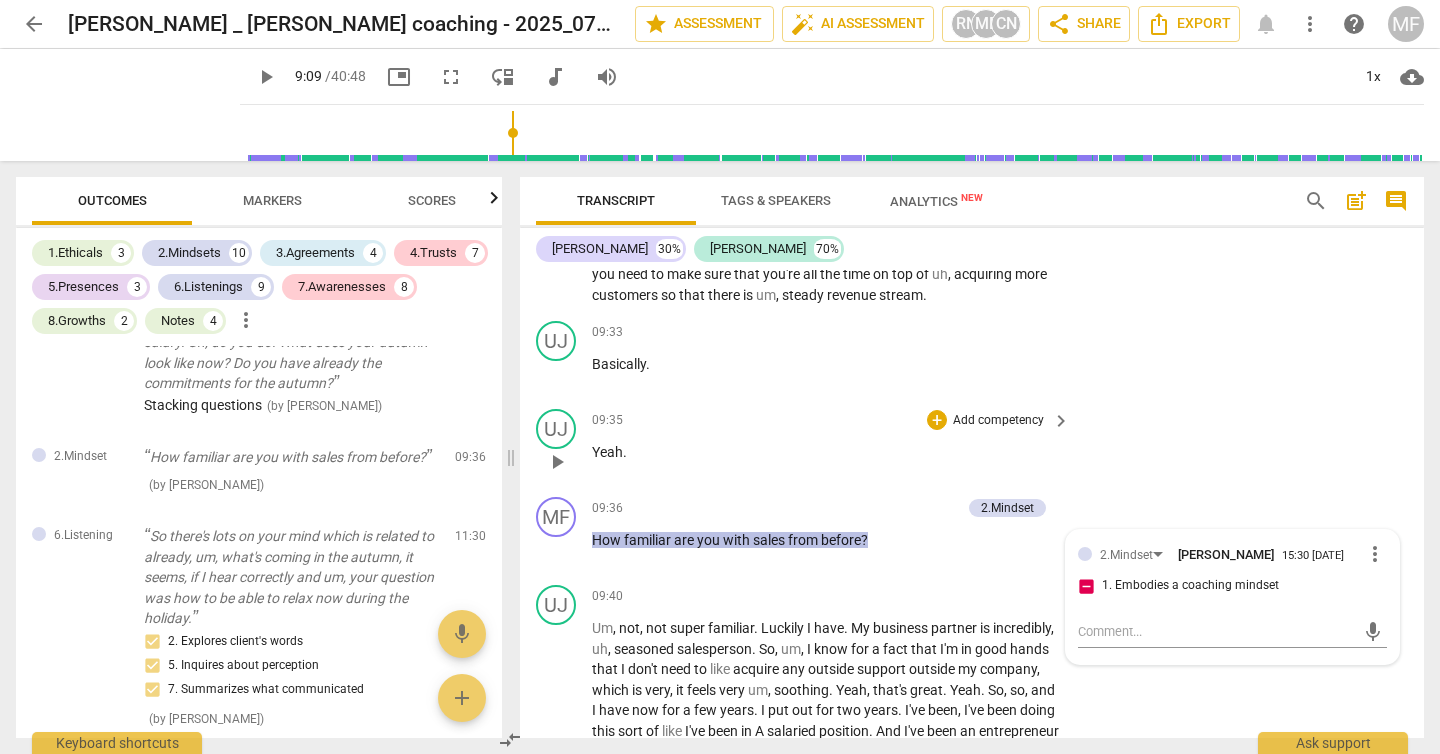 click on "UJ play_arrow pause 09:35 + Add competency keyboard_arrow_right Yeah ." at bounding box center (972, 445) 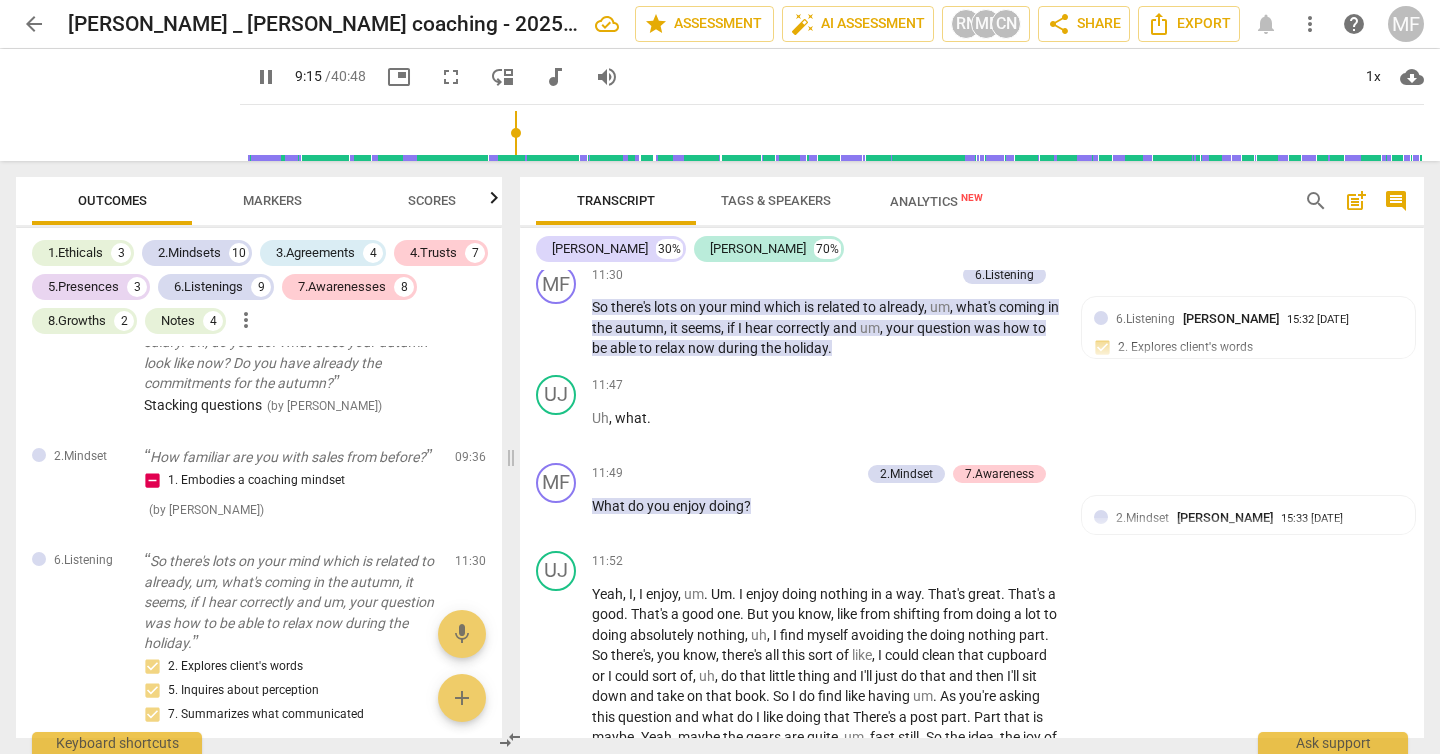 scroll, scrollTop: 4132, scrollLeft: 0, axis: vertical 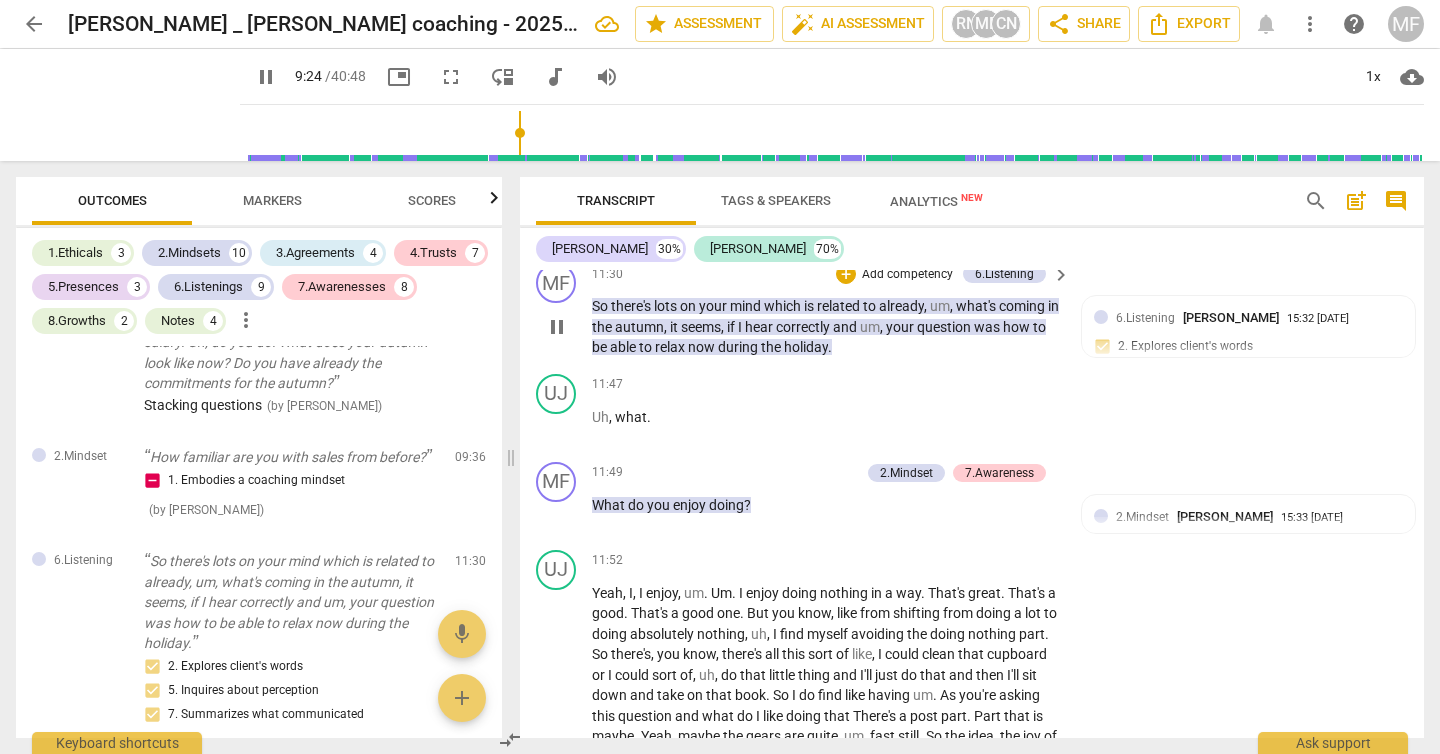 click on "pause" at bounding box center [557, 327] 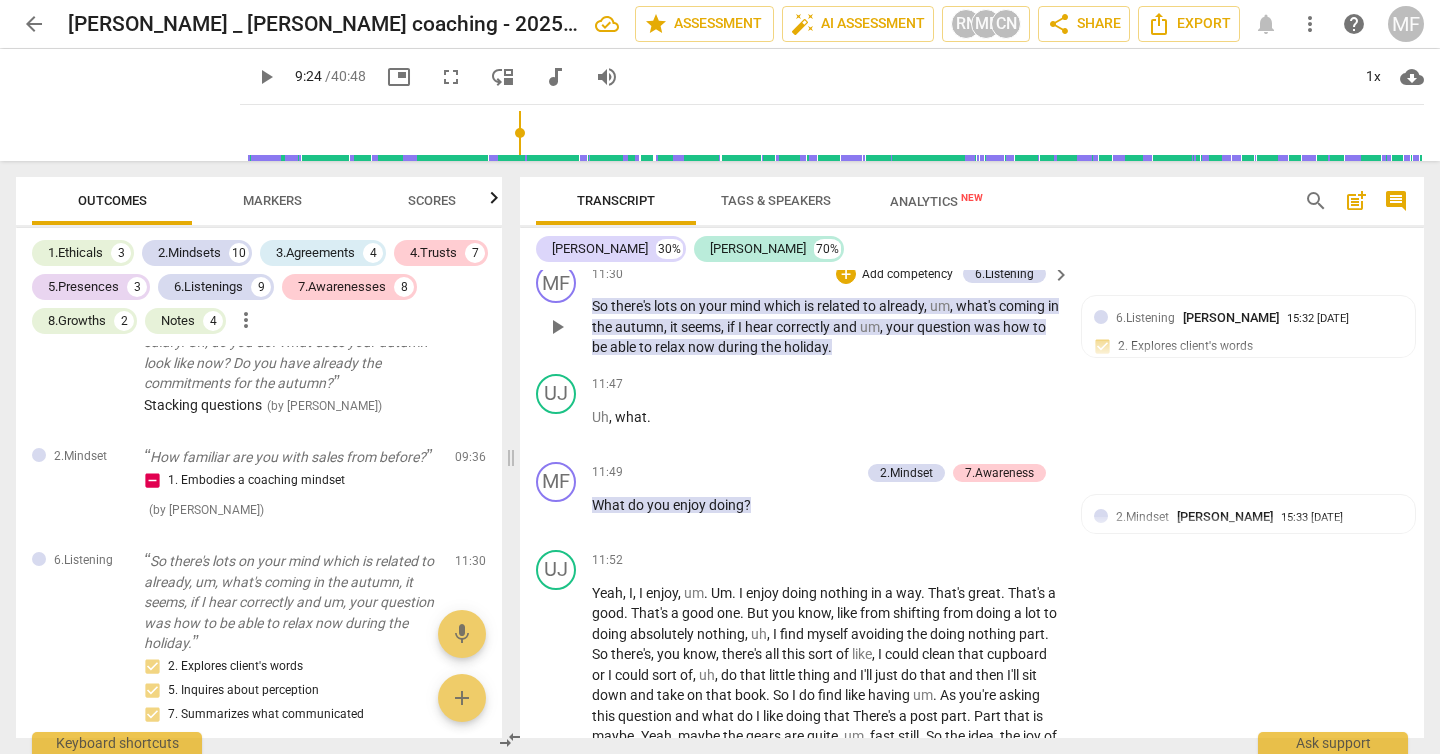 click on "play_arrow" at bounding box center [557, 327] 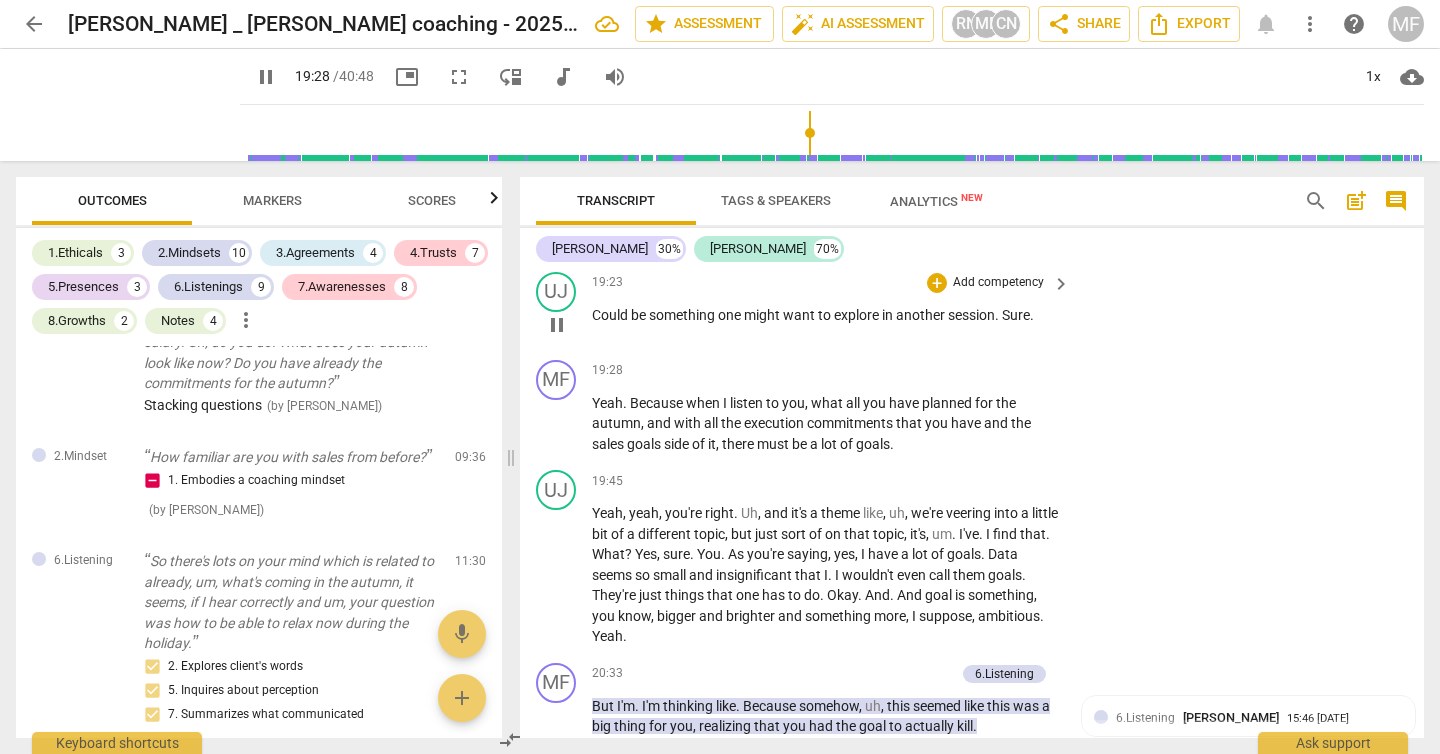 scroll, scrollTop: 6612, scrollLeft: 0, axis: vertical 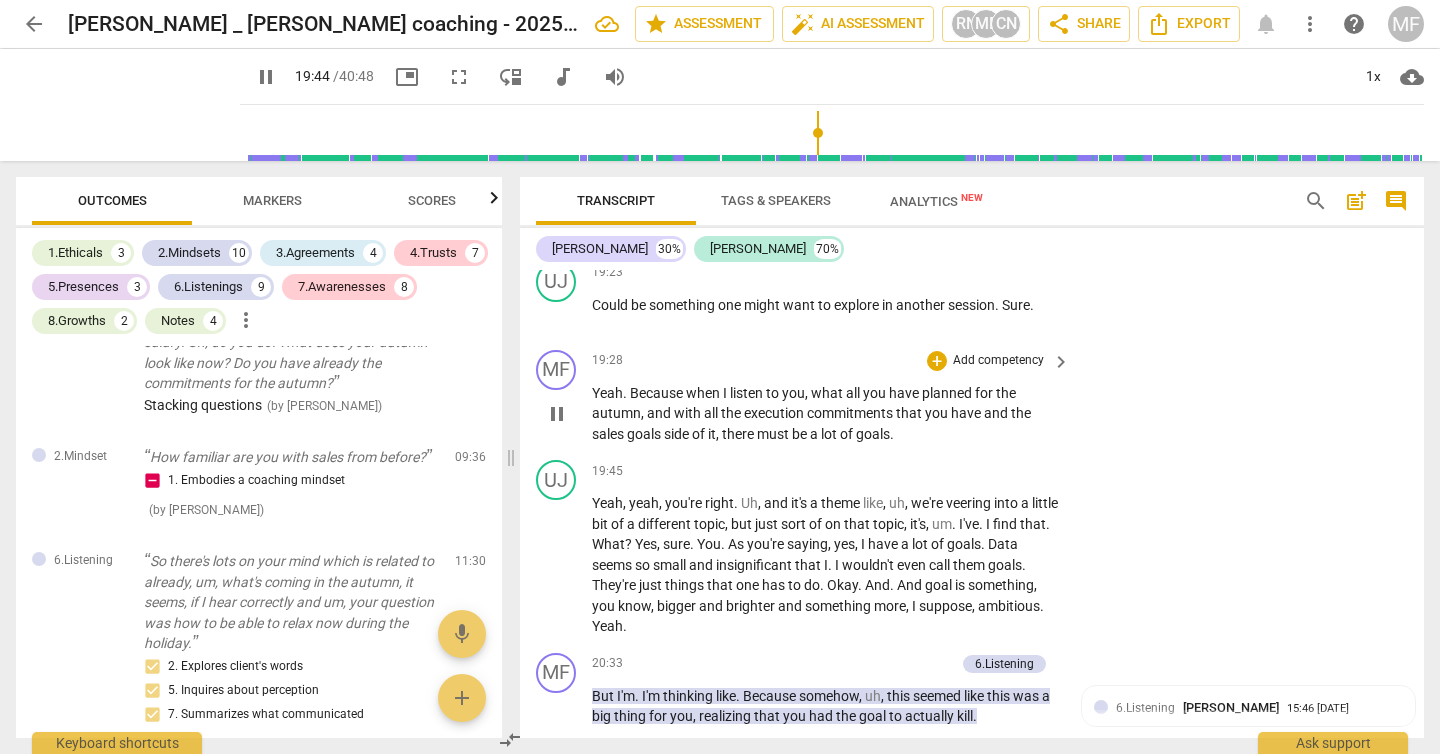 click on "side" at bounding box center (678, 434) 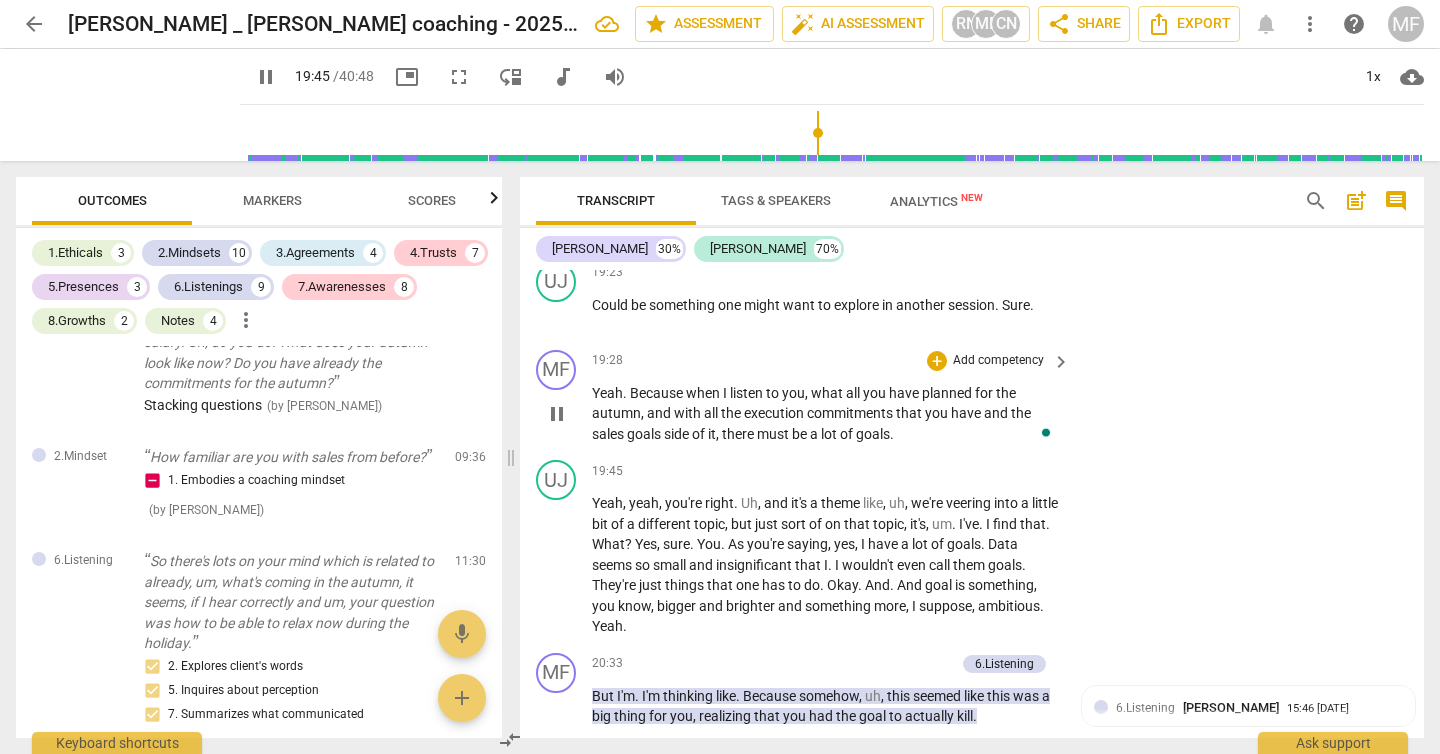 type on "1185" 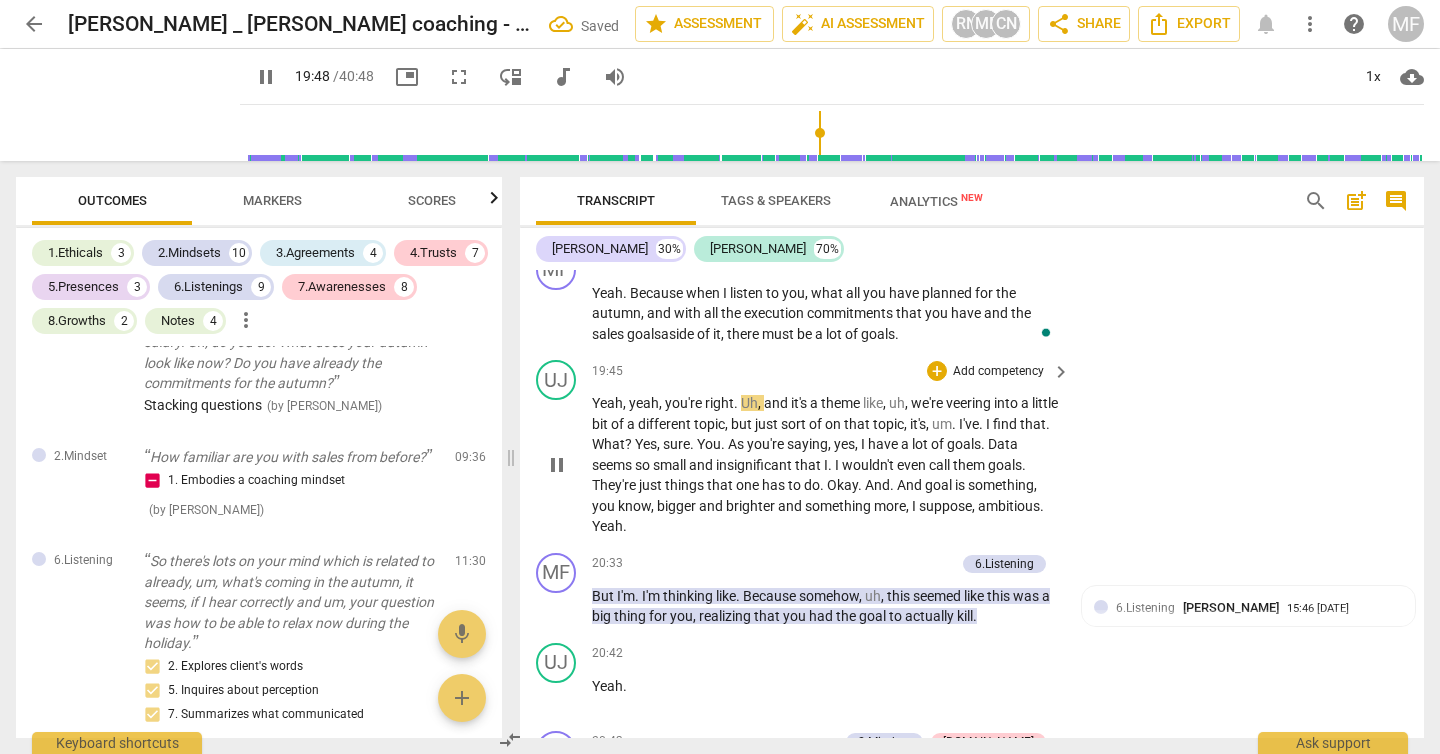 scroll, scrollTop: 6723, scrollLeft: 0, axis: vertical 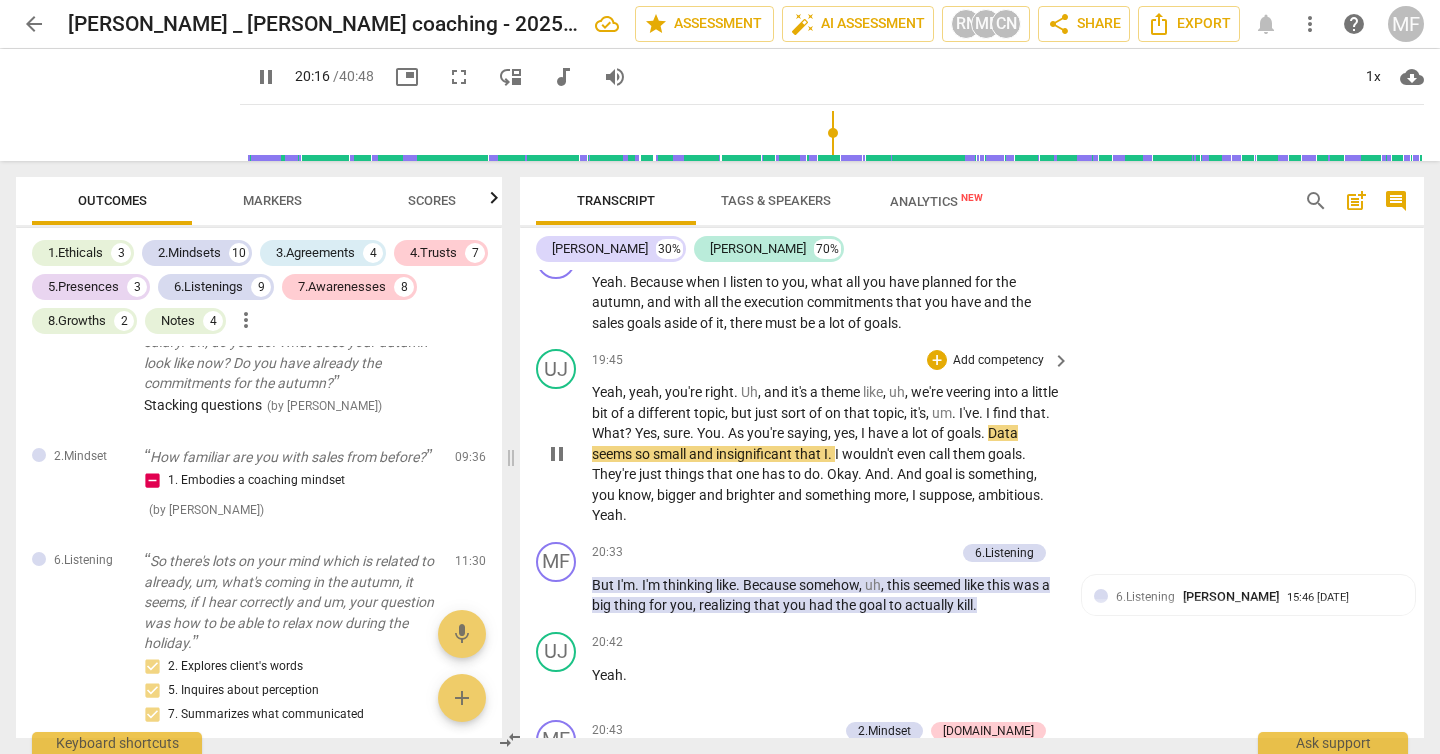 click on "Data" at bounding box center [1003, 433] 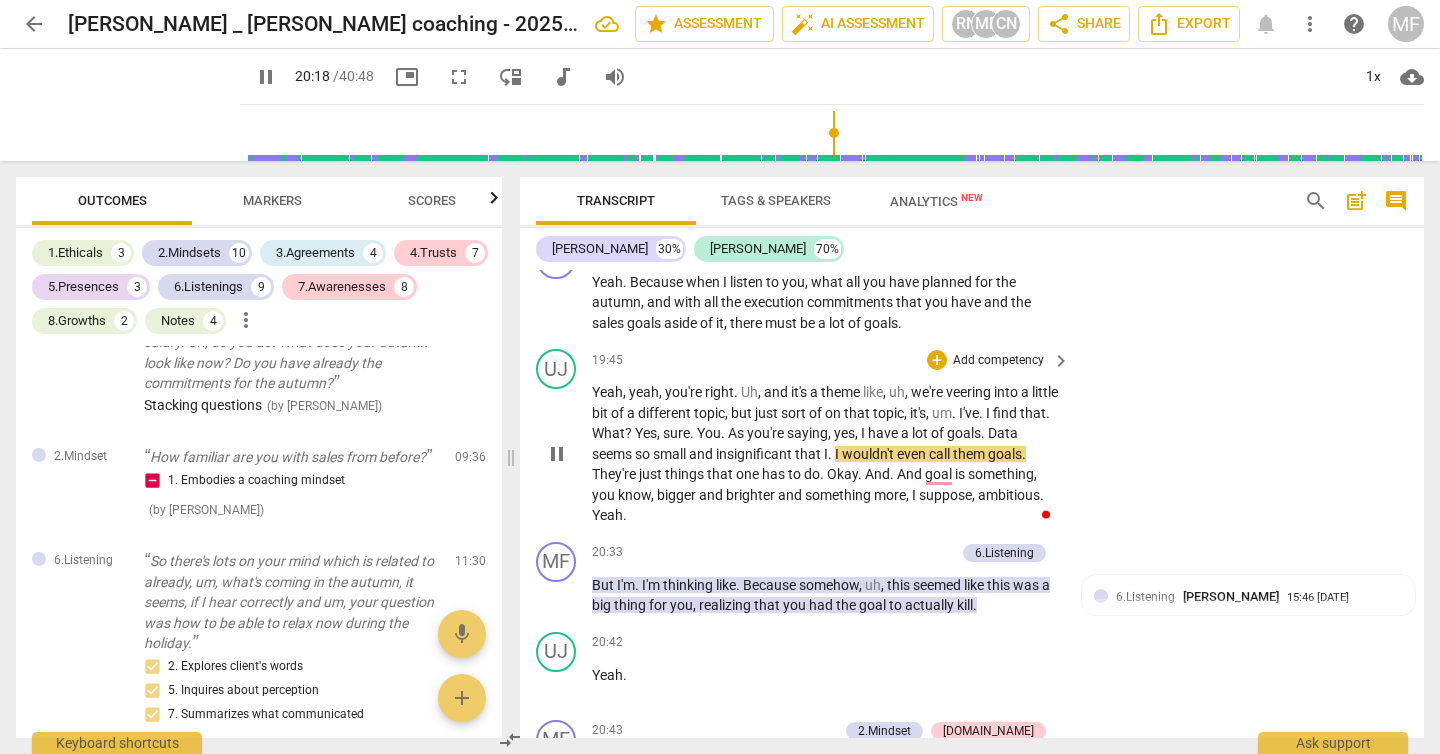 type on "1218" 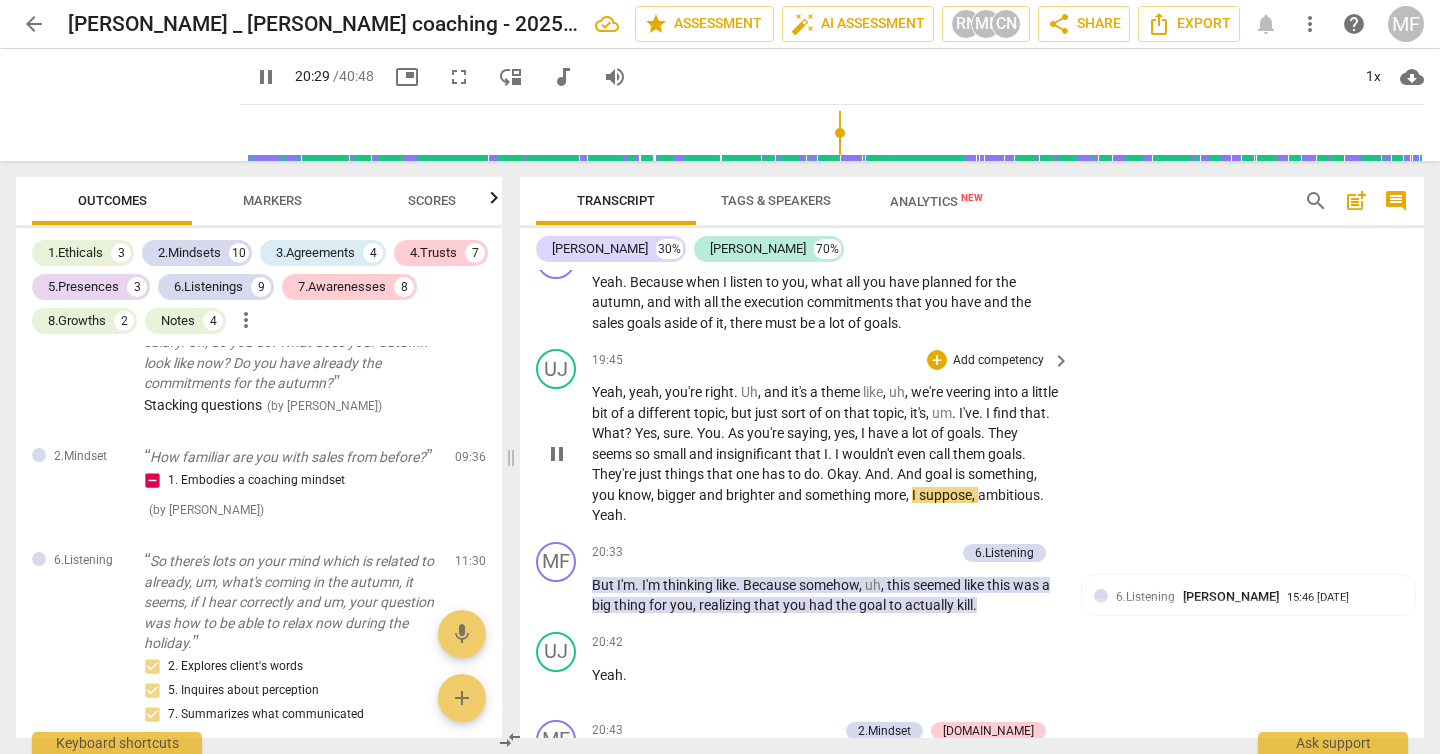 type on "1230" 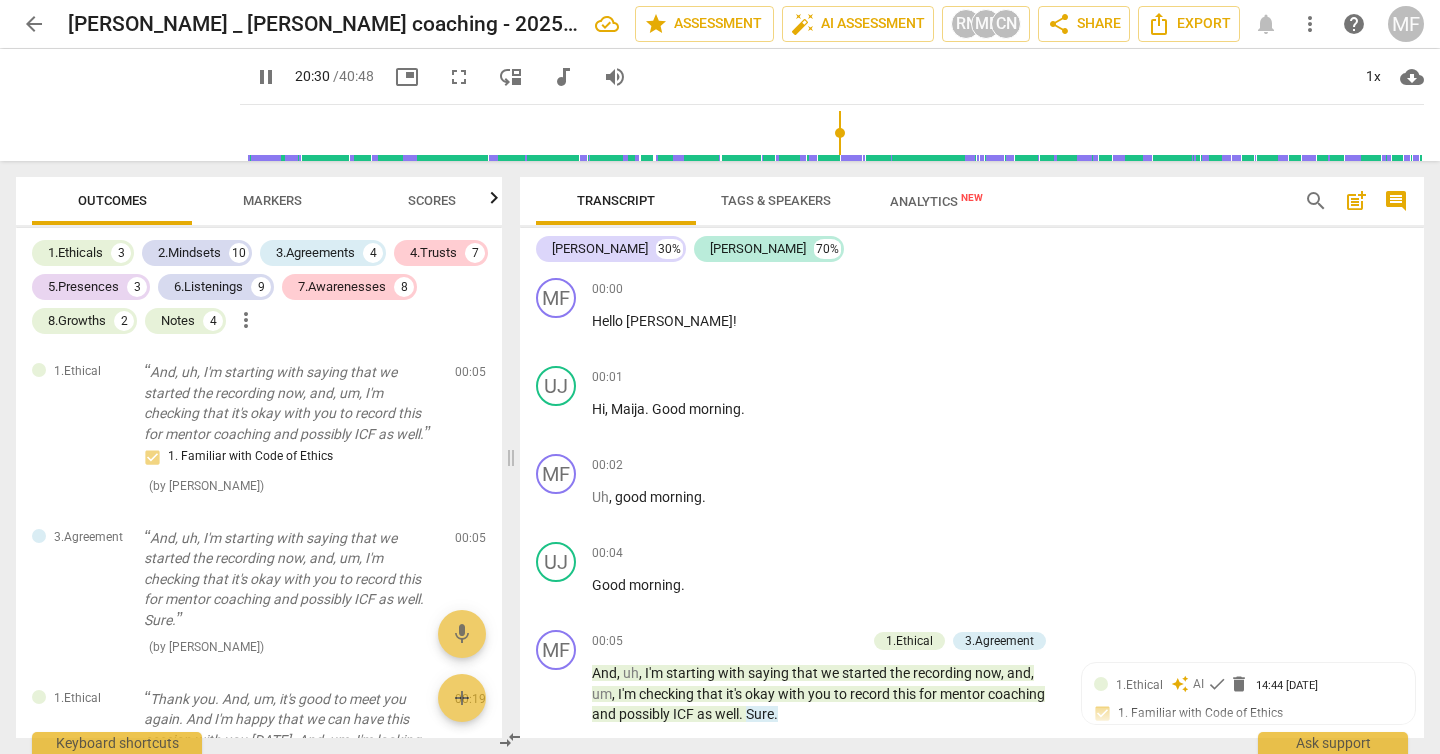 scroll, scrollTop: 0, scrollLeft: 0, axis: both 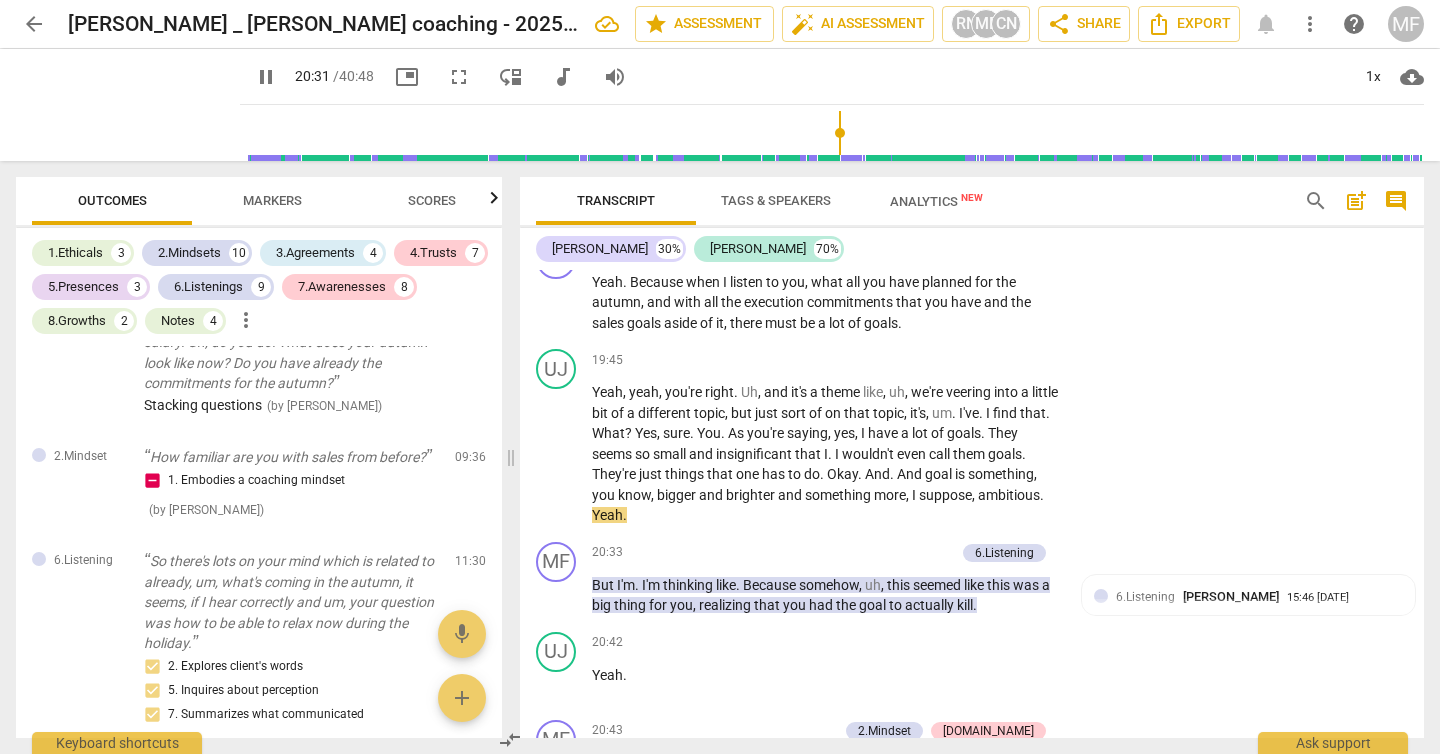 click on "They" at bounding box center (1003, 433) 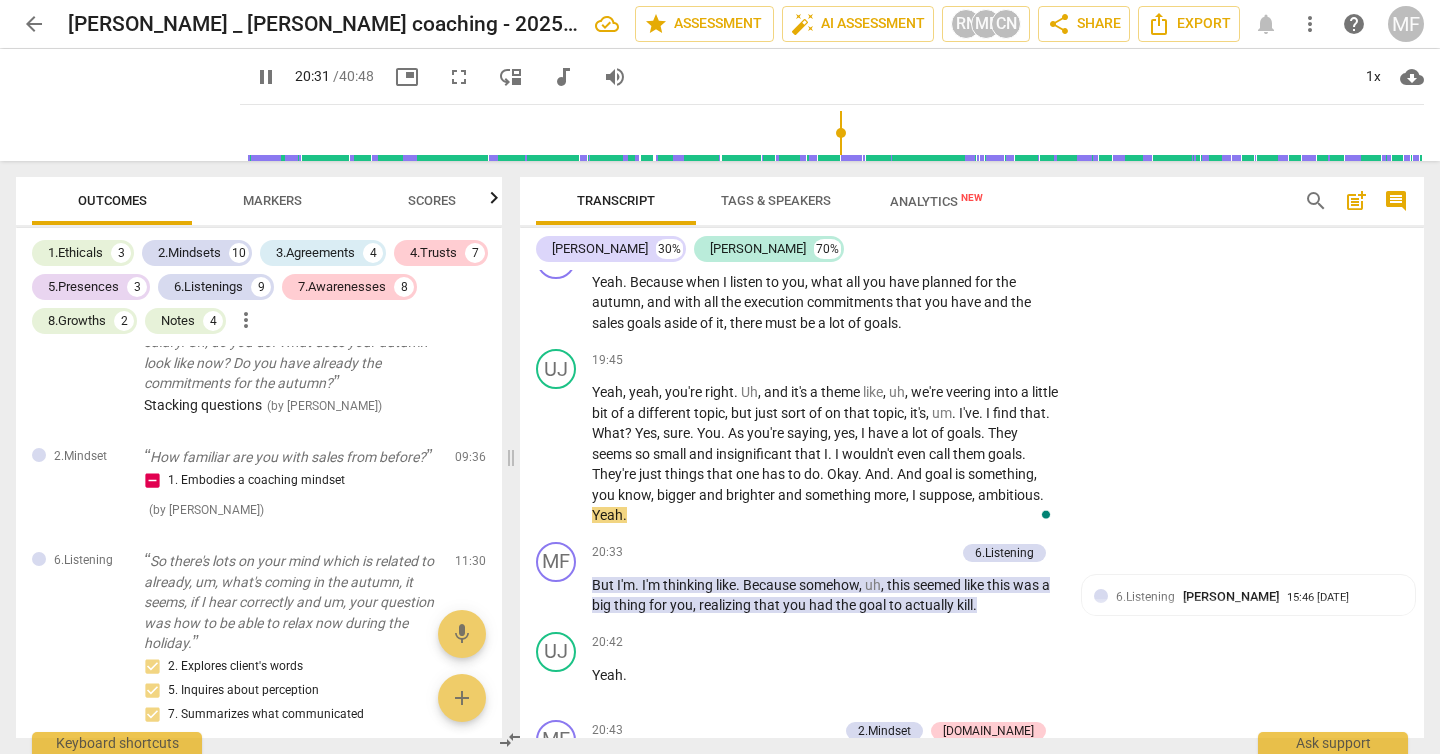 type on "1232" 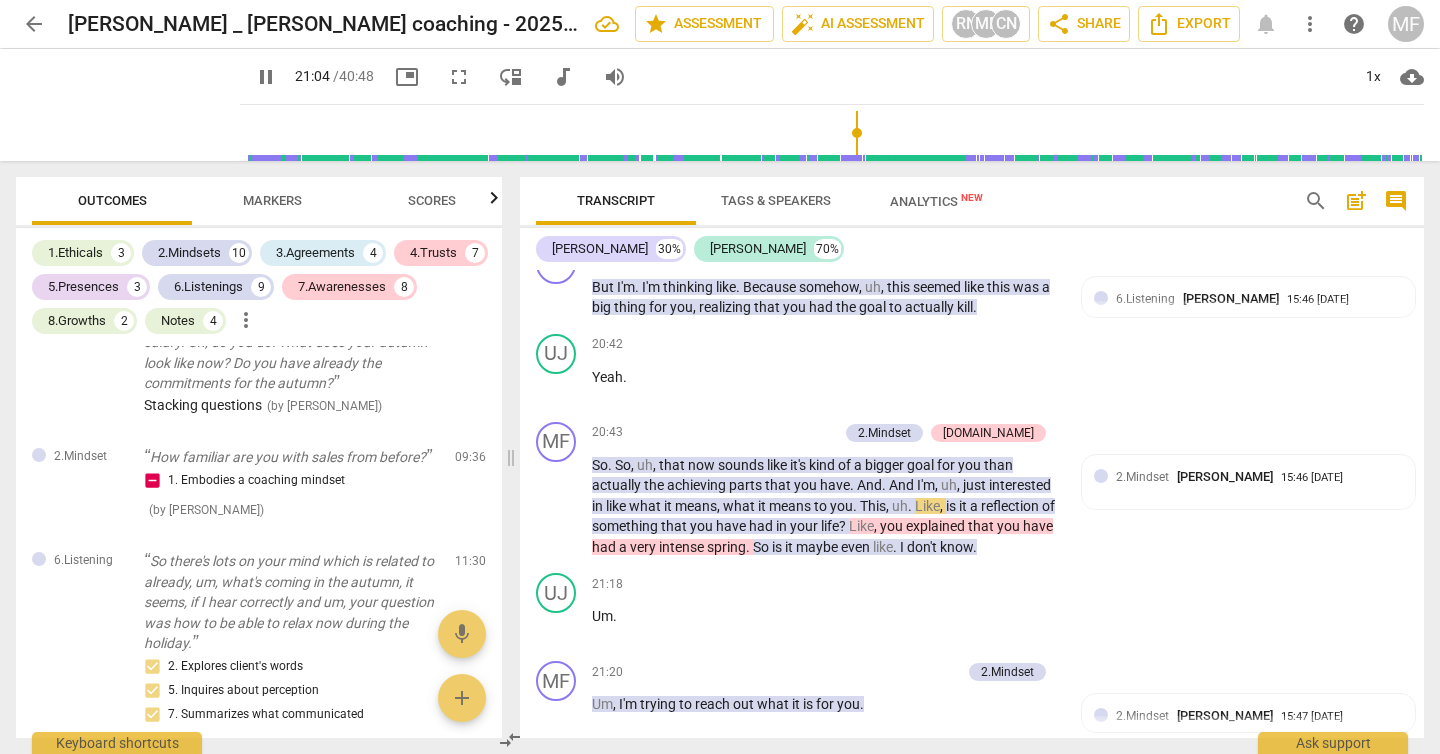 scroll, scrollTop: 7018, scrollLeft: 0, axis: vertical 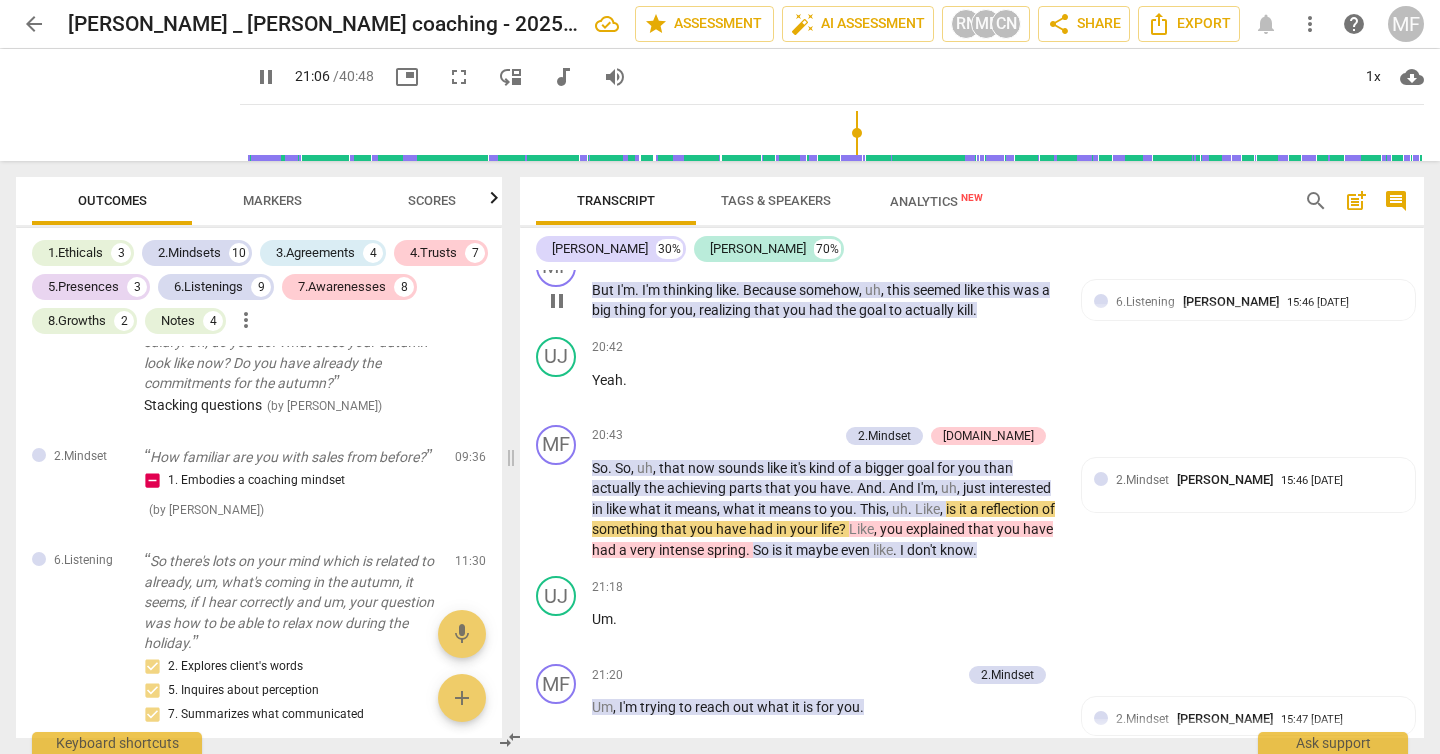 click on "kill" at bounding box center (965, 310) 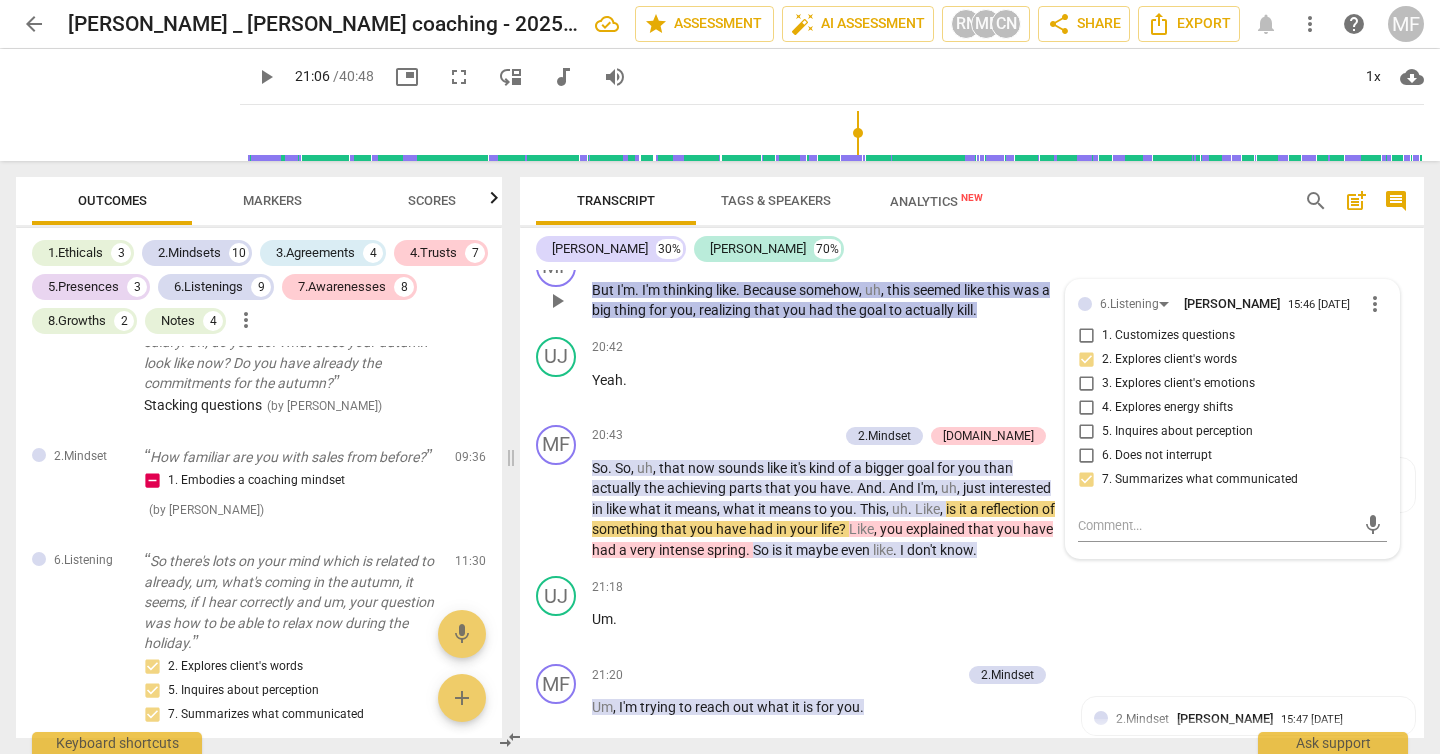 click on "kill" at bounding box center [965, 310] 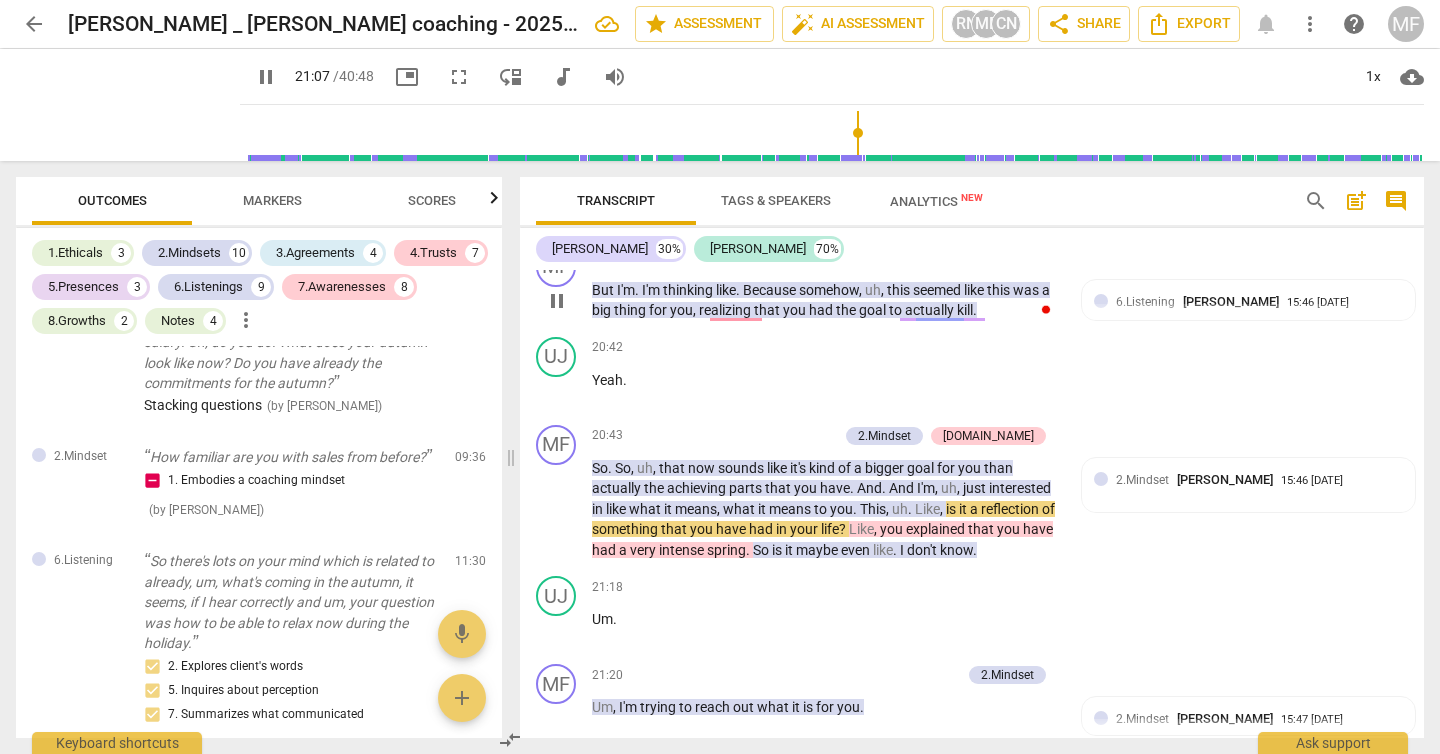 type on "1268" 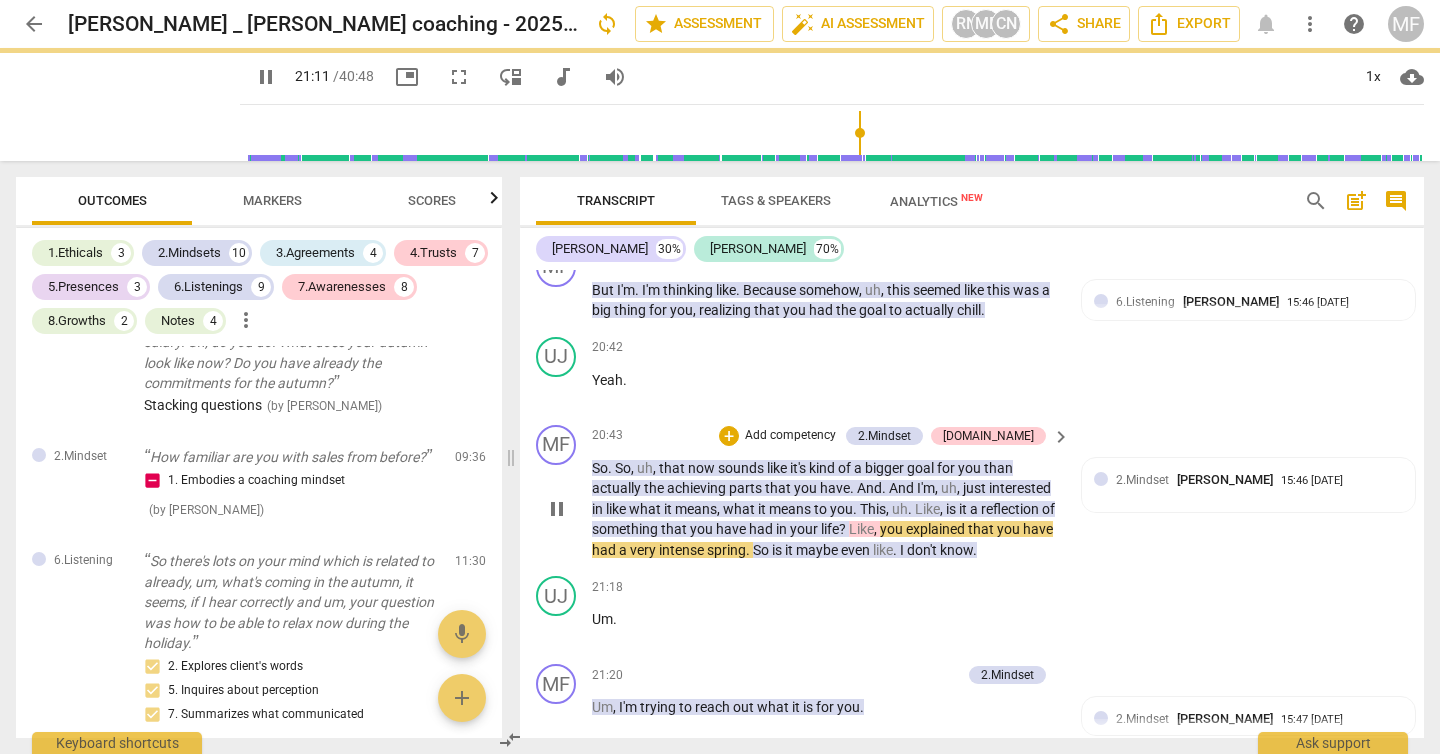click on "it's" at bounding box center (799, 468) 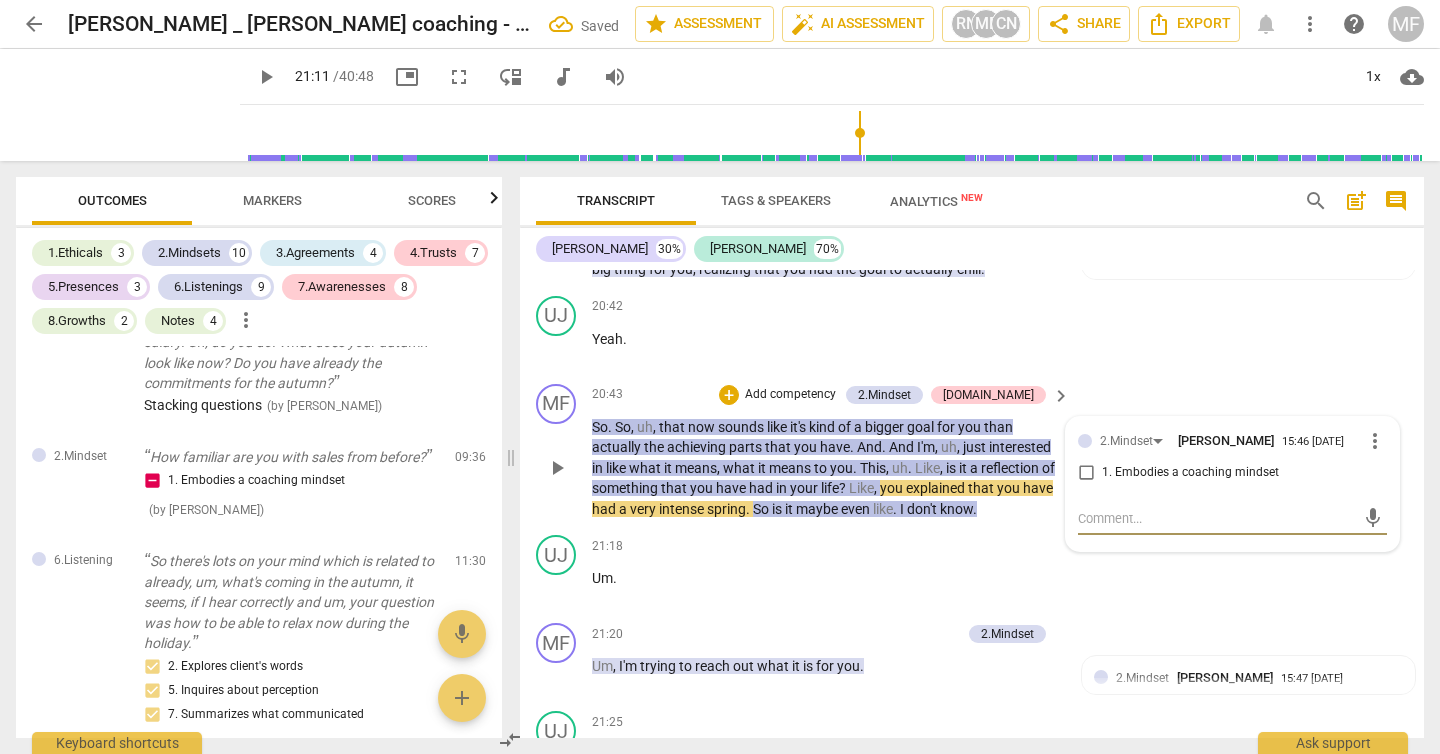 scroll, scrollTop: 7061, scrollLeft: 0, axis: vertical 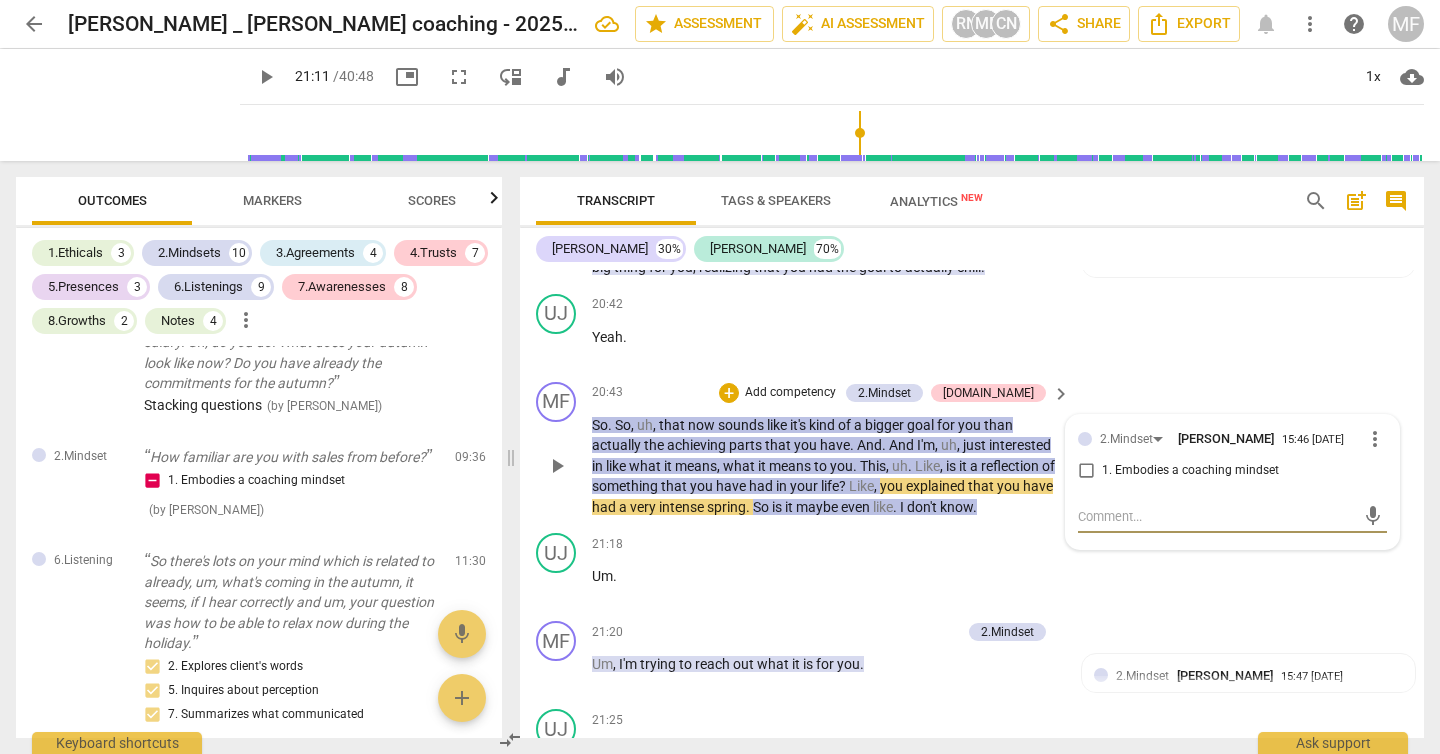 click on "you" at bounding box center [841, 466] 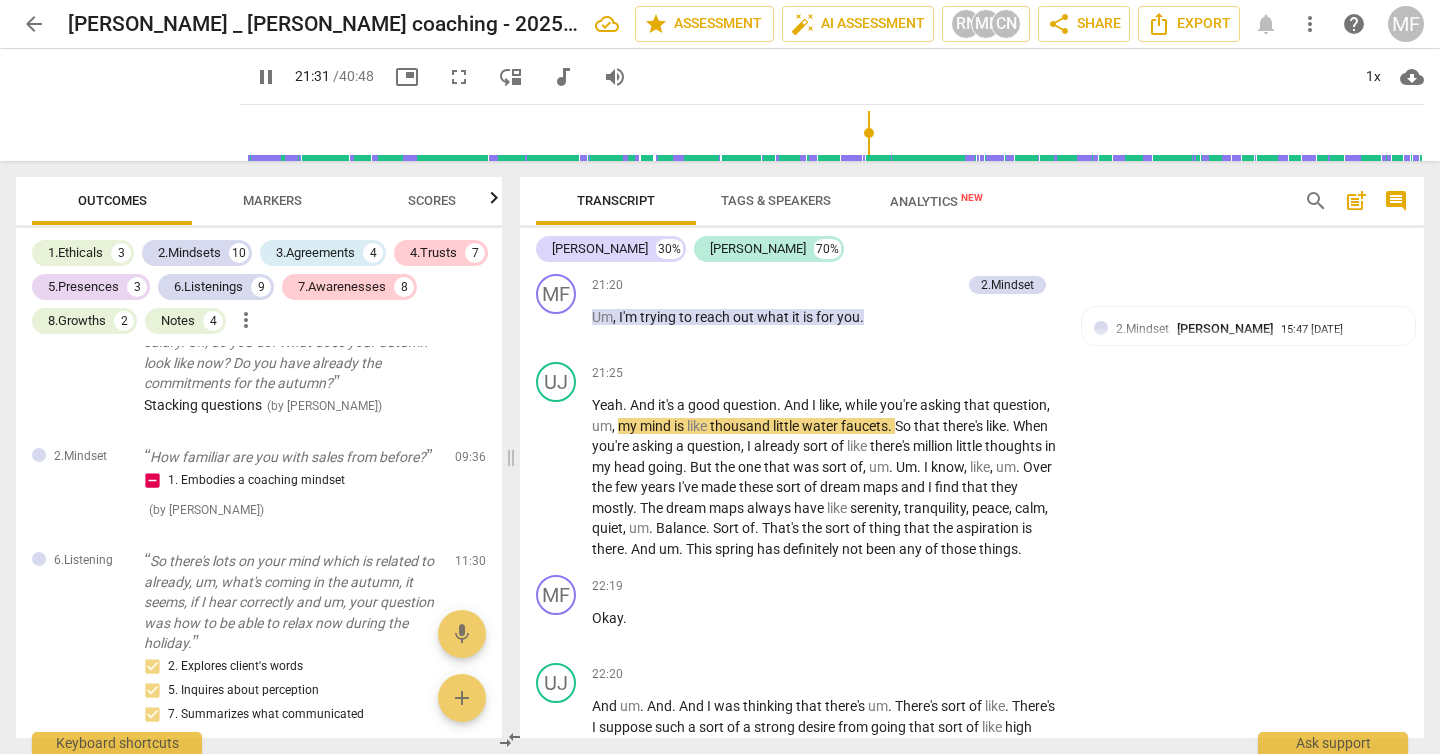 scroll, scrollTop: 7418, scrollLeft: 0, axis: vertical 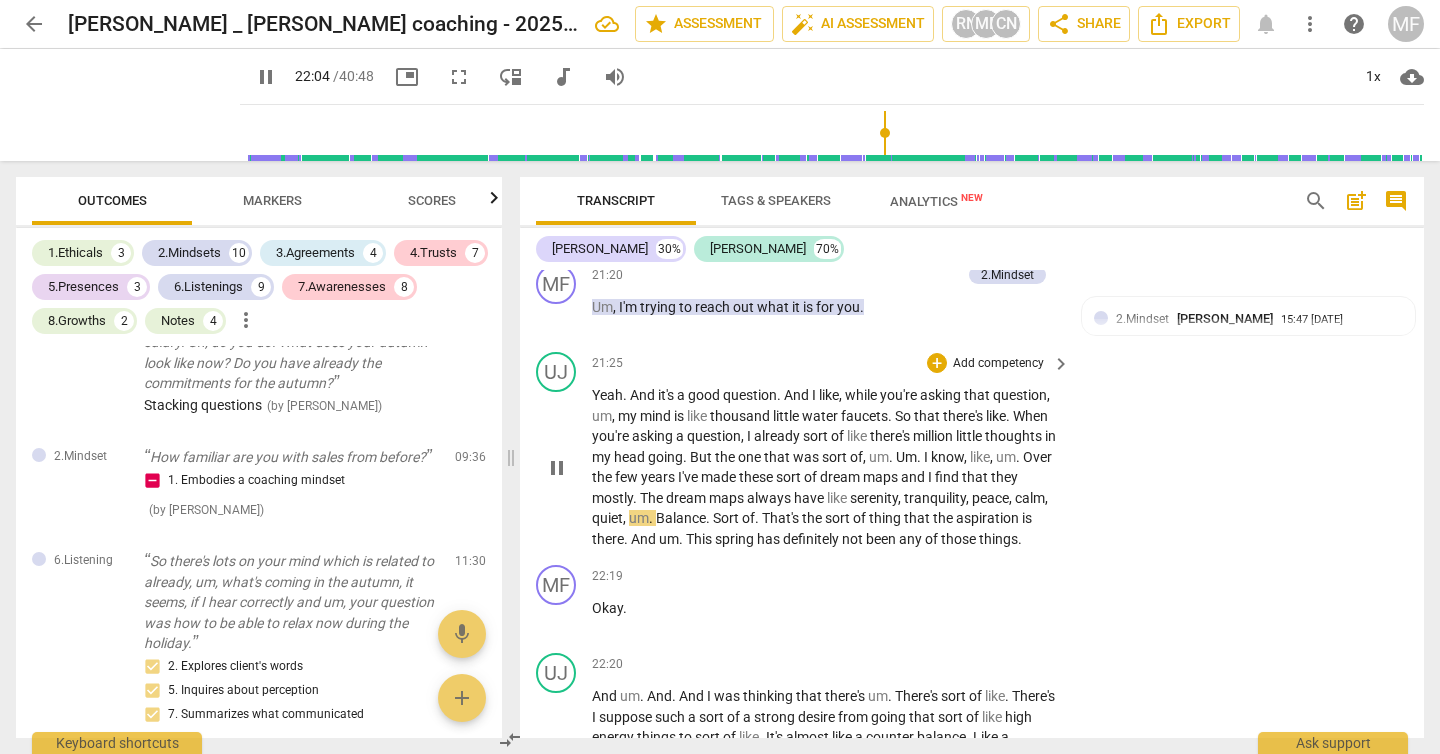 click on "pause" at bounding box center (557, 468) 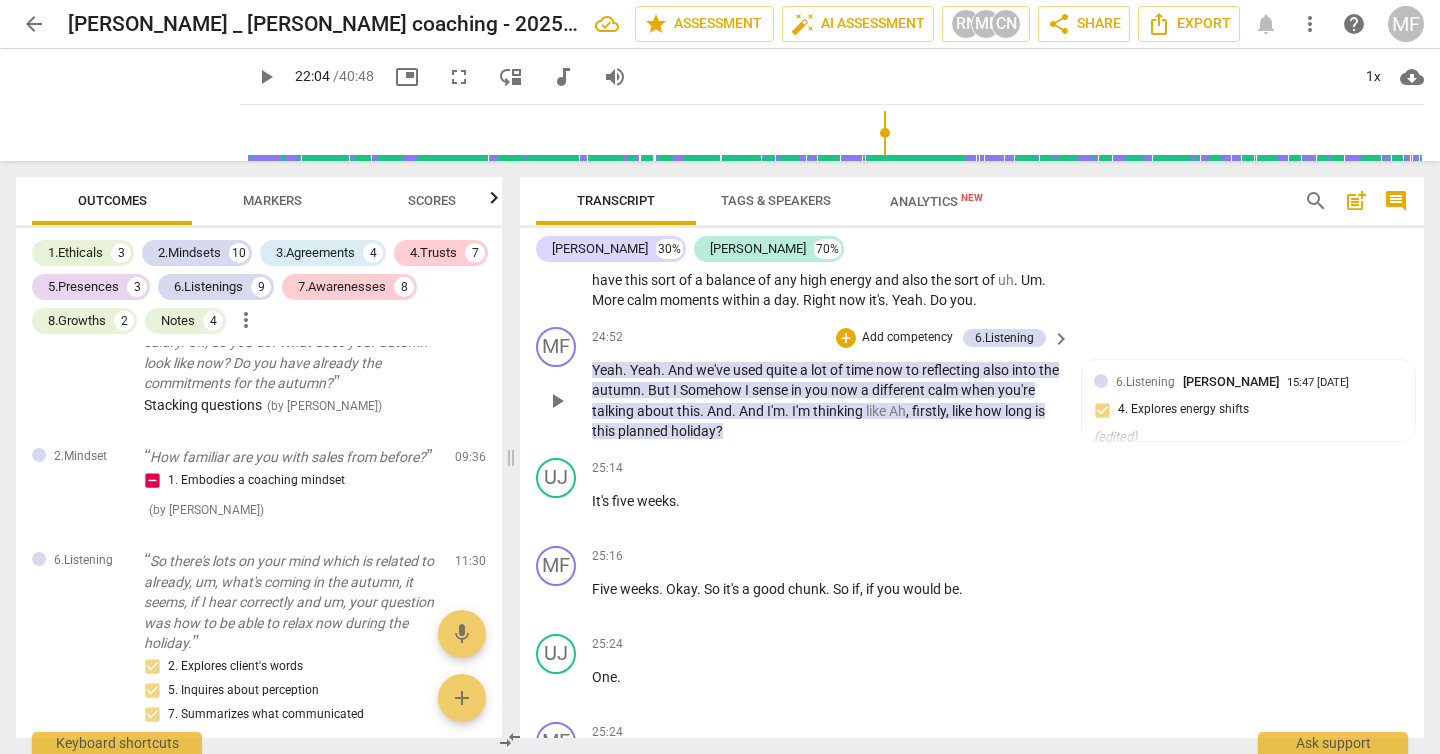 scroll, scrollTop: 8271, scrollLeft: 0, axis: vertical 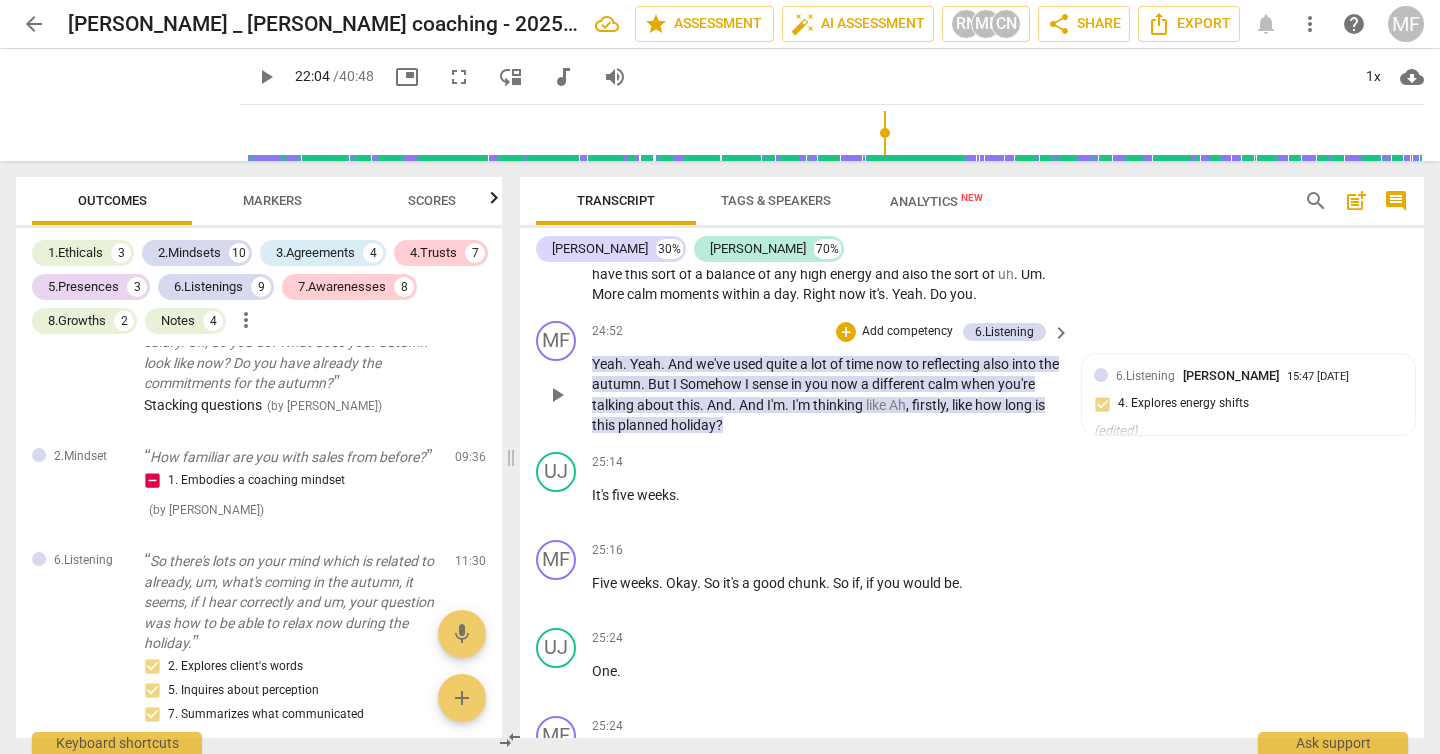 click on "play_arrow" at bounding box center (557, 395) 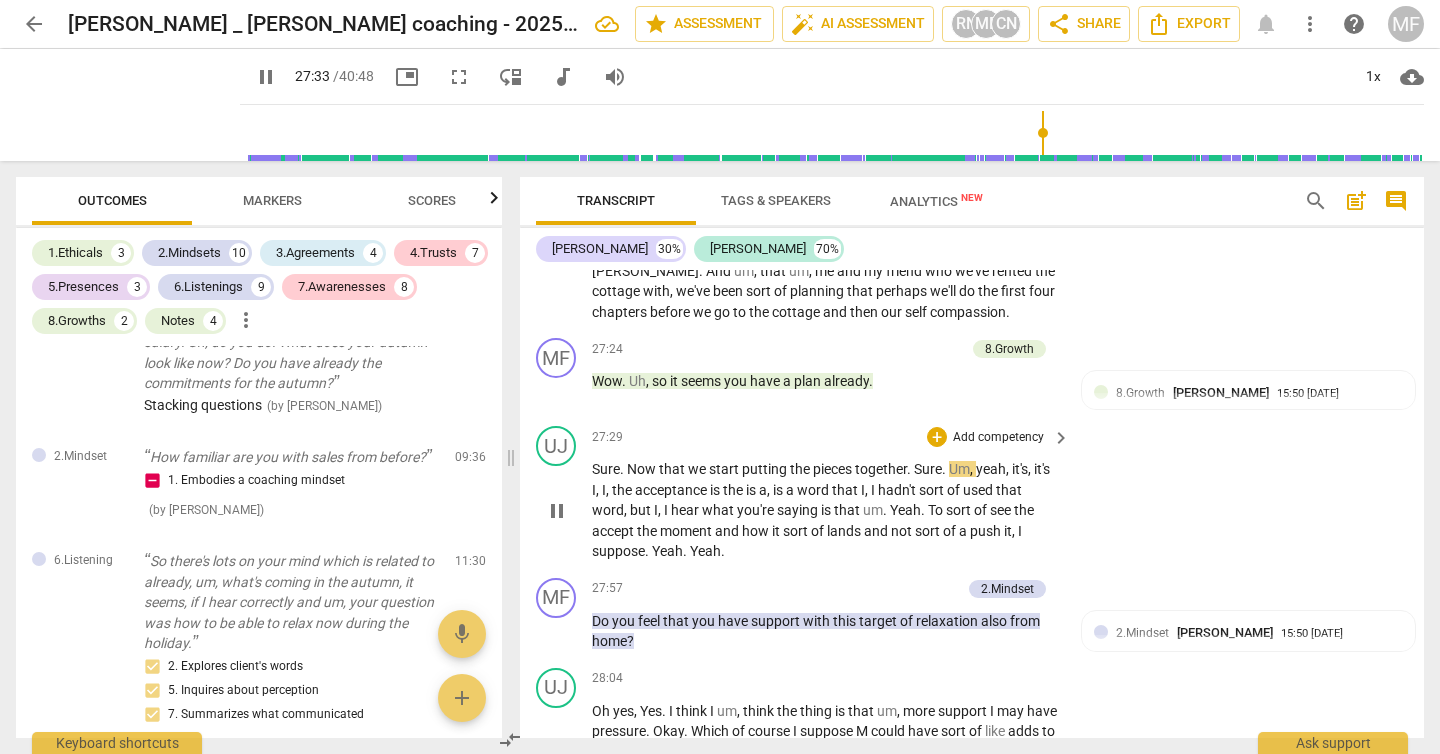 scroll, scrollTop: 9551, scrollLeft: 0, axis: vertical 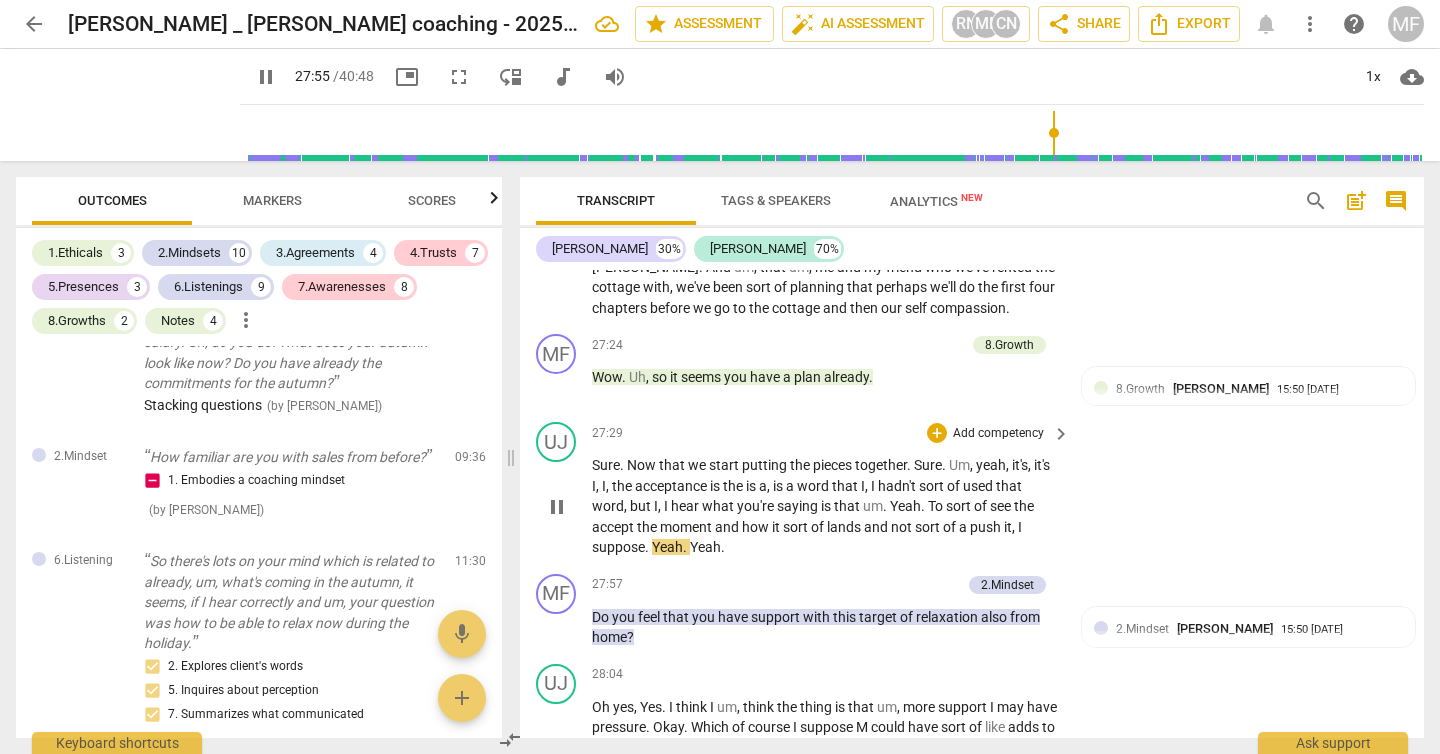 click on "the" at bounding box center (1024, 506) 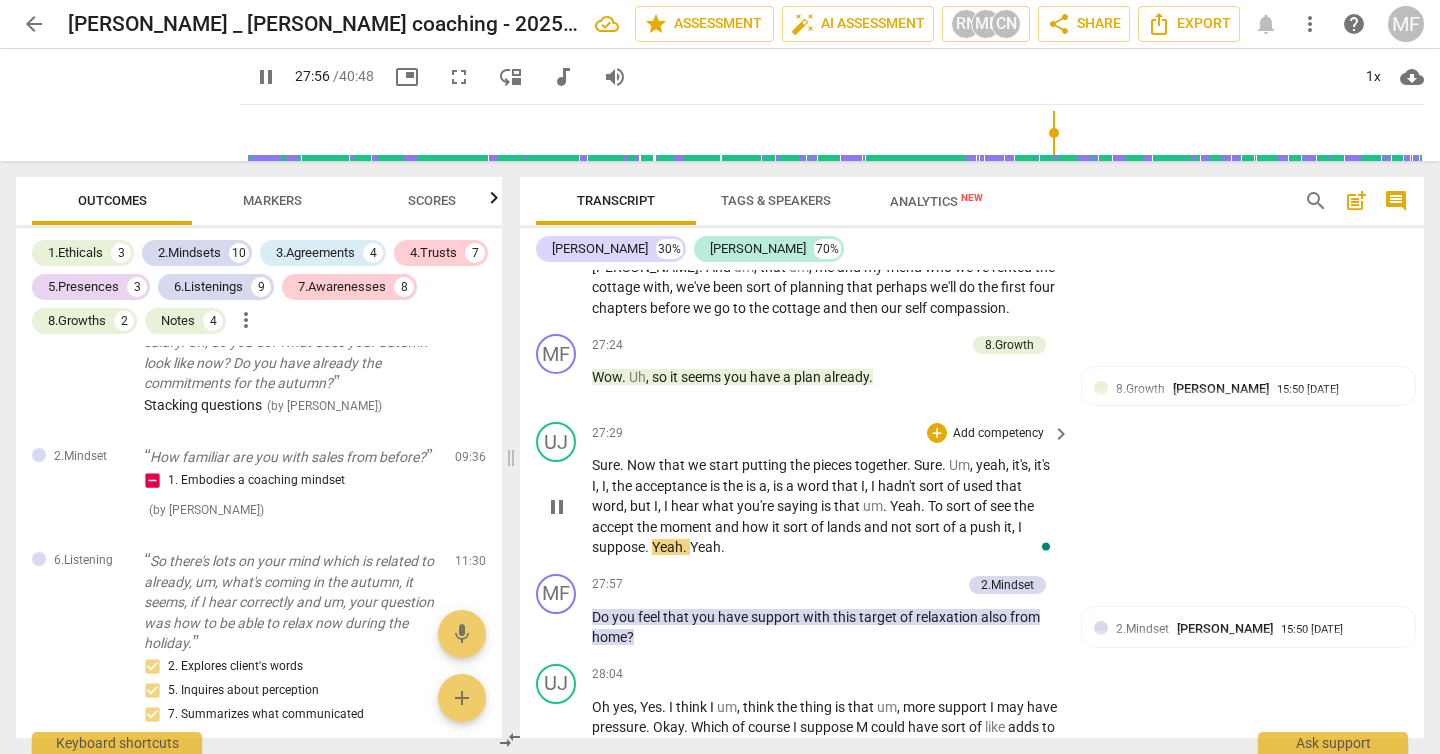 type on "1677" 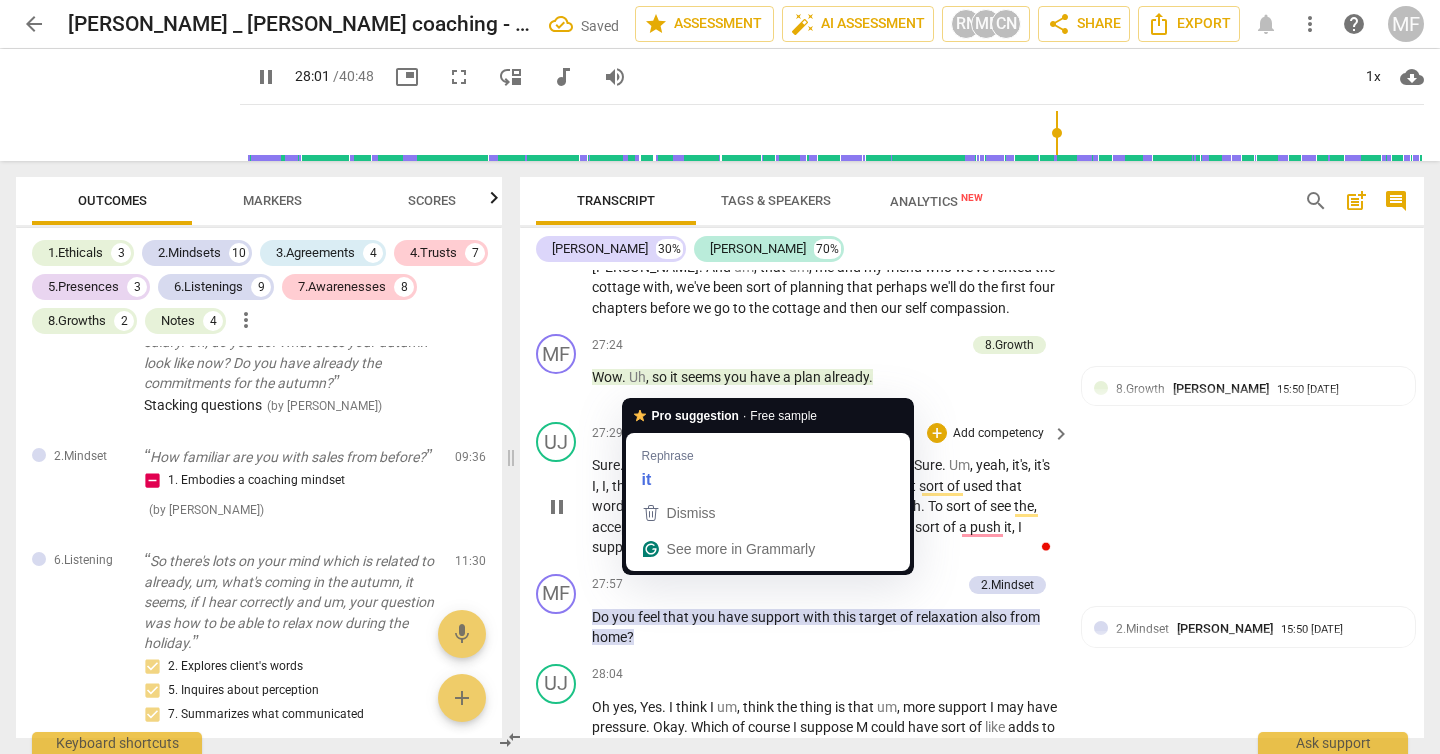 click on "moment" at bounding box center (687, 527) 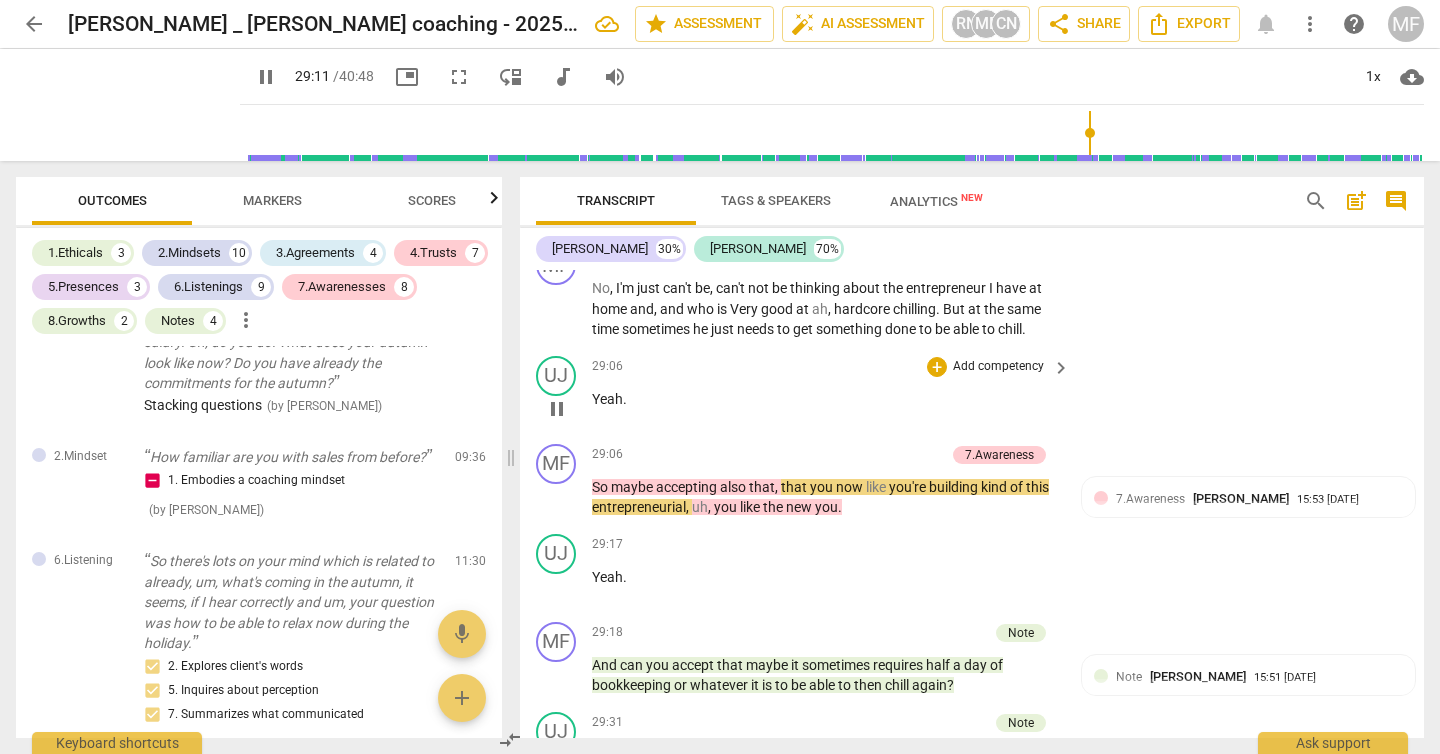 scroll, scrollTop: 10127, scrollLeft: 0, axis: vertical 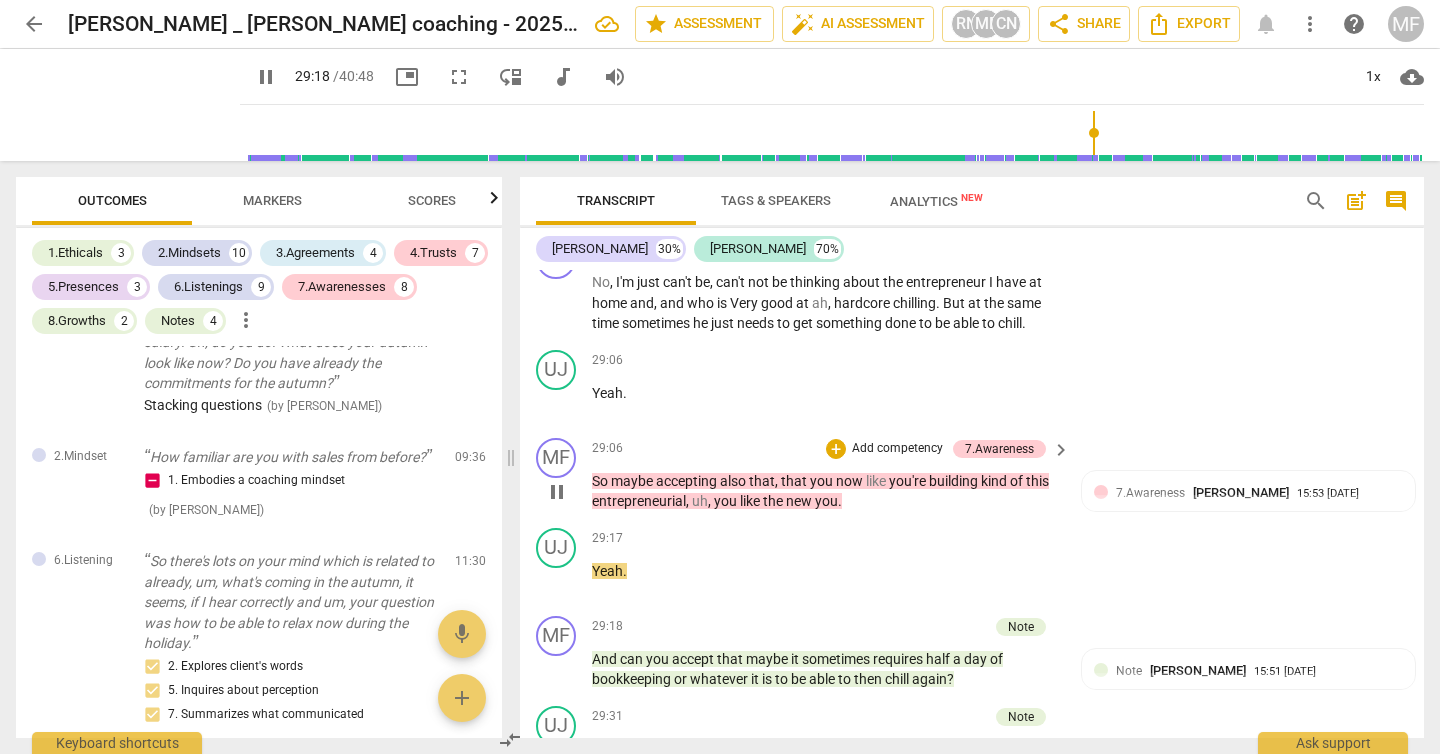 click on "you" at bounding box center (727, 501) 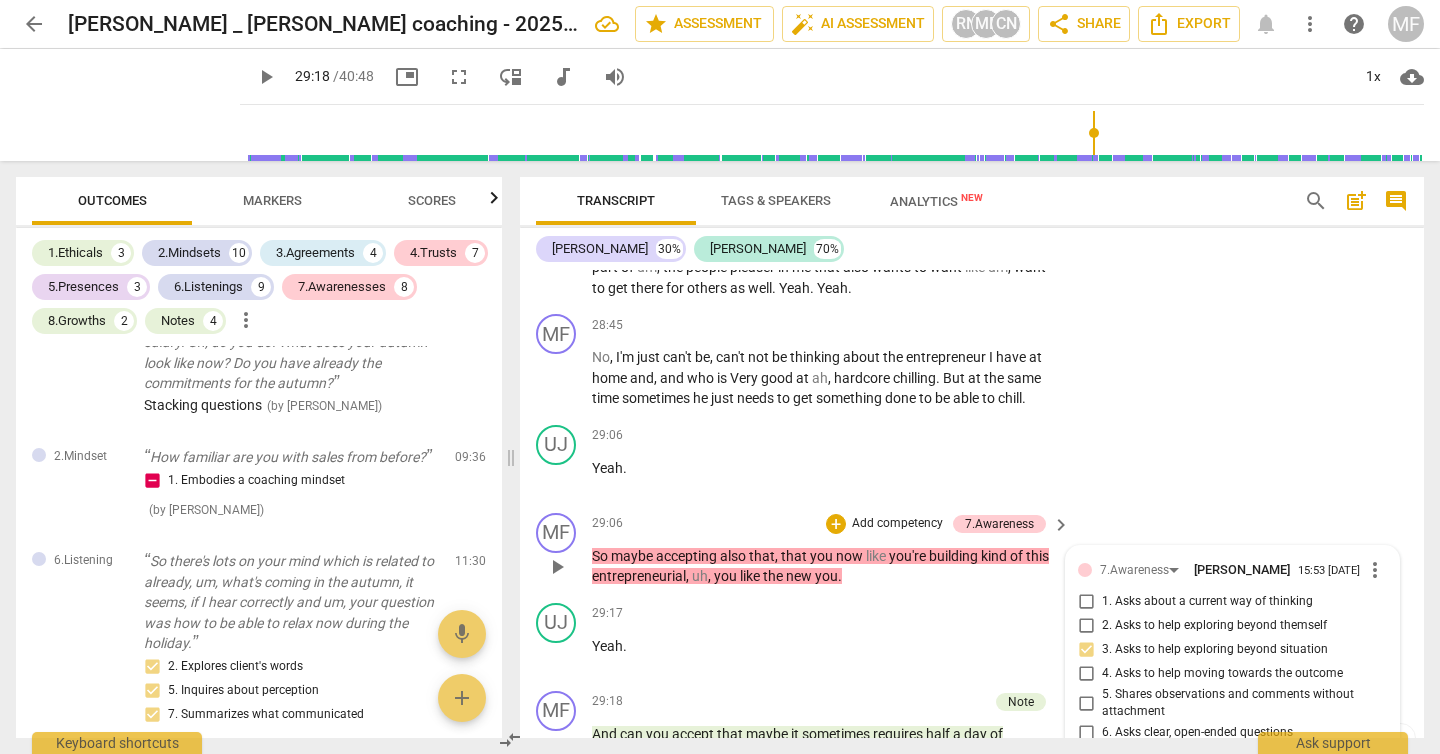 scroll, scrollTop: 10049, scrollLeft: 0, axis: vertical 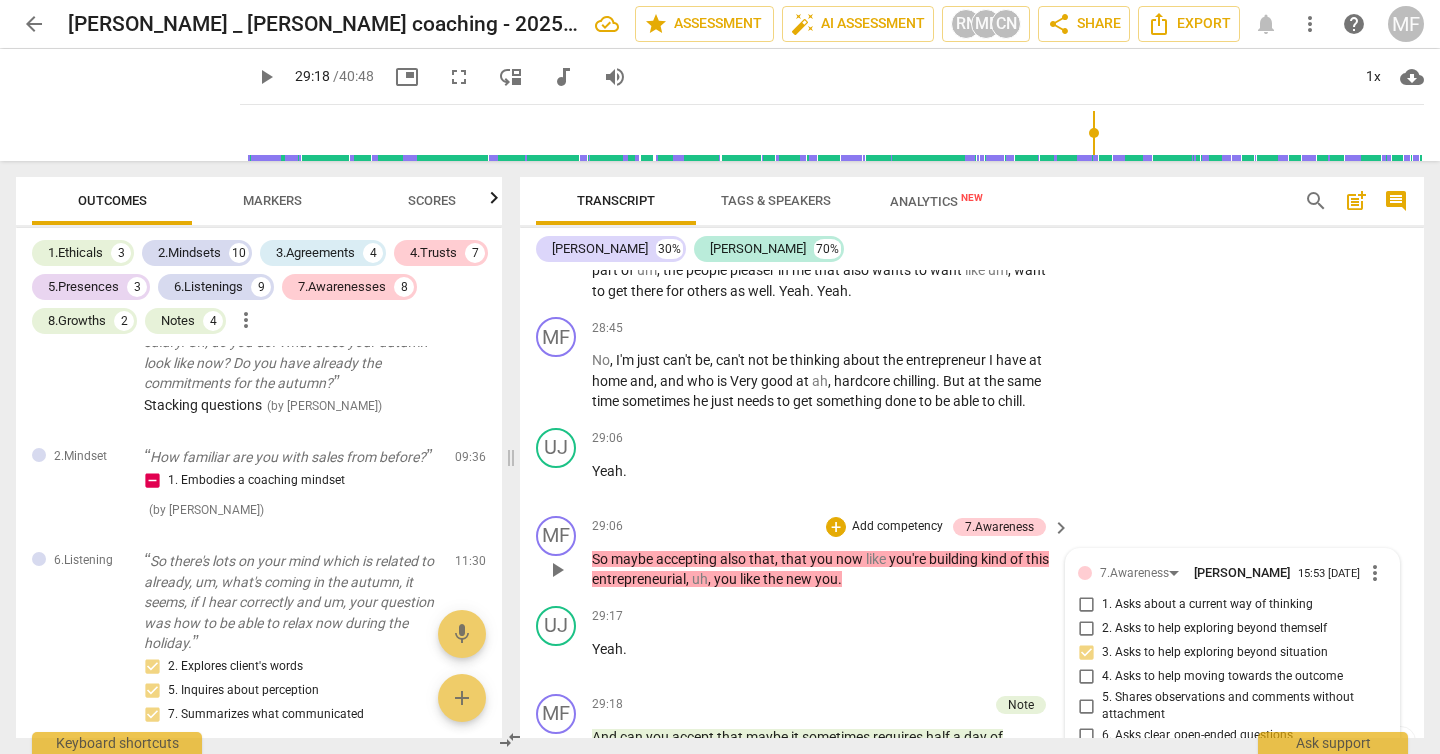 click on "you" at bounding box center [727, 579] 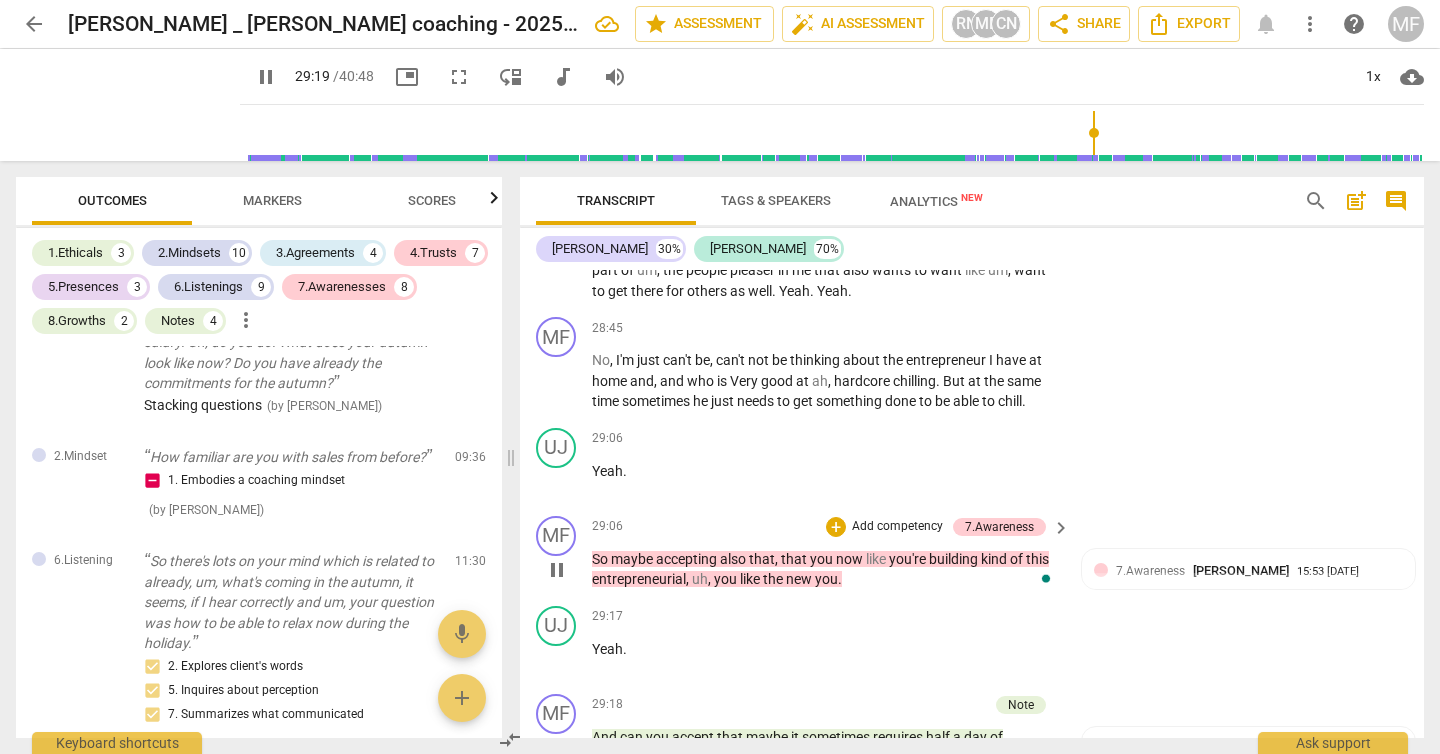 type on "1759" 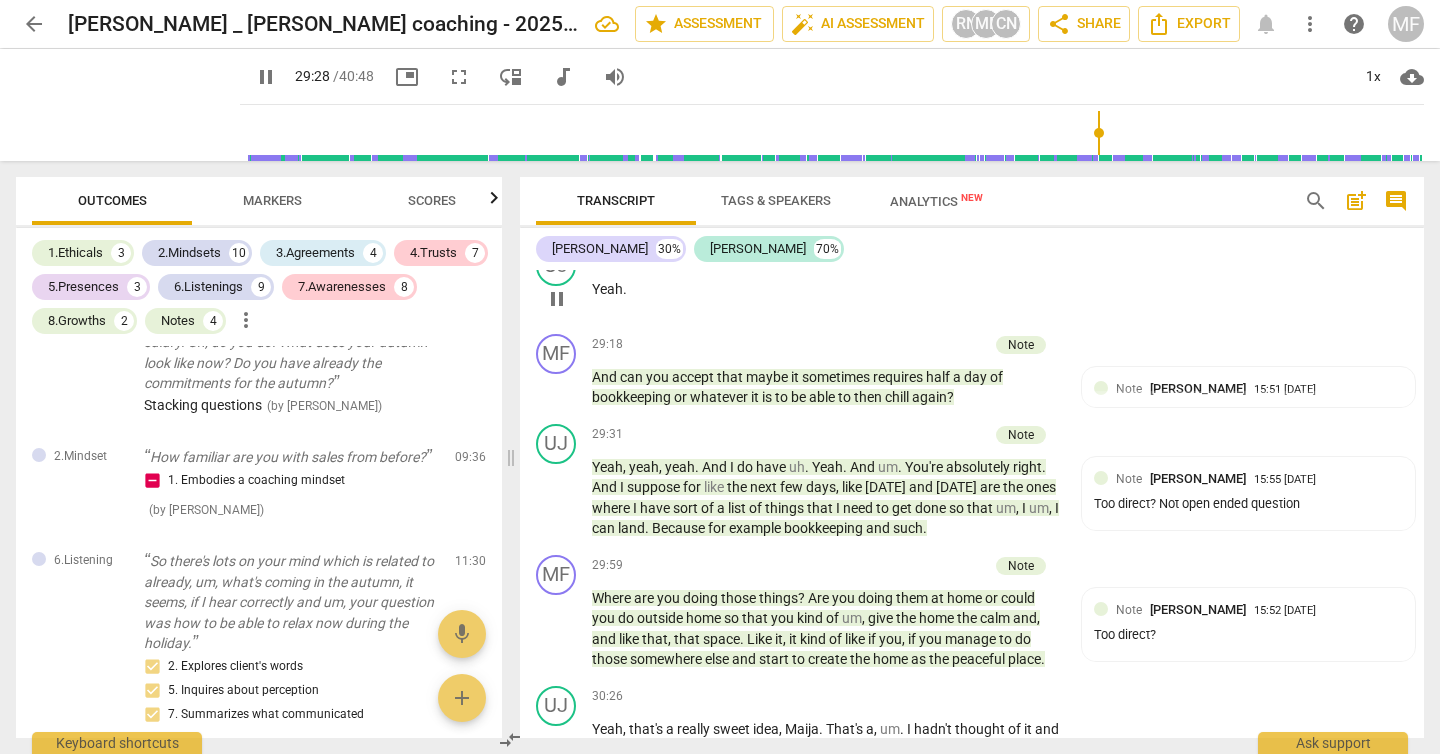 scroll, scrollTop: 10411, scrollLeft: 0, axis: vertical 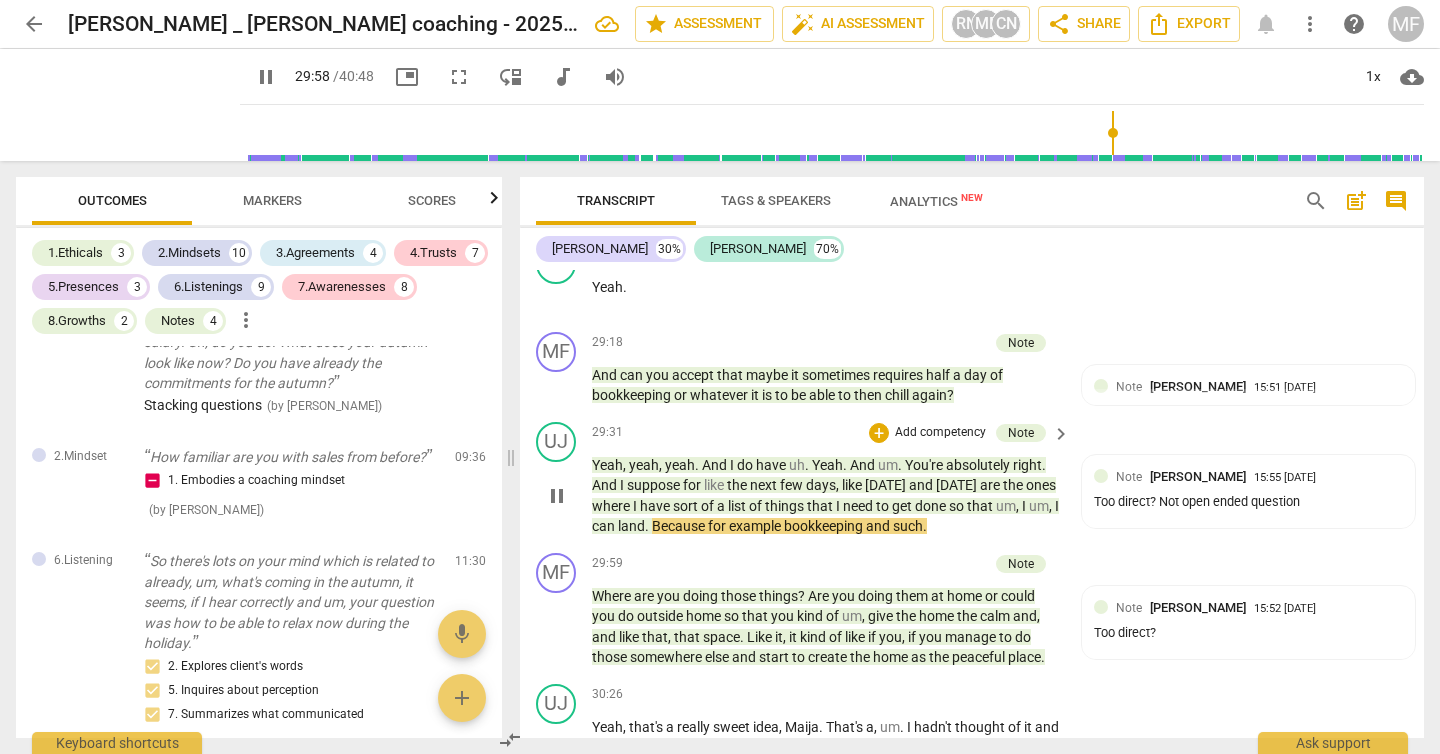 click on "pause" at bounding box center [557, 496] 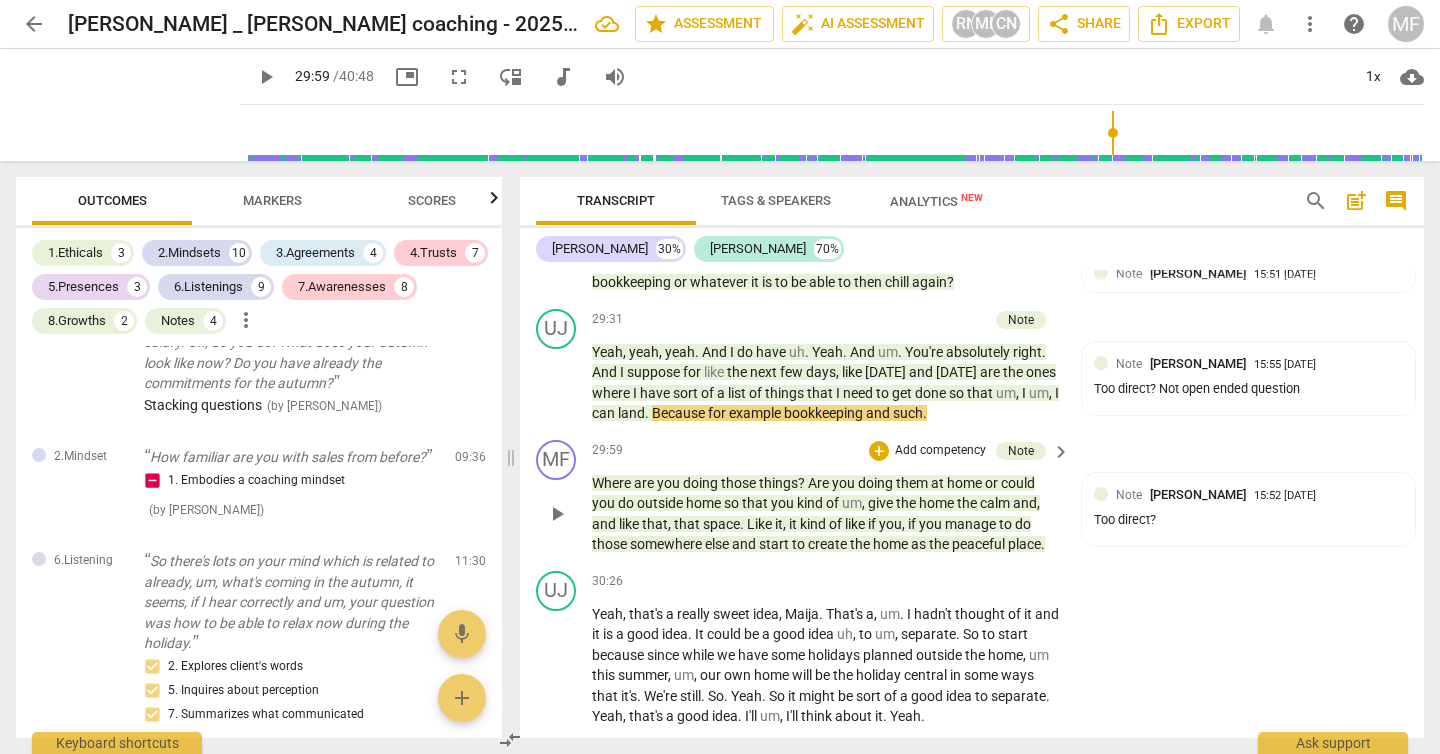 scroll, scrollTop: 10527, scrollLeft: 0, axis: vertical 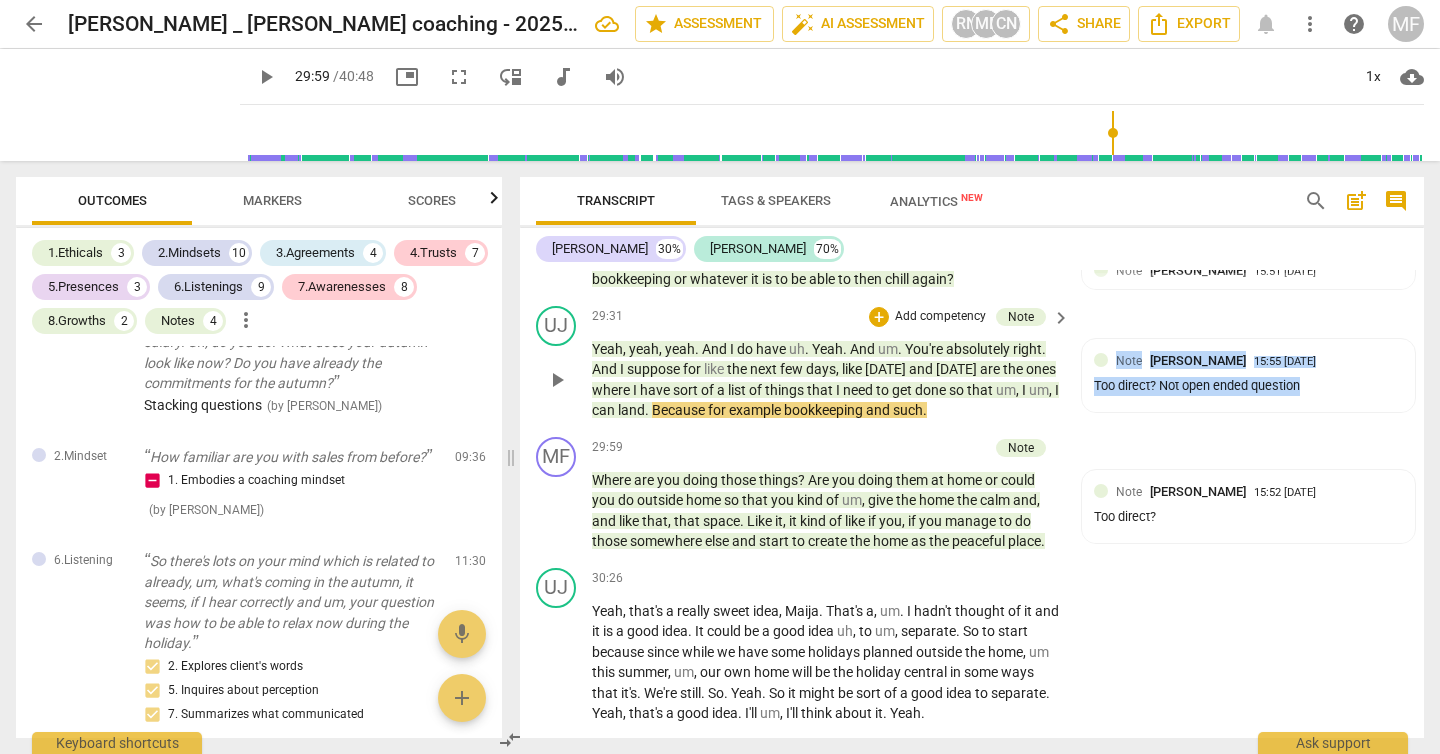 drag, startPoint x: 1300, startPoint y: 442, endPoint x: 1071, endPoint y: 433, distance: 229.17679 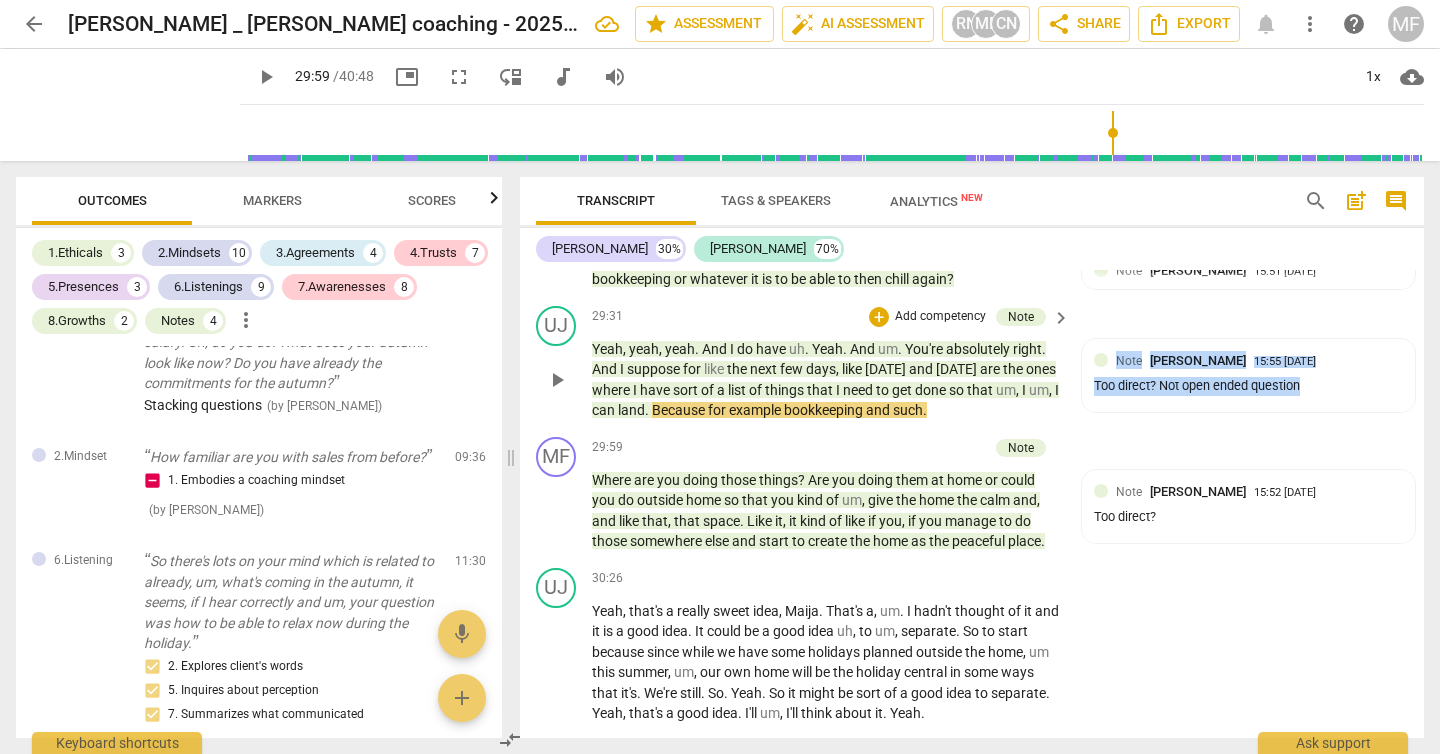 click on "UJ play_arrow pause 29:31 + Add competency Note keyboard_arrow_right Yeah ,   yeah ,   yeah .   And   I   do   have   uh .   Yeah .   And   um .   You're   absolutely   right .   And   I   suppose   for   like   the   next   few   days ,   like   today   and   tomorrow   are   the   ones   where   I   have   sort   of   a   list   of   things   that   I   need   to   get   done   so   that   um ,   I   um ,   I   can   land .   Because   for   example   bookkeeping   and   such . Note Maija Fast 15:55 07-14-2025 Too direct? Not open ended question" at bounding box center [972, 363] 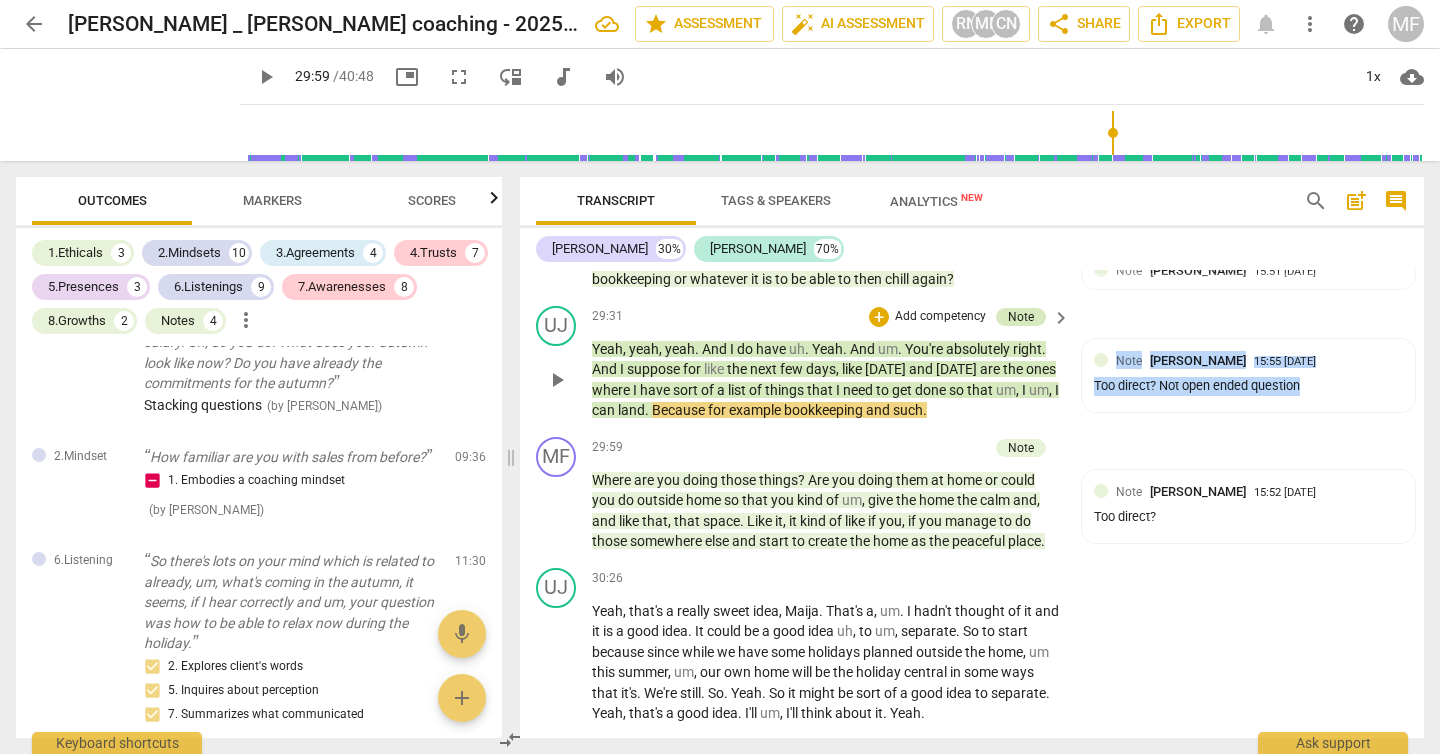 click on "Note" at bounding box center (1021, 317) 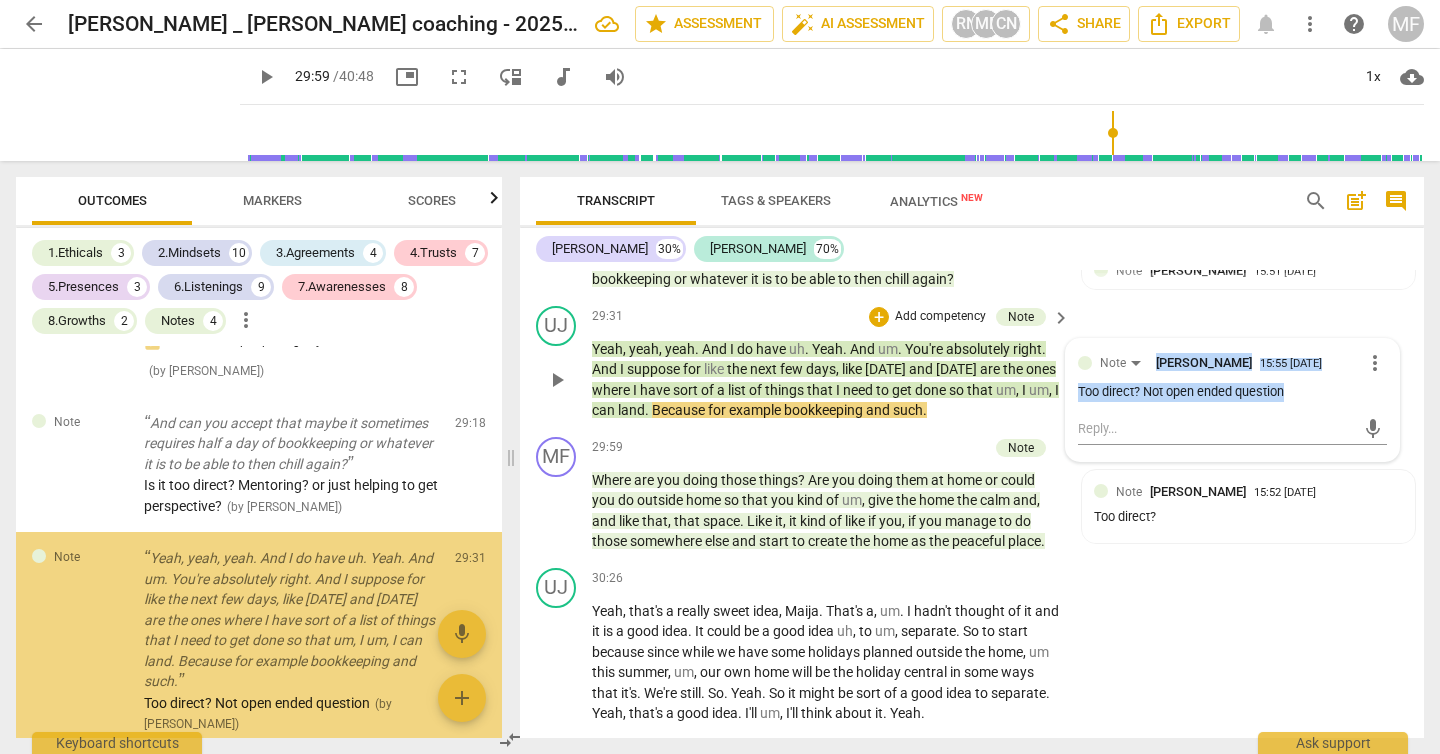 scroll, scrollTop: 7482, scrollLeft: 0, axis: vertical 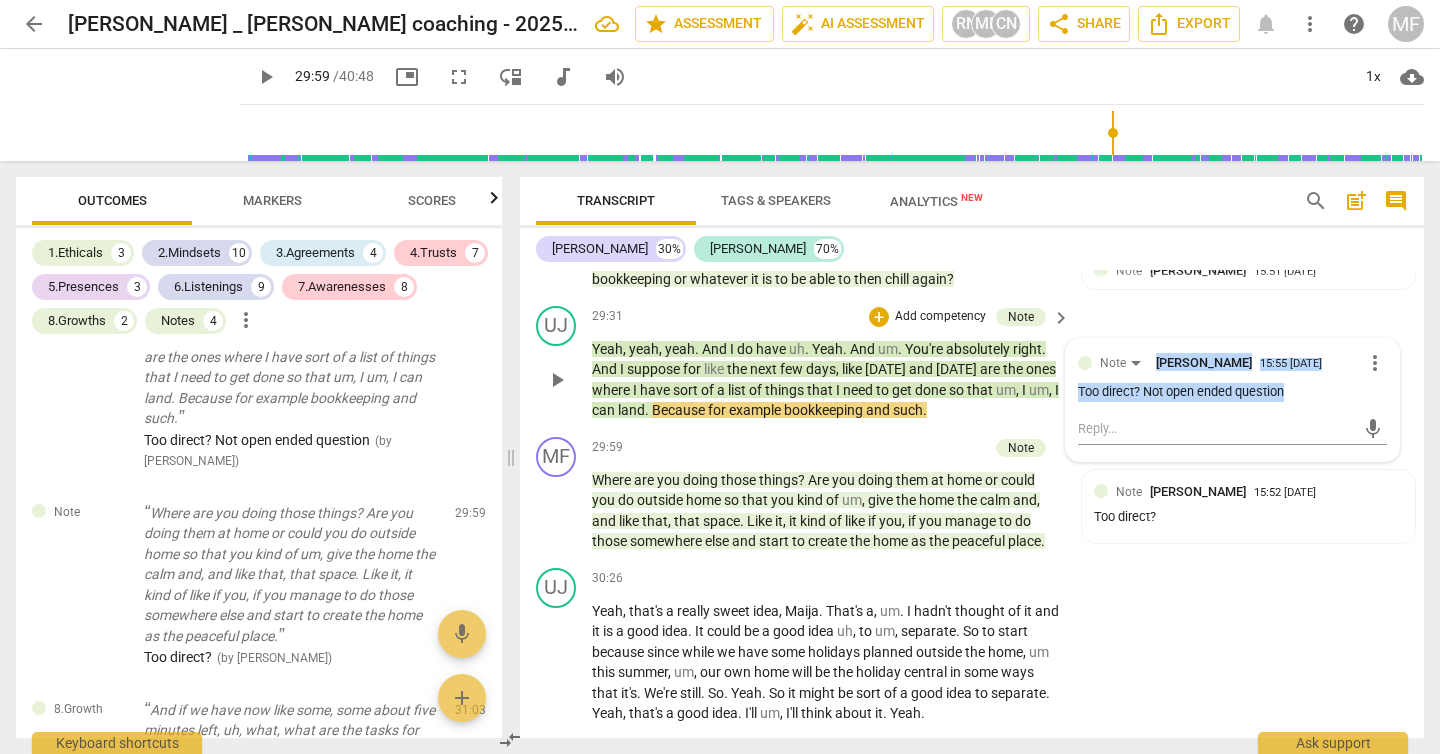 click on "mic" at bounding box center (1232, 427) 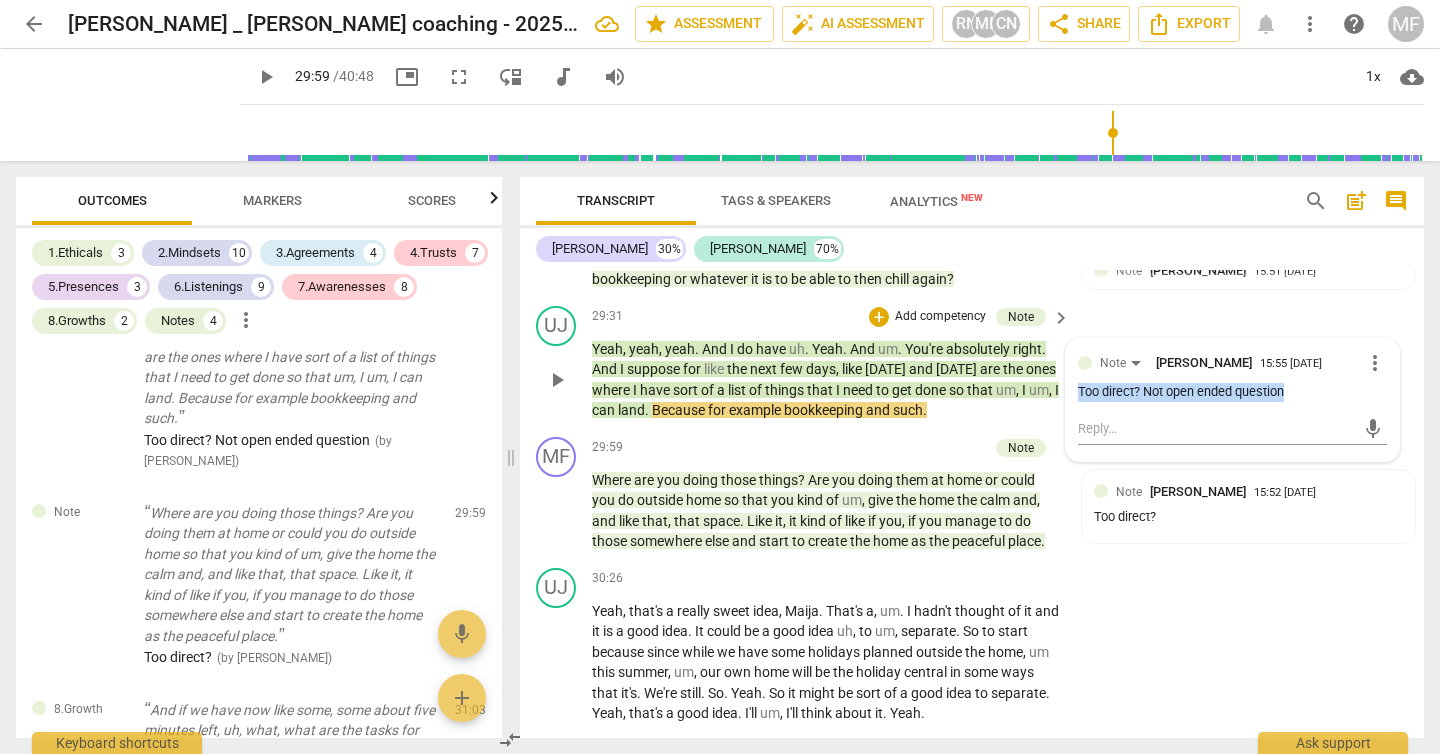 drag, startPoint x: 1285, startPoint y: 446, endPoint x: 1109, endPoint y: 432, distance: 176.55594 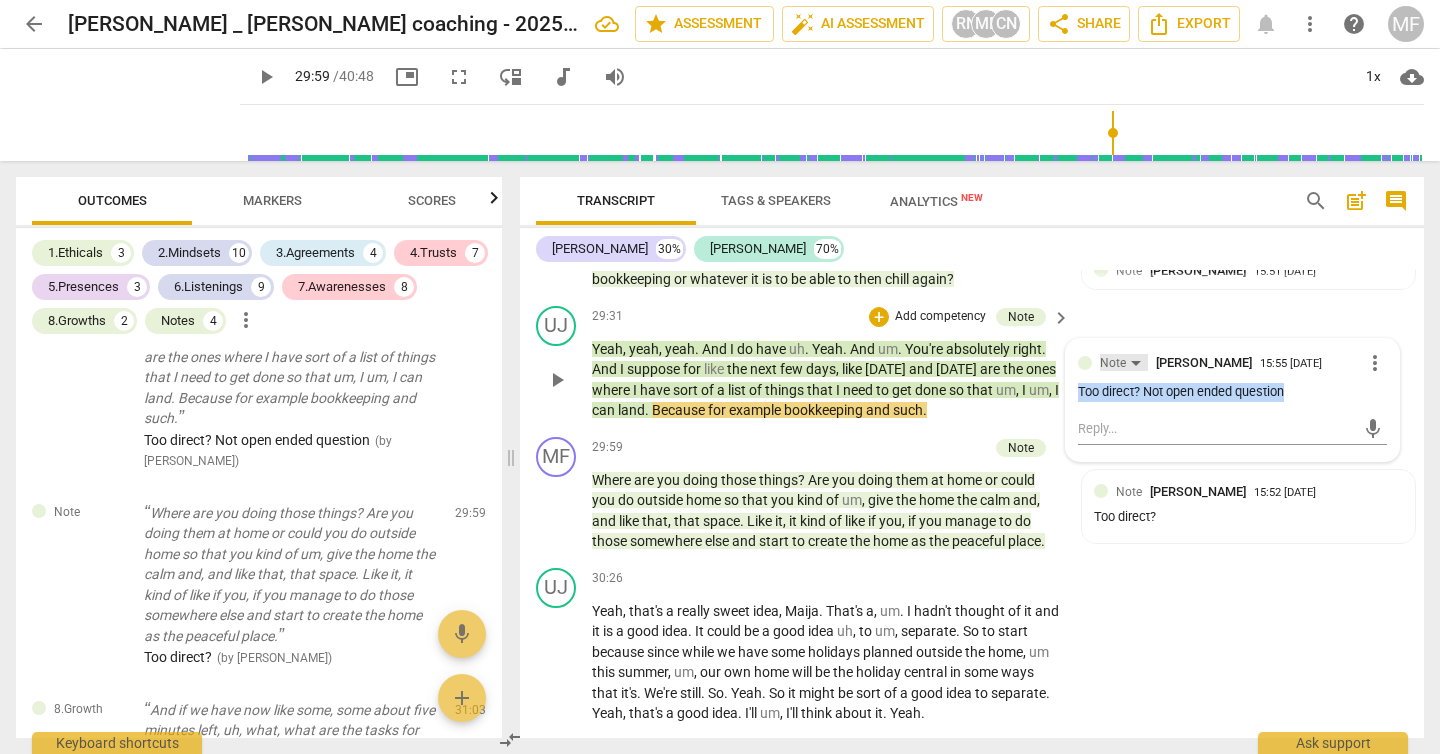 click on "Note" at bounding box center [1124, 362] 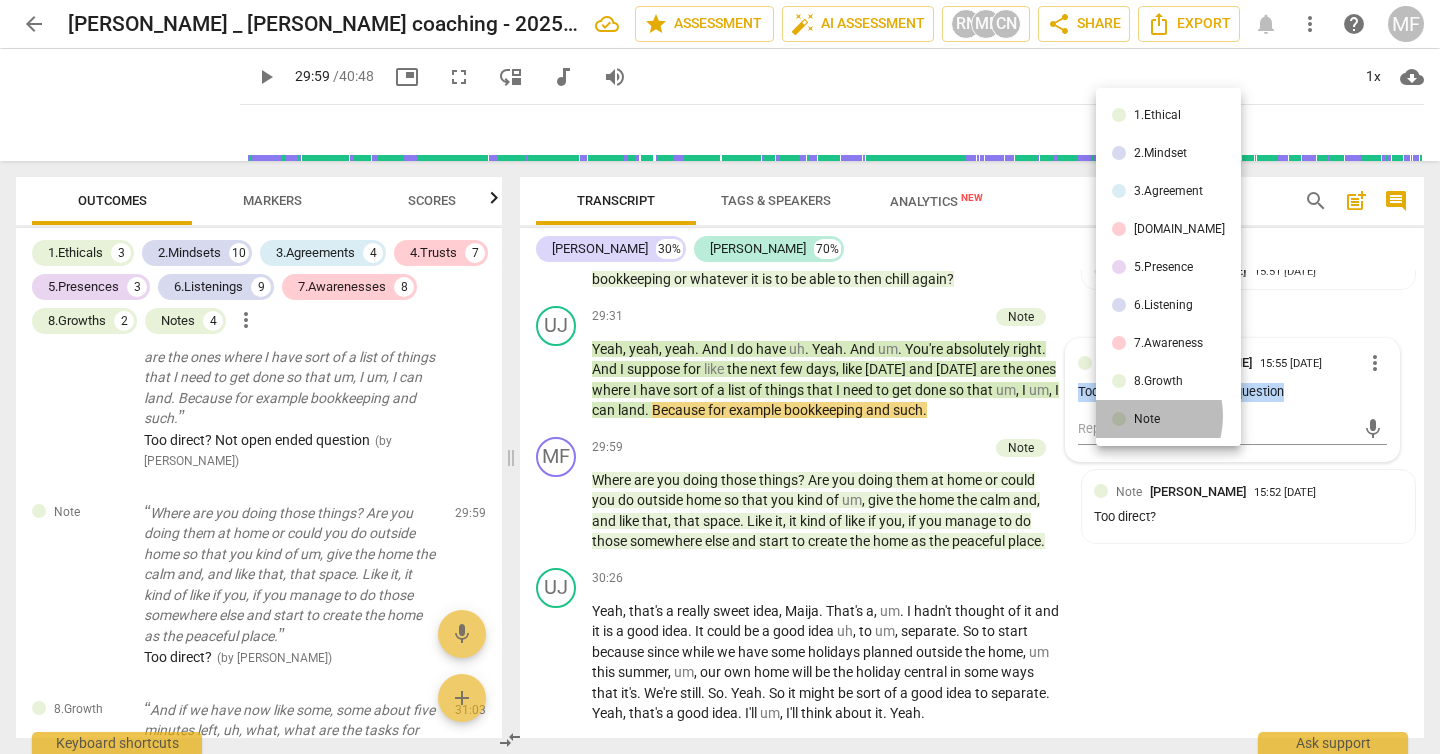 click on "Note" at bounding box center (1168, 419) 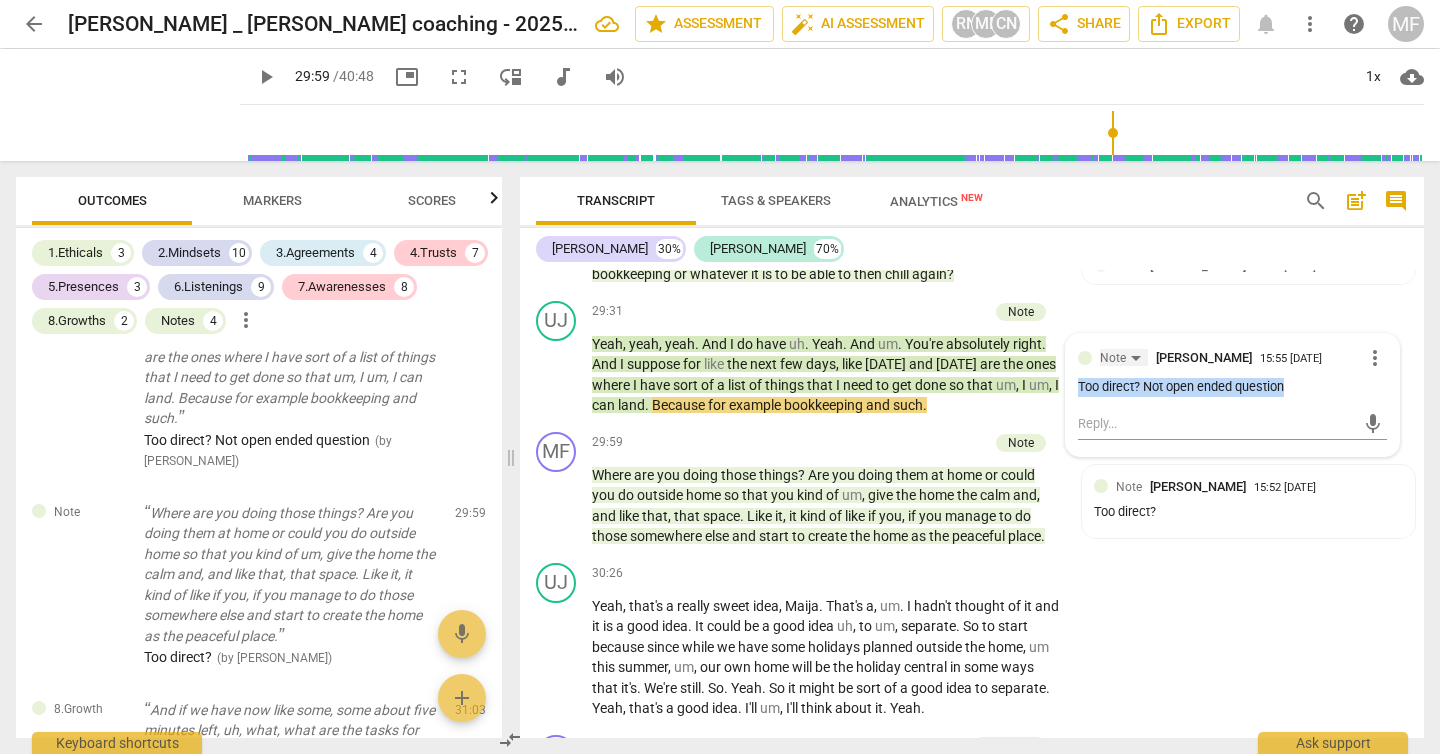 scroll, scrollTop: 10527, scrollLeft: 0, axis: vertical 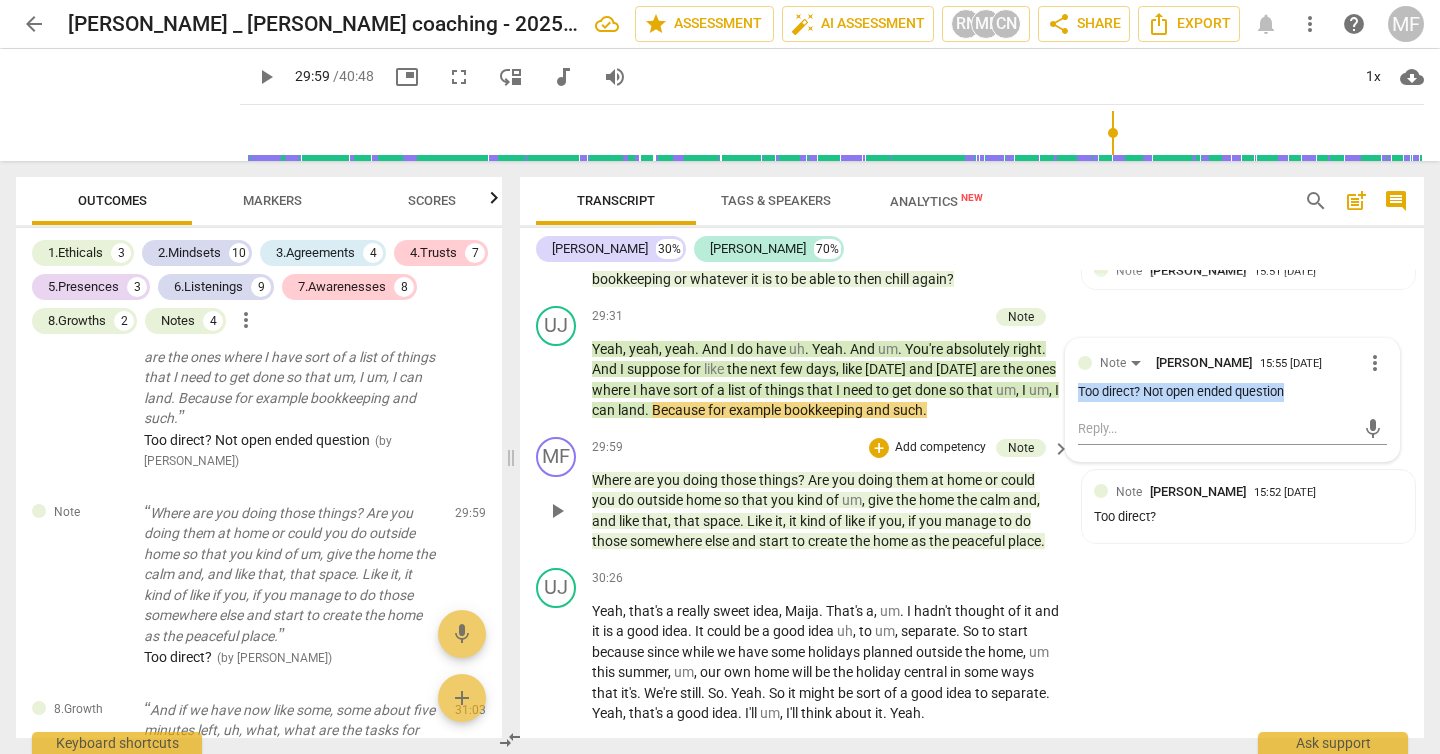 click on "play_arrow" at bounding box center (557, 511) 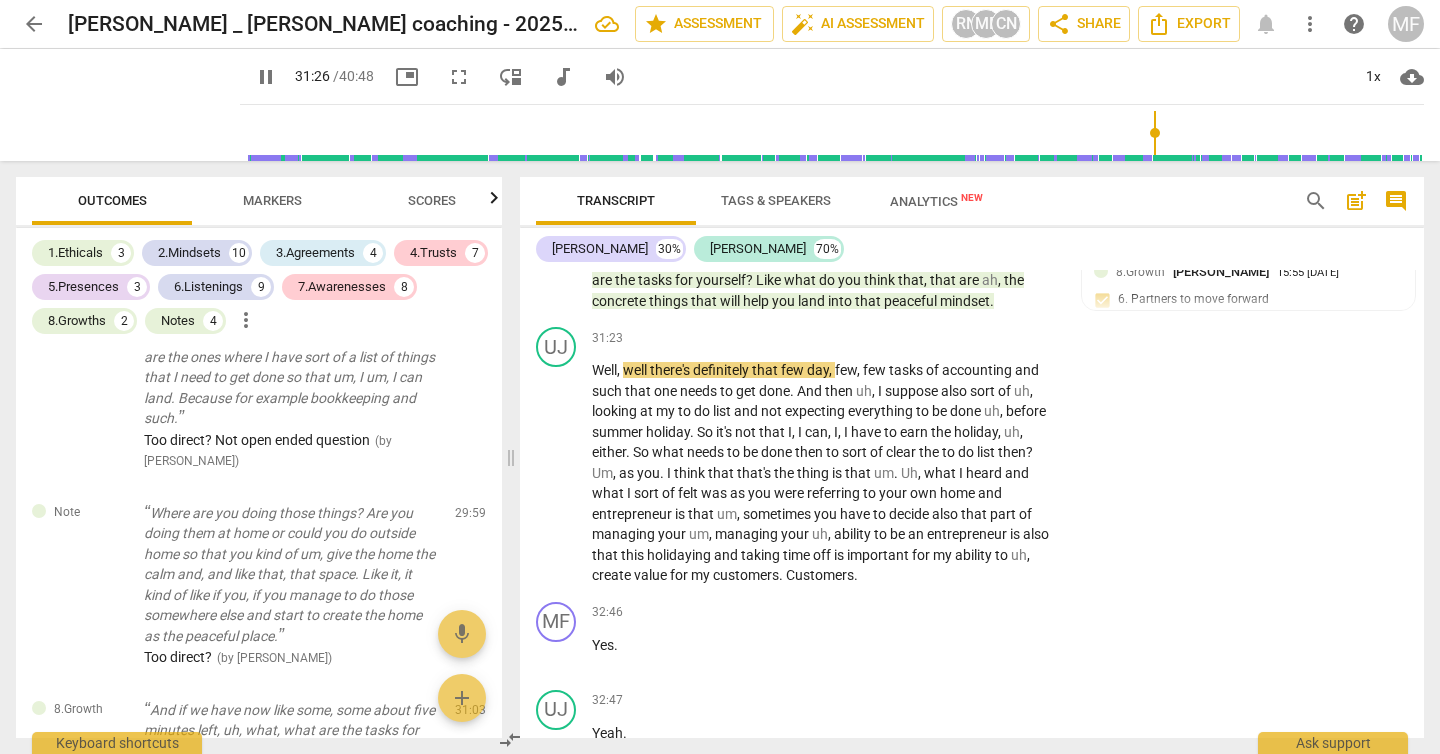 scroll, scrollTop: 11067, scrollLeft: 0, axis: vertical 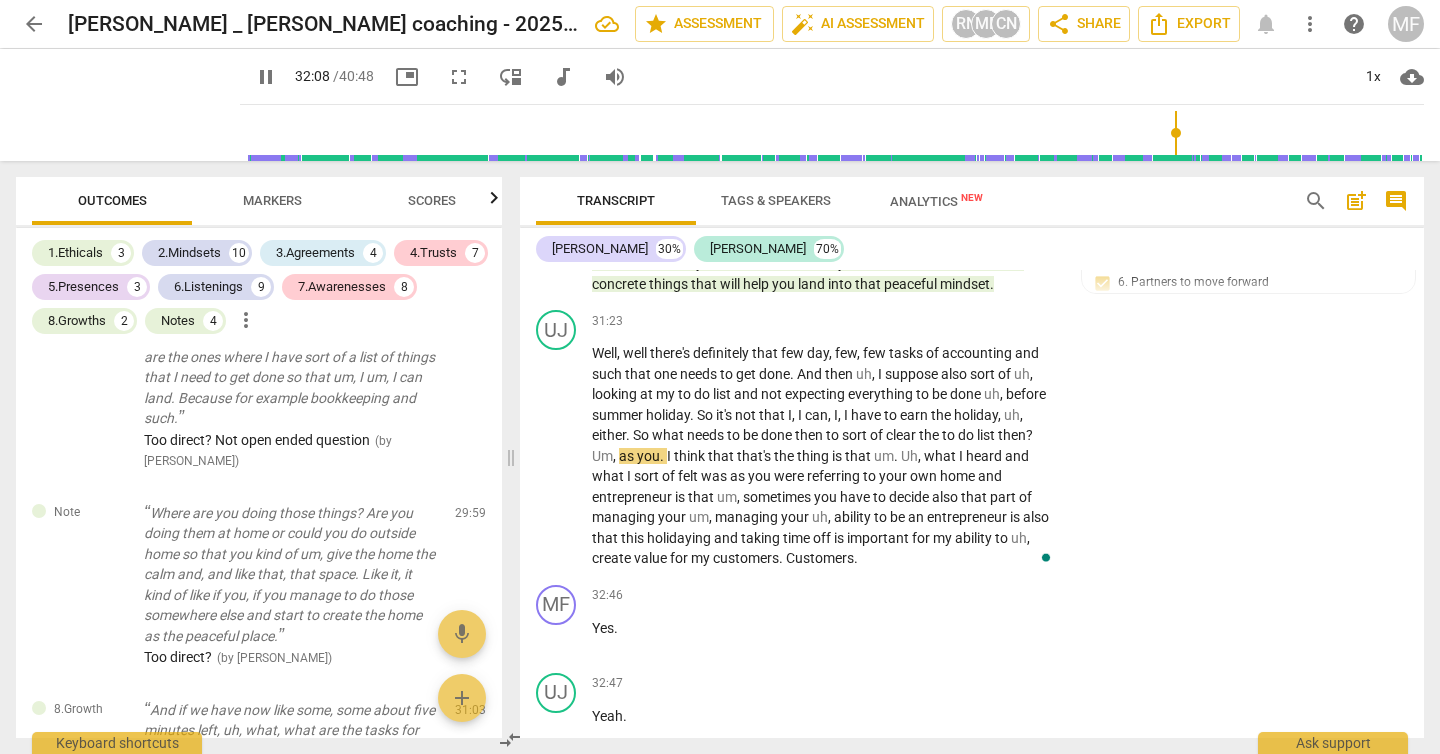 click on "holidaying" at bounding box center [680, 538] 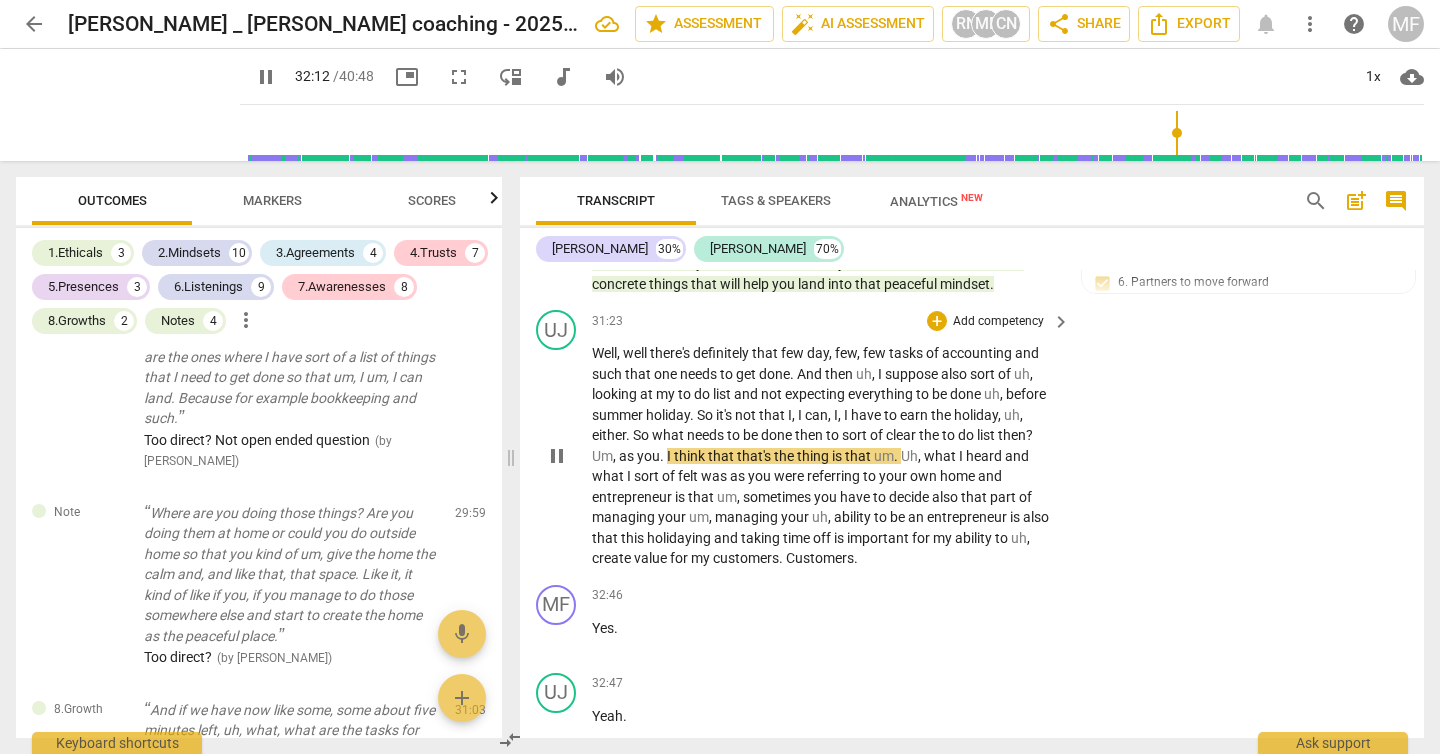click on "UJ play_arrow pause 31:23 + Add competency keyboard_arrow_right Well ,   well   there's   definitely   that   few   day ,   few ,   few   tasks   of   accounting   and   such   that   one   needs   to   get   done .   And   then   uh ,   I   suppose   also   sort   of   uh ,   looking   at   my   to   do   list   and   not   expecting   everything   to   be   done   uh ,   before   summer   holiday .   So   it's   not   that   I ,   I   can ,   I ,   I   have   to   earn   the   holiday ,   uh ,   either .   So   what   needs   to   be   done   then   to   sort   of   clear   the   to   do   list   then ?   Um ,   as   you .   I   think   that   that's   the   thing   is   that   um .   Uh ,   what   I   heard   and   what   I   sort   of   felt   was   as   you   were   referring   to   your   own   home   and   entrepreneur   is   that   um ,   sometimes   you   have   to   decide   also   that   part   of   managing   your   um ,   managing   your   uh ,   ability   to   be   an   entrepreneur   is   also" at bounding box center (972, 439) 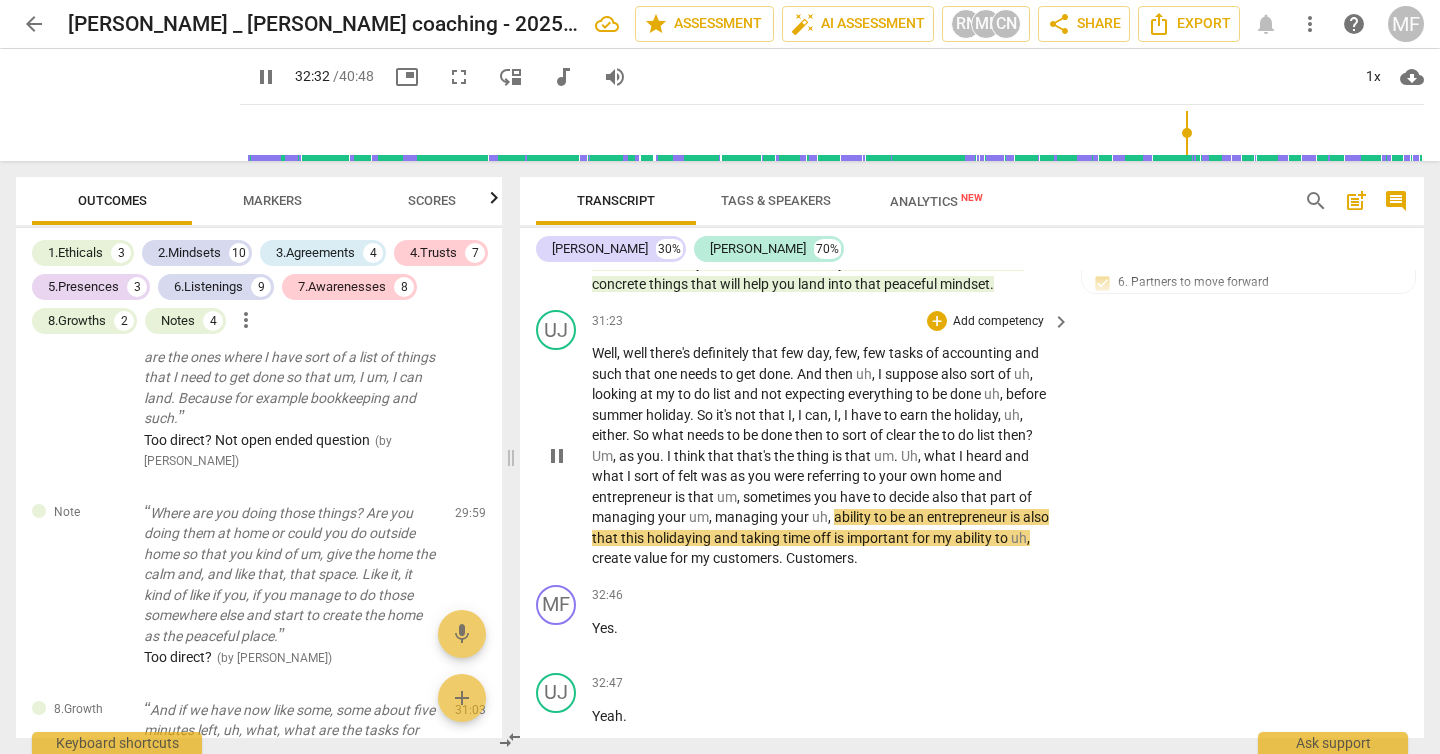 type on "1953" 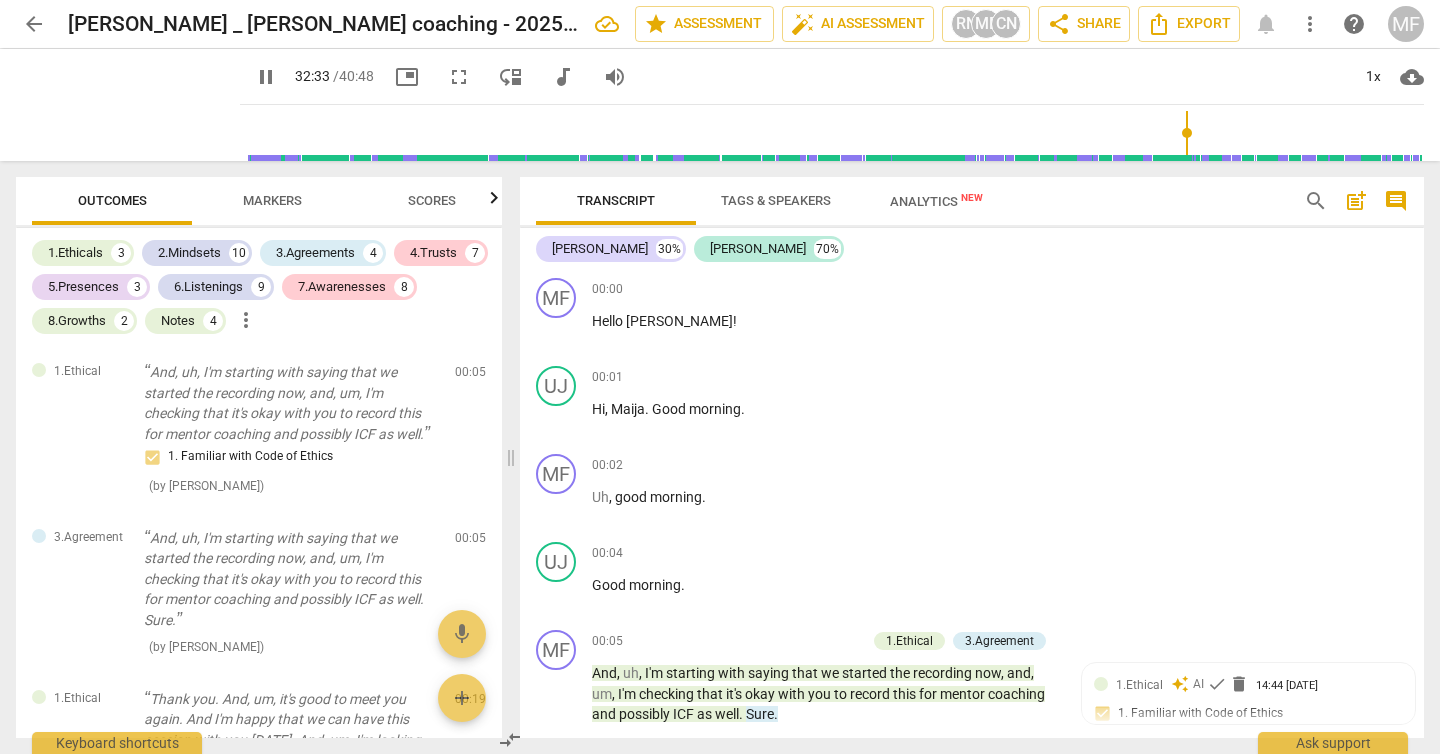 scroll, scrollTop: 0, scrollLeft: 0, axis: both 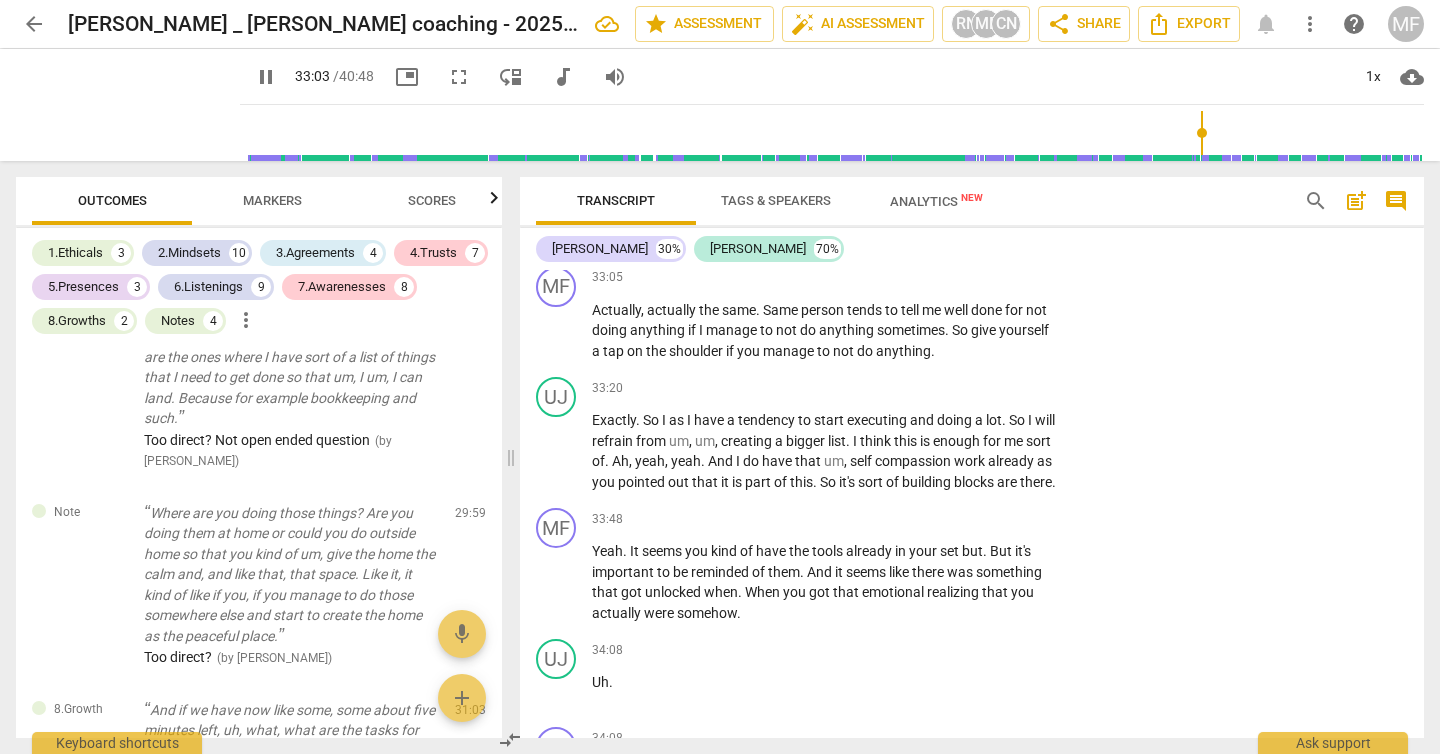 click on "Add competency" at bounding box center [998, 389] 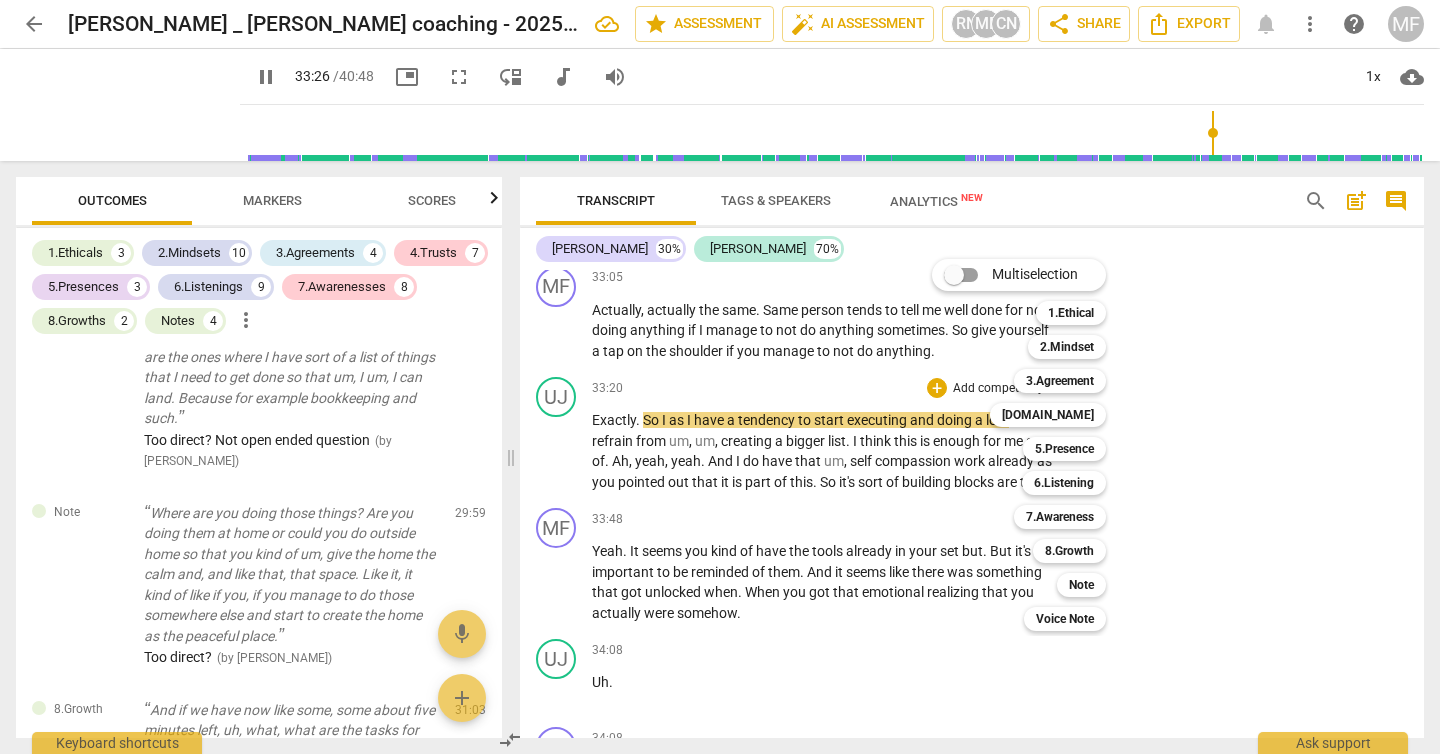 click at bounding box center (720, 377) 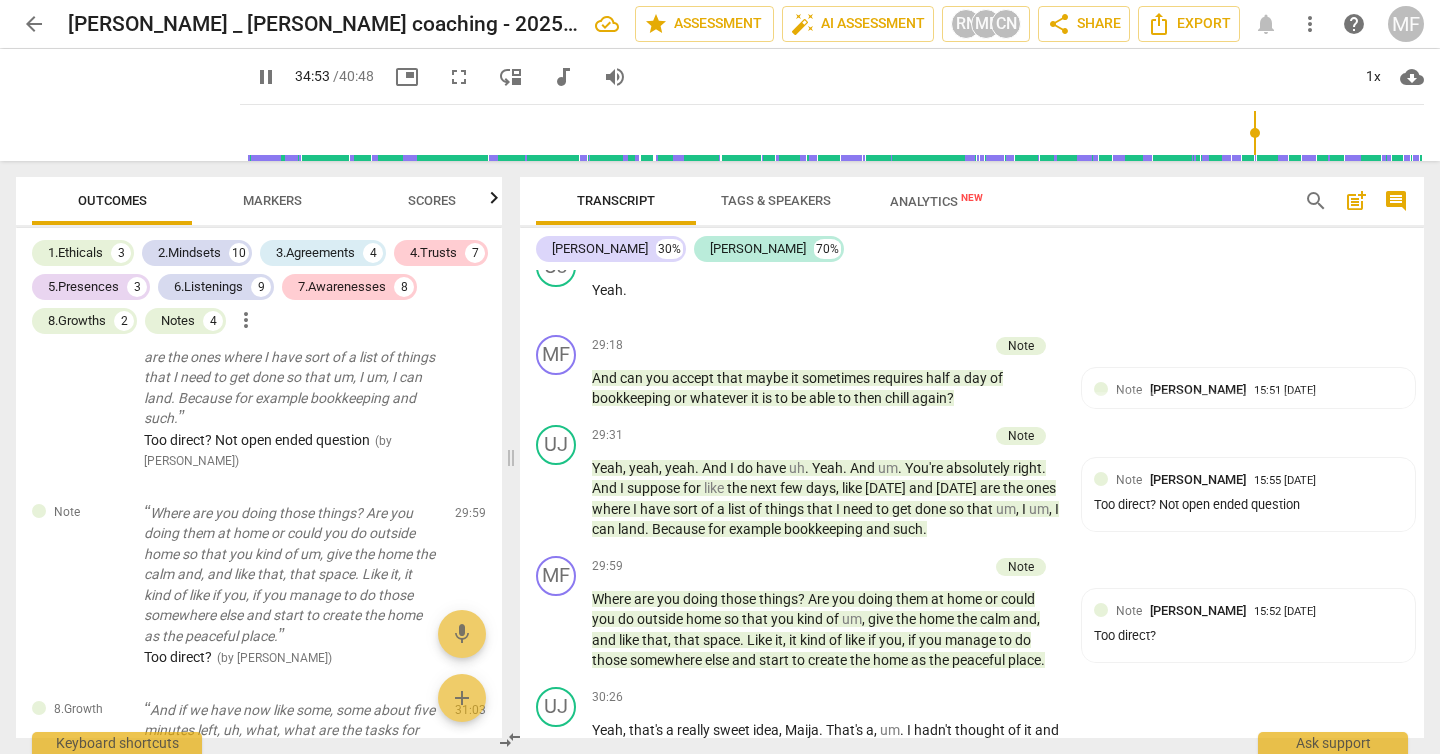 scroll, scrollTop: 12678, scrollLeft: 0, axis: vertical 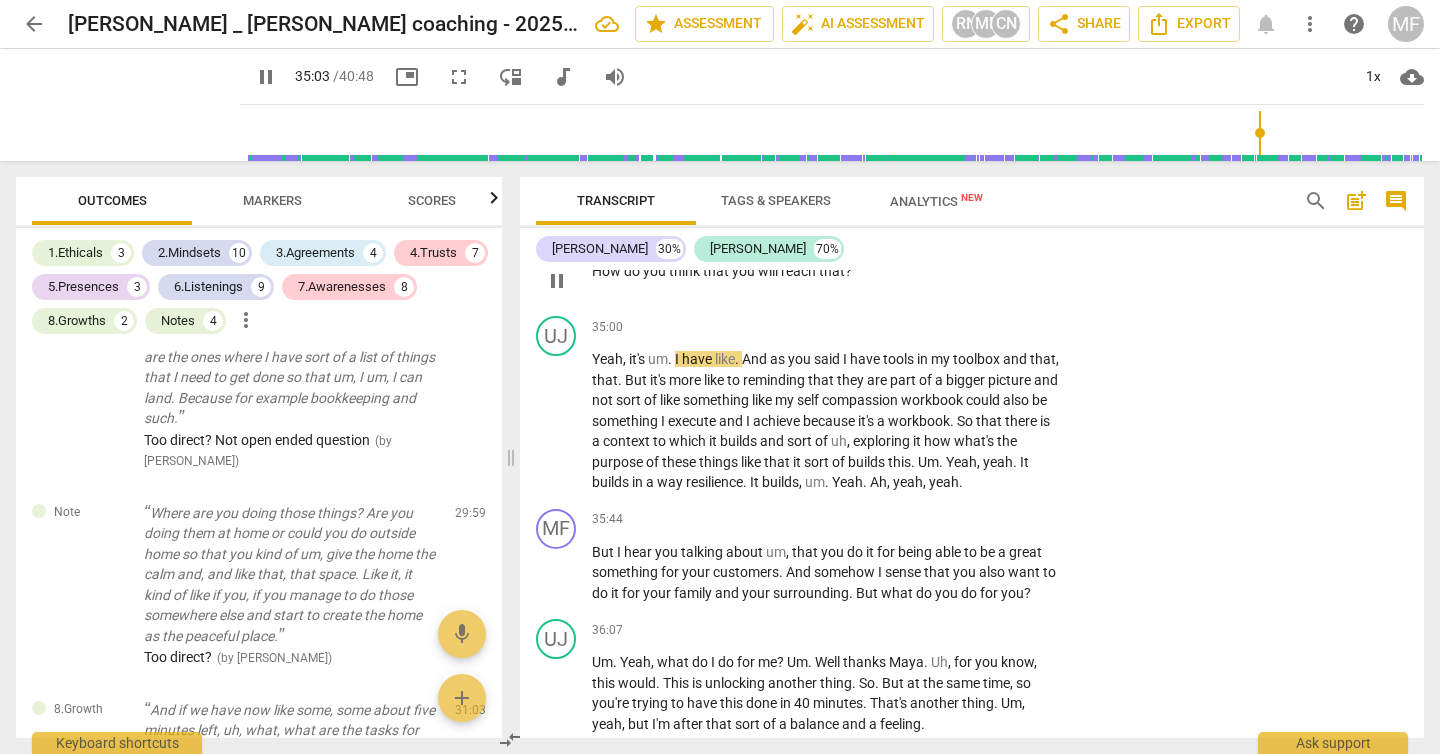 click on "Add competency" at bounding box center (998, 240) 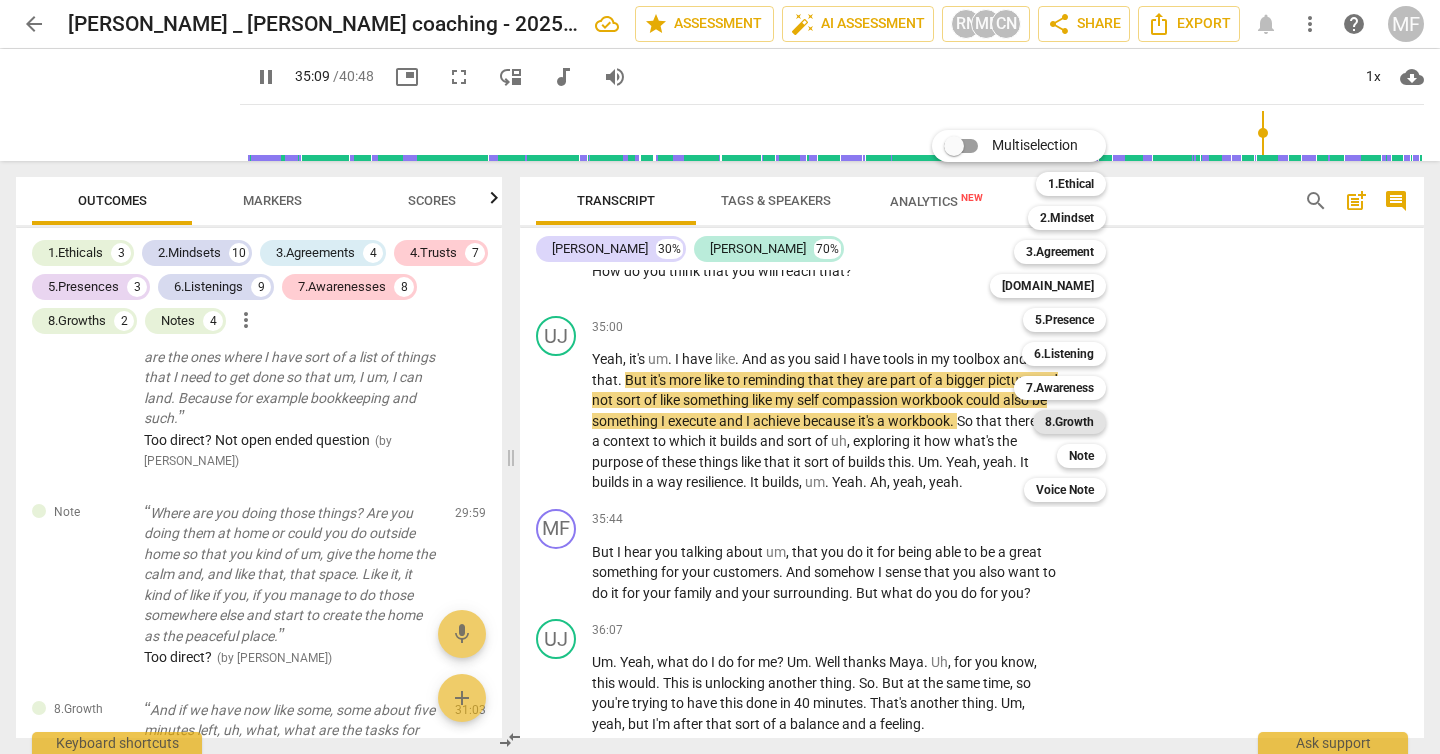 click on "8.Growth" at bounding box center (1069, 422) 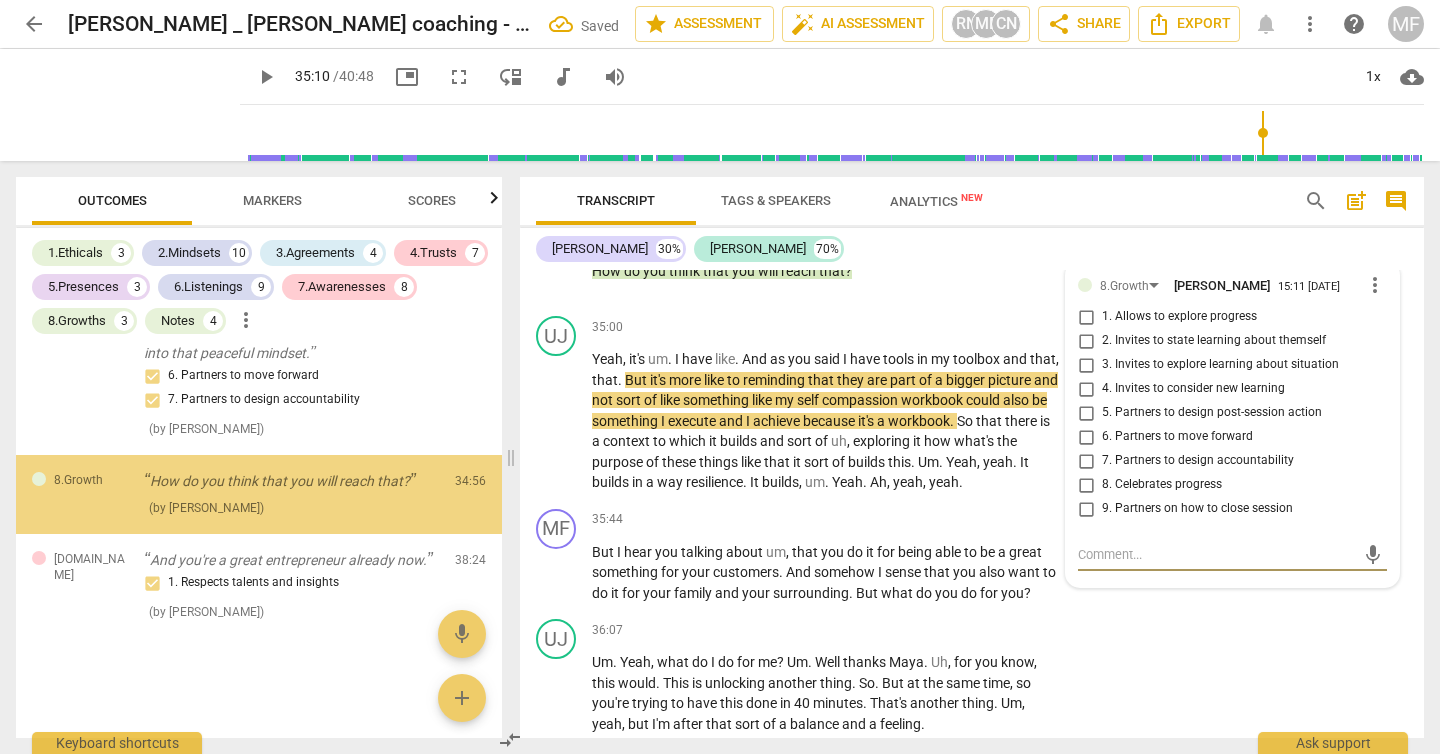 scroll, scrollTop: 8037, scrollLeft: 0, axis: vertical 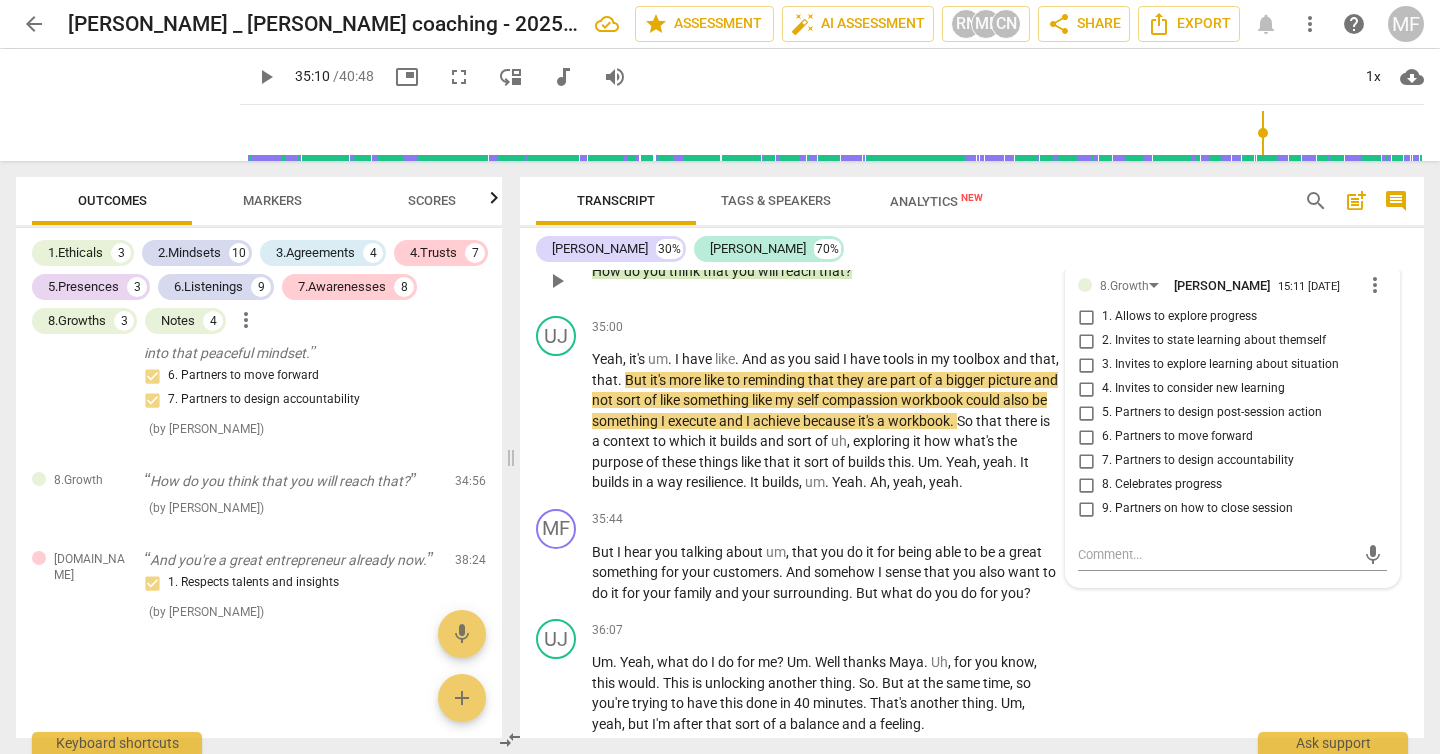 click on "3. Invites to explore learning about situation" at bounding box center (1220, 365) 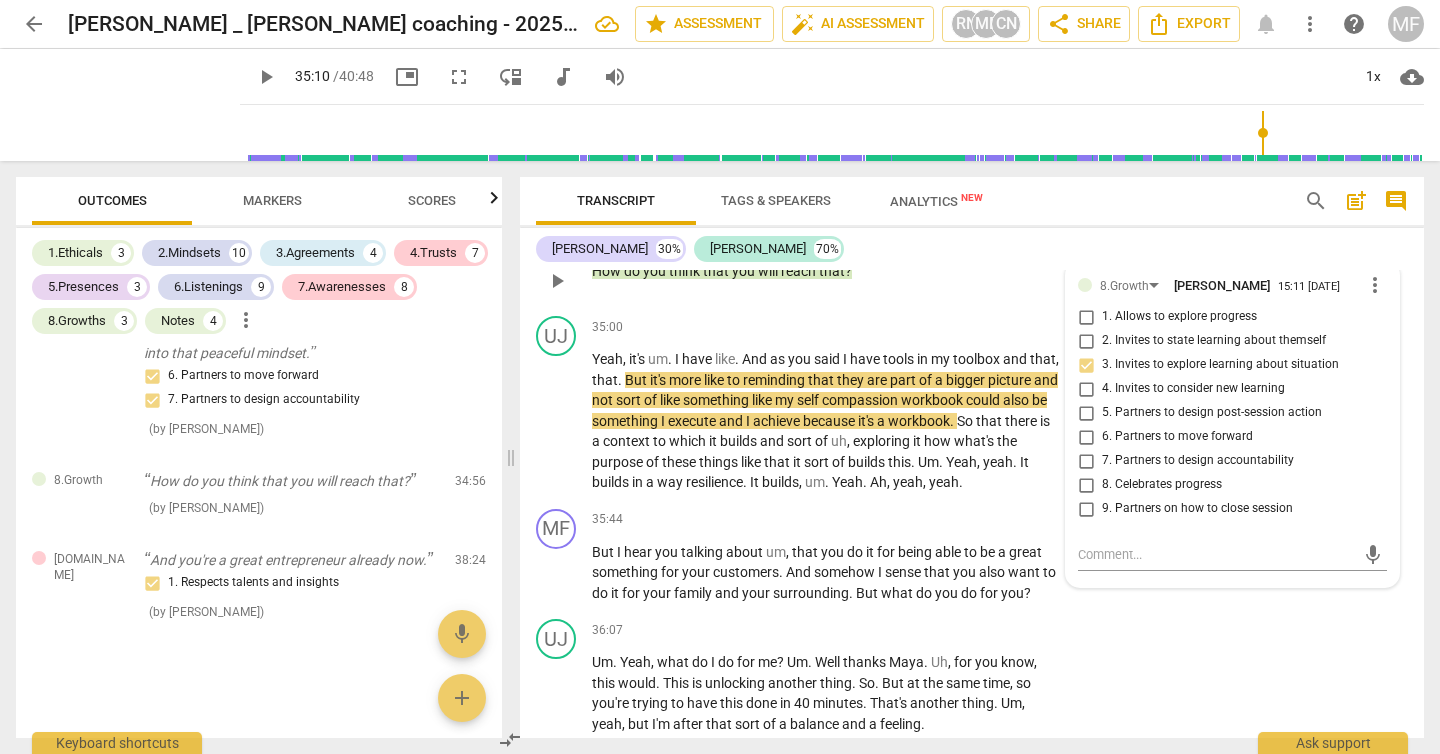 click on "34:56 + Add competency 8.Growth keyboard_arrow_right How   do   you   think   that   you   will   reach   that ?" at bounding box center [832, 264] 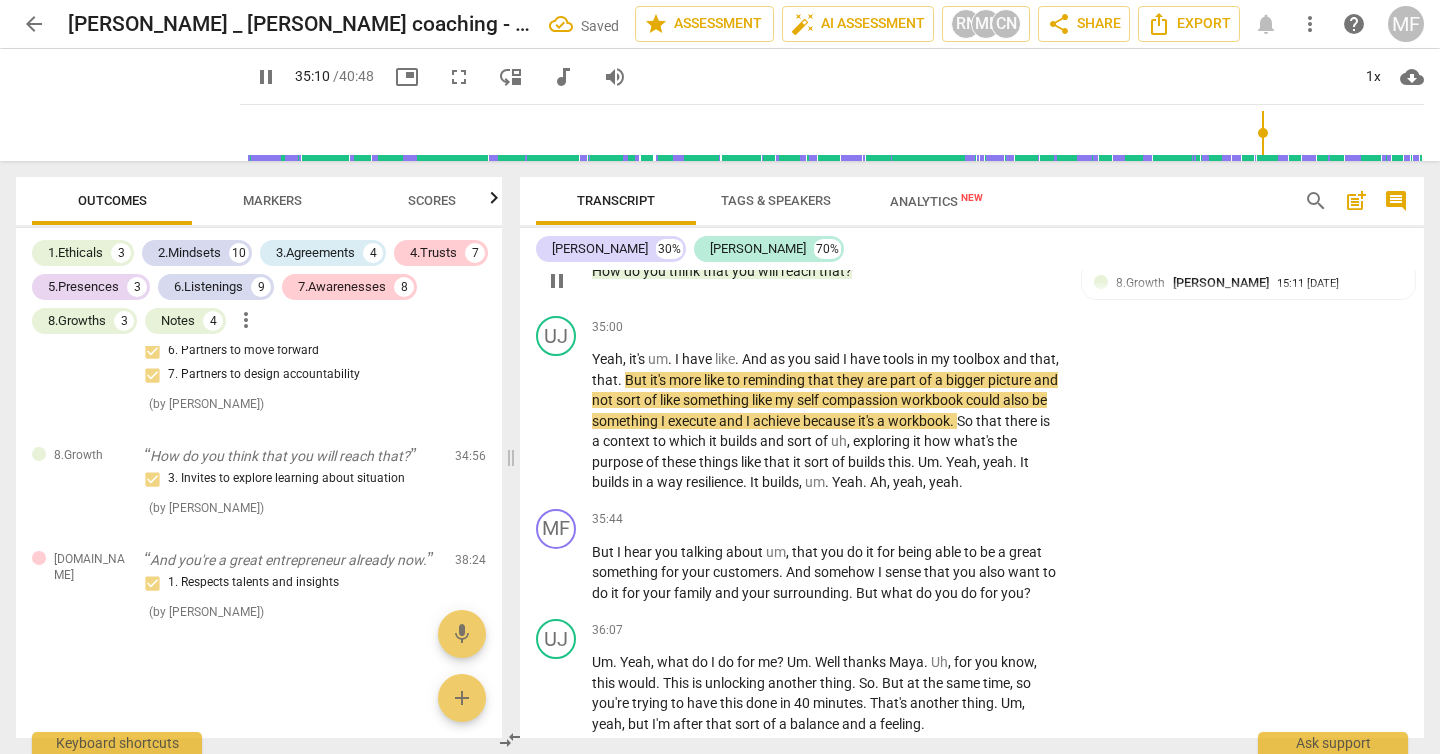 scroll, scrollTop: 12712, scrollLeft: 0, axis: vertical 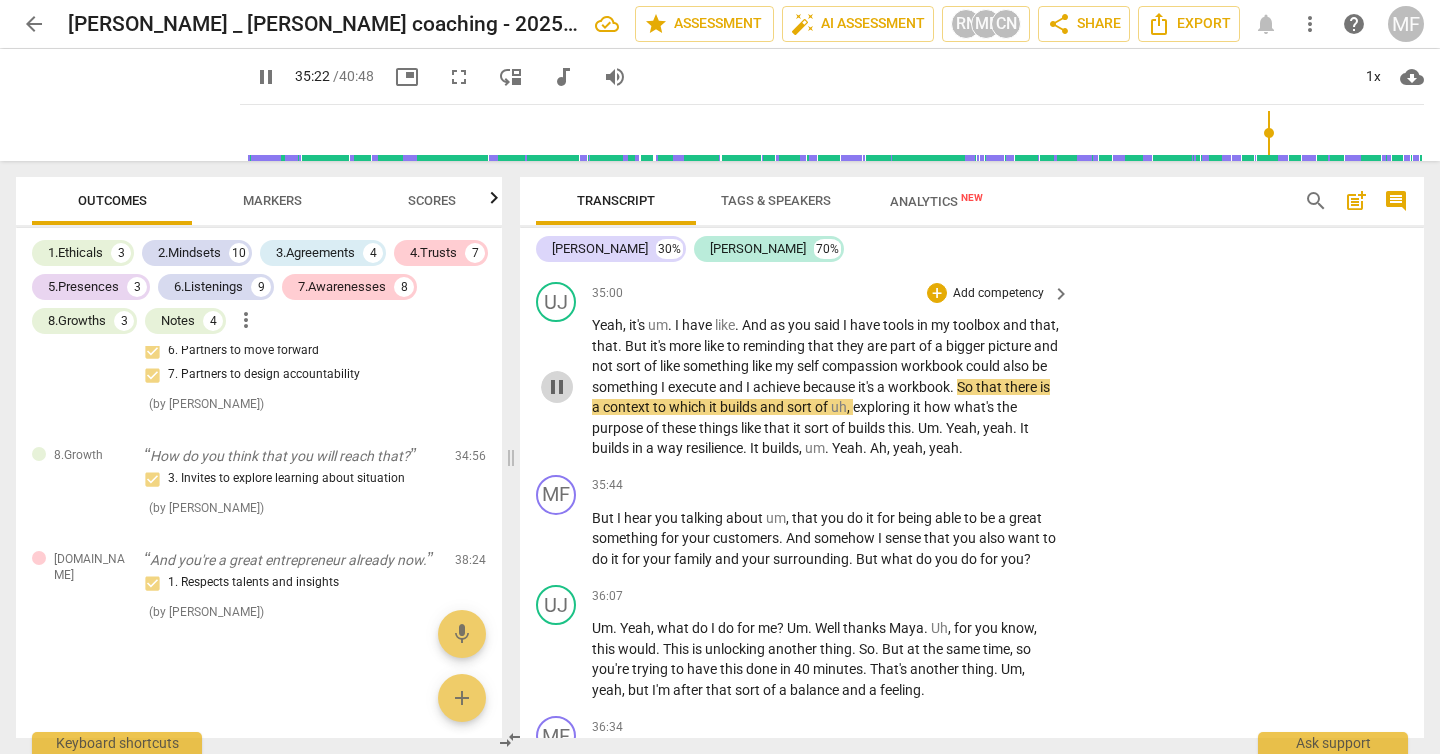 click on "pause" at bounding box center [557, 387] 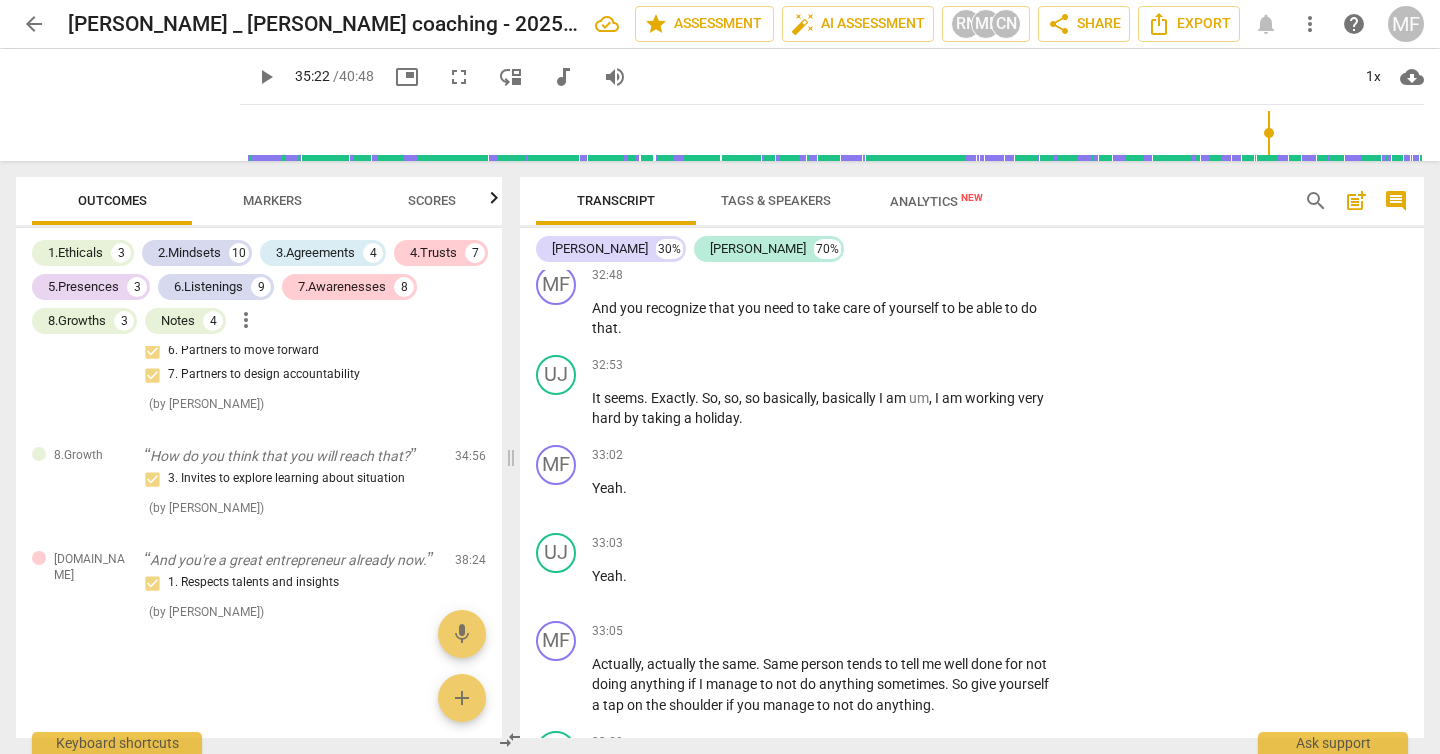 scroll, scrollTop: 11579, scrollLeft: 0, axis: vertical 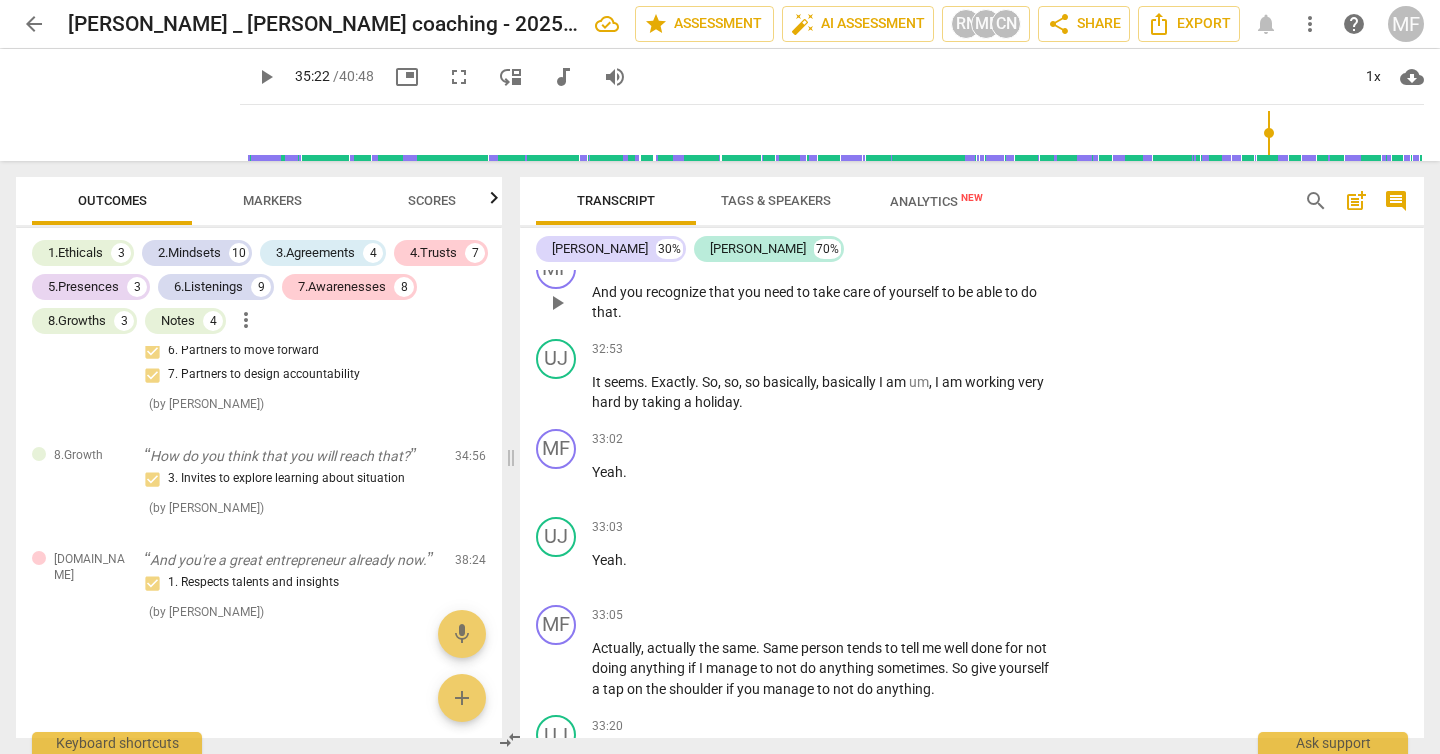 click on "Add competency" at bounding box center [998, 260] 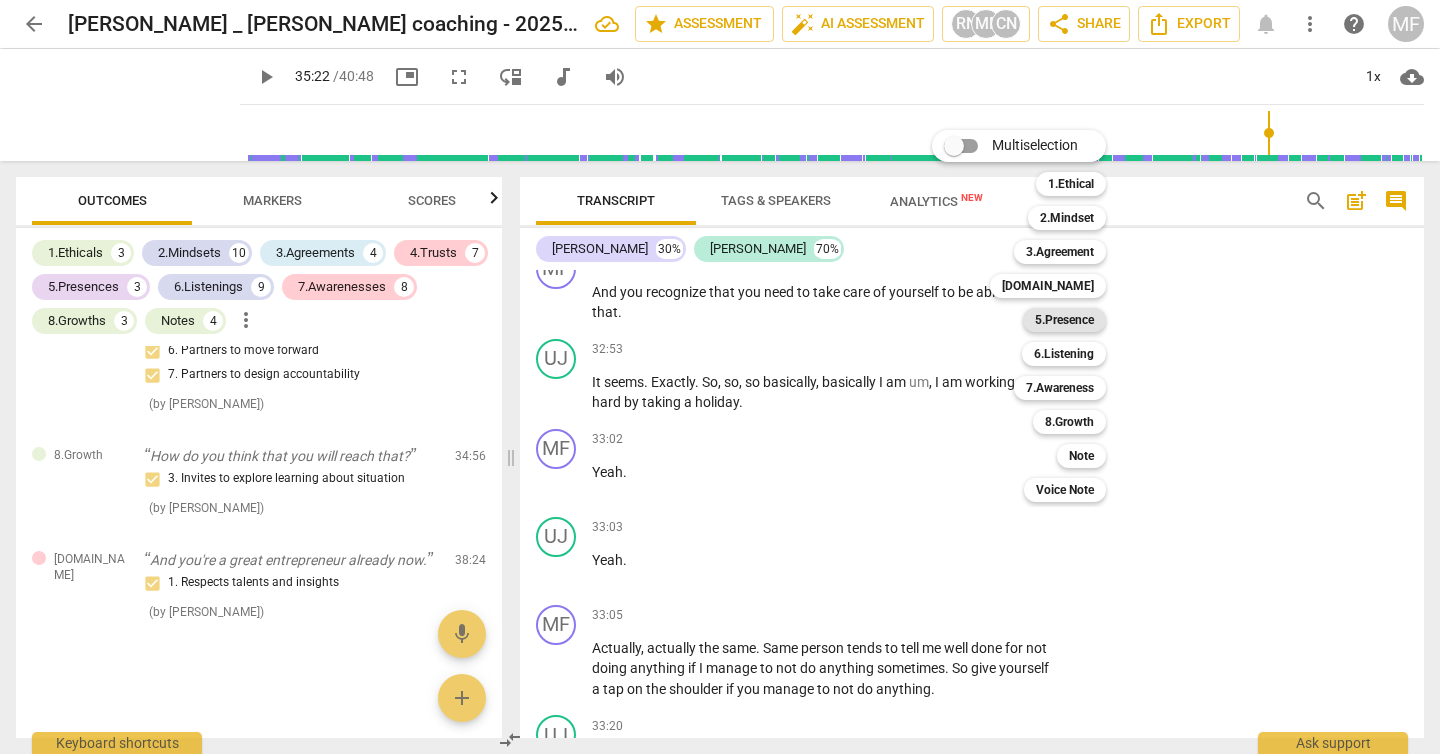 click on "5.Presence" at bounding box center [1064, 320] 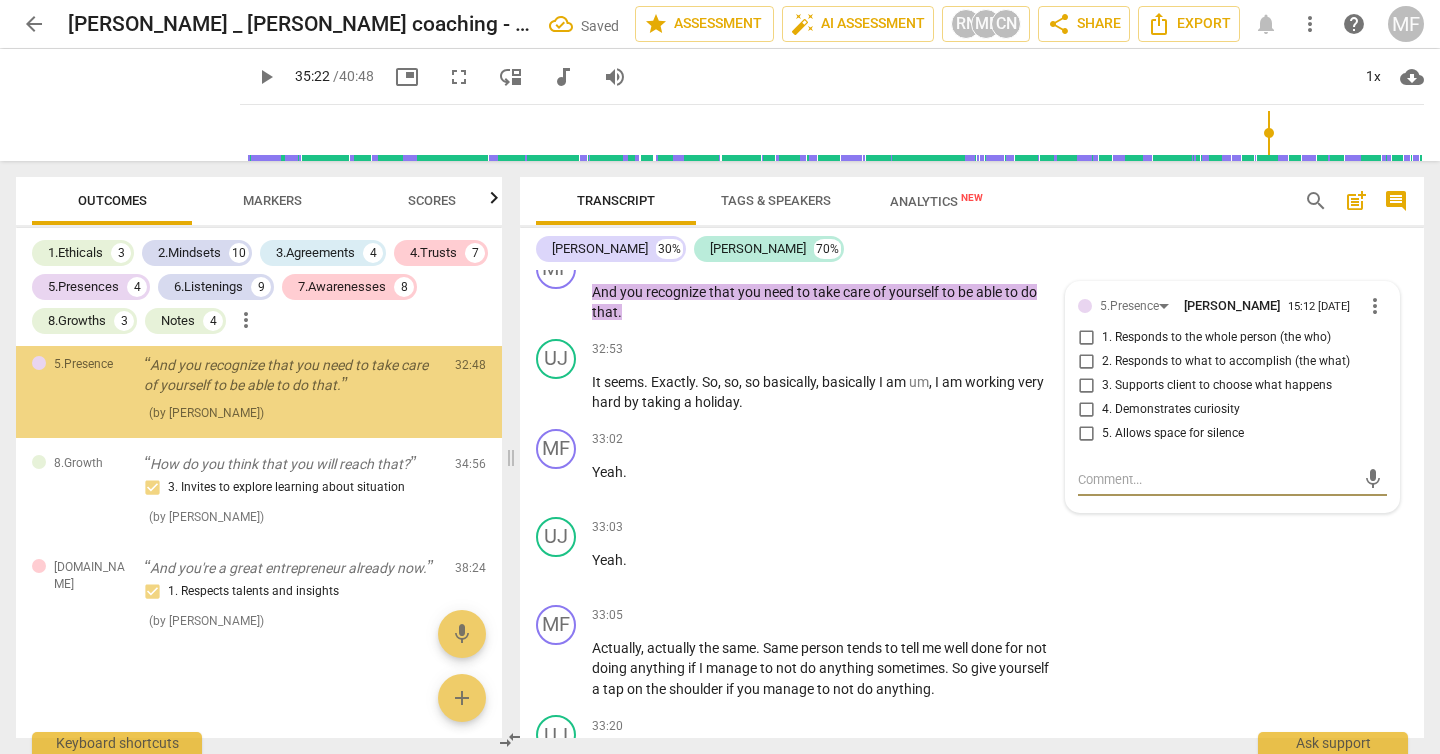 scroll, scrollTop: 8047, scrollLeft: 0, axis: vertical 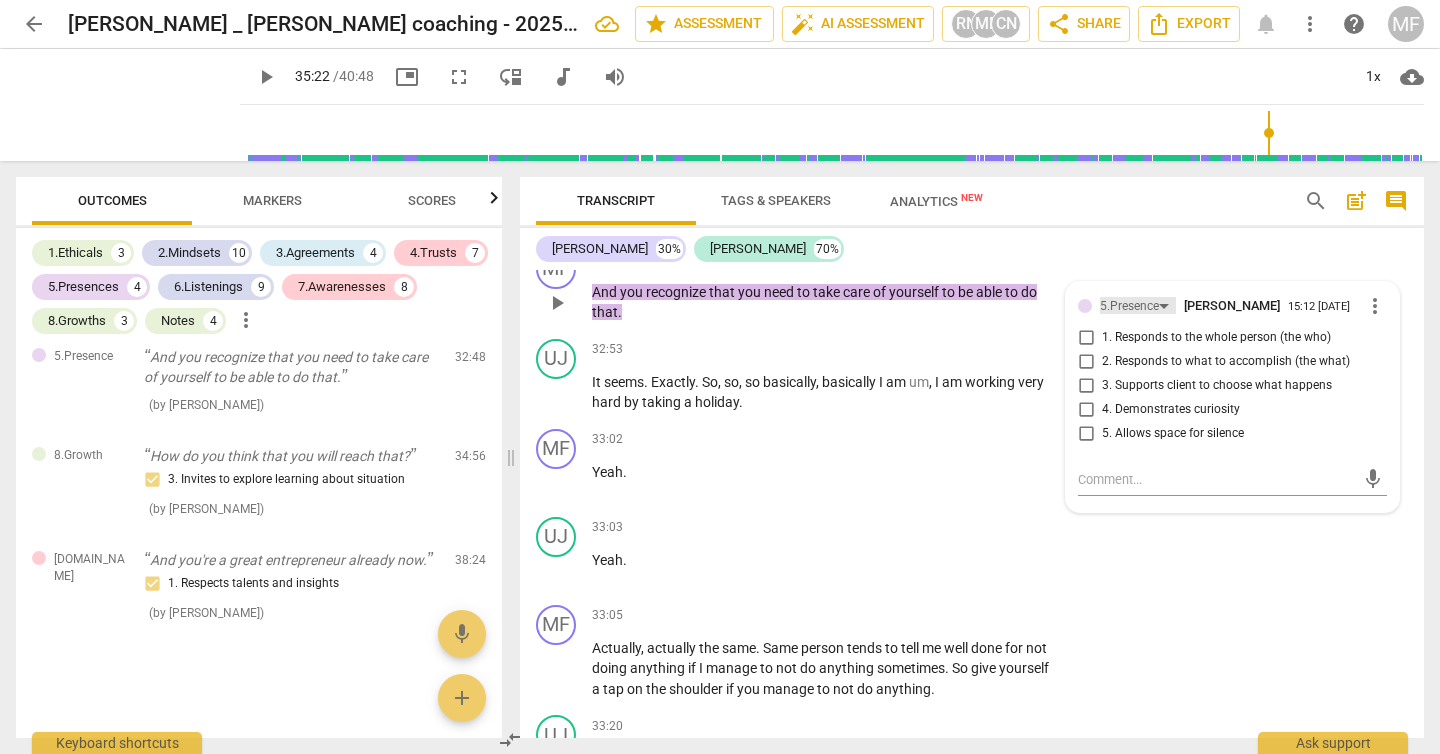 click on "5.Presence" at bounding box center [1129, 306] 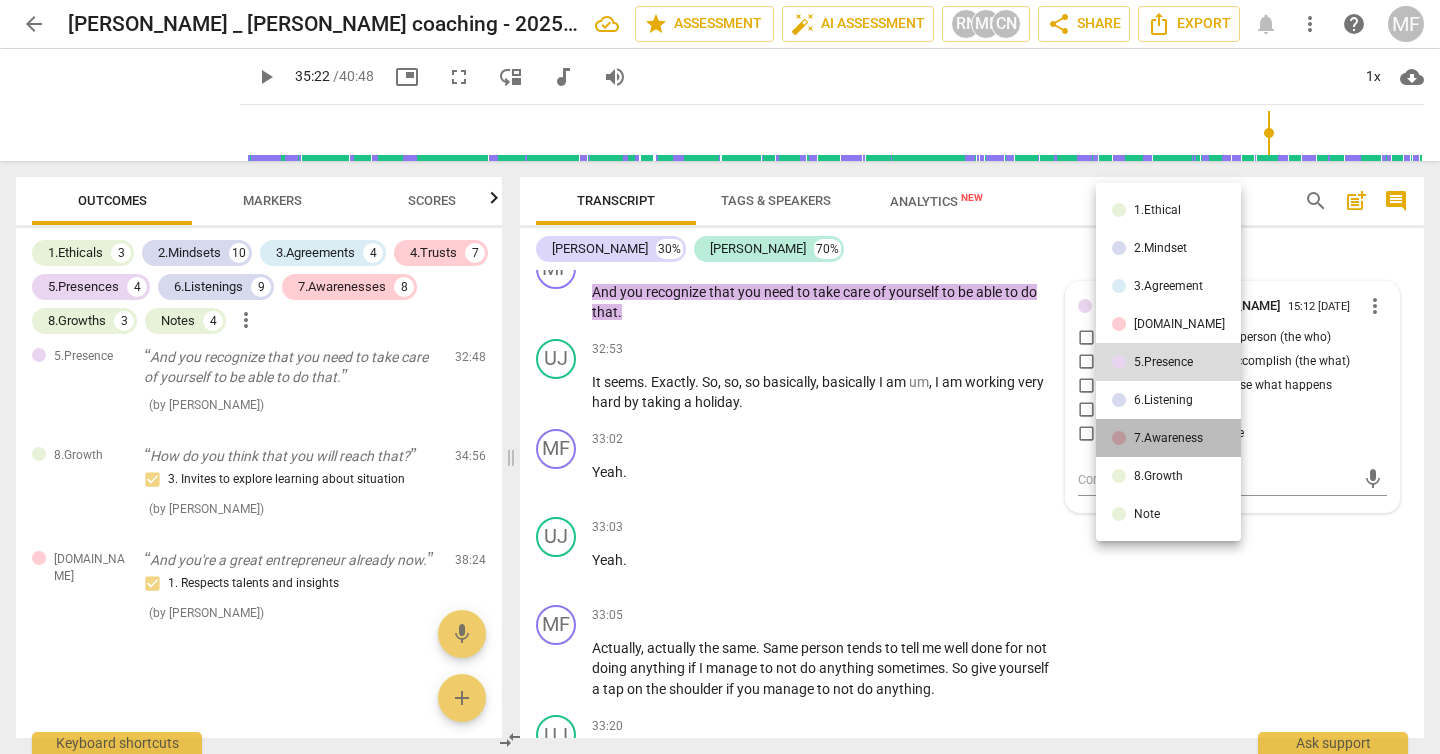 click on "7.Awareness" at bounding box center (1168, 438) 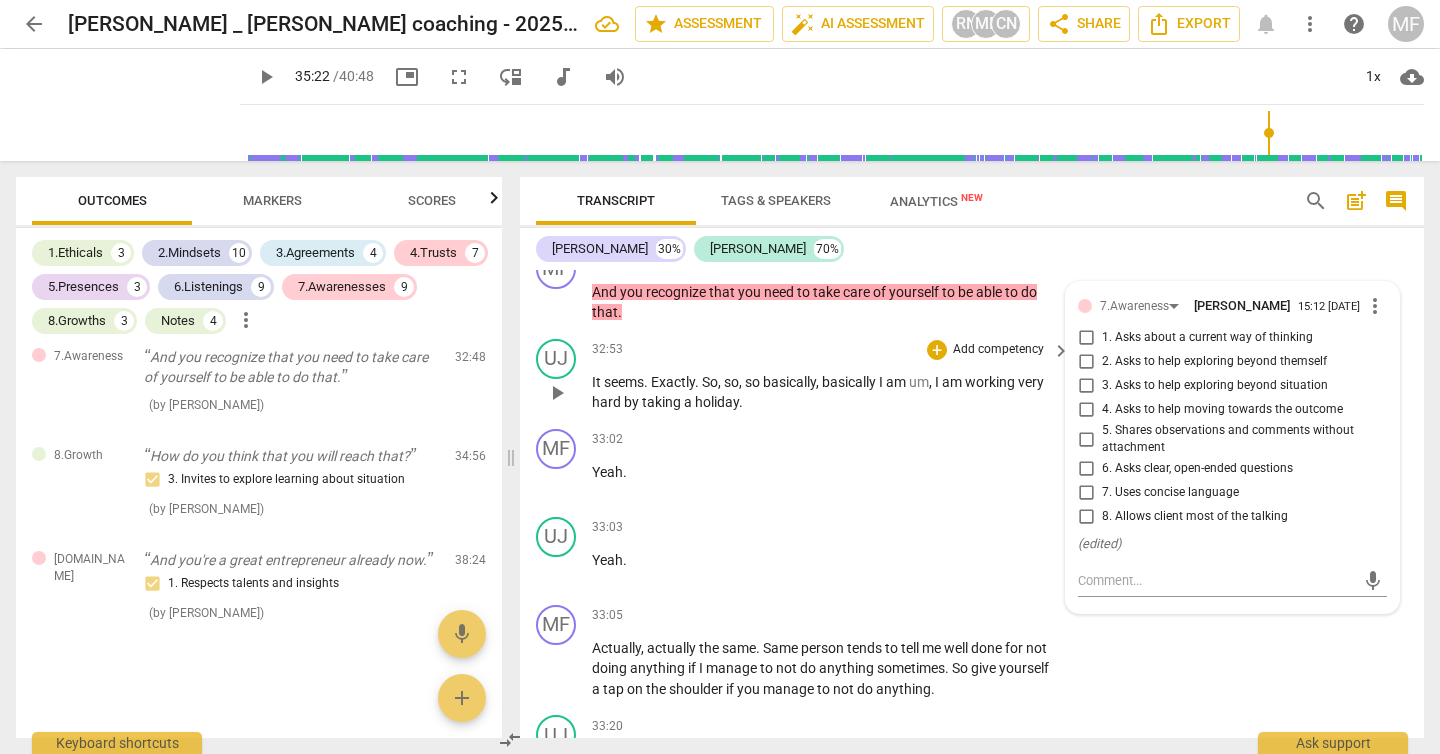 click on "Add competency" at bounding box center (998, 350) 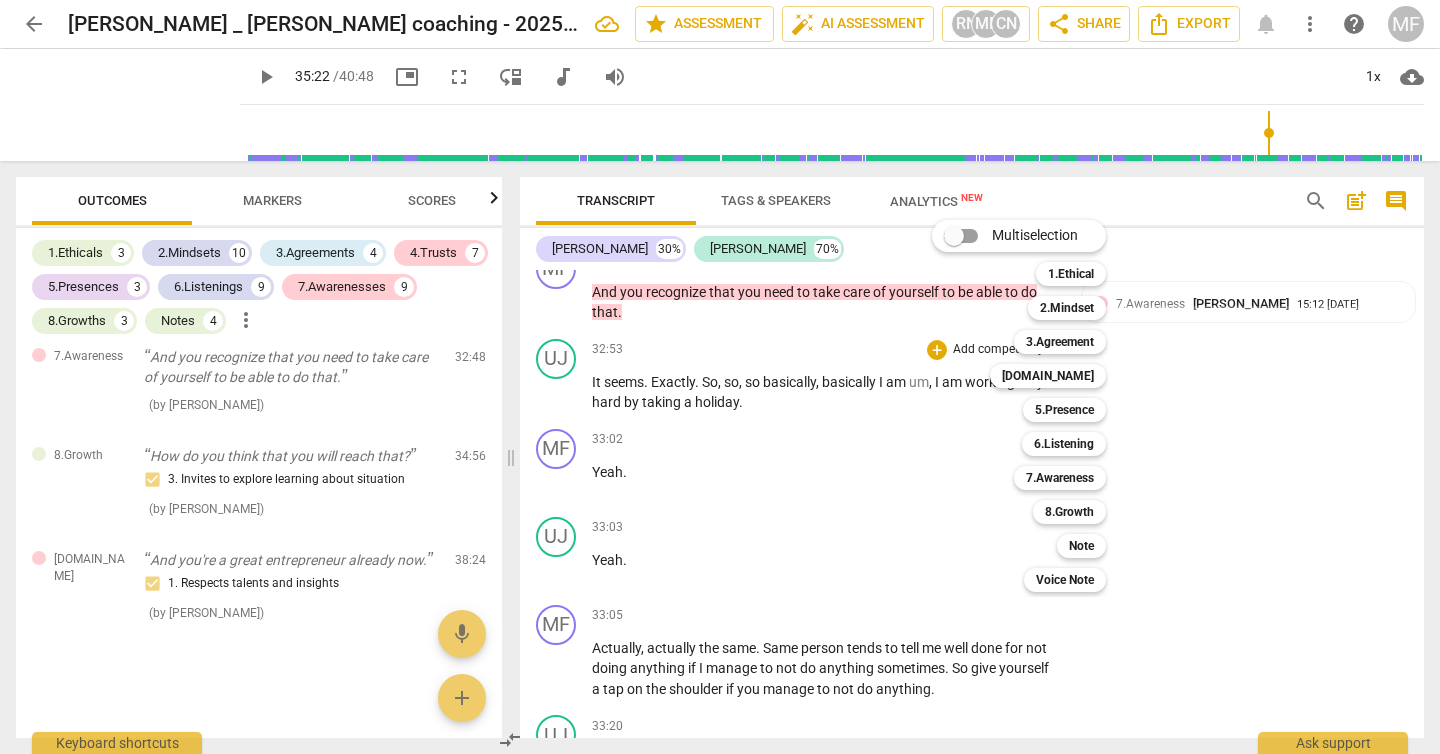 click on "Multiselection m 1.Ethical 1 2.Mindset 2 3.Agreement 3 [DOMAIN_NAME] 4 5.Presence 5 6.Listening 6 7.Awareness 7 8.Growth 8 Note 9 Voice Note 0" at bounding box center (1034, 406) 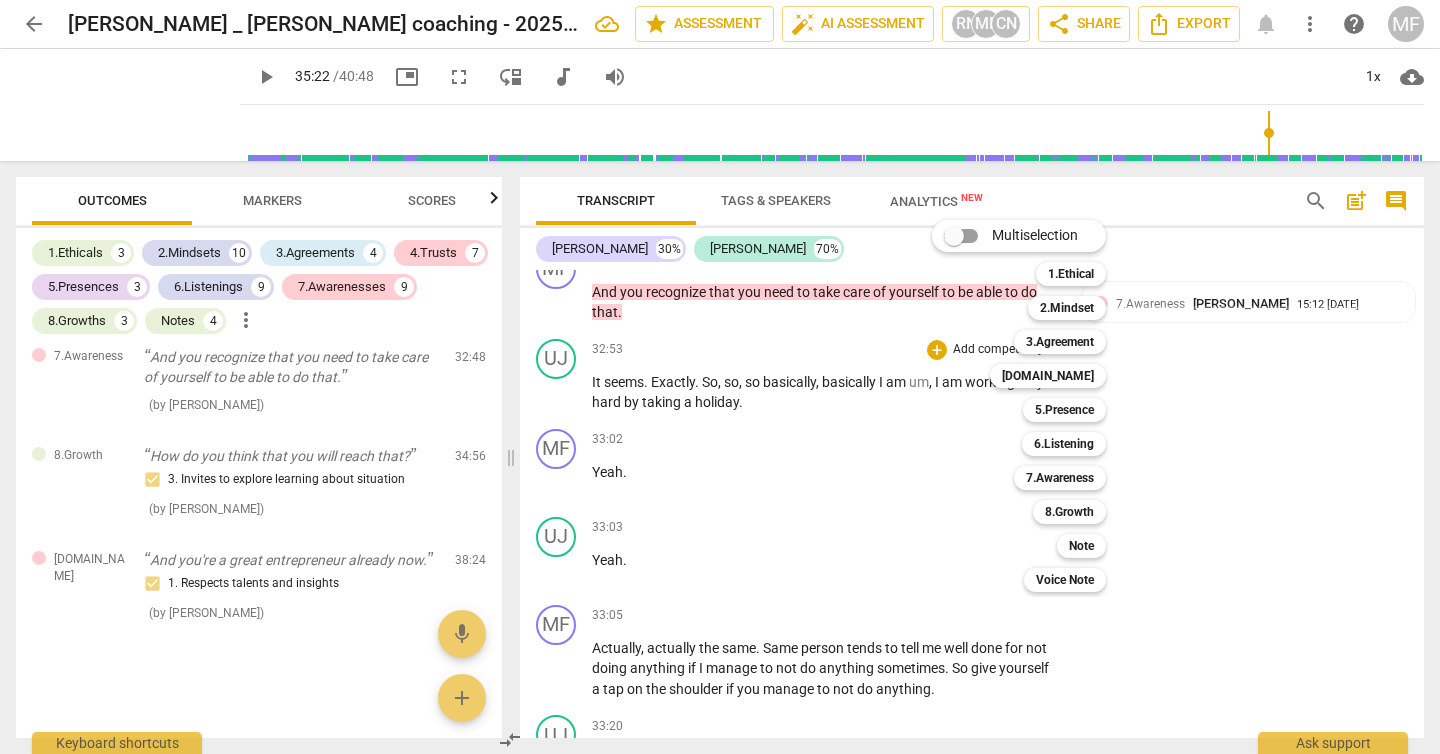 click at bounding box center (720, 377) 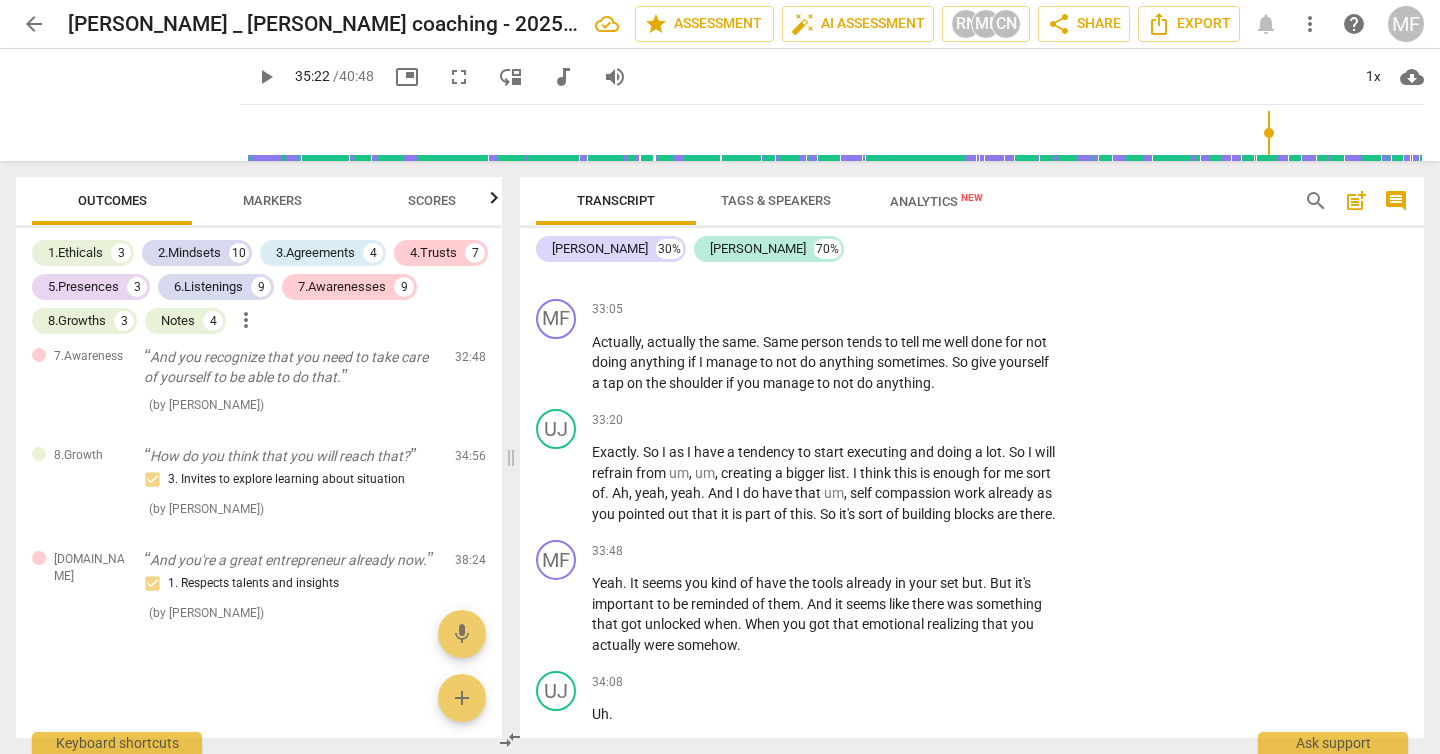 scroll, scrollTop: 11893, scrollLeft: 0, axis: vertical 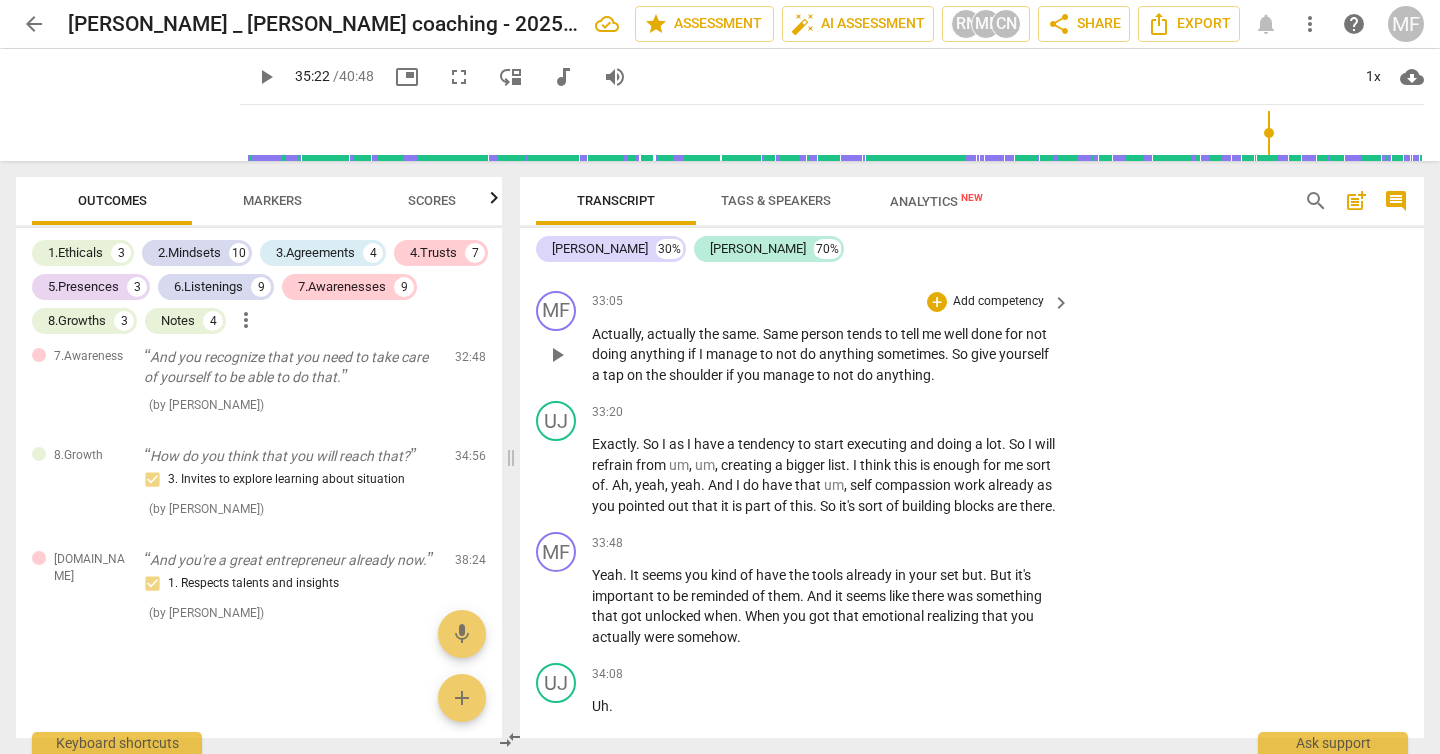 click on "Add competency" at bounding box center (998, 302) 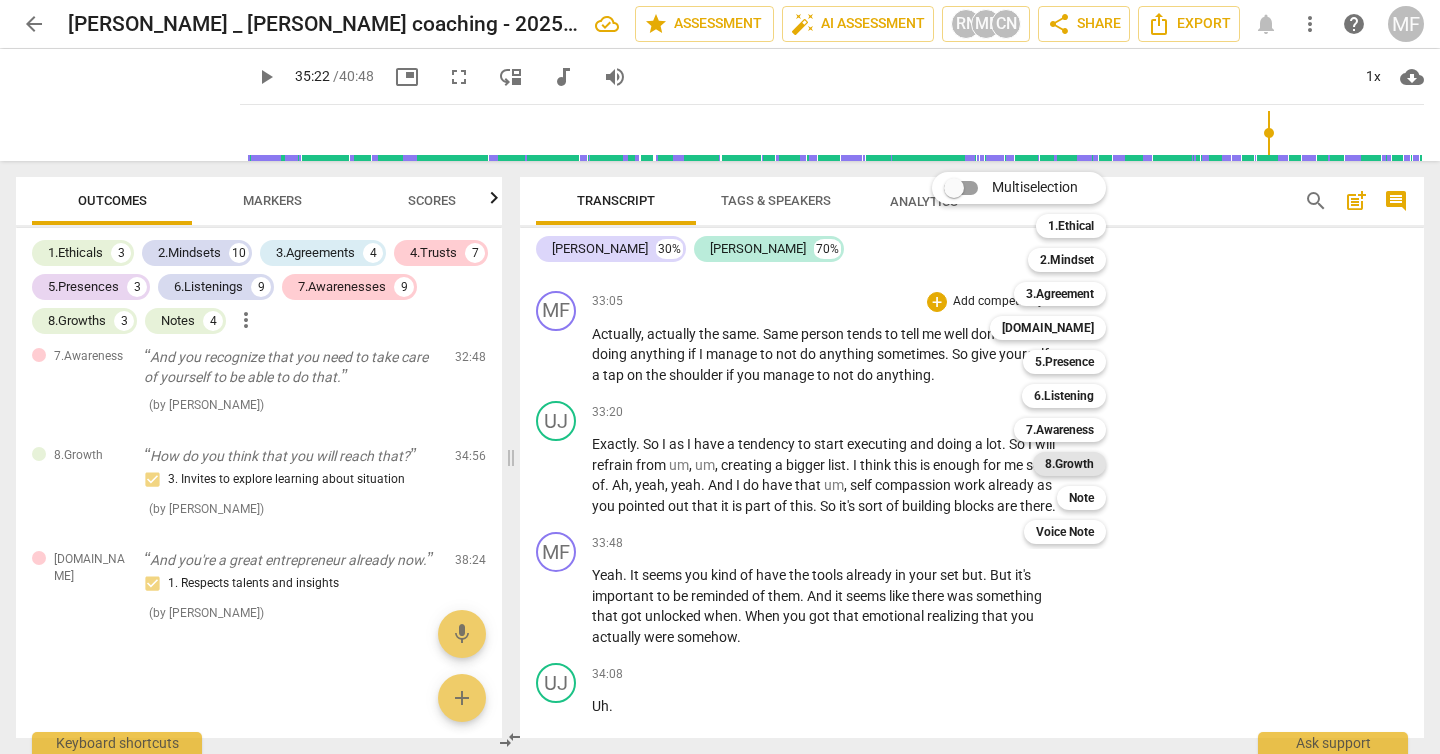 click on "8.Growth" at bounding box center (1069, 464) 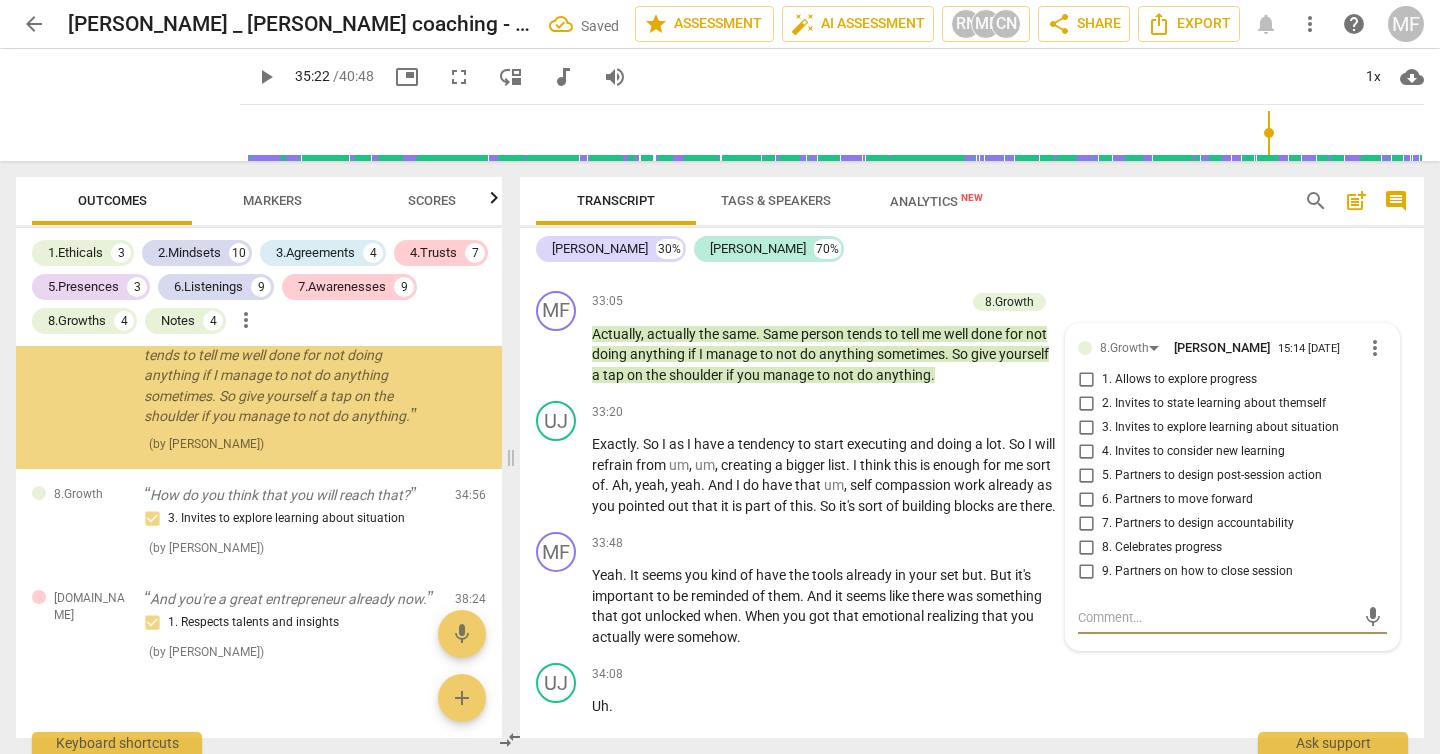 scroll, scrollTop: 8177, scrollLeft: 0, axis: vertical 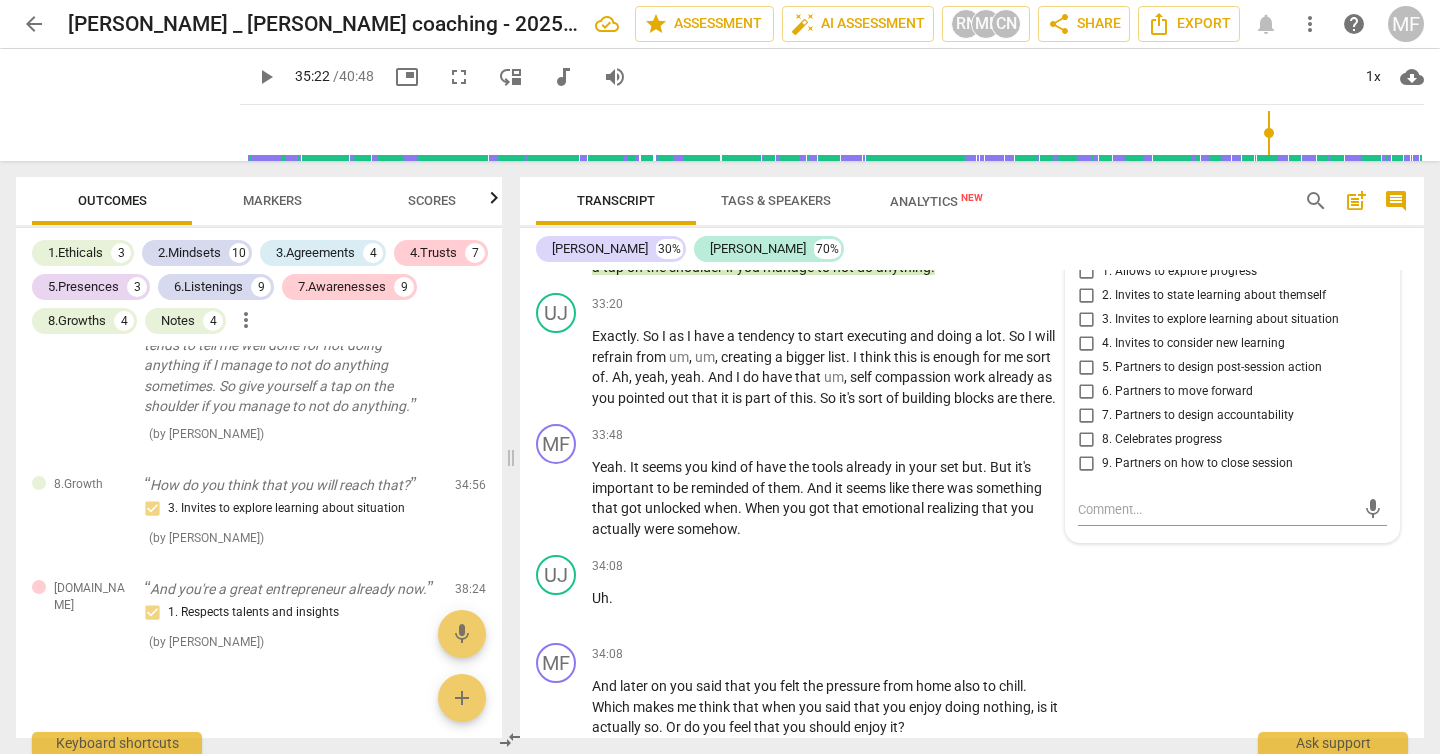 click on "8. Celebrates progress" at bounding box center (1162, 440) 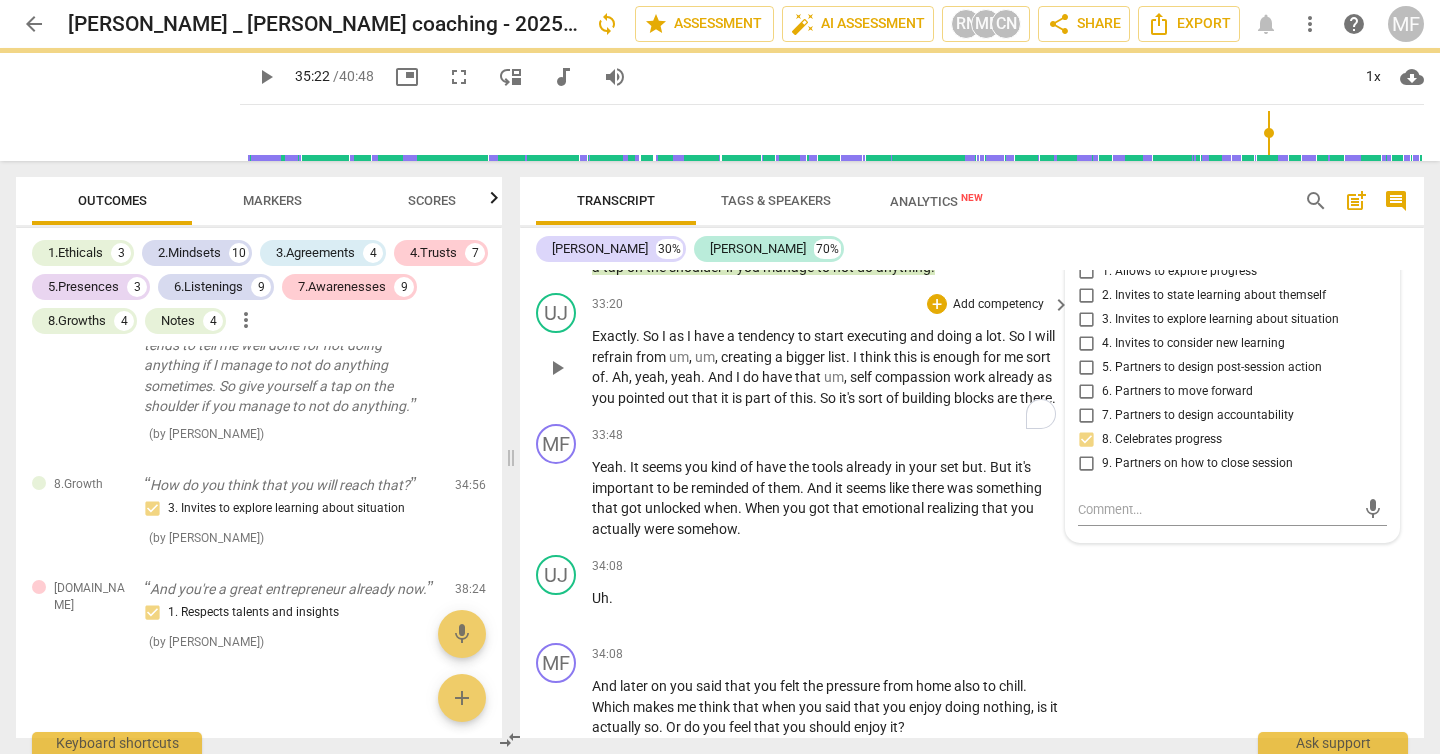 click on "Exactly .   So   I   as   I   have   a   tendency   to   start   executing   and   doing   a   lot .   So   I   will   refrain   from   um ,   um ,   creating   a   bigger   list .   I   think   this   is   enough   for   me   sort   of .   Ah ,   yeah ,   yeah .   And   I   do   have   that   um ,   self   compassion   work   already   as   you   pointed   out   that   it   is   part   of   this .   So   it's   sort   of   building   blocks   are   there ." at bounding box center (826, 367) 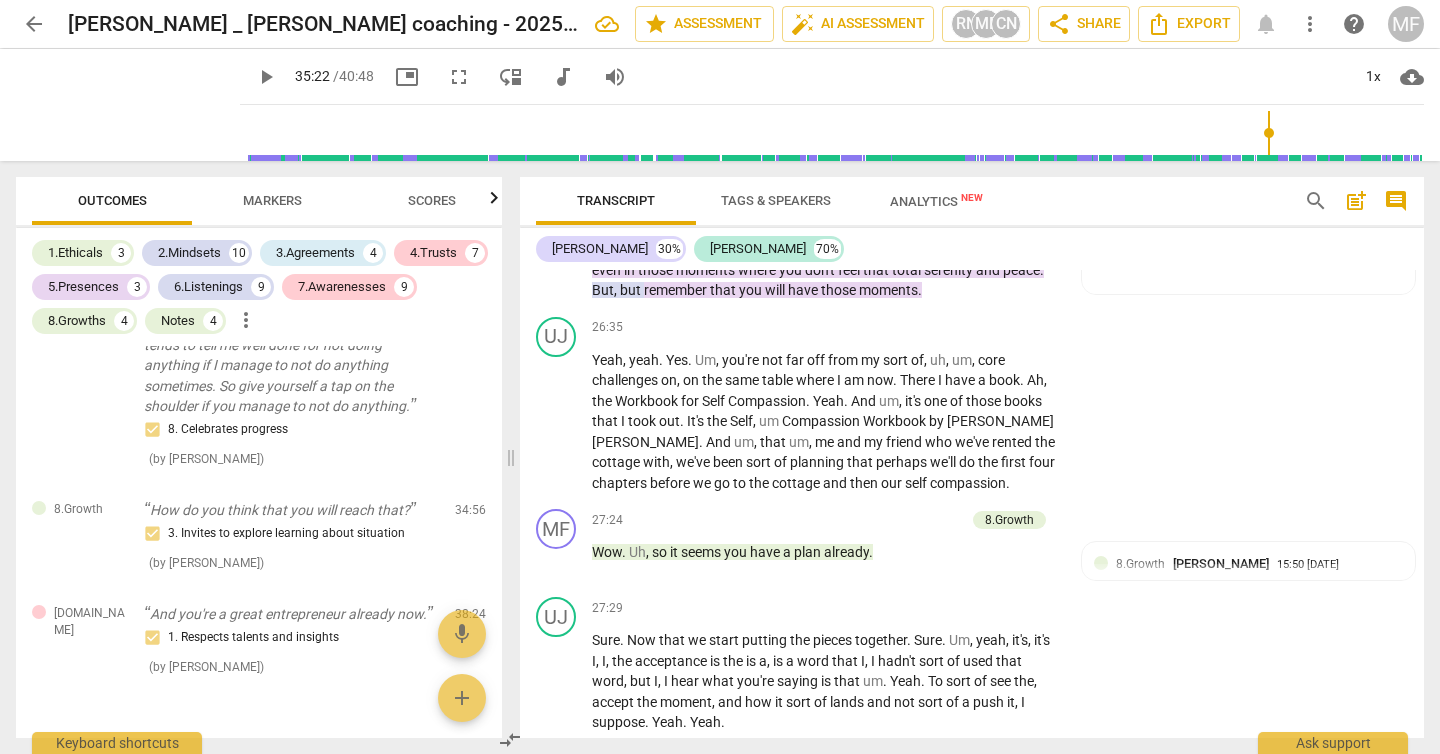 scroll, scrollTop: 9373, scrollLeft: 0, axis: vertical 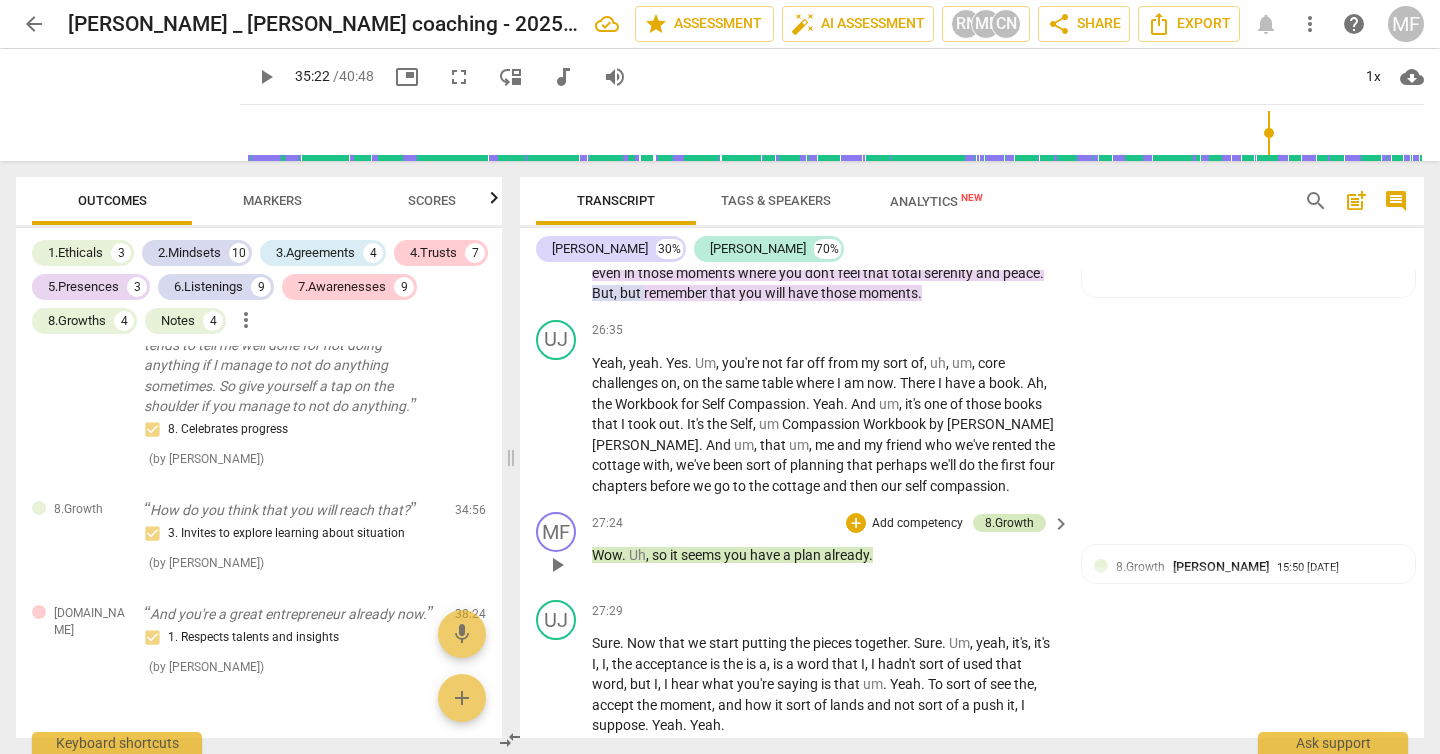 click on "8.Growth" at bounding box center (1009, 523) 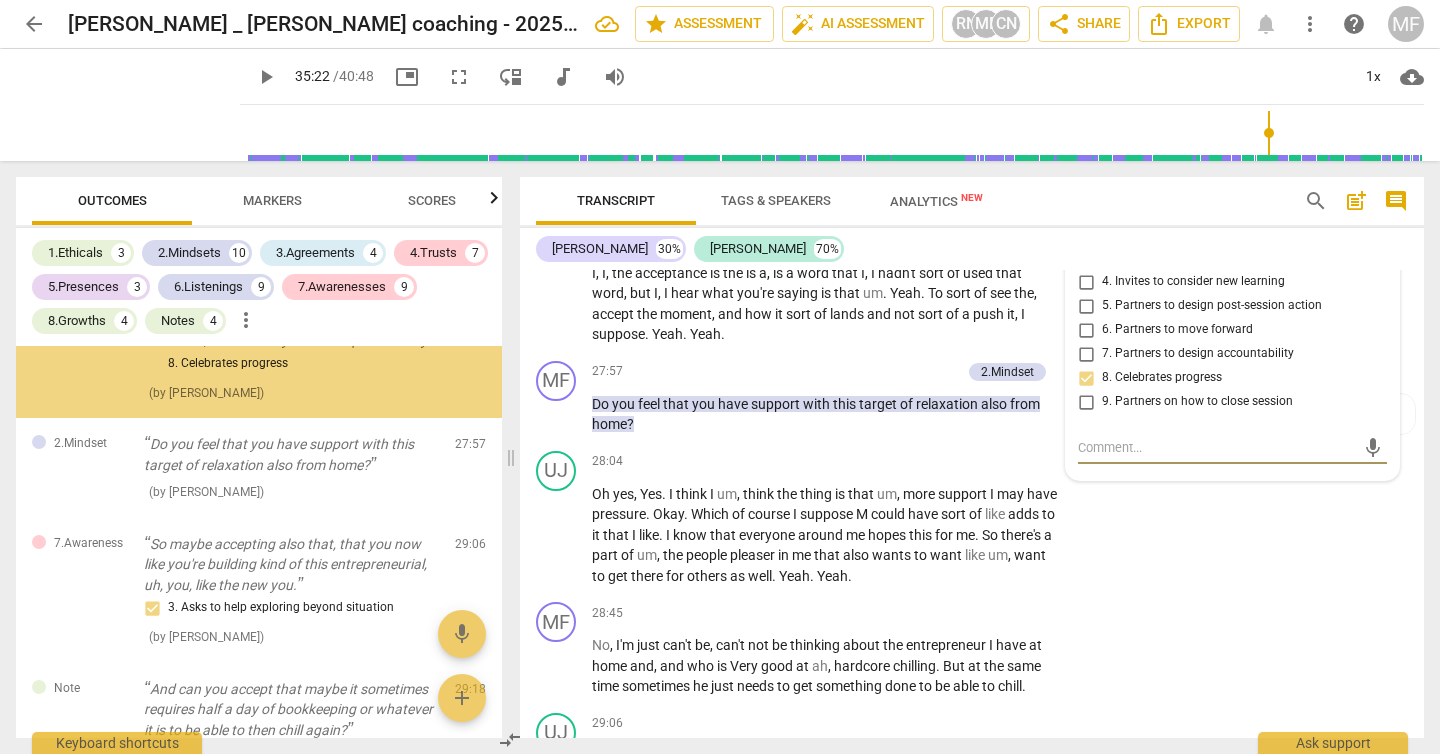 scroll, scrollTop: 6931, scrollLeft: 0, axis: vertical 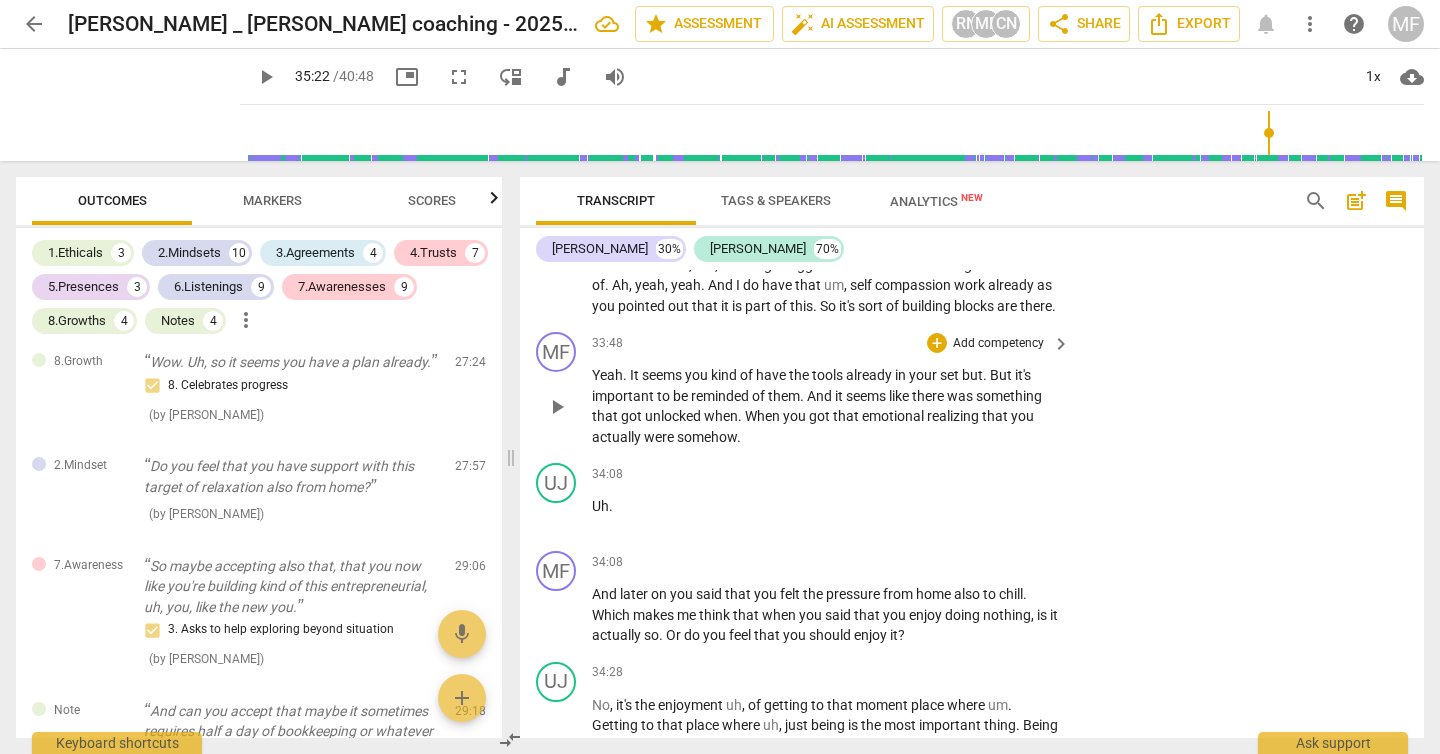 click on "Add competency" at bounding box center (998, 344) 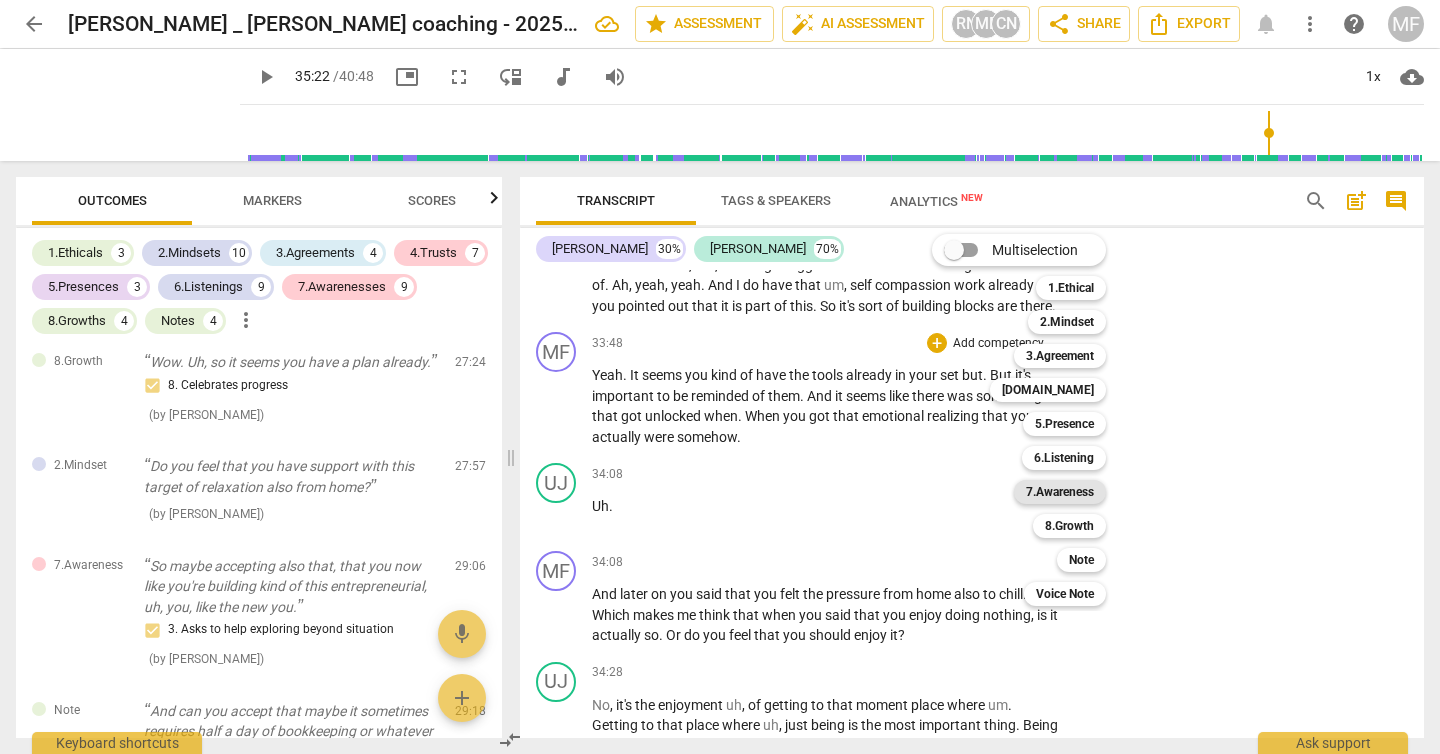 click on "7.Awareness" at bounding box center [1060, 492] 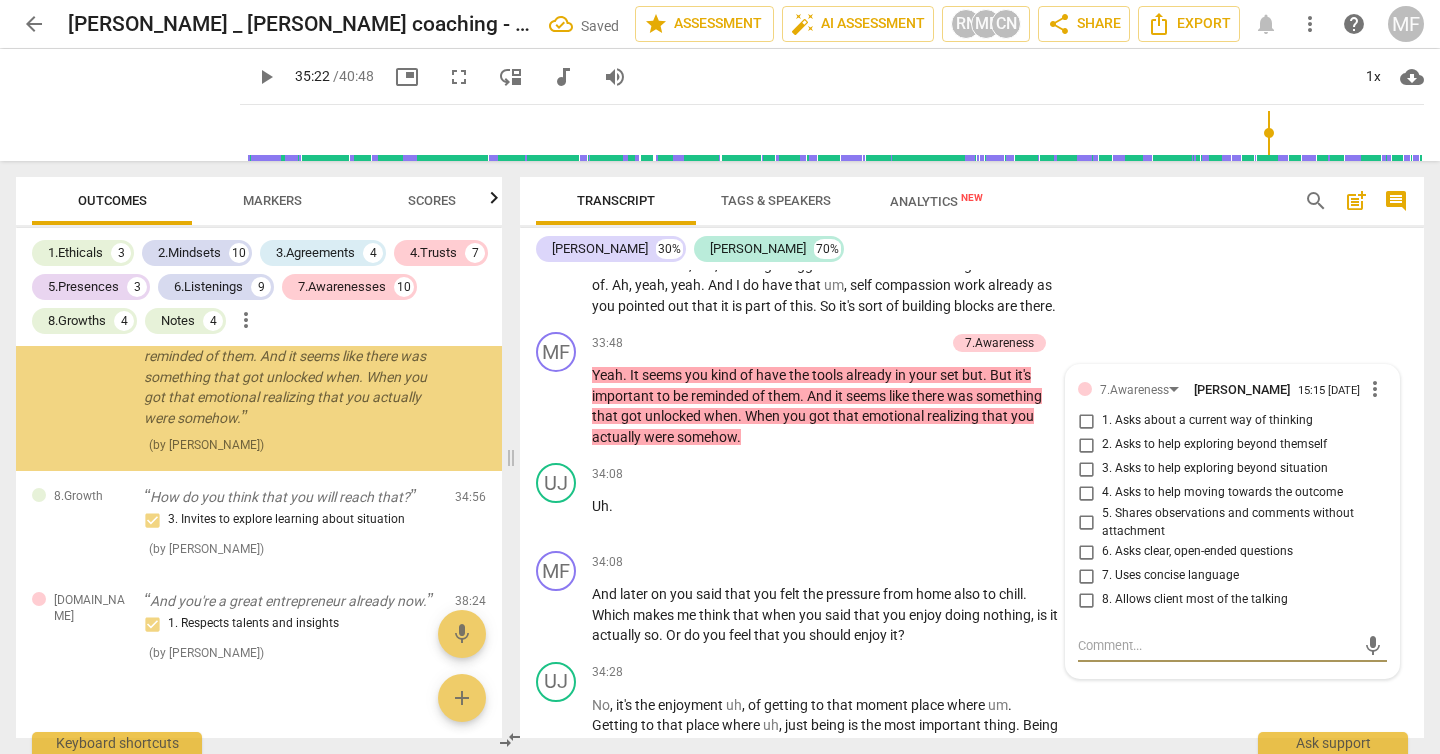 scroll, scrollTop: 8374, scrollLeft: 0, axis: vertical 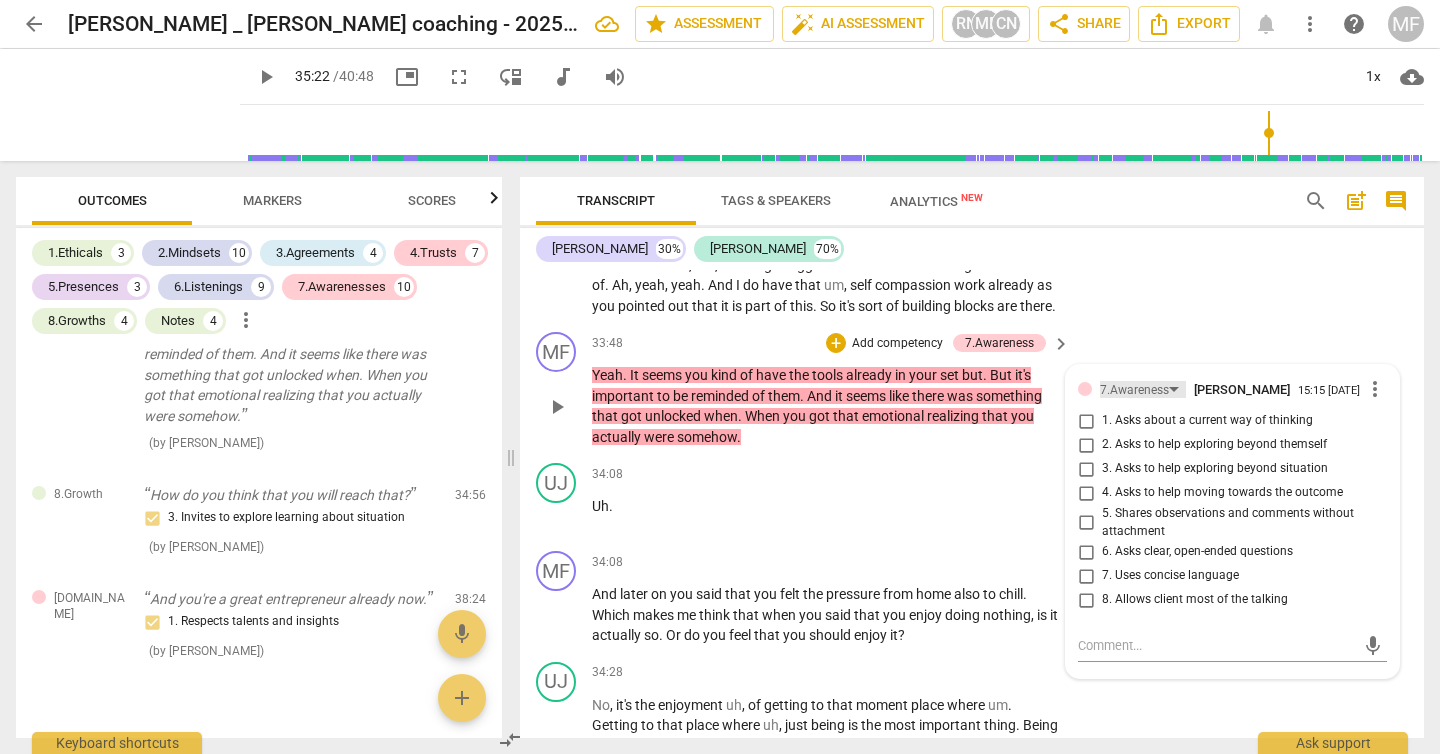 click on "7.Awareness" at bounding box center [1134, 390] 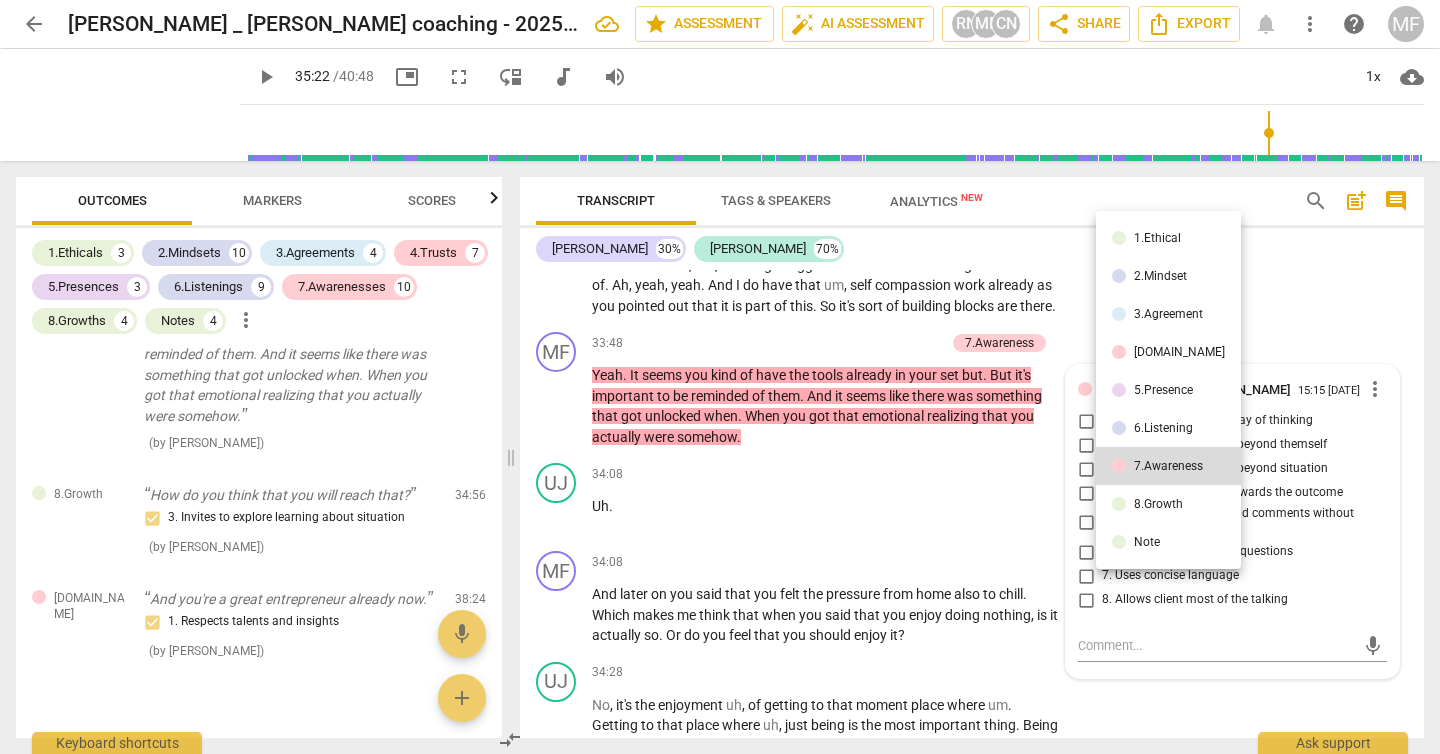 click on "8.Growth" at bounding box center (1158, 504) 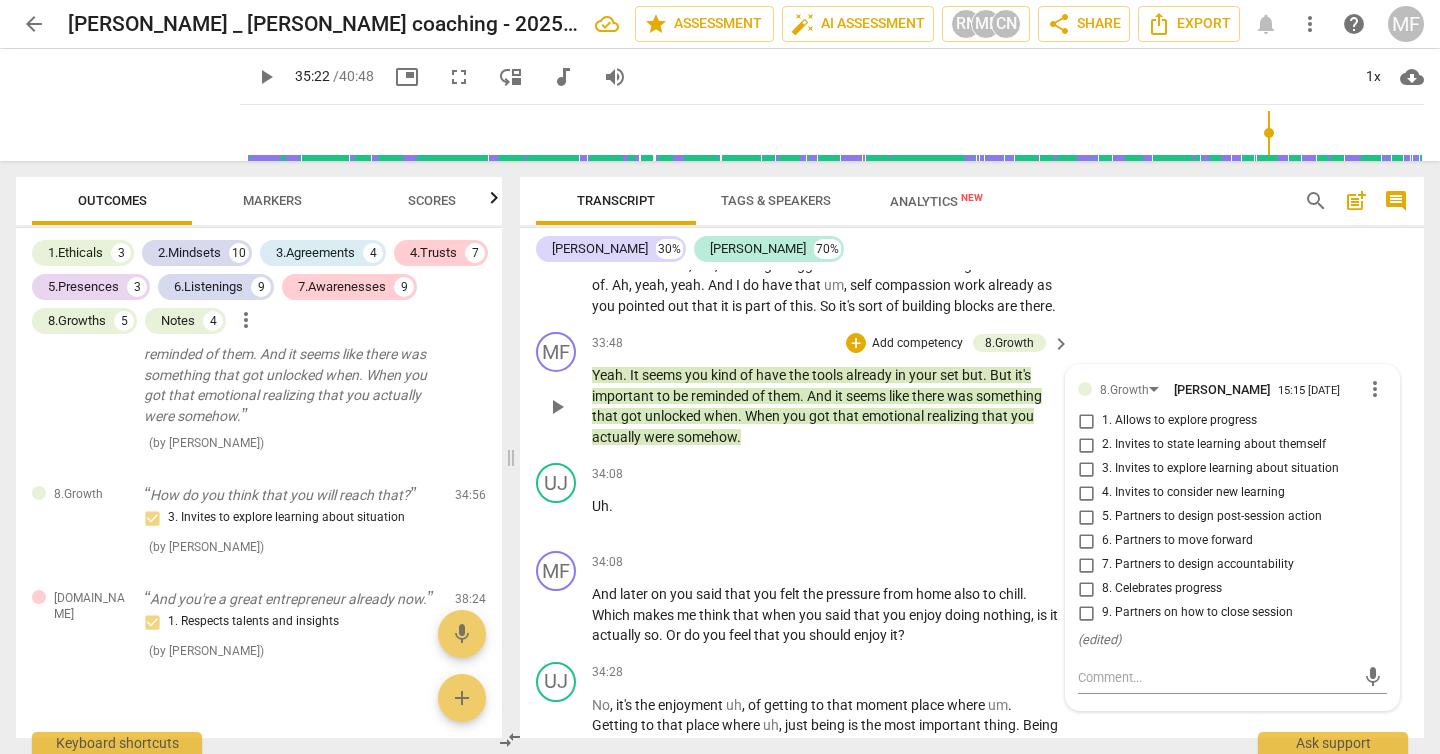 click on "2. Invites to state learning about themself" at bounding box center [1214, 445] 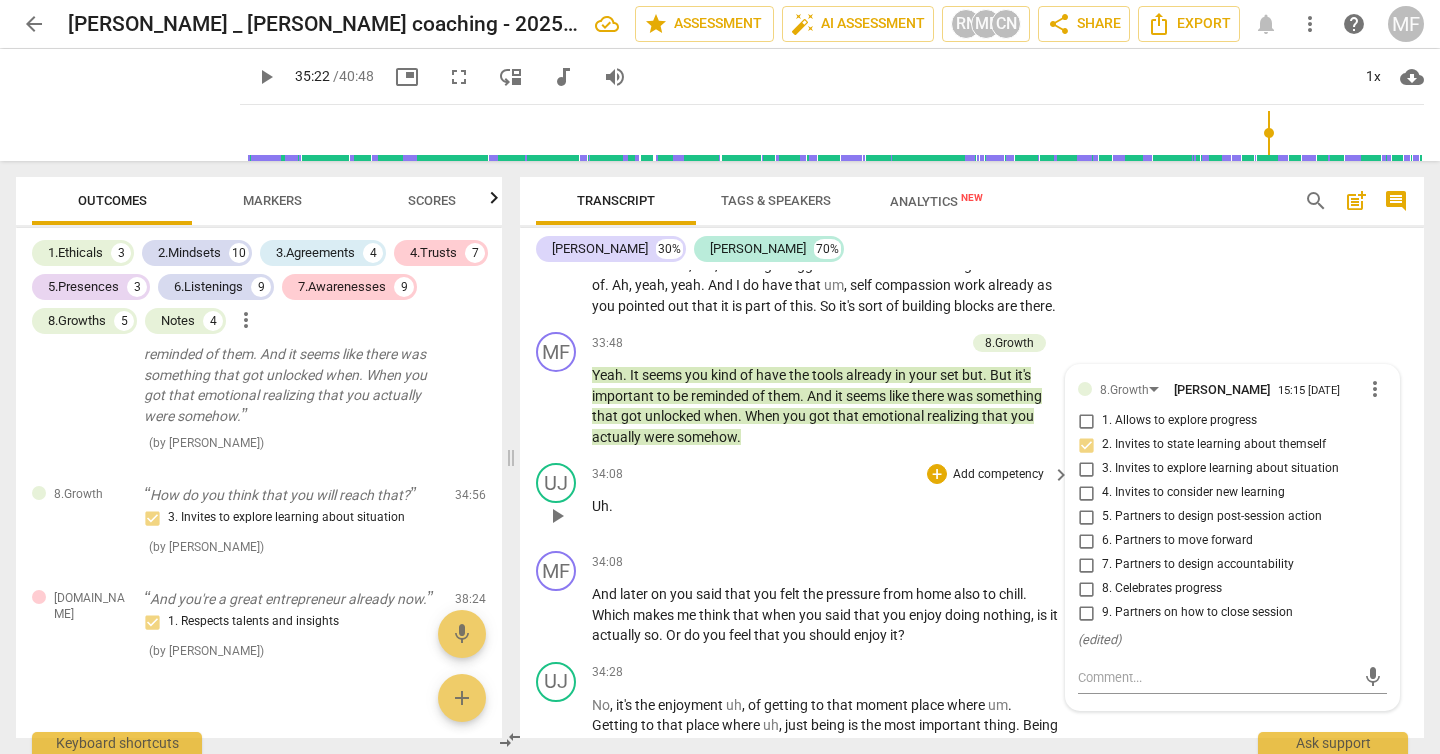 click on "Uh ." at bounding box center [826, 506] 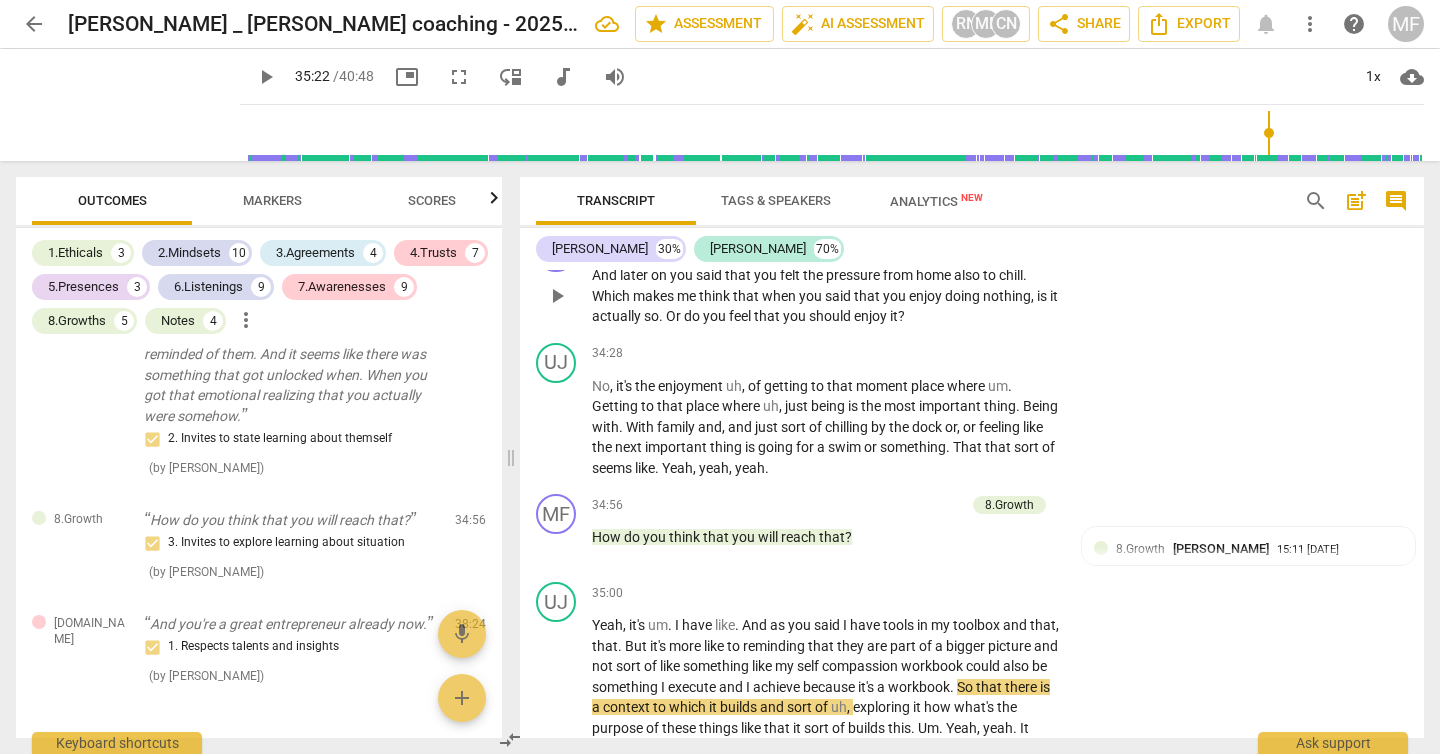 scroll, scrollTop: 12414, scrollLeft: 0, axis: vertical 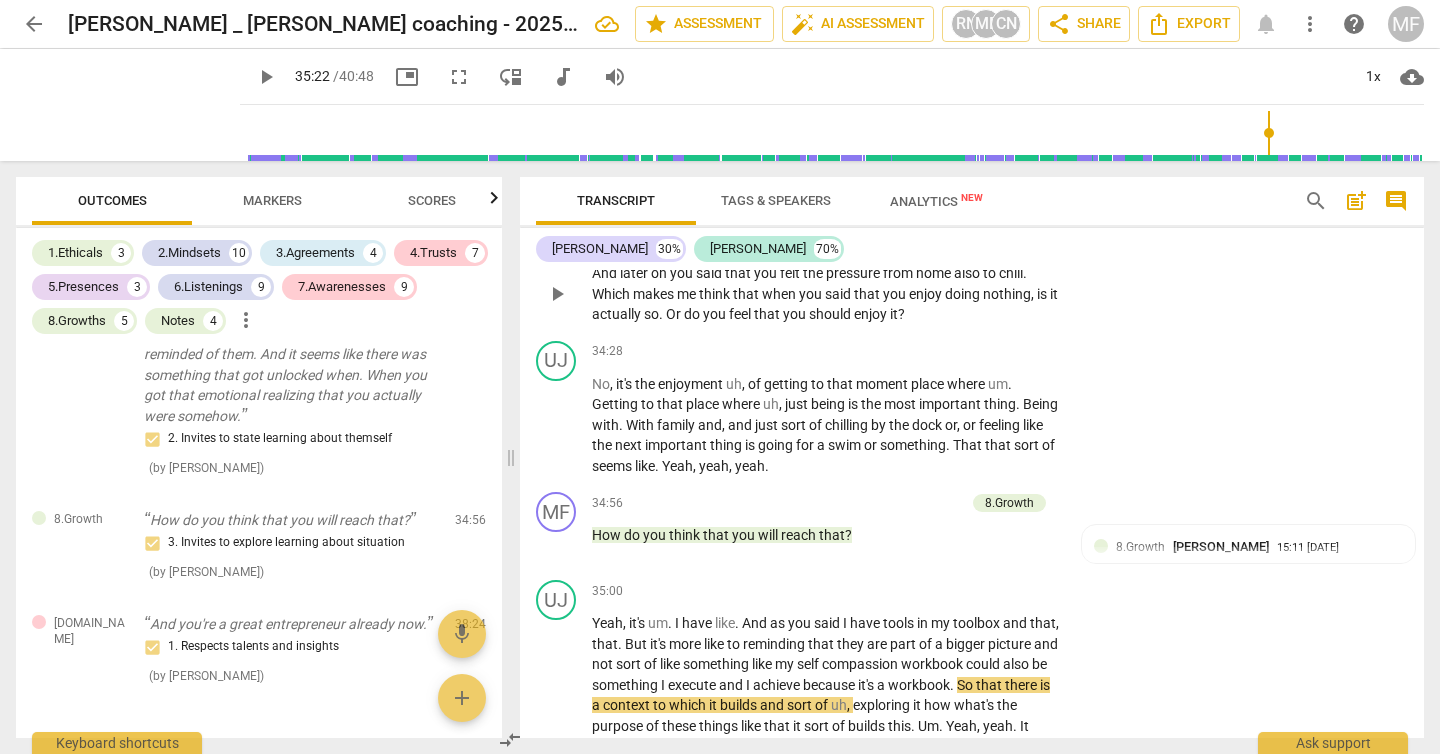 click on "Add competency" at bounding box center [998, 242] 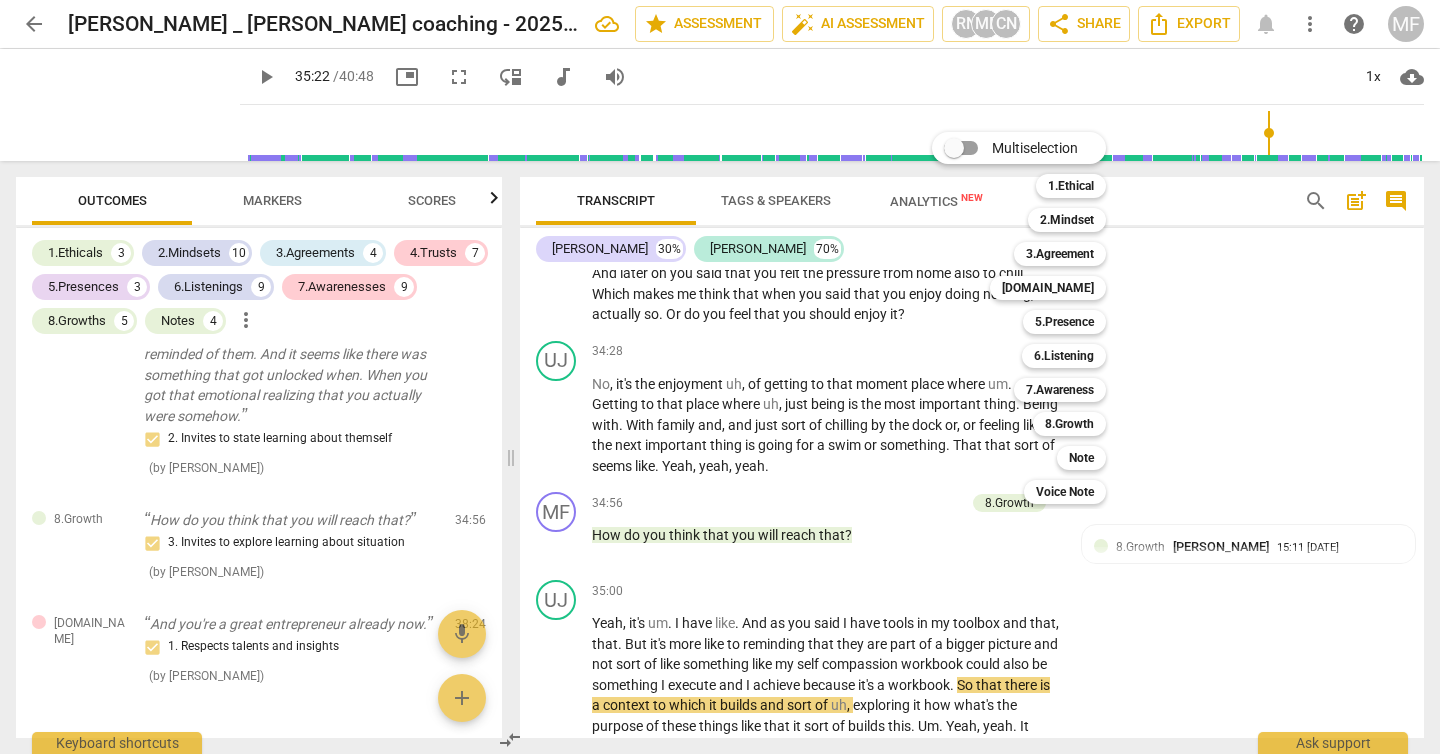 click at bounding box center (720, 377) 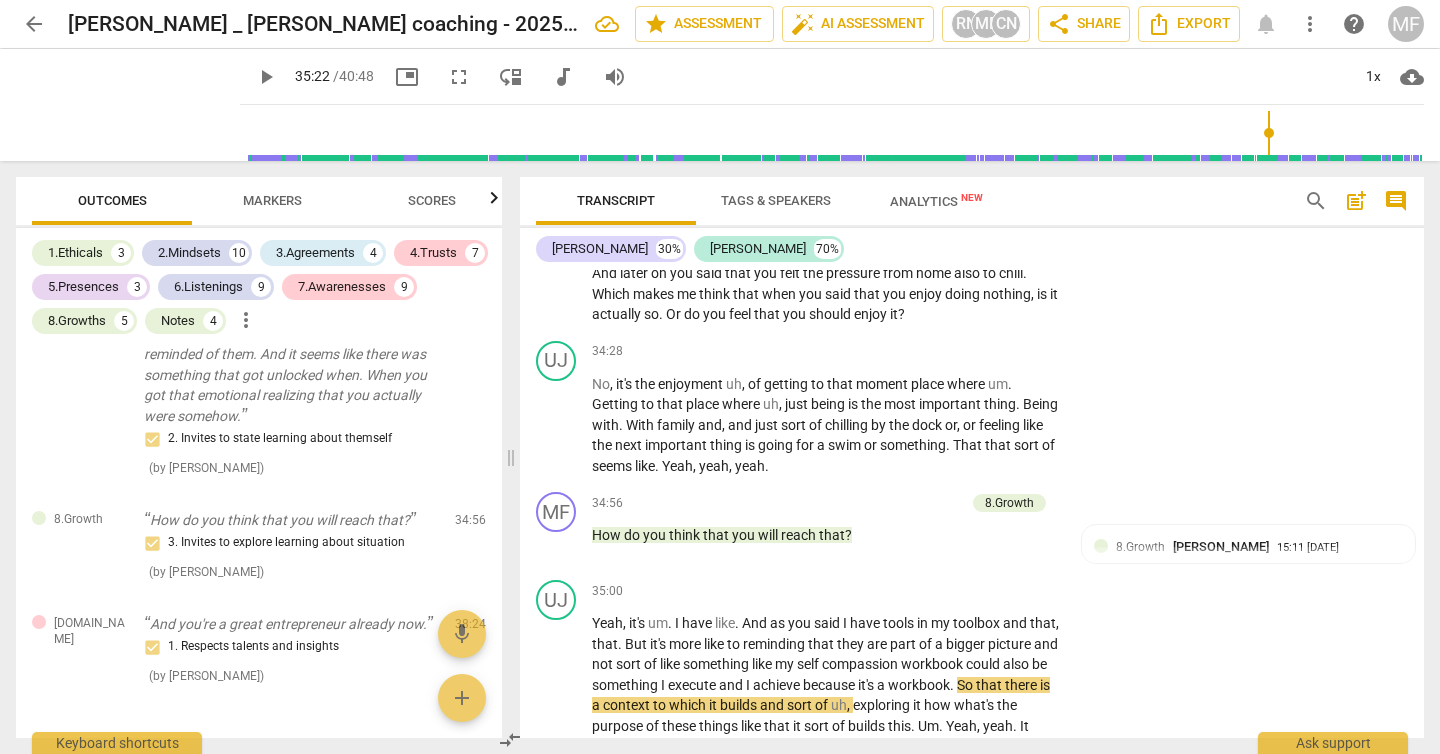 click on "With" at bounding box center (641, 425) 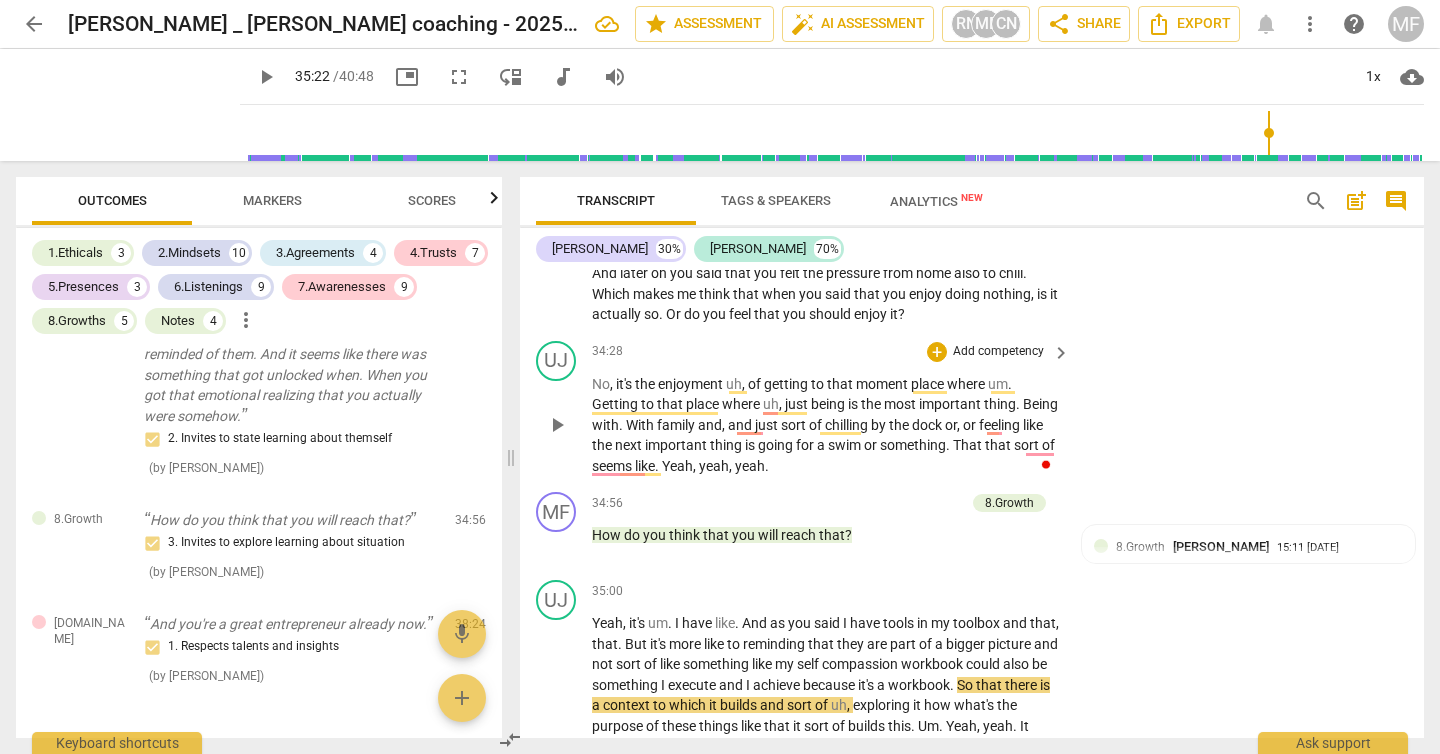 click on "play_arrow" at bounding box center (557, 425) 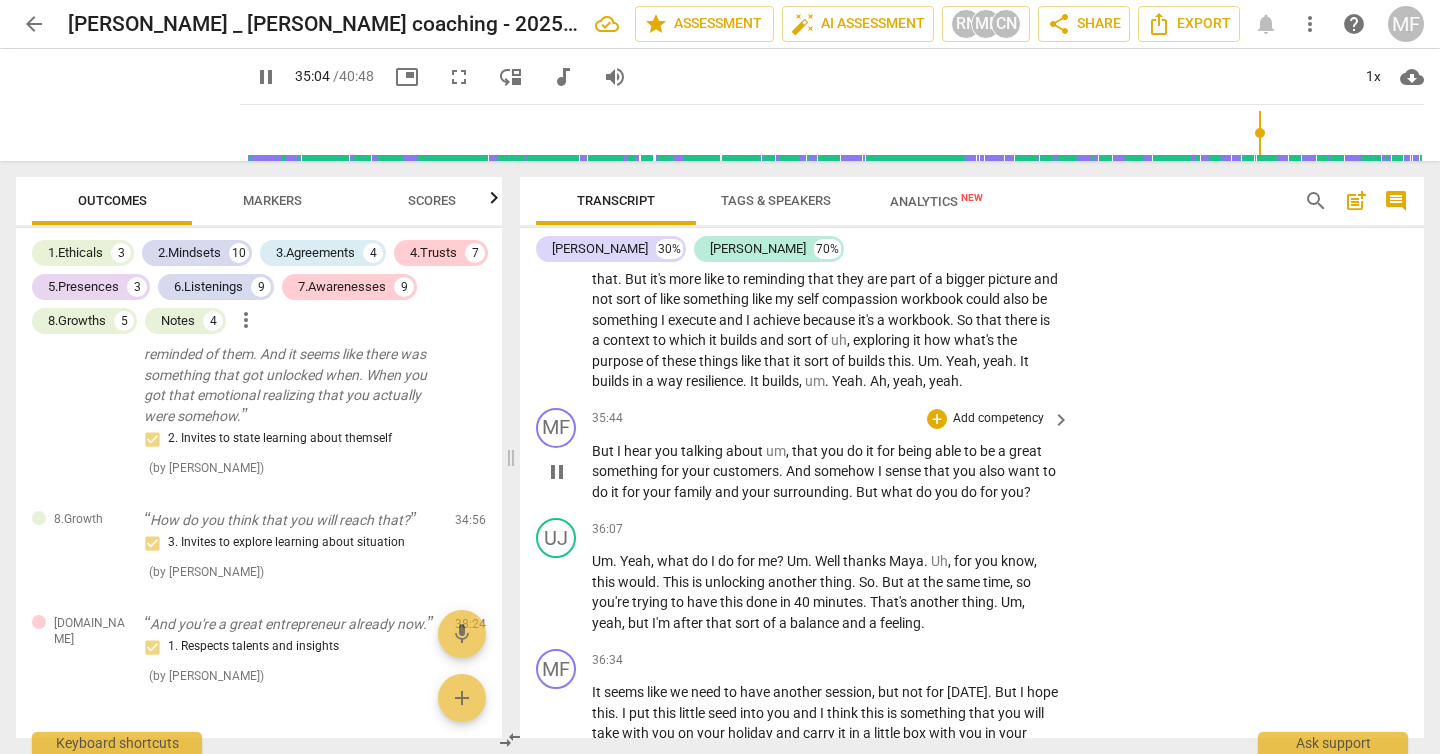 scroll, scrollTop: 12785, scrollLeft: 0, axis: vertical 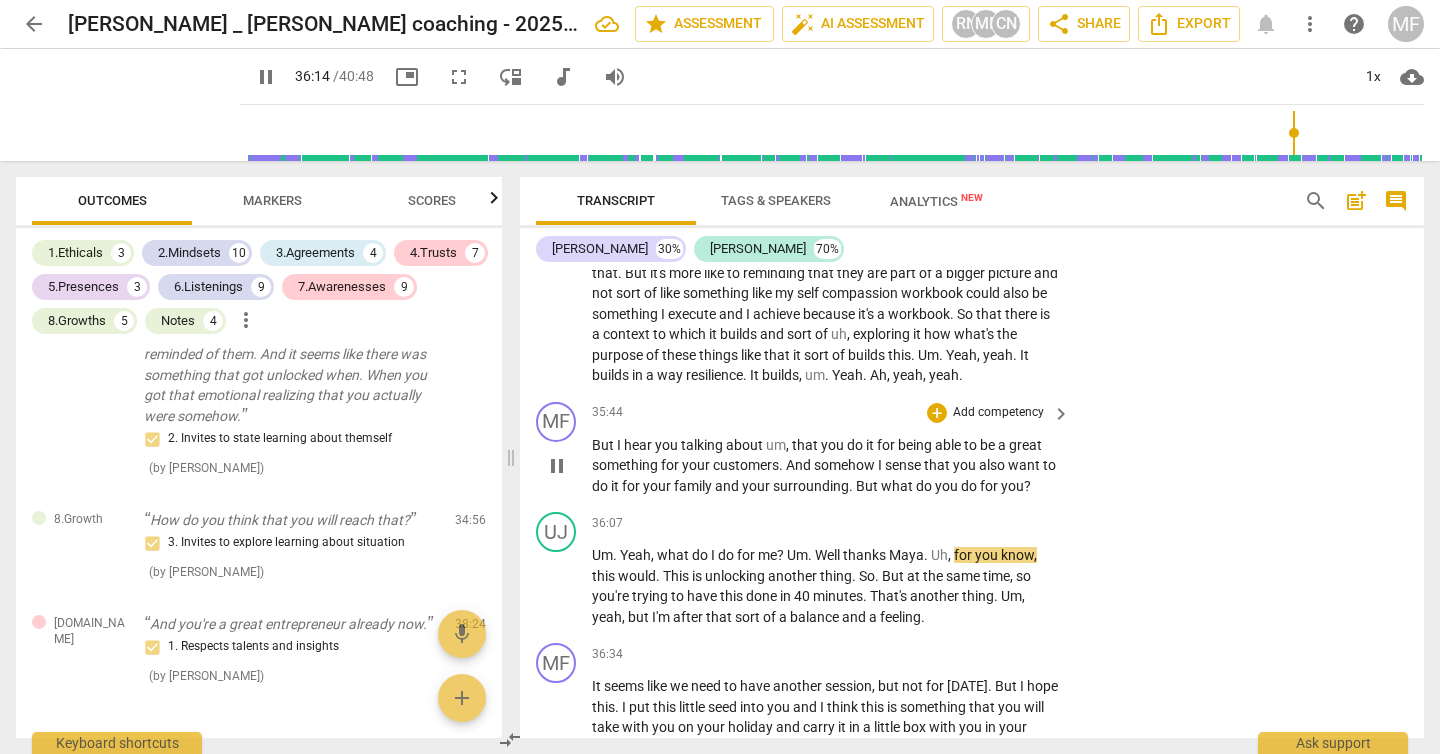 click on "Add competency" at bounding box center (998, 413) 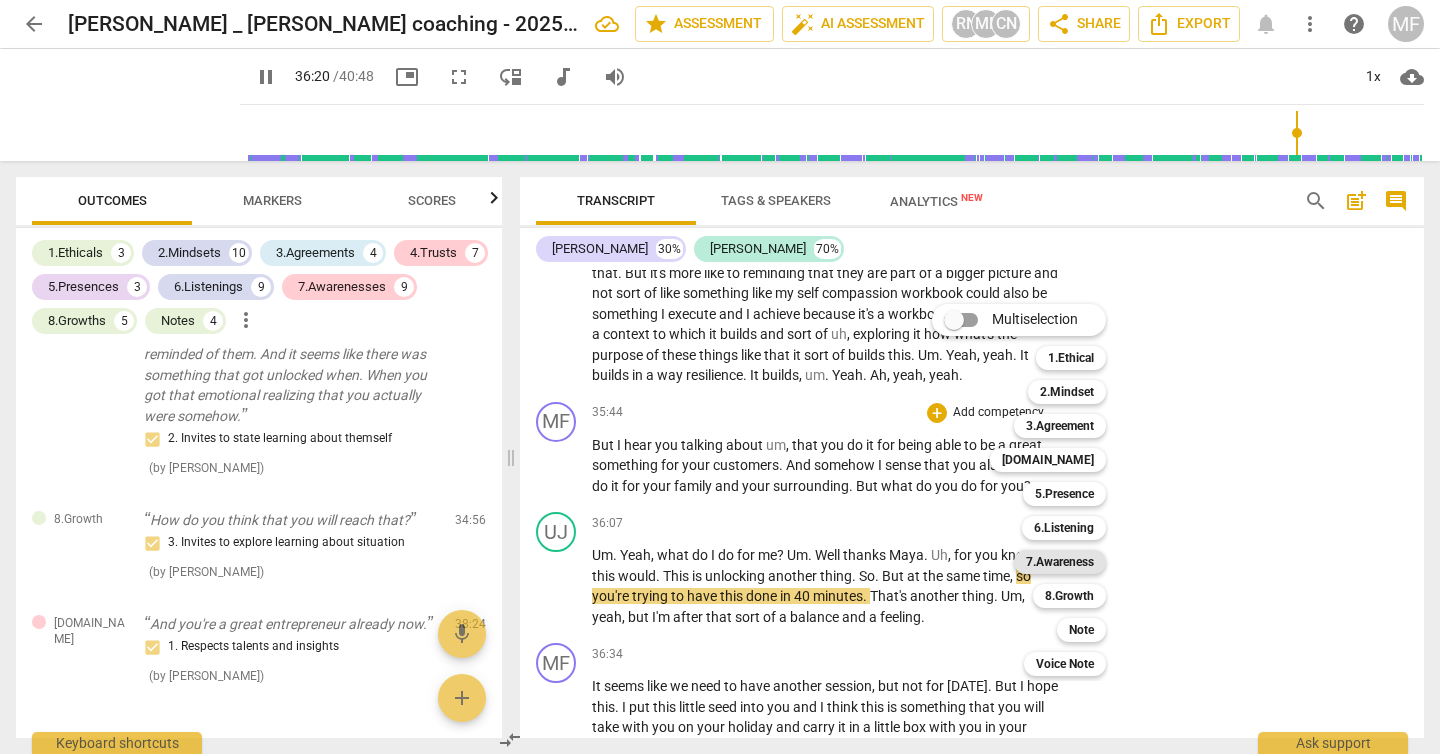 click on "7.Awareness" at bounding box center [1060, 562] 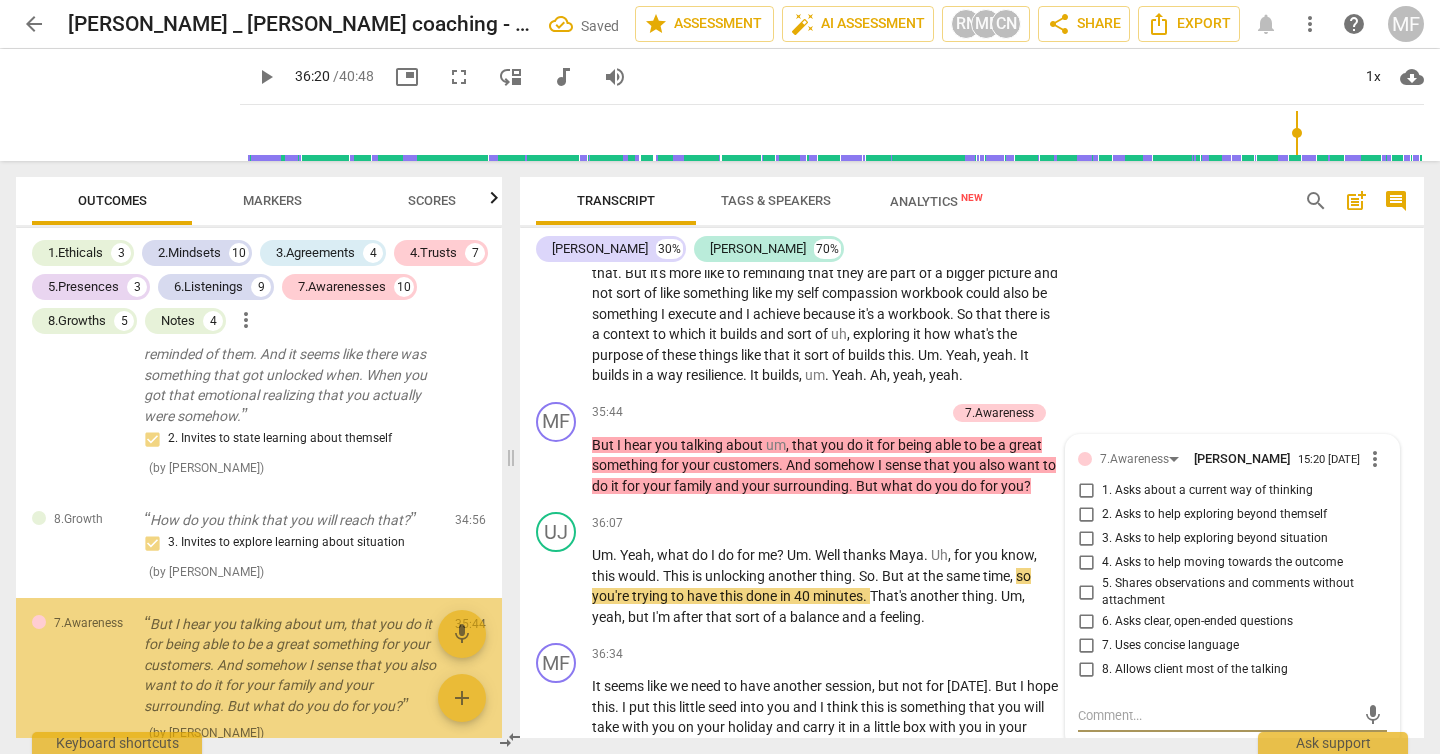 scroll, scrollTop: 13073, scrollLeft: 0, axis: vertical 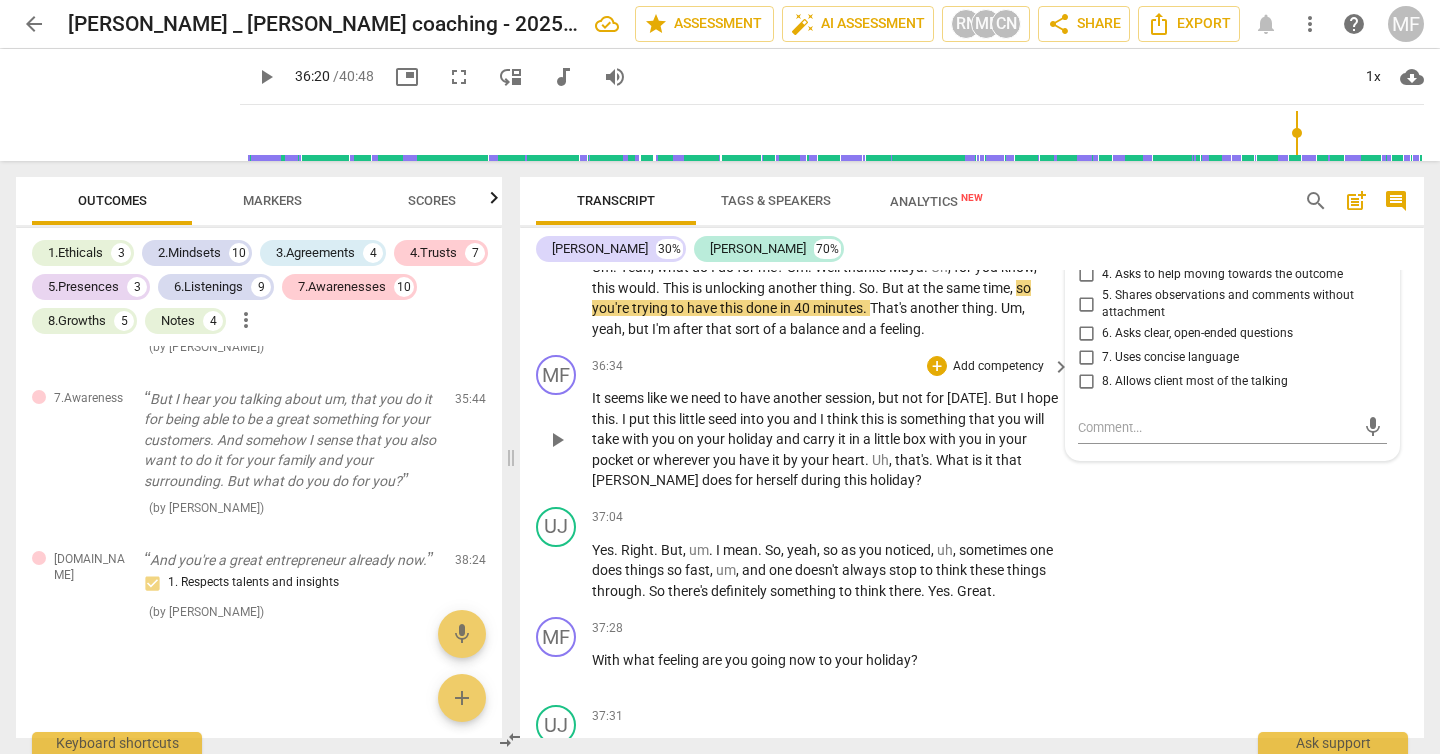 click on "Add competency" at bounding box center (998, 367) 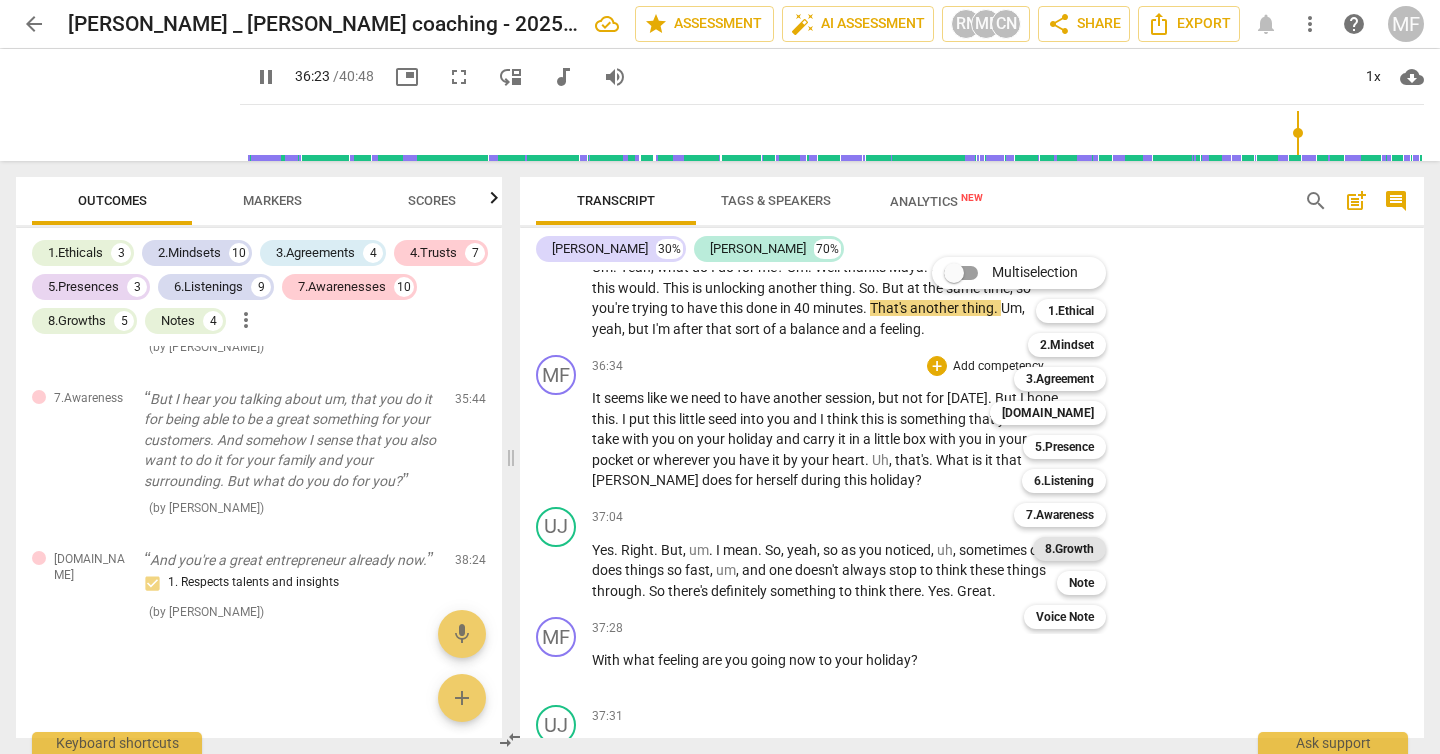 click on "8.Growth" at bounding box center (1069, 549) 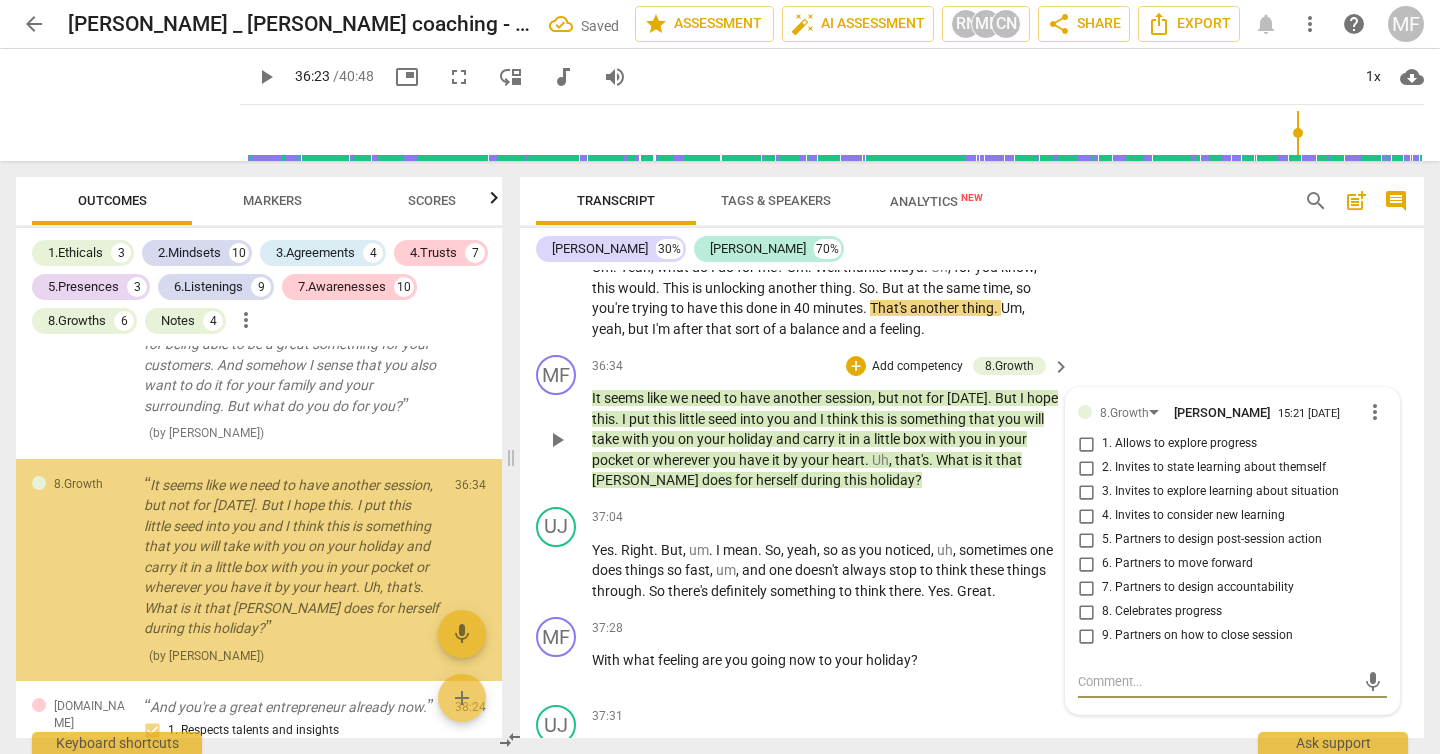 scroll, scrollTop: 13327, scrollLeft: 0, axis: vertical 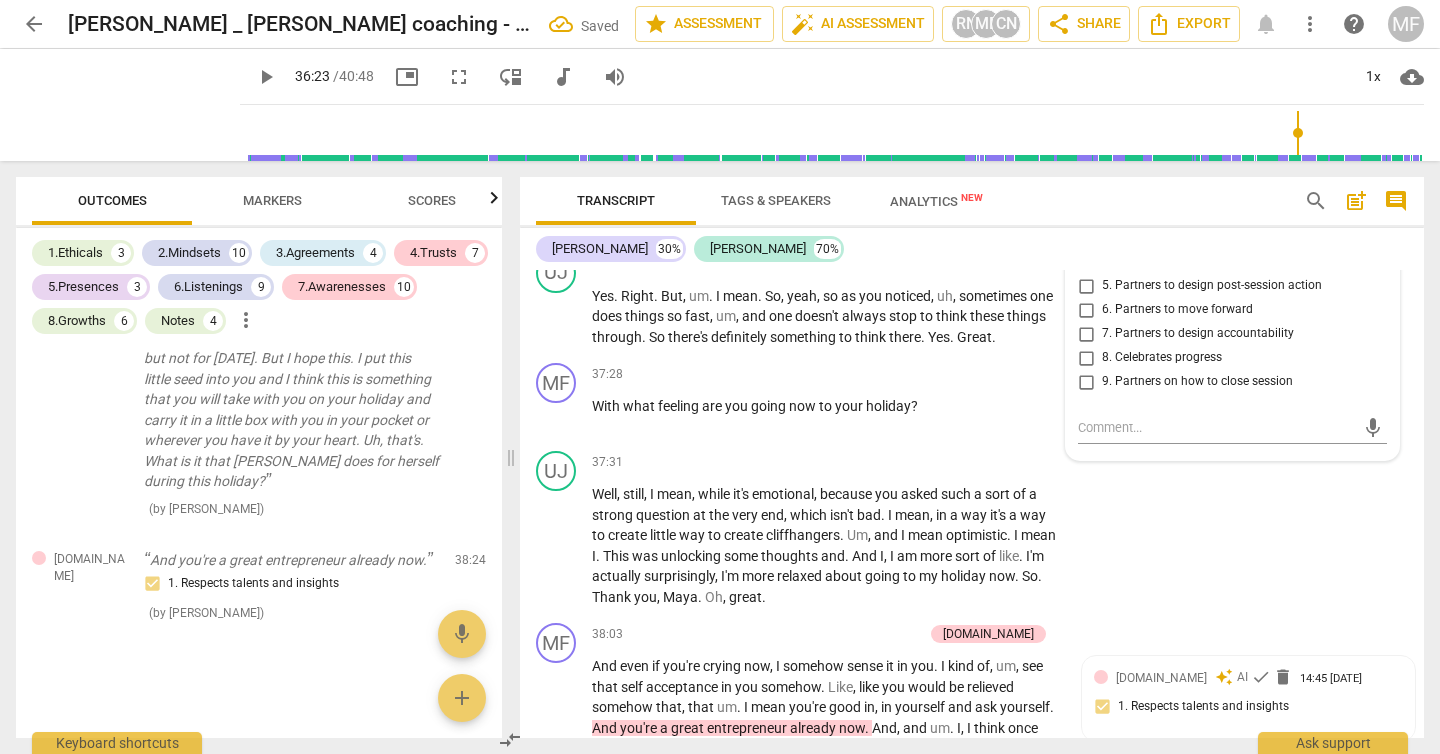 click on "2. Invites to state learning about themself" at bounding box center (1086, 214) 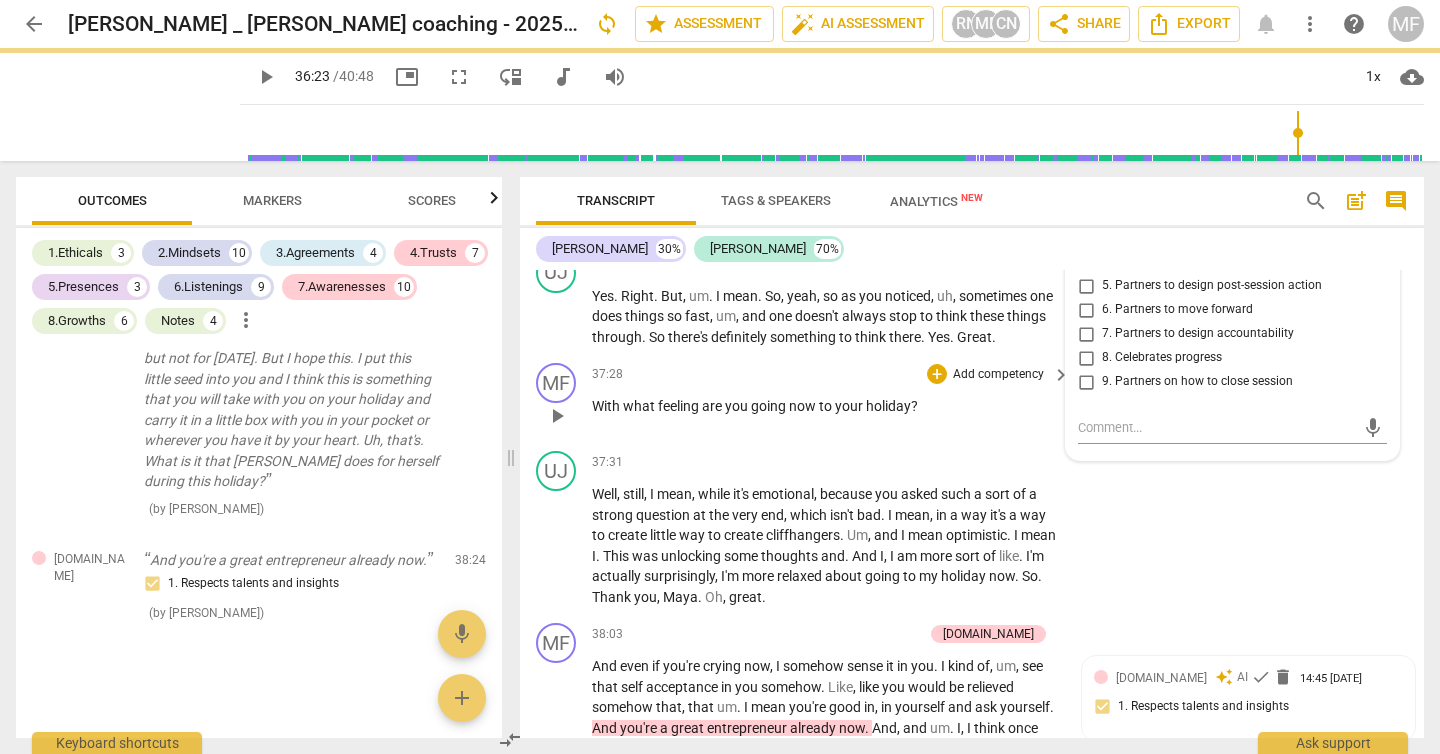 click on "With   what   feeling   are   you   going   now   to   your   holiday ?" at bounding box center [826, 406] 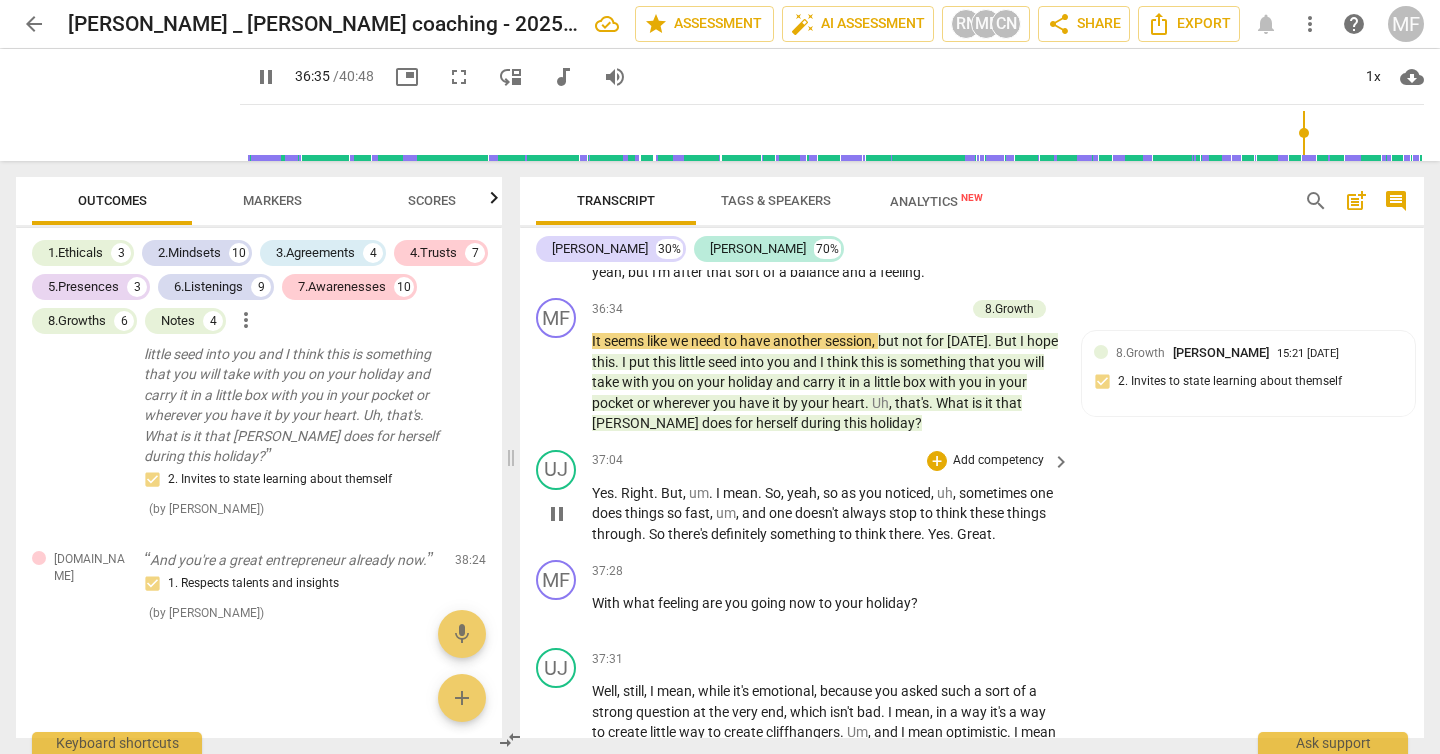 scroll, scrollTop: 13133, scrollLeft: 0, axis: vertical 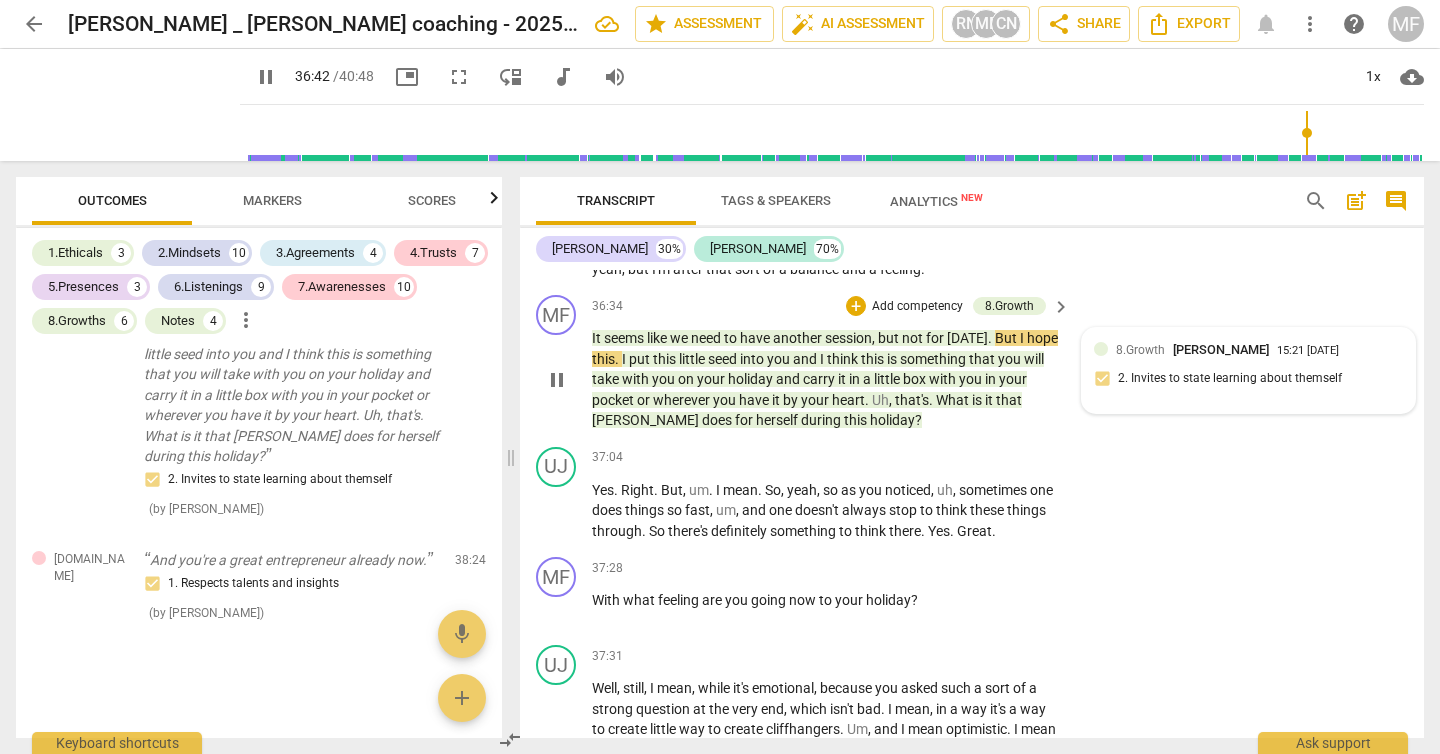 click on "8.Growth Maija Fast 15:21 07-15-2025 2. Invites to state learning about themself" at bounding box center [1248, 370] 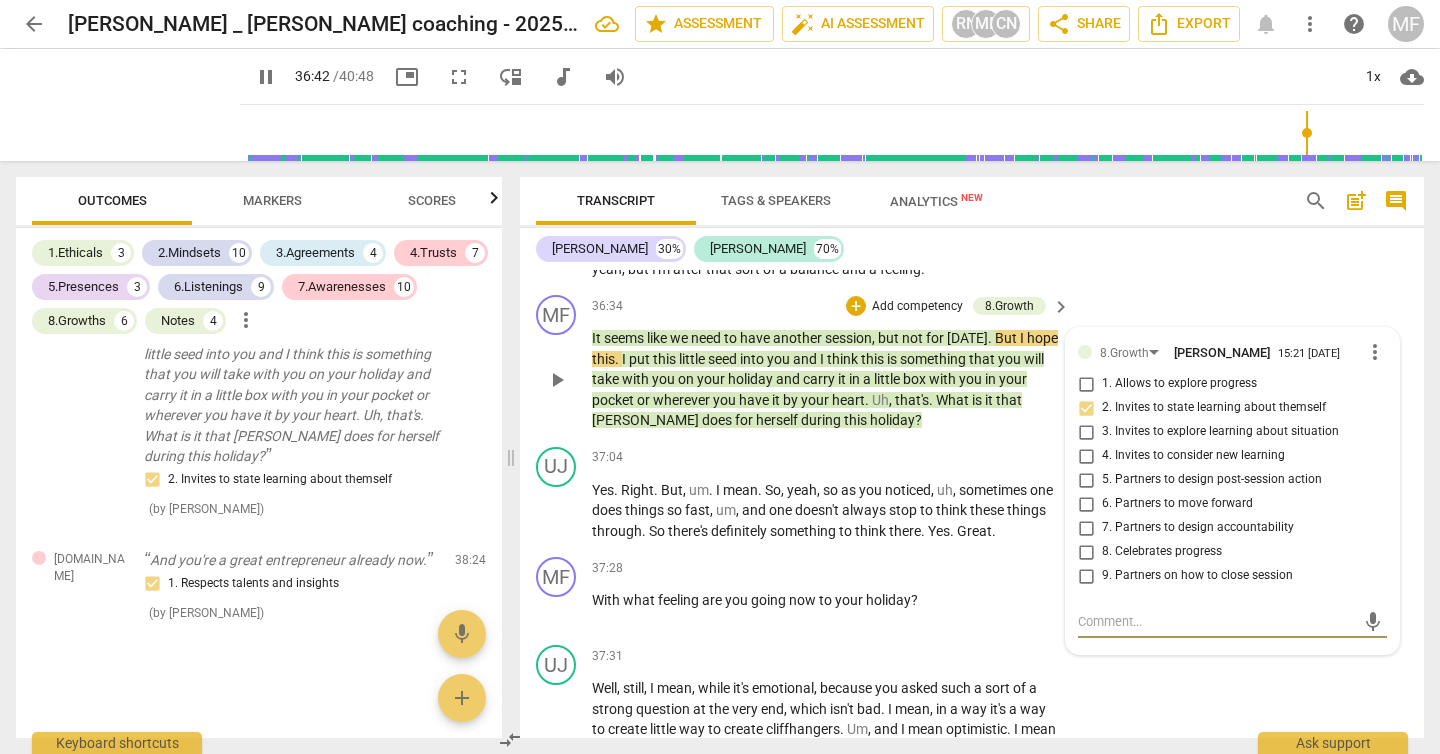 type on "2203" 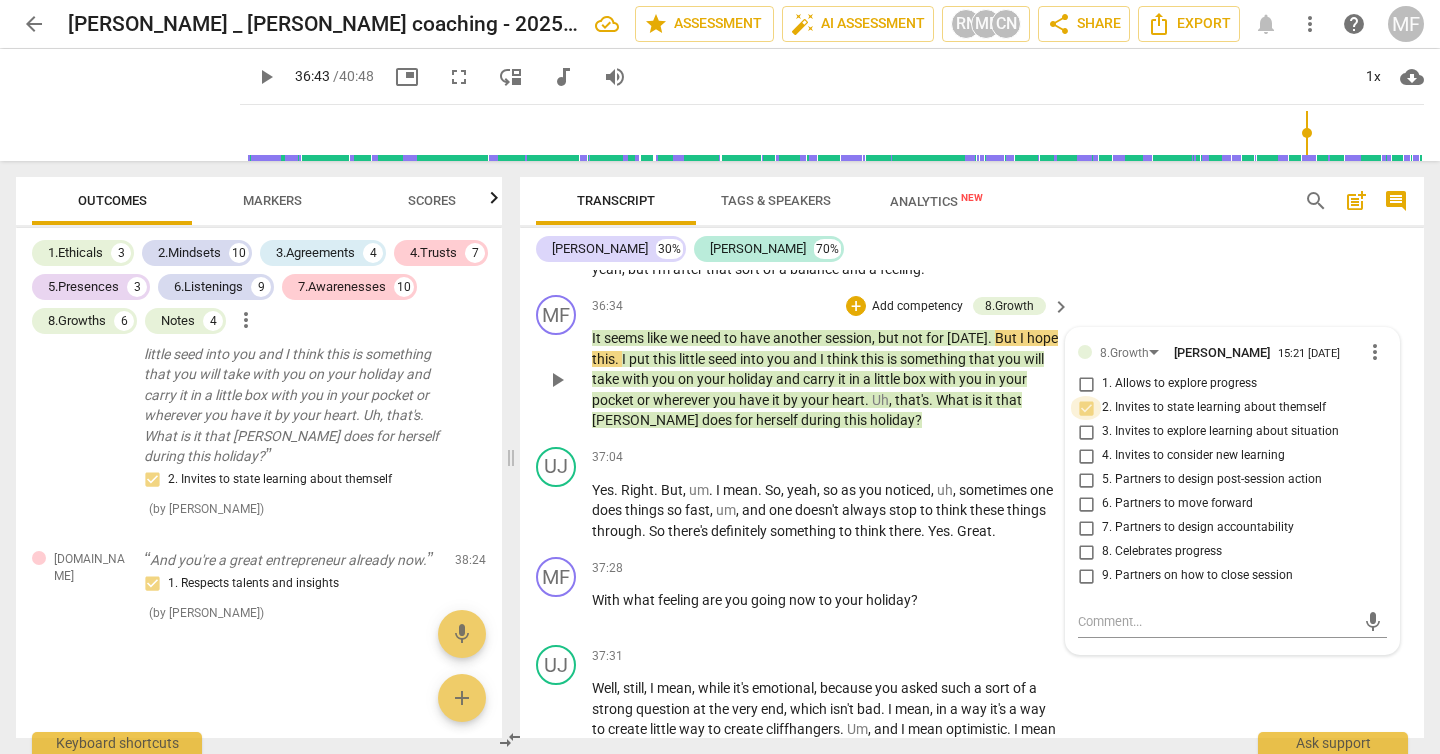click on "2. Invites to state learning about themself" at bounding box center (1086, 408) 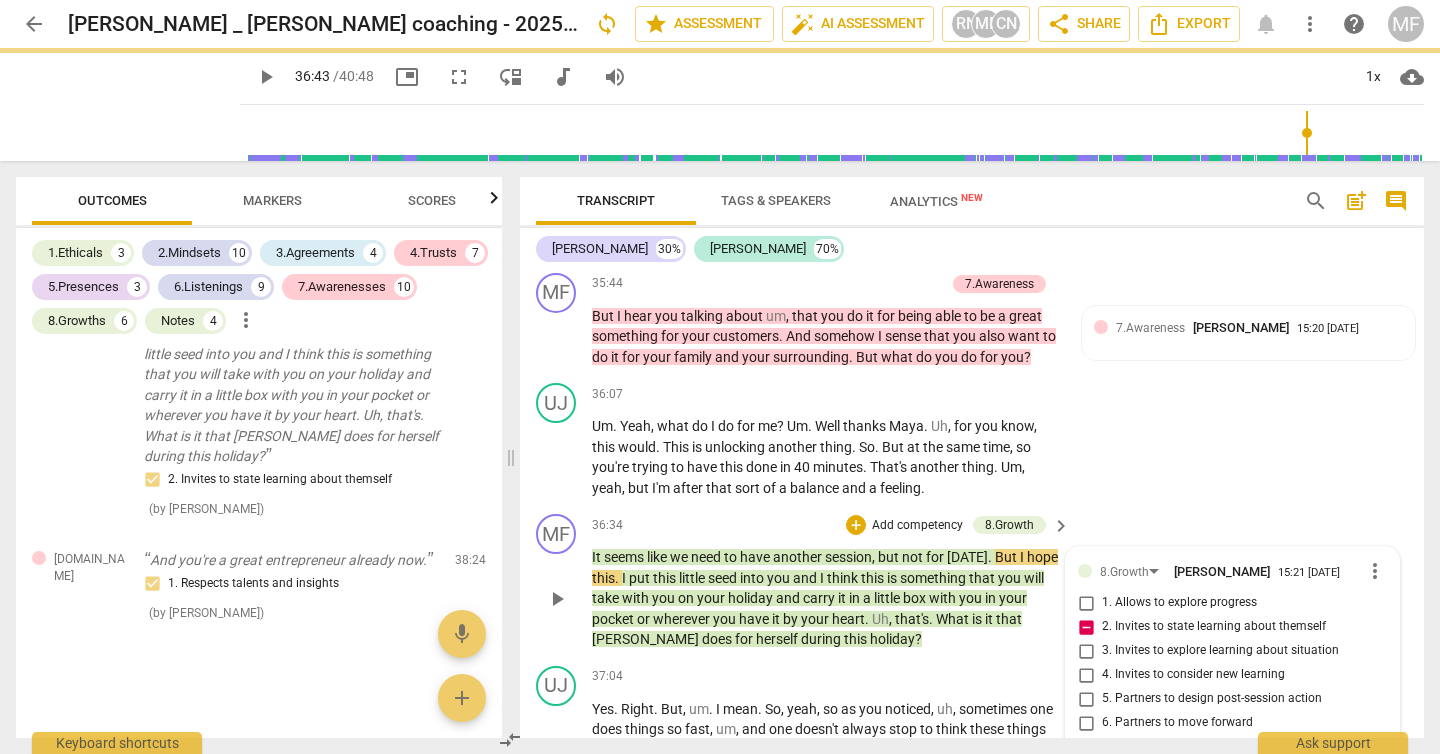 scroll, scrollTop: 12907, scrollLeft: 0, axis: vertical 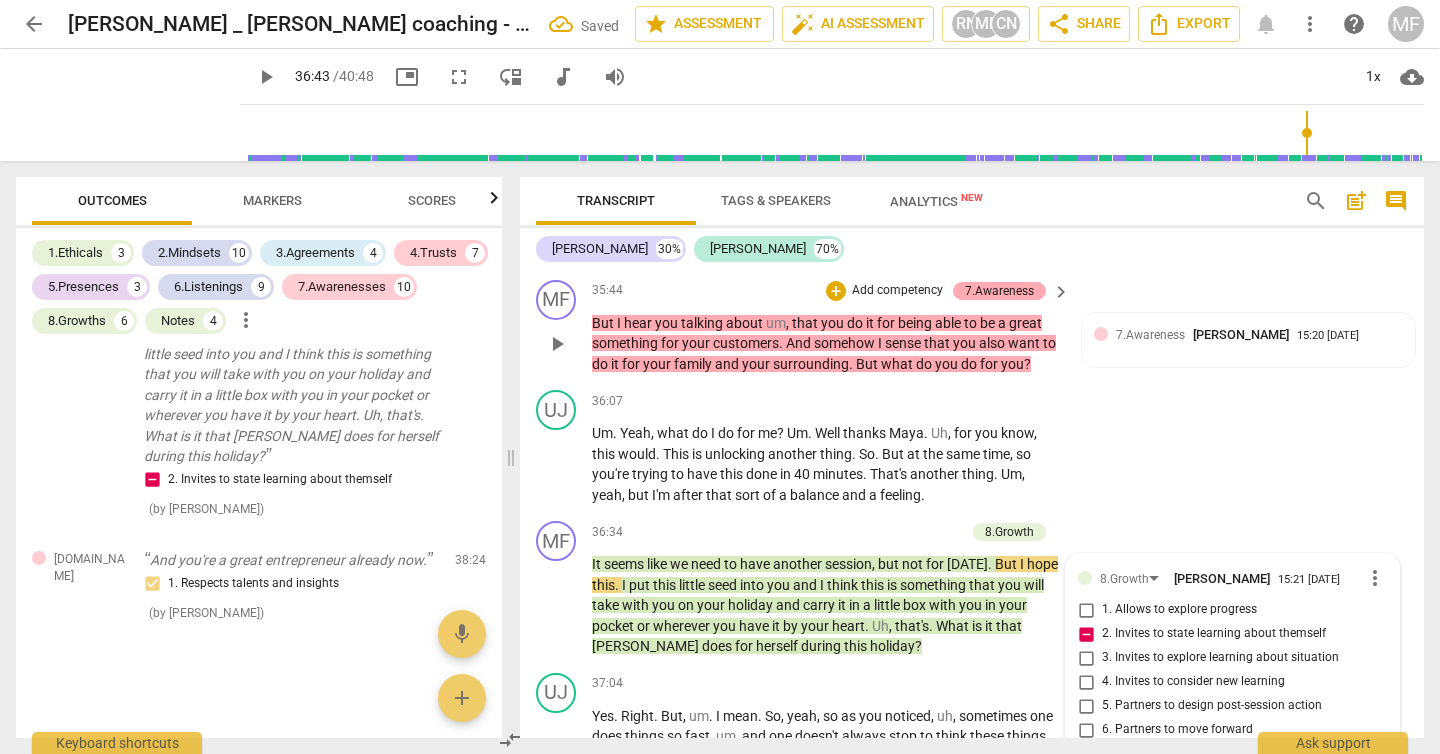 click on "7.Awareness" at bounding box center (999, 291) 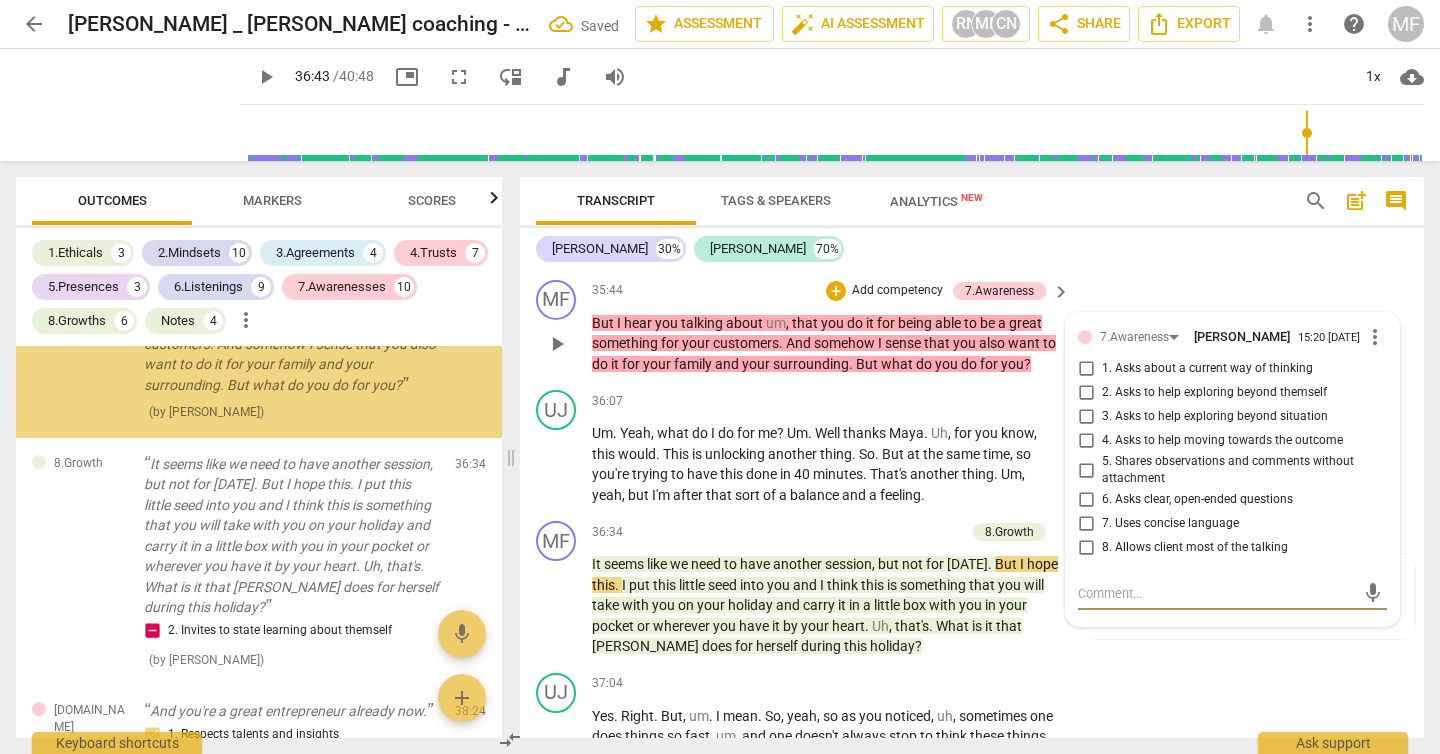 scroll, scrollTop: 8674, scrollLeft: 0, axis: vertical 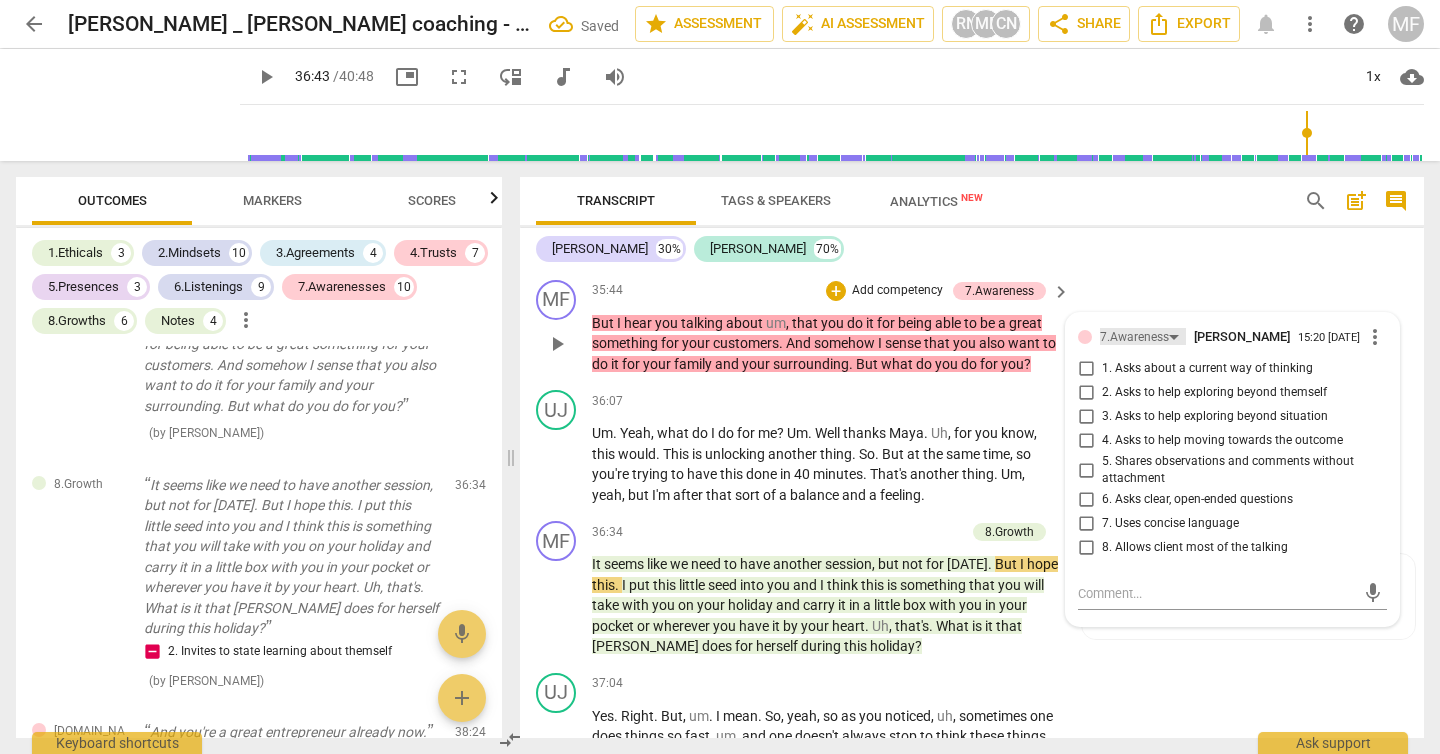 click on "7.Awareness" at bounding box center (1134, 337) 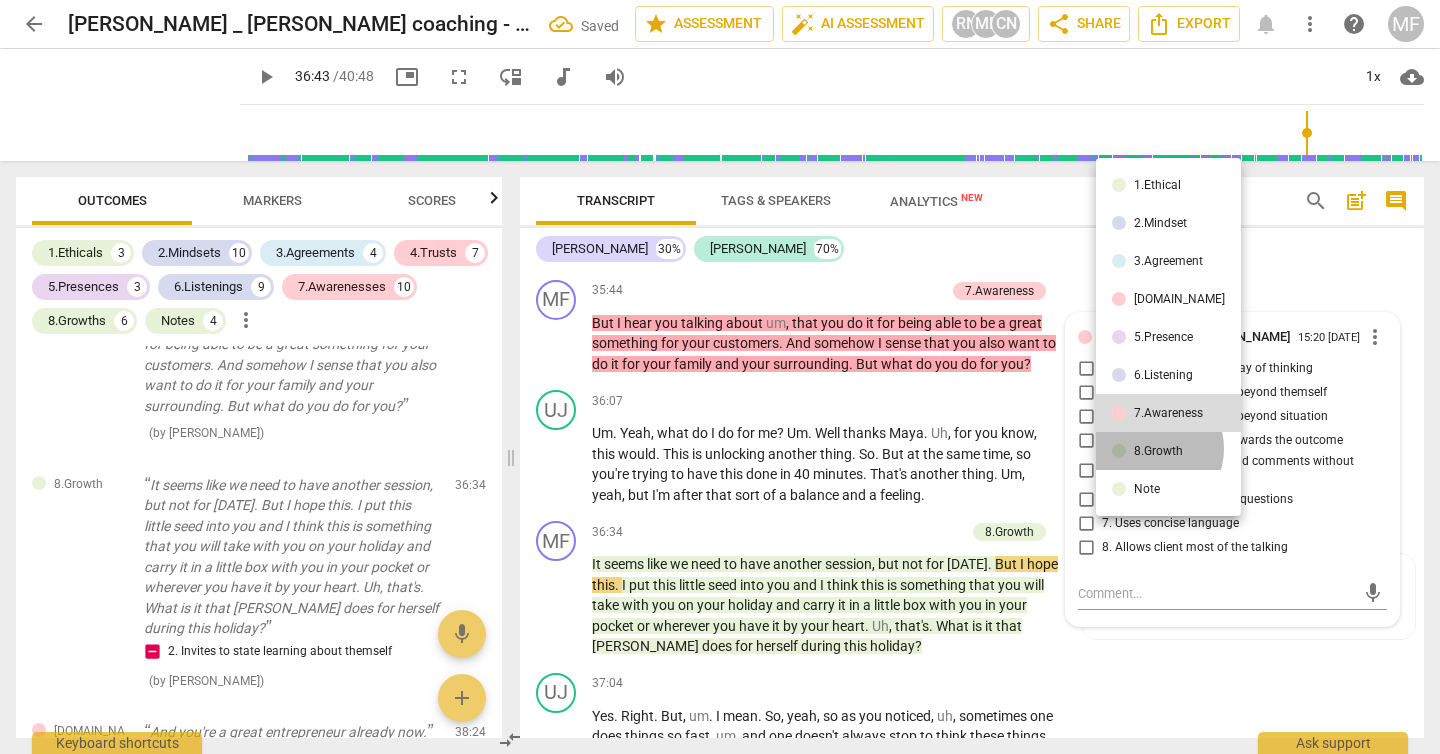 click on "8.Growth" at bounding box center [1158, 451] 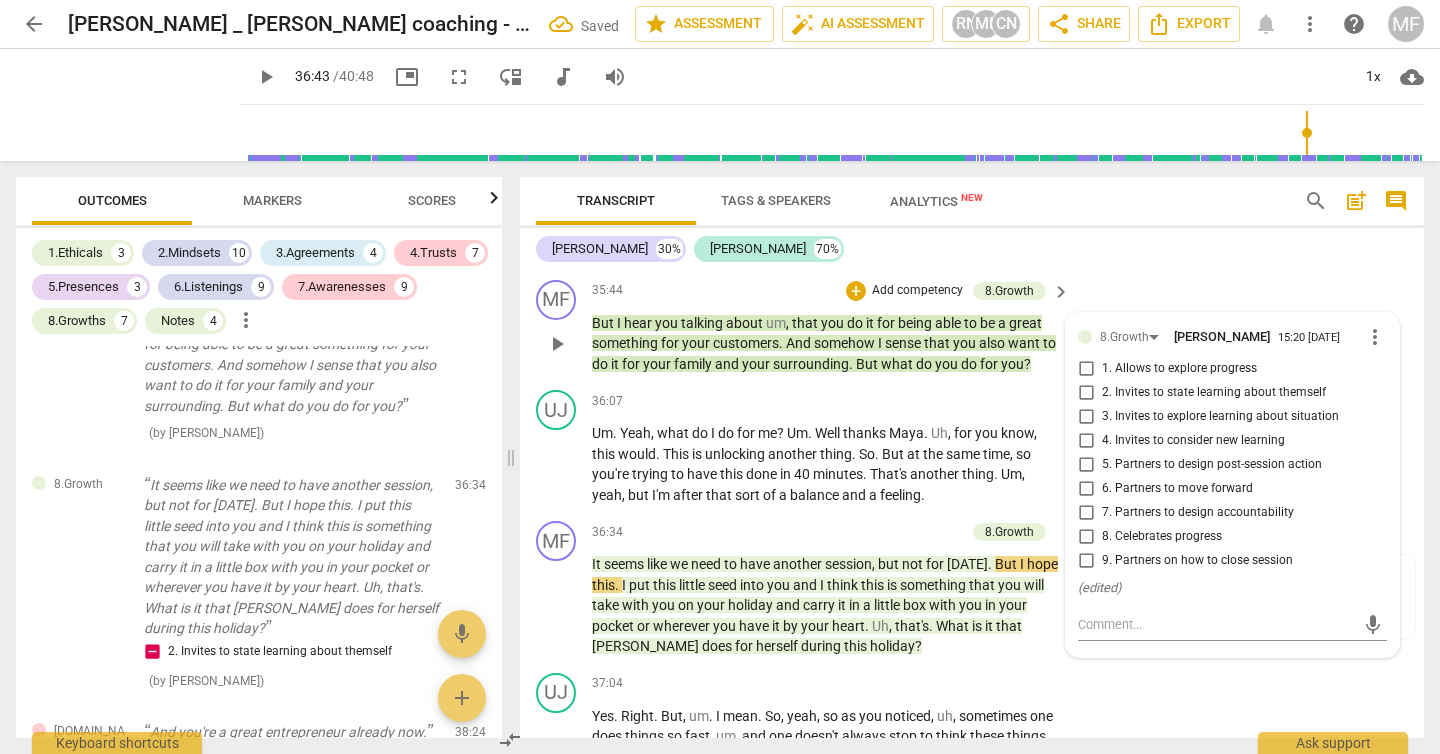 click on "2. Invites to state learning about themself" at bounding box center (1086, 393) 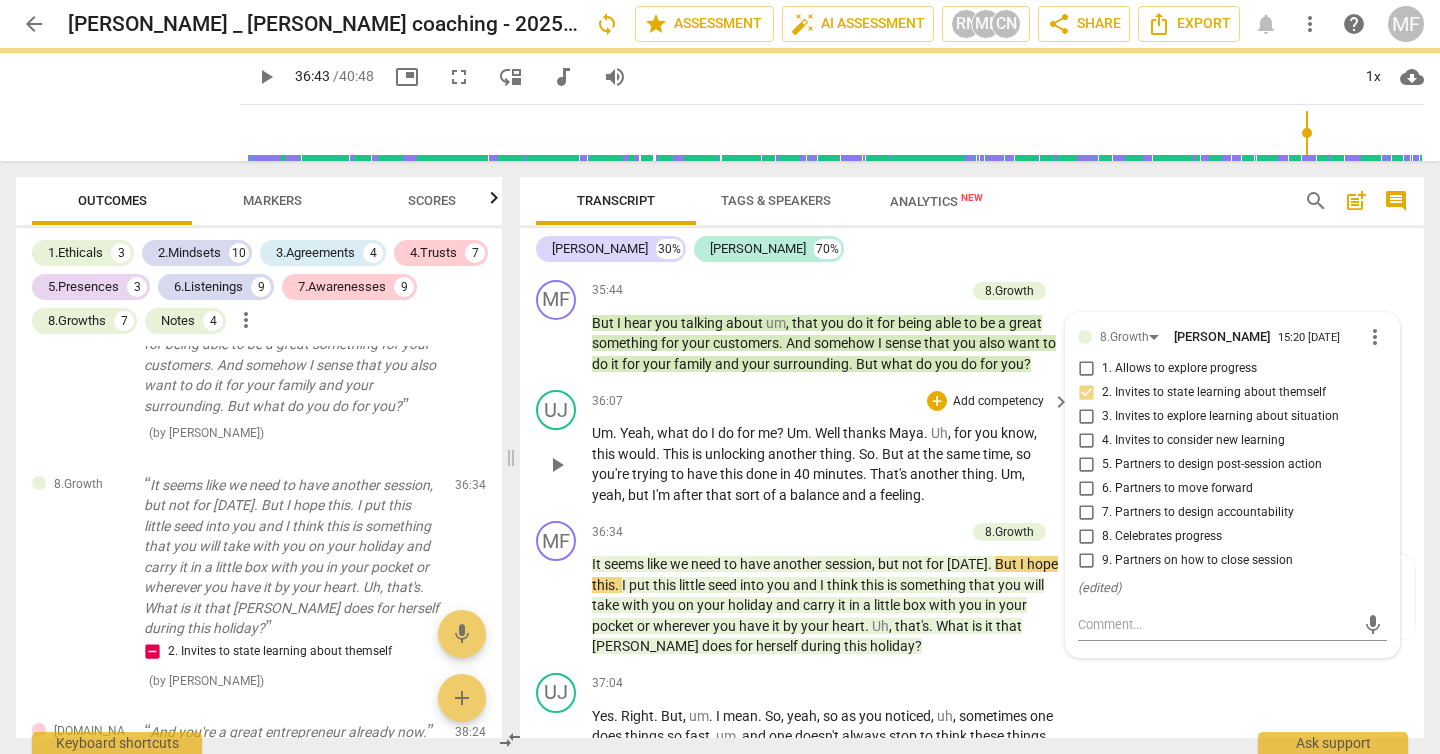 click on "UJ play_arrow pause 36:07 + Add competency keyboard_arrow_right Um .   Yeah ,   what   do   I   do   for   me ?   Um .   Well   thanks   Maya .   Uh ,   for   you   know ,   this   would .   This   is   unlocking   another   thing .   So .   But   at   the   same   time ,   so   you're   trying   to   have   this   done   in   40   minutes .   That's   another   thing .   Um ,   yeah ,   but   I'm   after   that   sort   of   a   balance   and   a   feeling ." at bounding box center [972, 447] 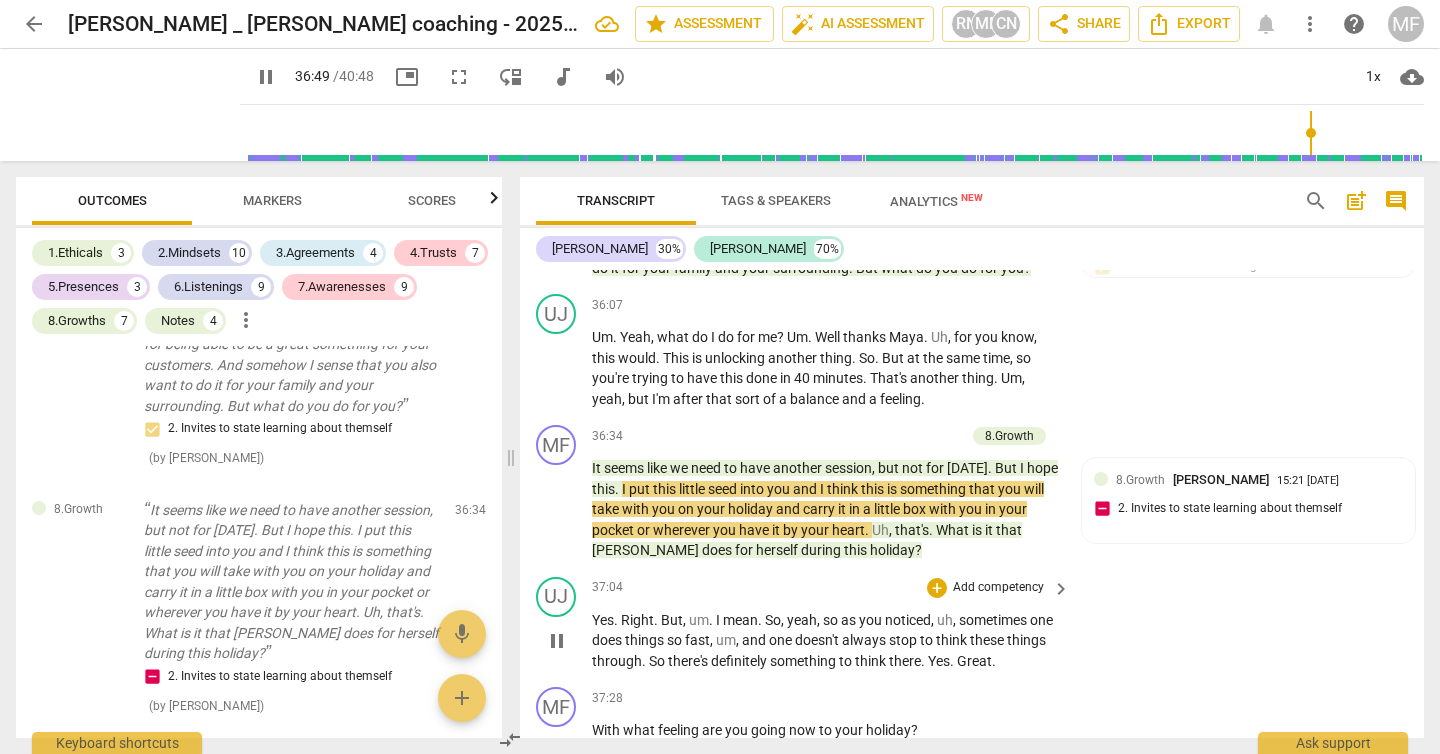 scroll, scrollTop: 12976, scrollLeft: 0, axis: vertical 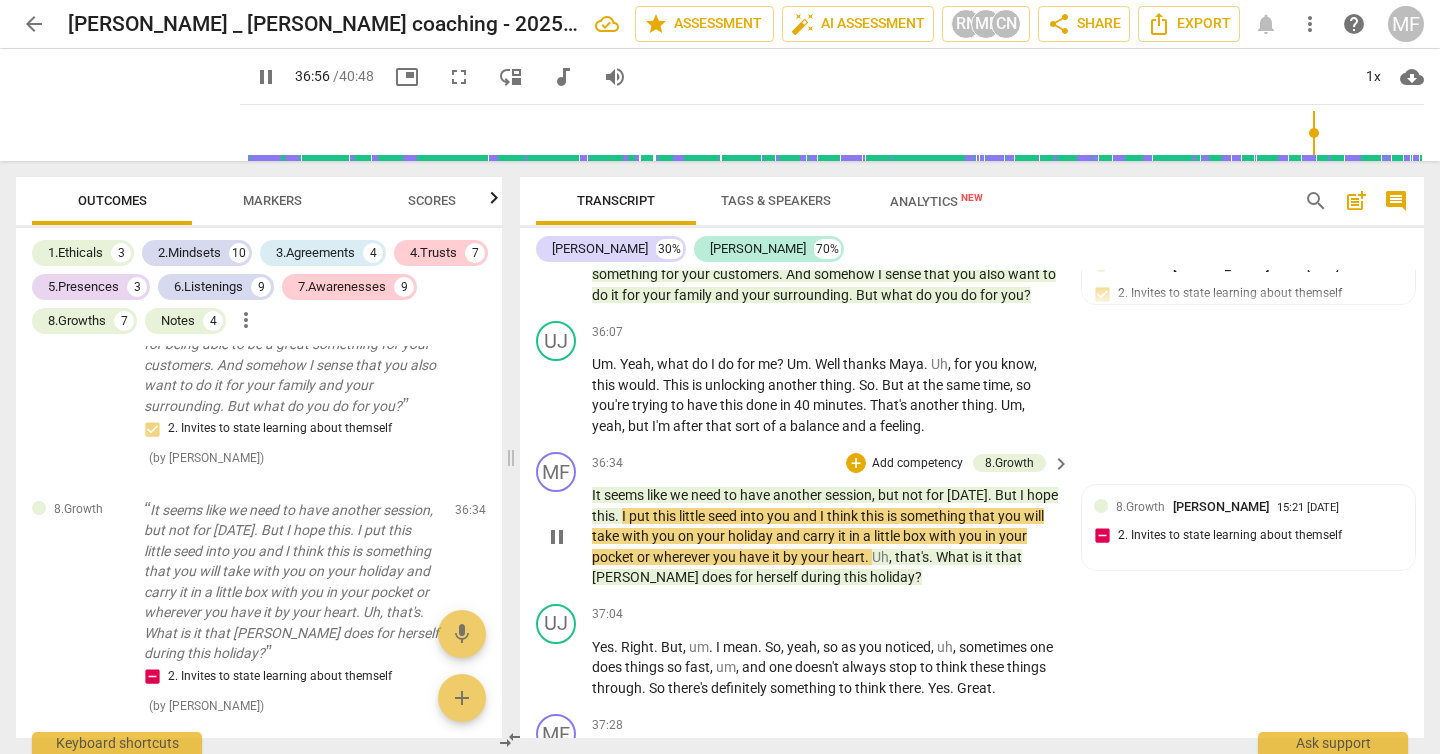 click on "[PERSON_NAME]" at bounding box center [647, 577] 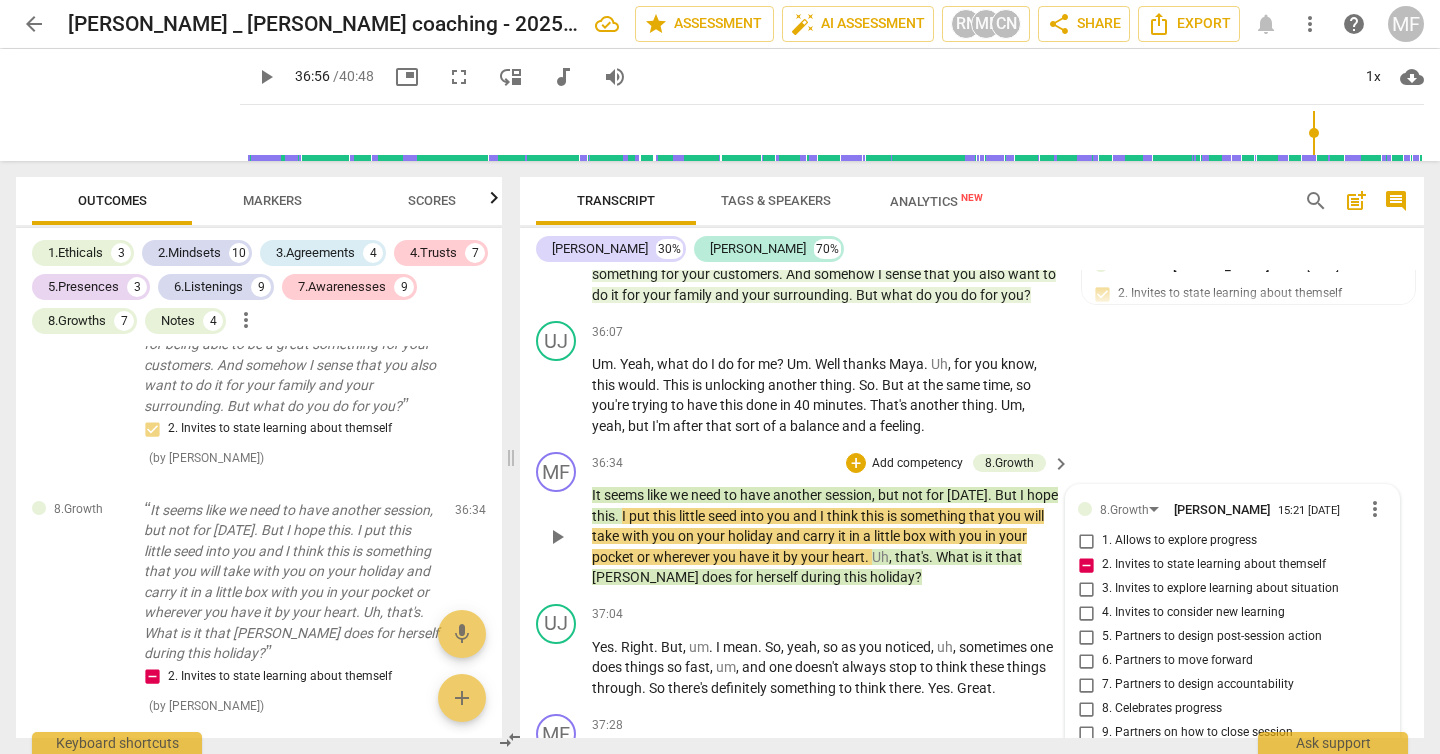 scroll, scrollTop: 13327, scrollLeft: 0, axis: vertical 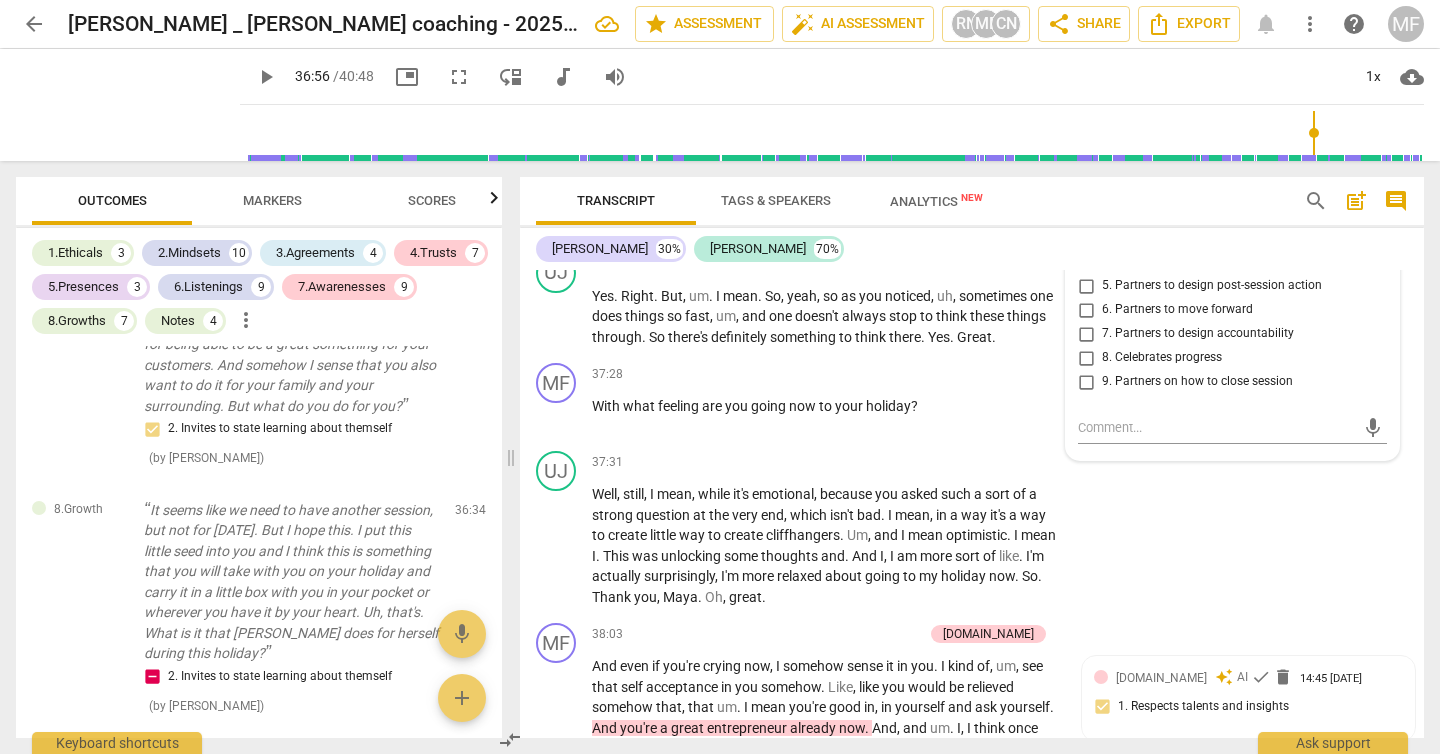 click on "[PERSON_NAME]" at bounding box center [647, 226] 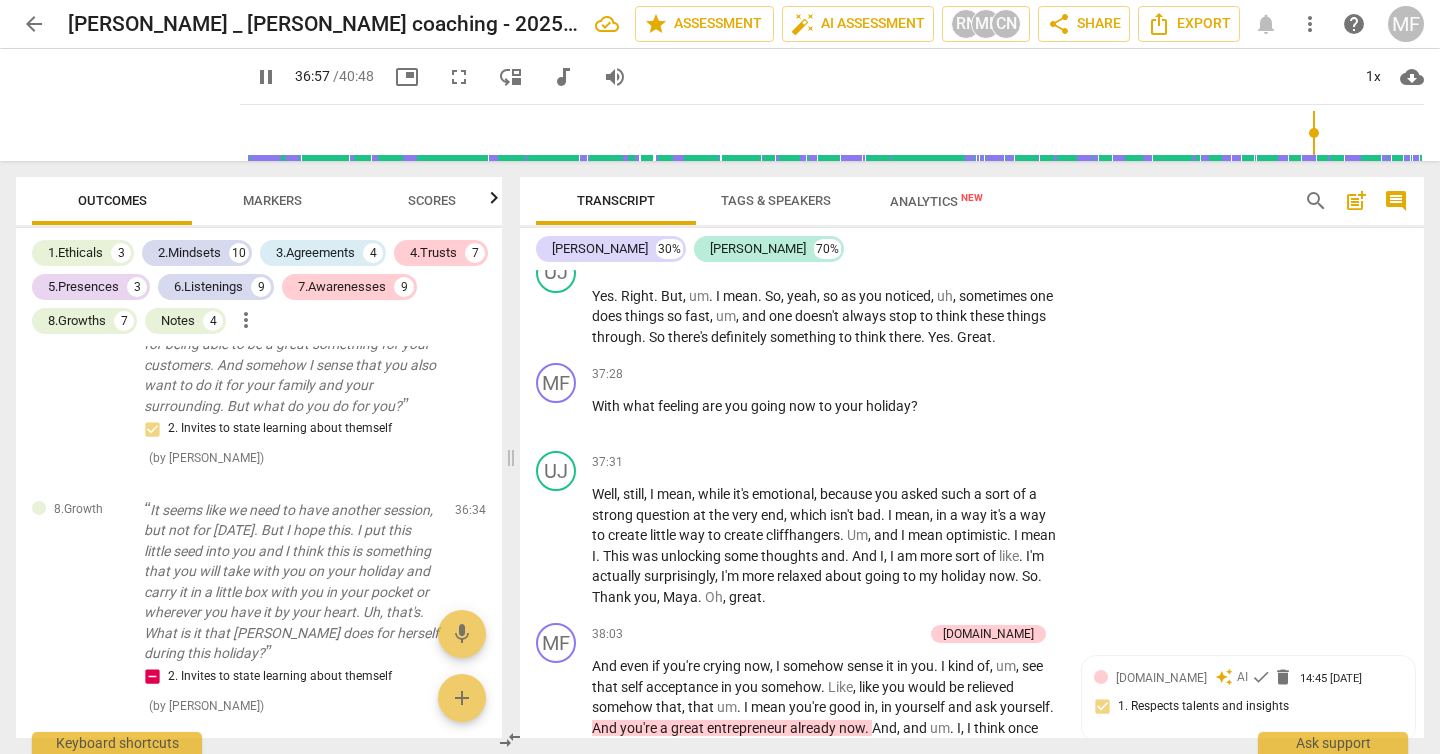 type on "2218" 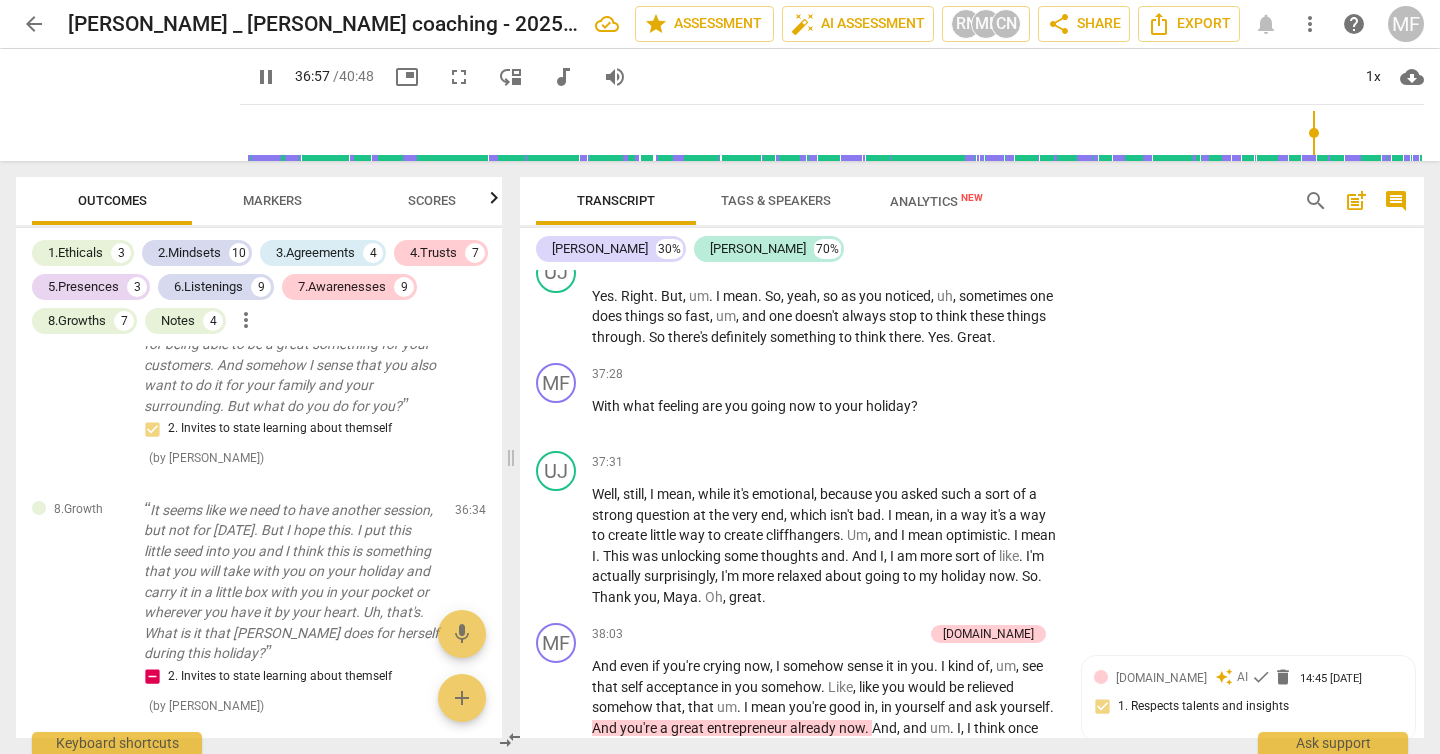 type 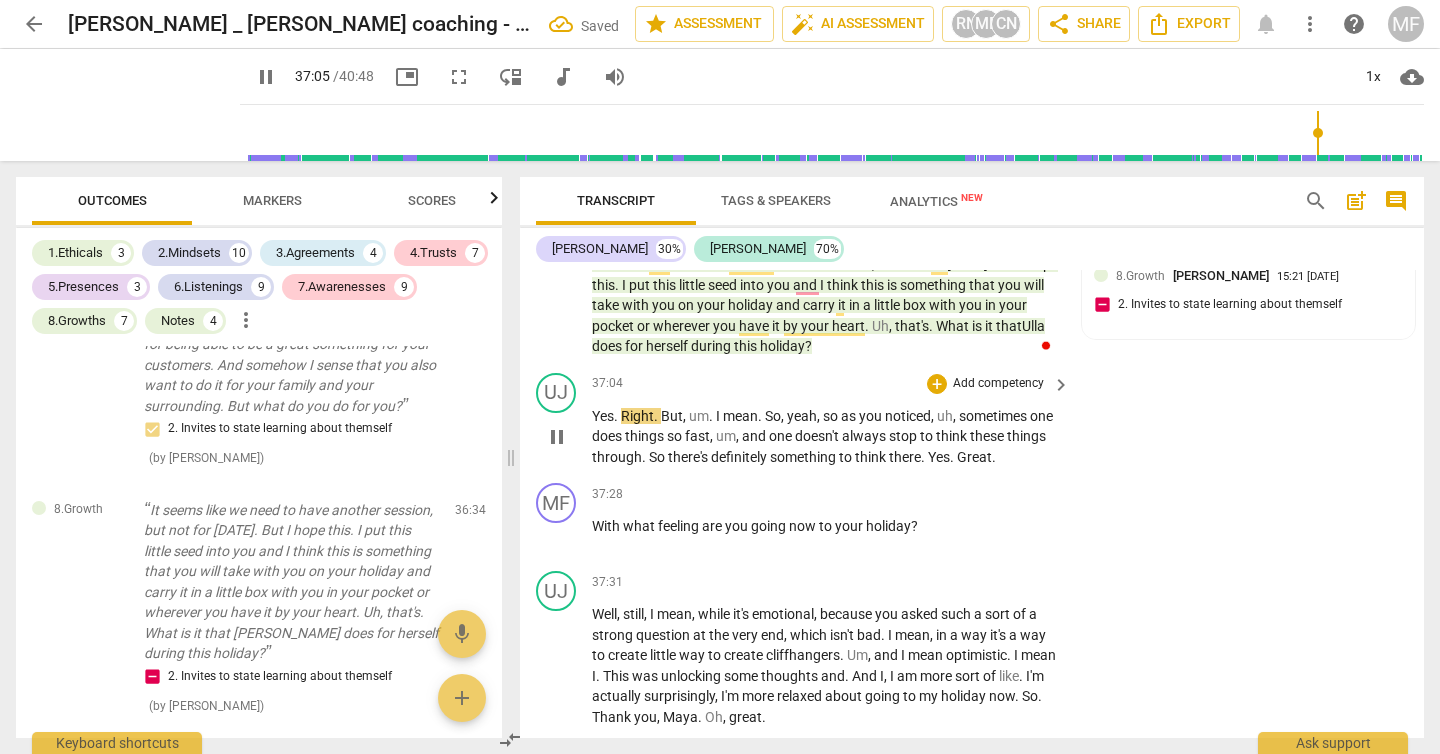 scroll, scrollTop: 13201, scrollLeft: 0, axis: vertical 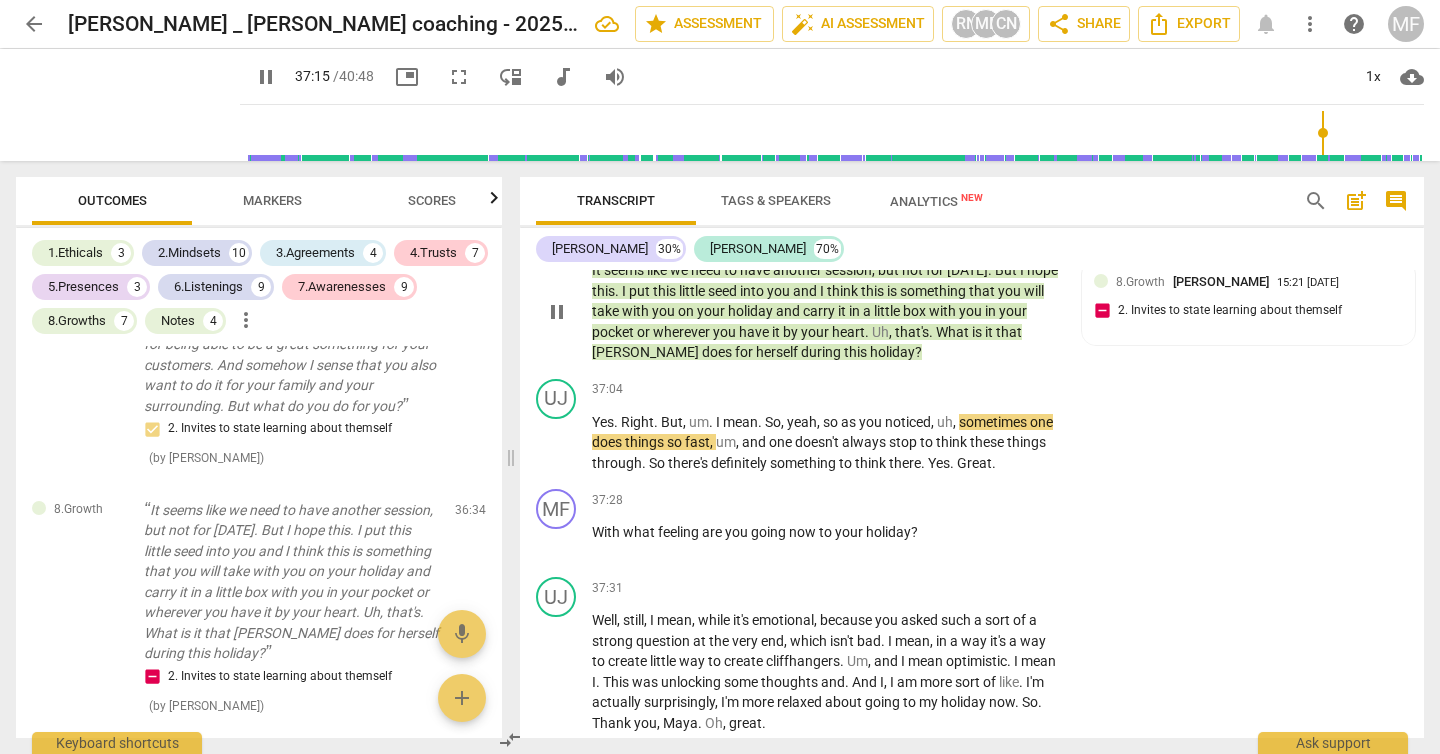 click on "8.Growth" at bounding box center (1009, 238) 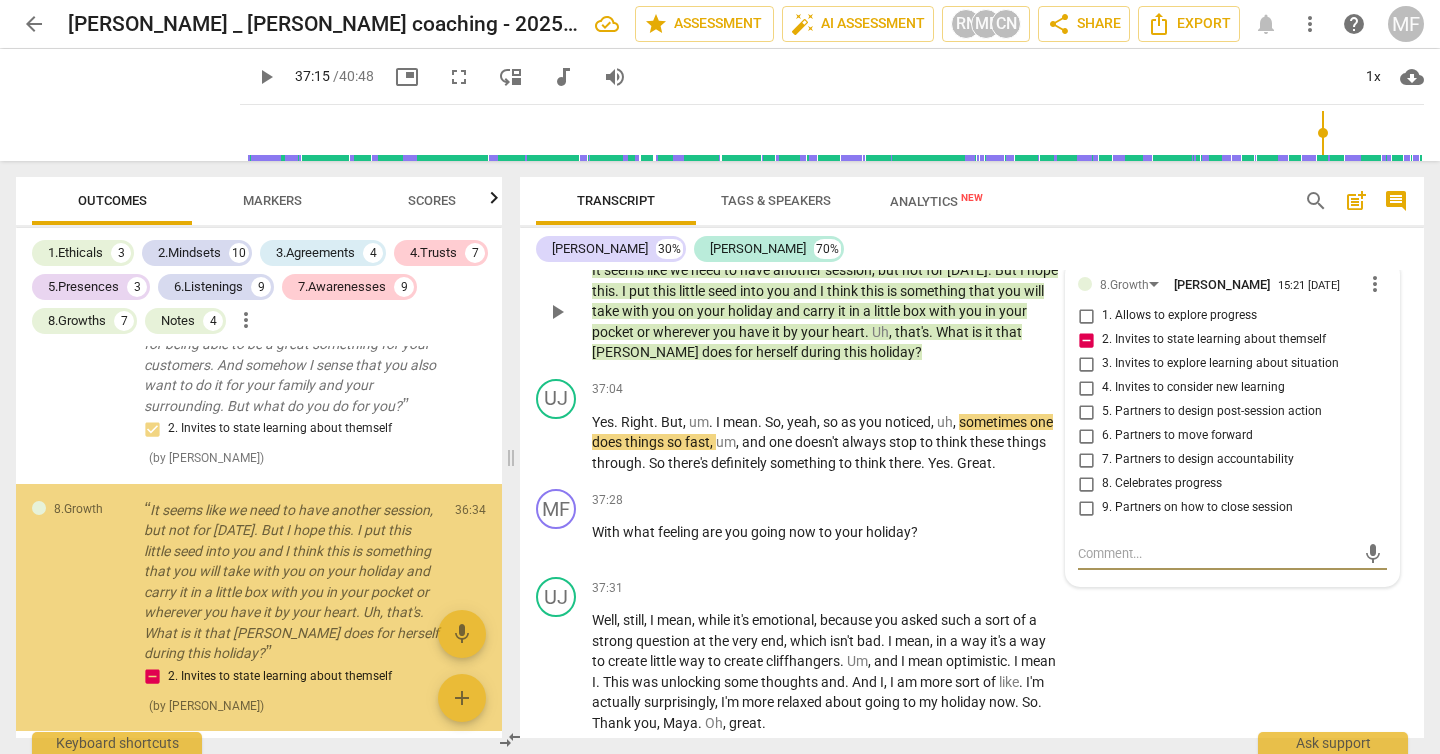 type on "2236" 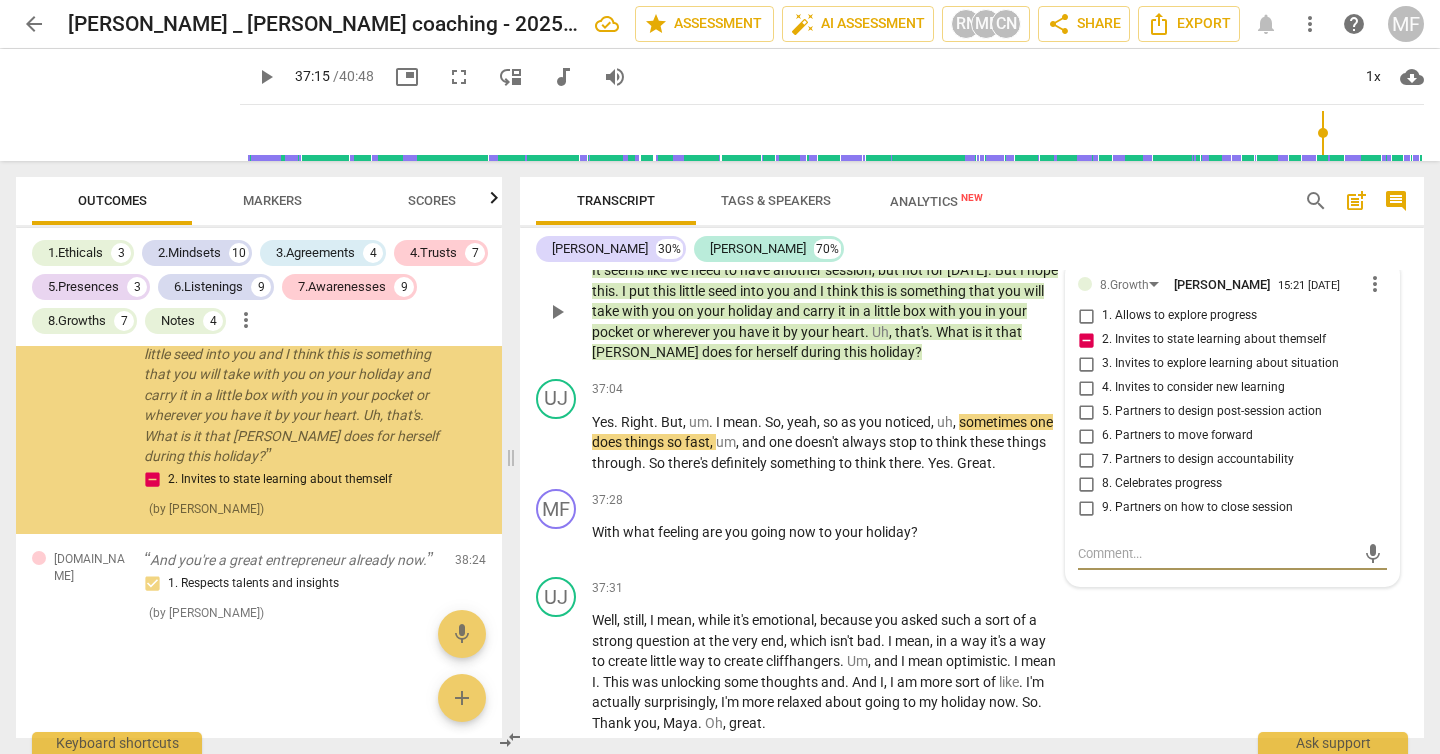 scroll, scrollTop: 8903, scrollLeft: 0, axis: vertical 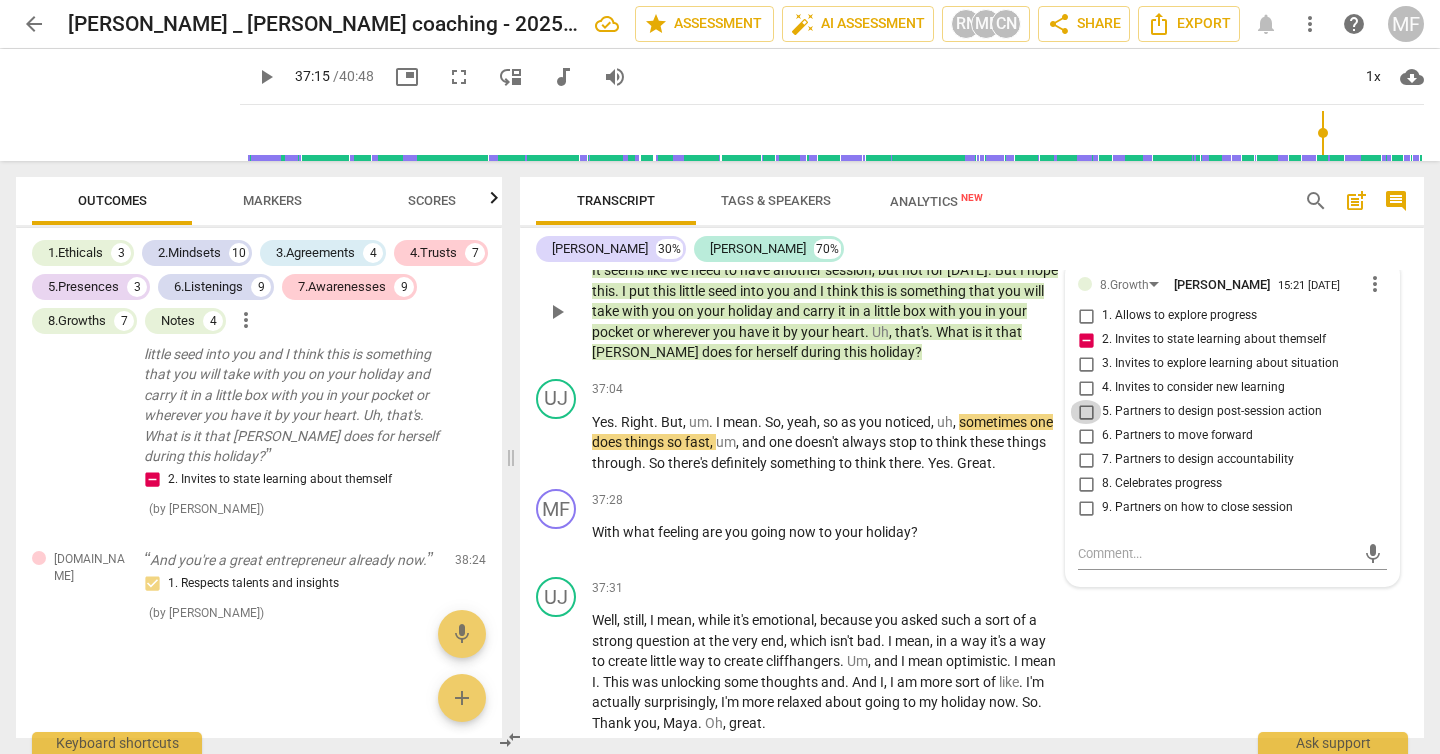 click on "5. Partners to design post-session action" at bounding box center (1086, 412) 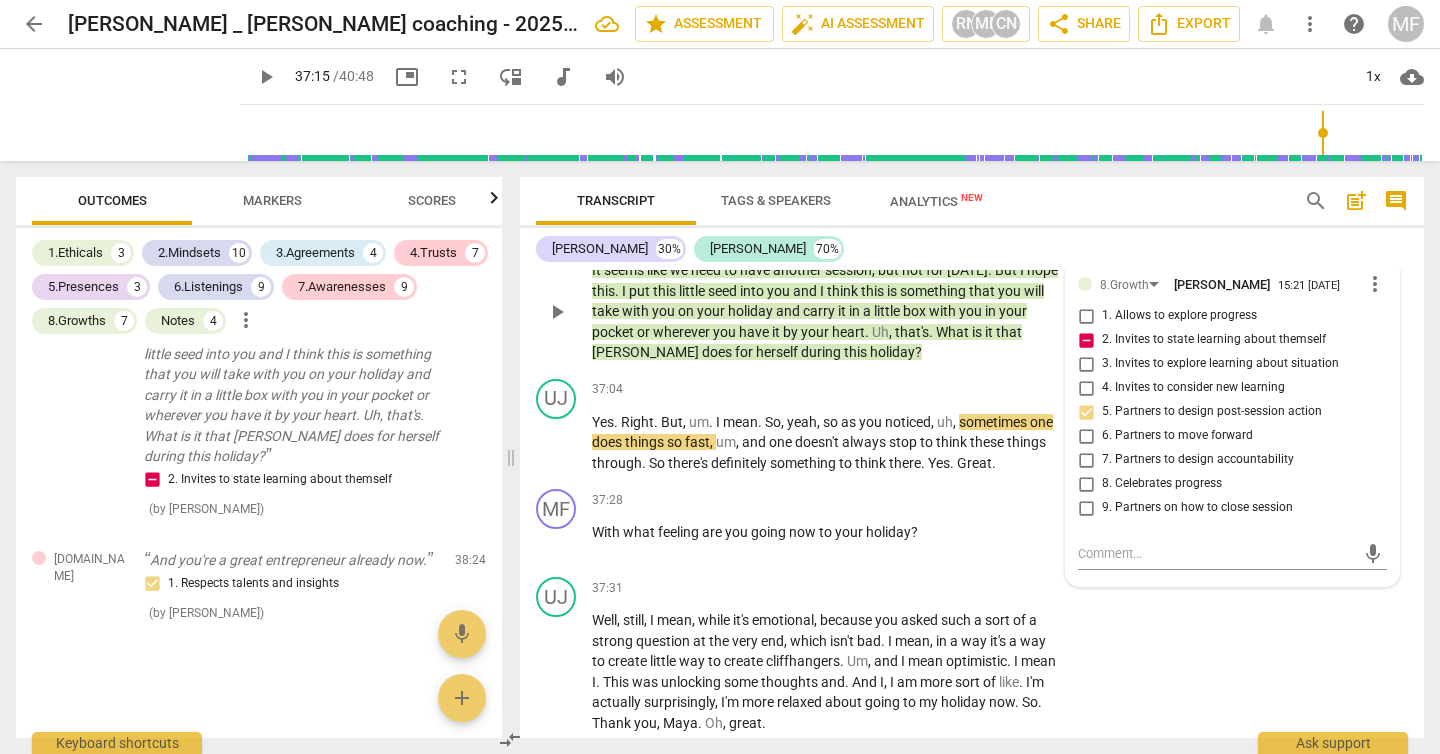 click on "It   seems   like   we   need   to   have   another   session ,   but   not   for   today .   But   I   hope   this .   I   put   this   little   seed   into   you   and   I   think   this   is   something   that   you   will   take   with   you   on   your   holiday   and   carry   it   in   a   little   box   with   you   in   your   pocket   or   wherever   you   have   it   by   your   heart .   Uh ,   that's .   What   is   it   that   Ulla   does   for   herself   during   this   holiday ?" at bounding box center (826, 311) 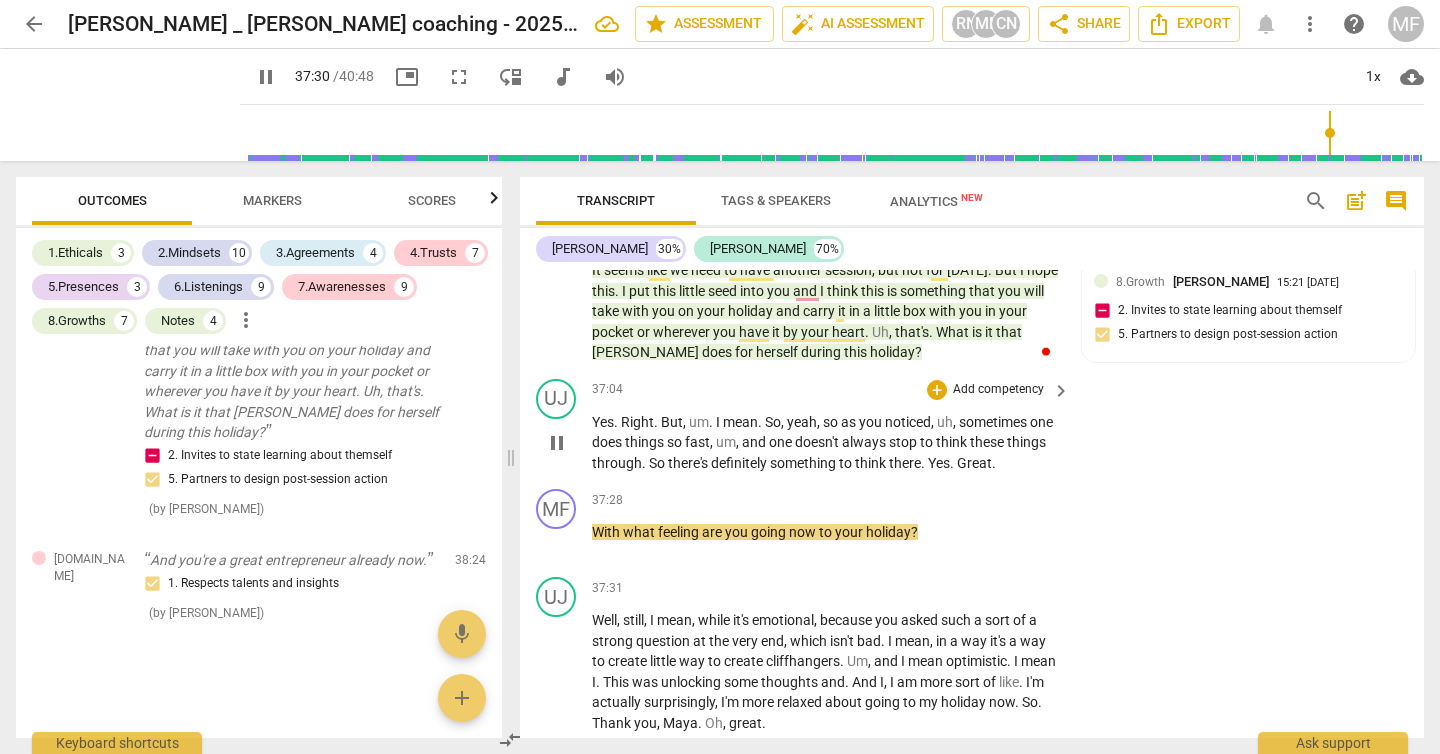 click on "Great" at bounding box center (974, 463) 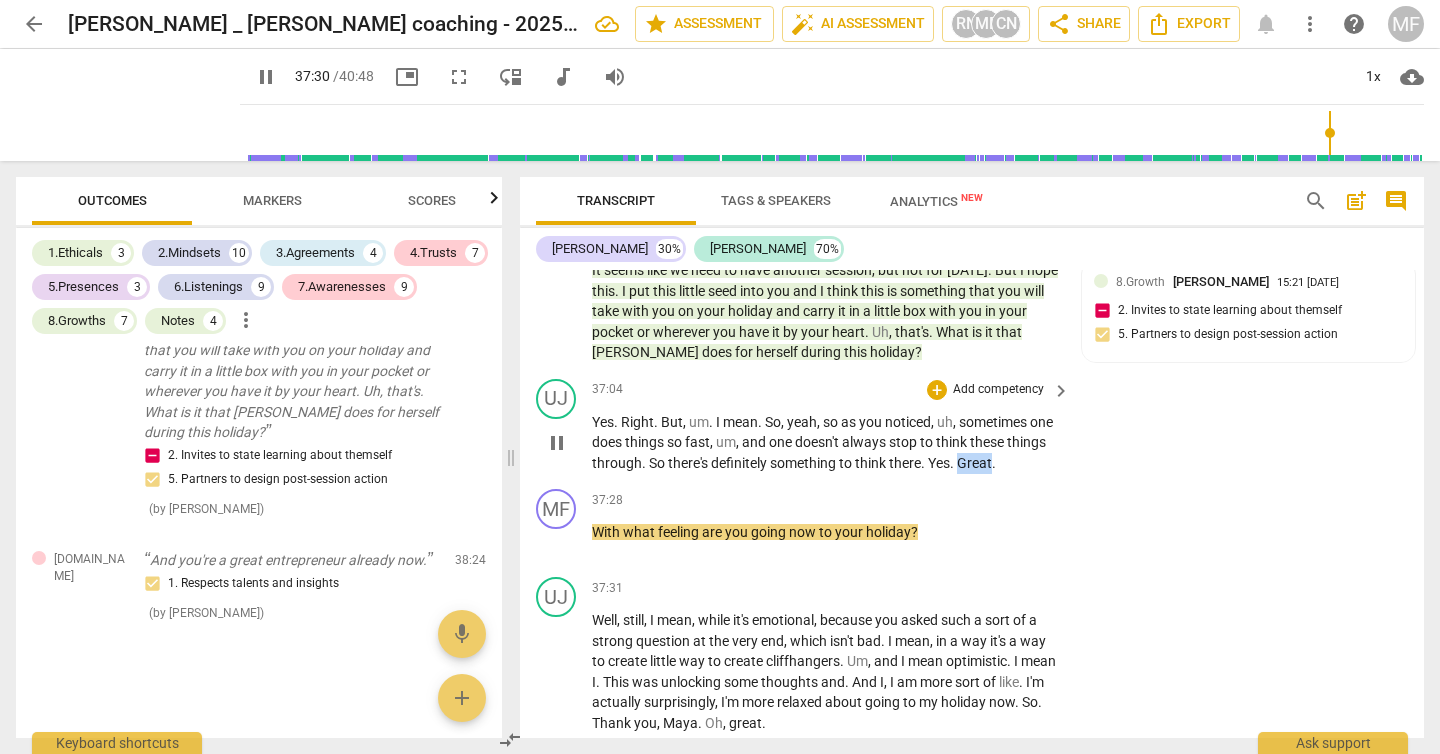 click on "Great" at bounding box center [974, 463] 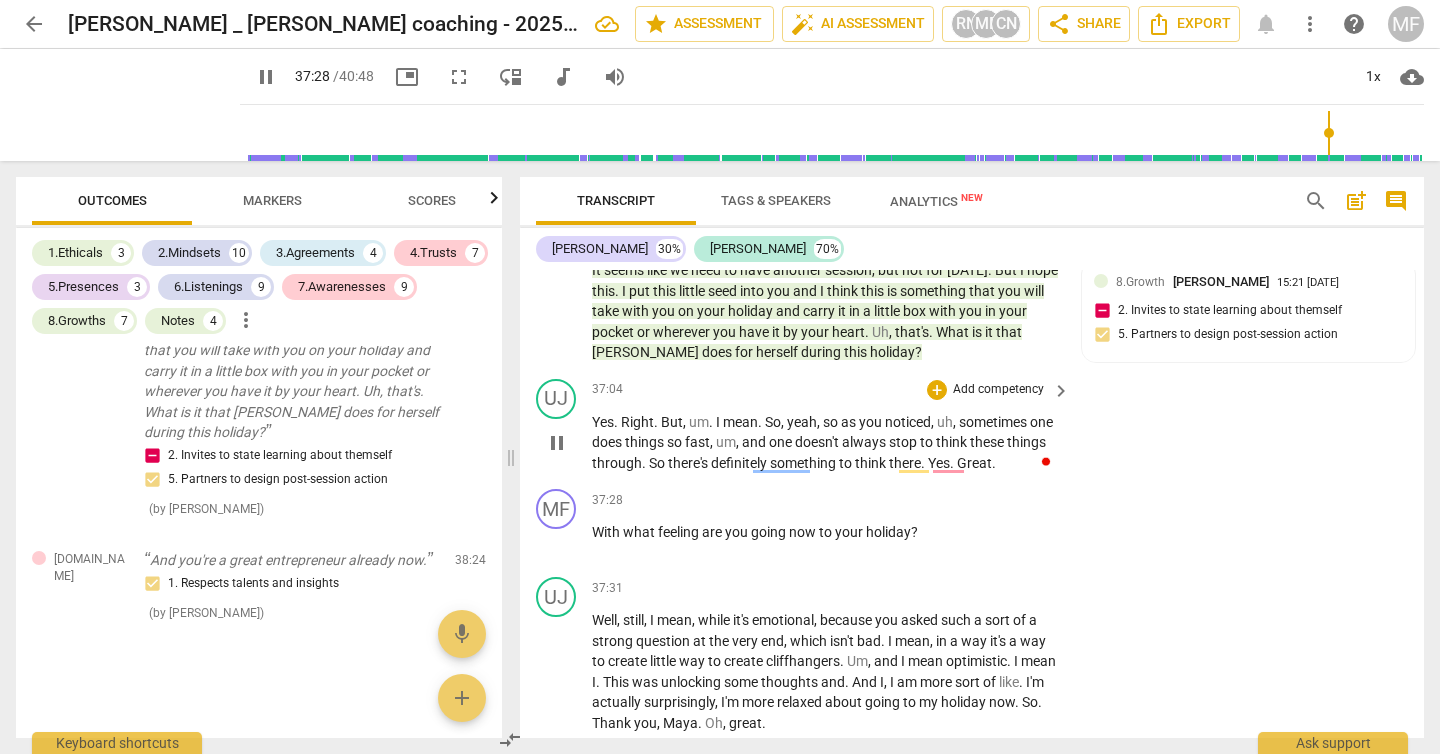 click on "Great" at bounding box center [974, 463] 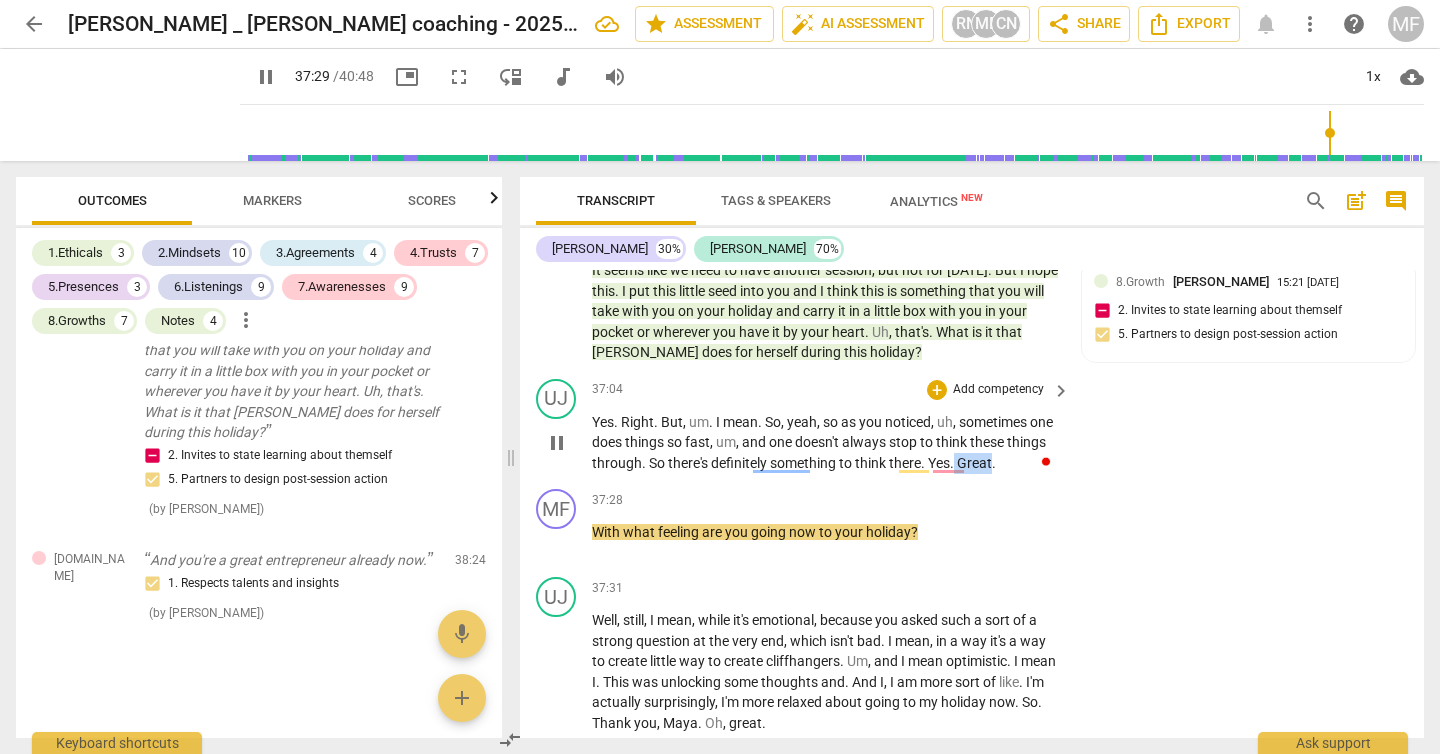 drag, startPoint x: 1037, startPoint y: 537, endPoint x: 997, endPoint y: 537, distance: 40 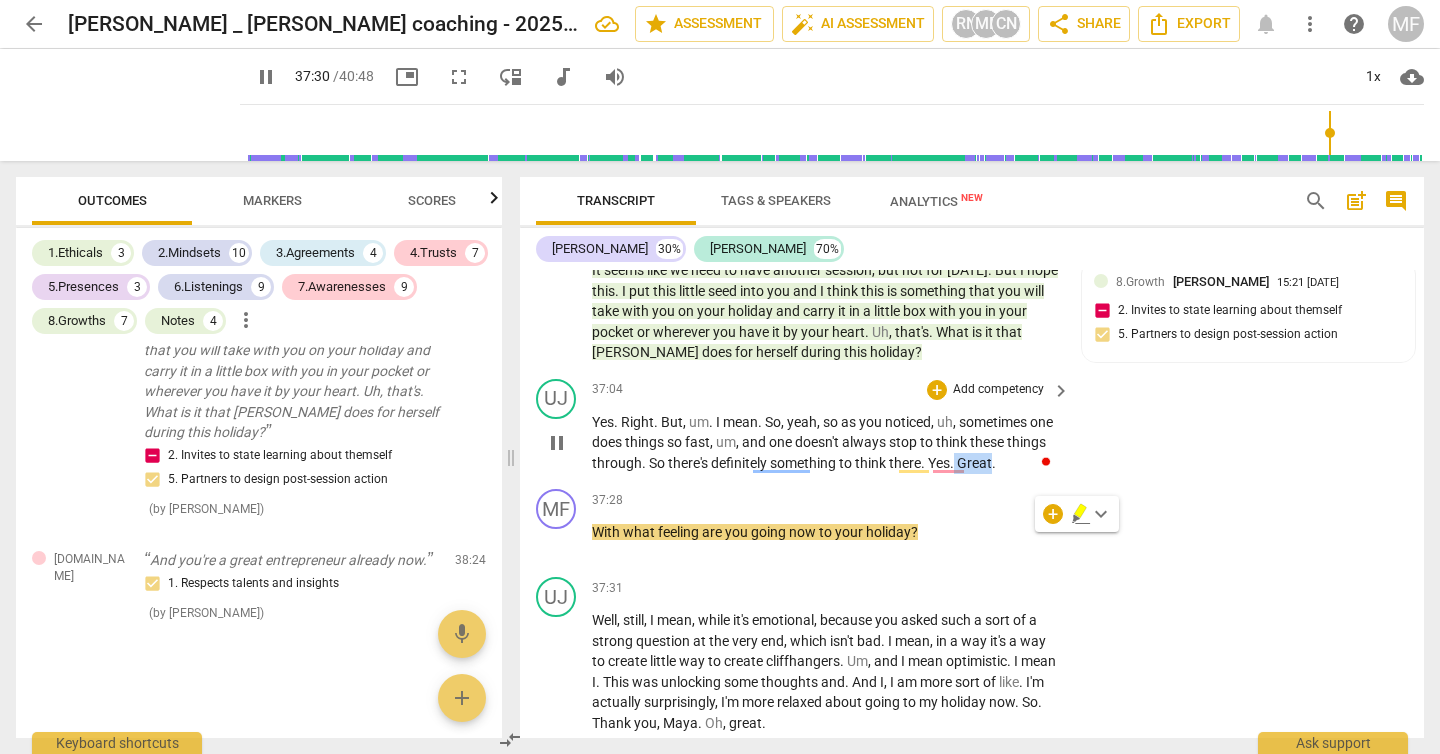type on "2251" 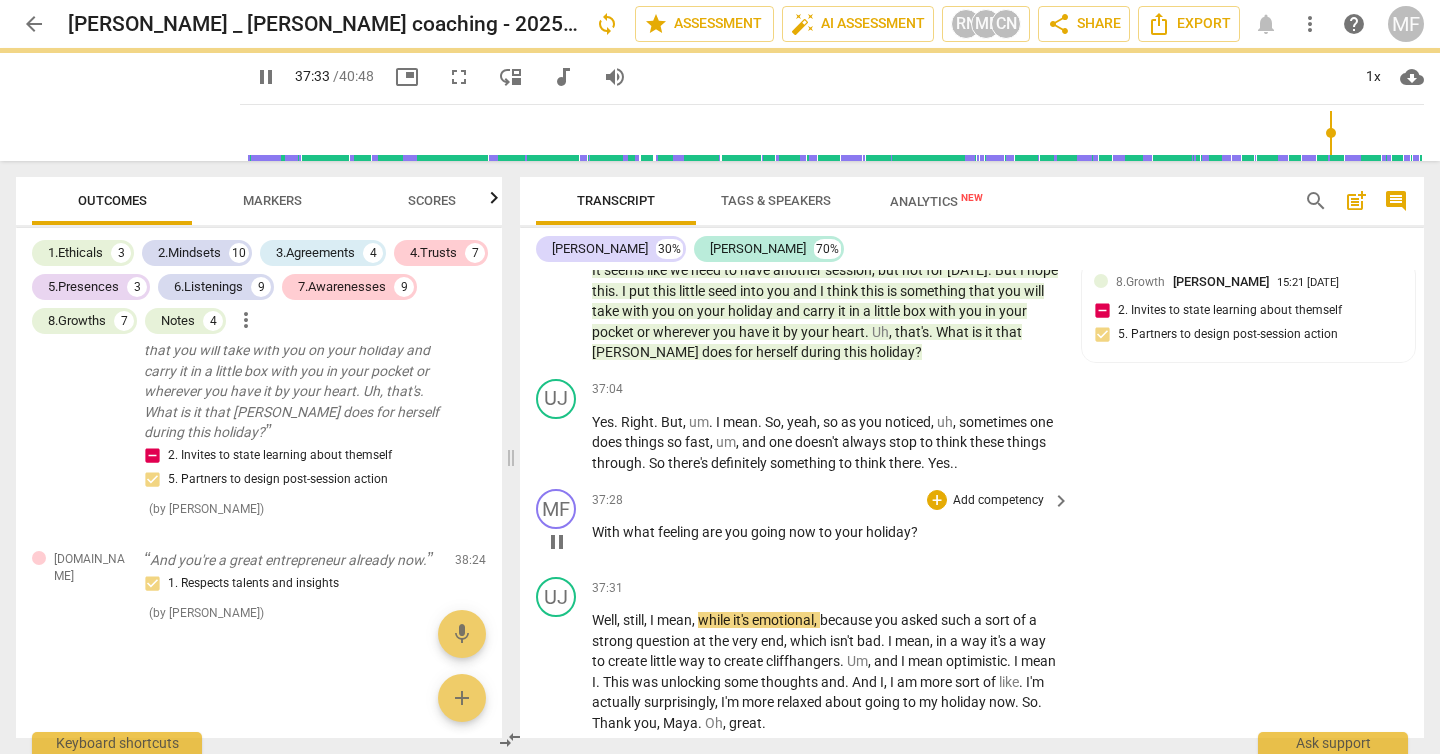 click on "With" at bounding box center (607, 532) 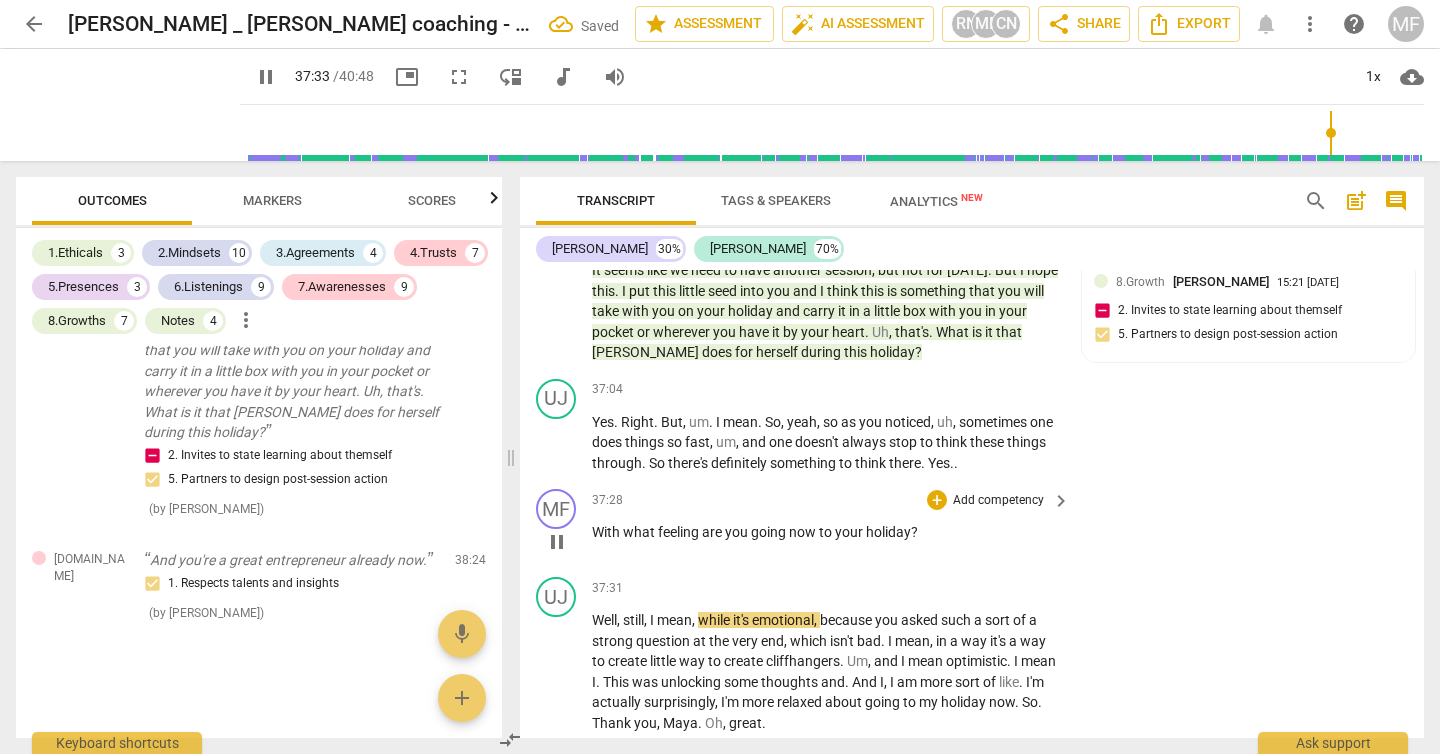 type on "2254" 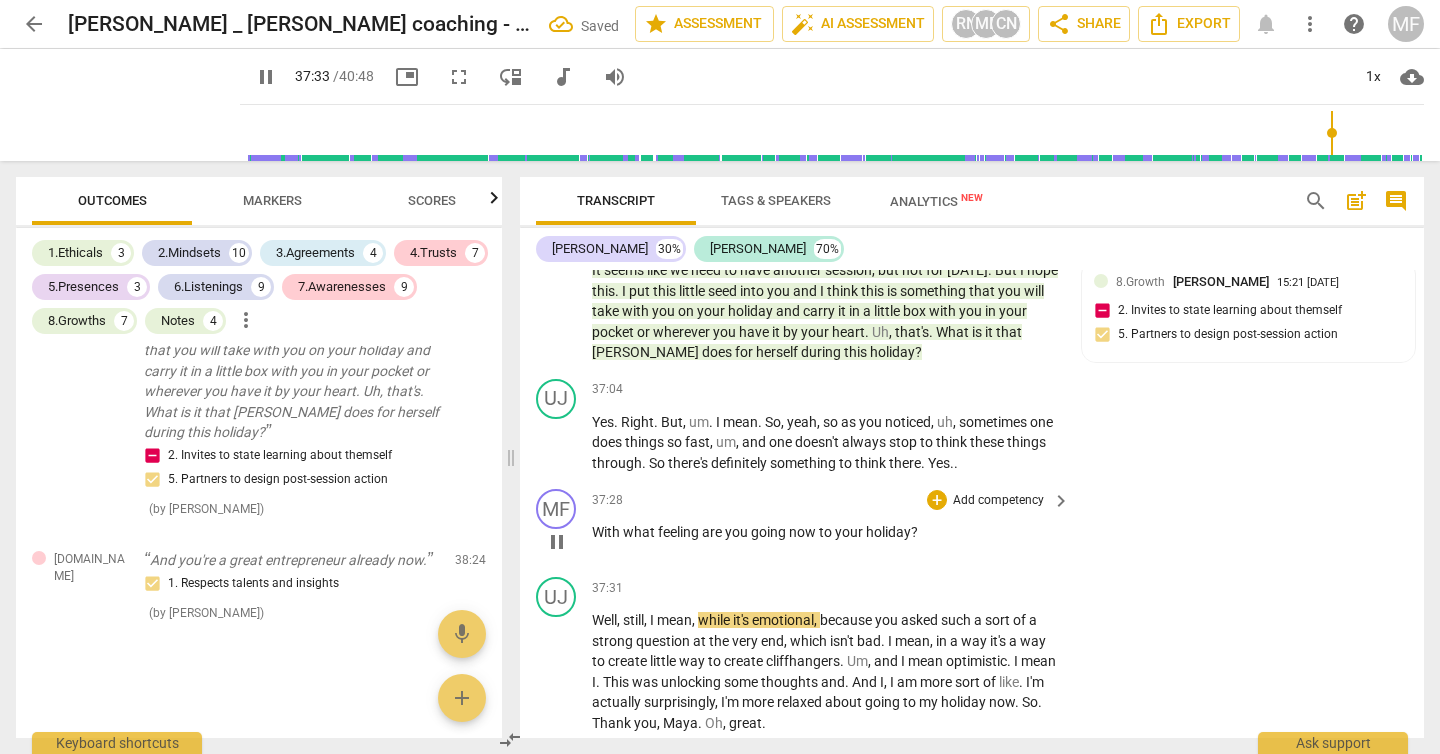 type 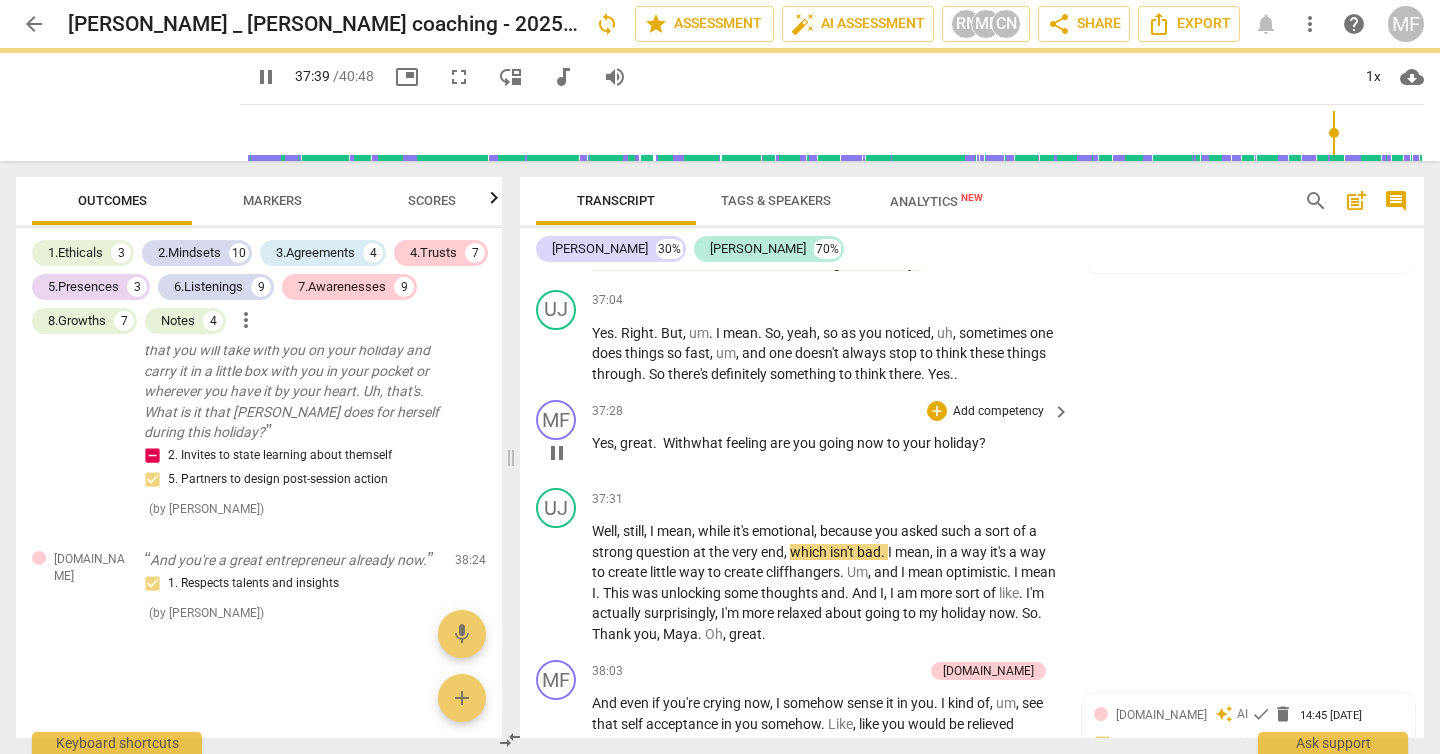 scroll, scrollTop: 13302, scrollLeft: 0, axis: vertical 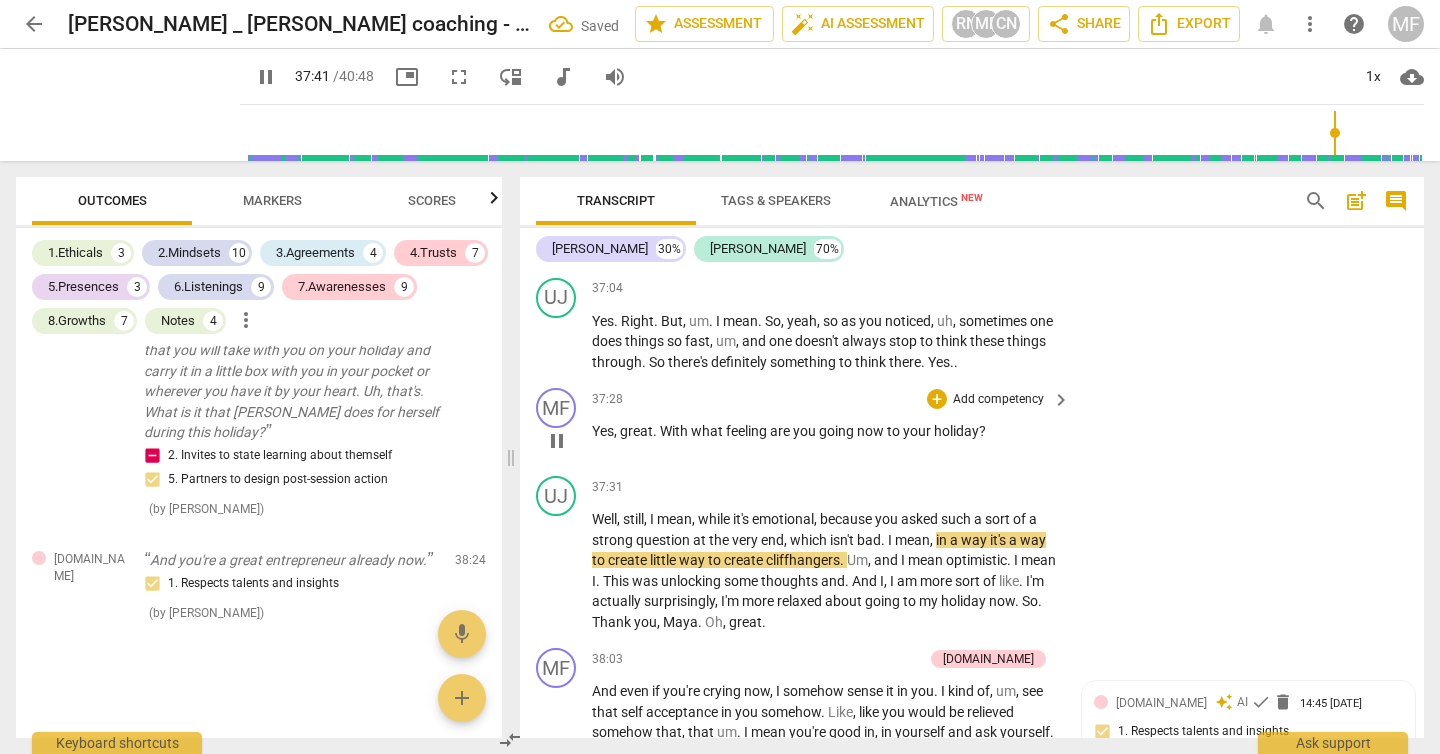 click on "Add competency" at bounding box center [998, 400] 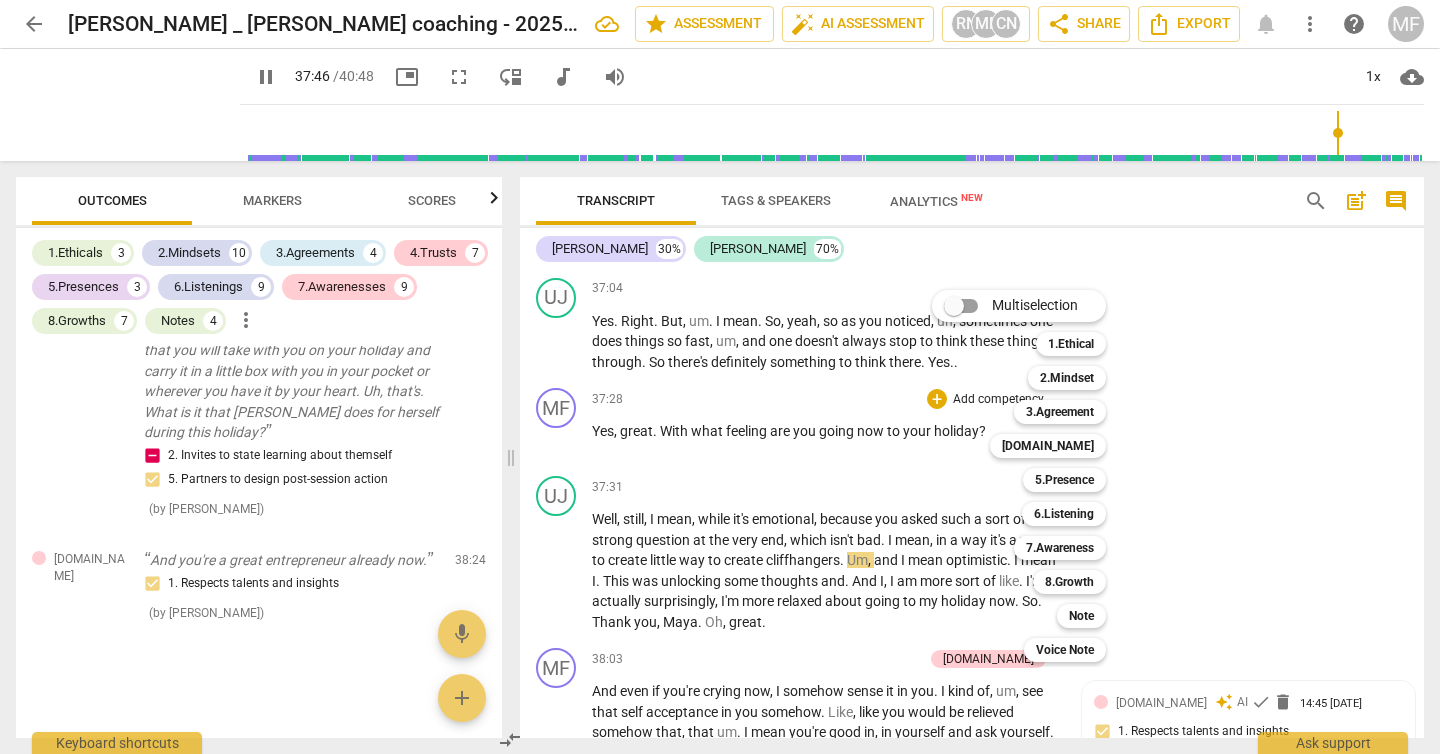 click on "Multiselection m 1.Ethical 1 2.Mindset 2 3.Agreement 3 [DOMAIN_NAME] 4 5.Presence 5 6.Listening 6 7.Awareness 7 8.Growth 8 Note 9 Voice Note 0" at bounding box center [1034, 476] 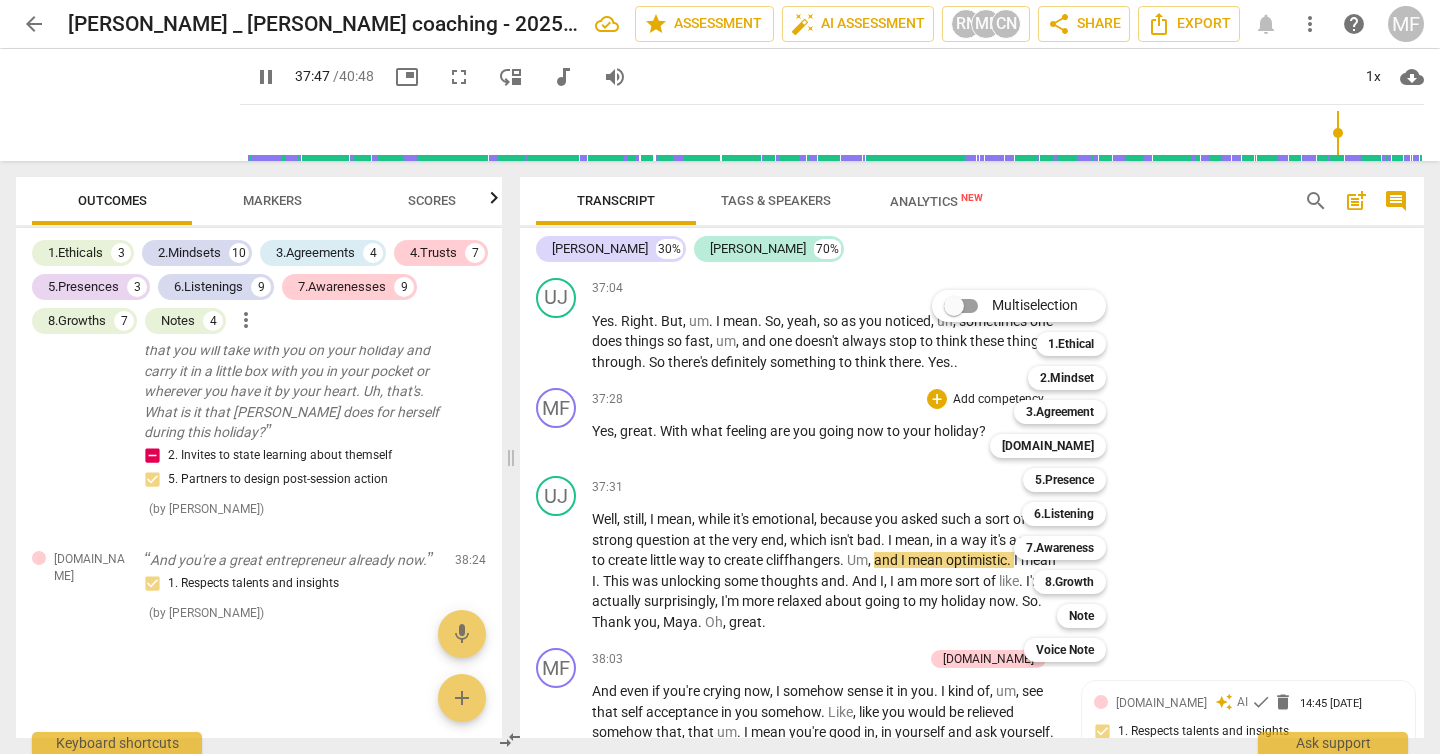 click at bounding box center [720, 377] 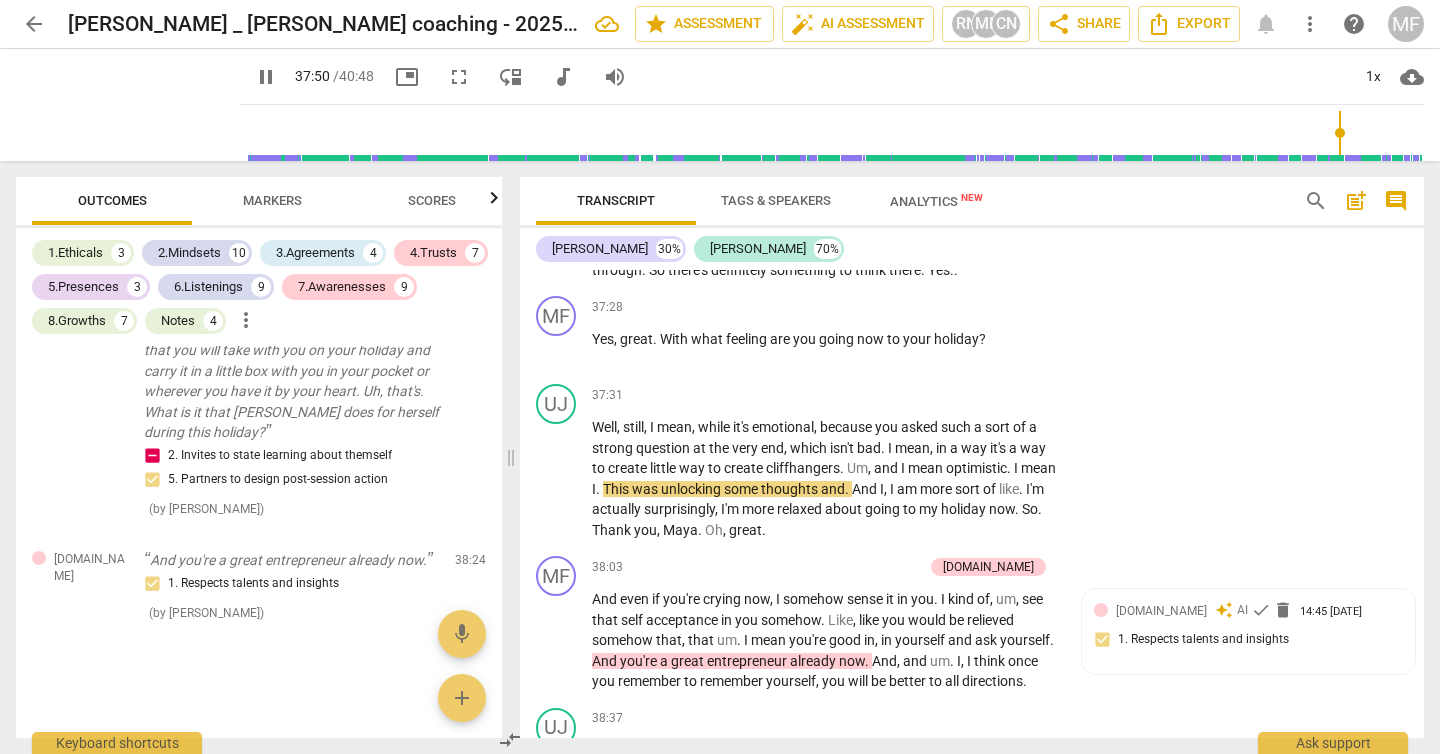 scroll, scrollTop: 13403, scrollLeft: 0, axis: vertical 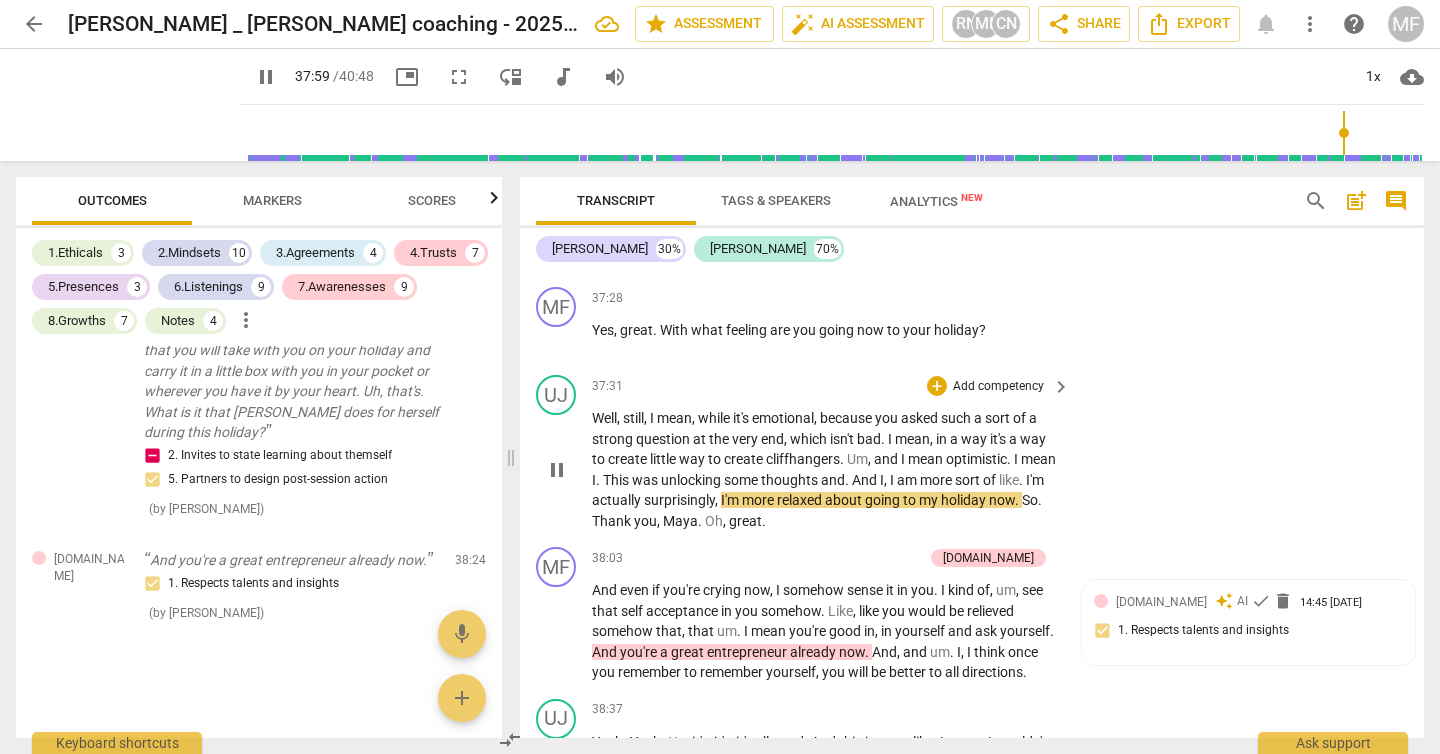click on "pause" at bounding box center [557, 470] 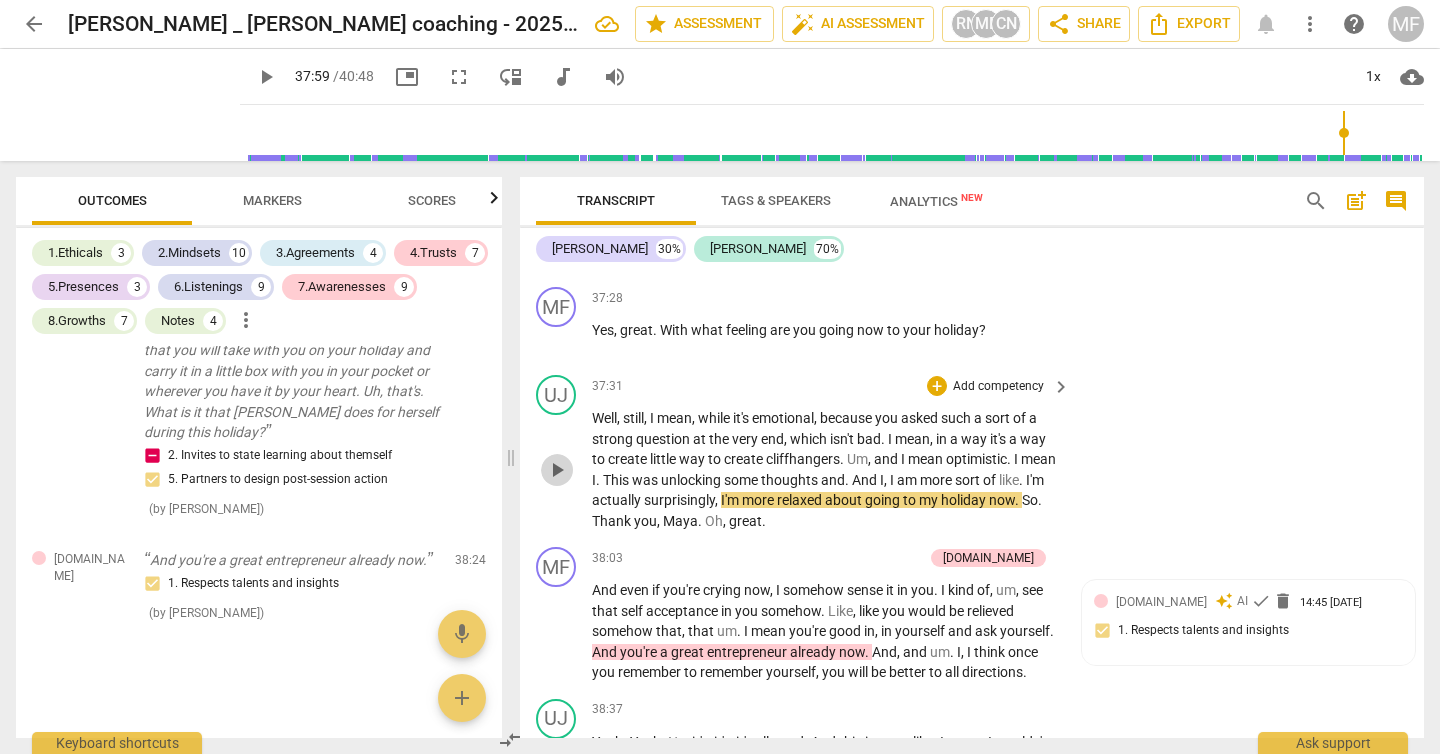 click on "play_arrow" at bounding box center [557, 470] 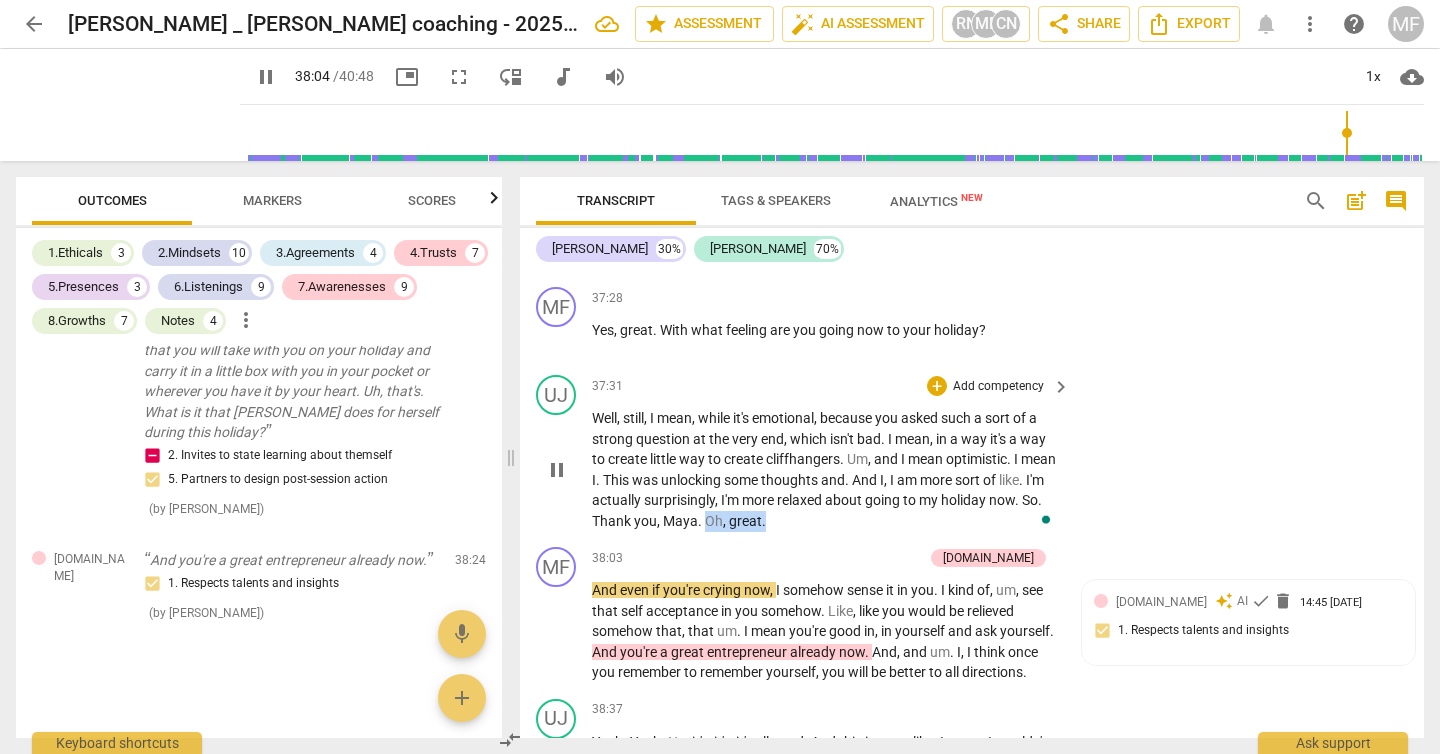 drag, startPoint x: 825, startPoint y: 593, endPoint x: 760, endPoint y: 593, distance: 65 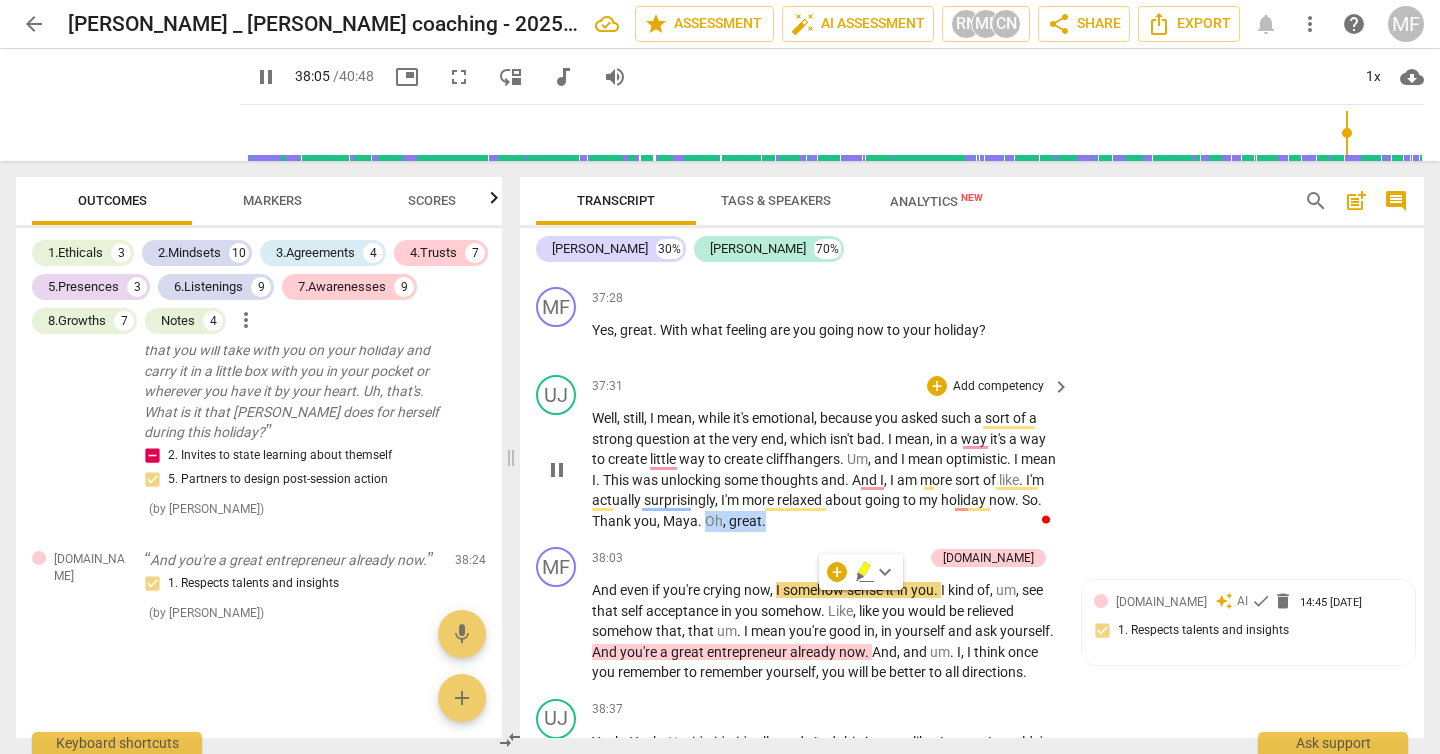 type on "2286" 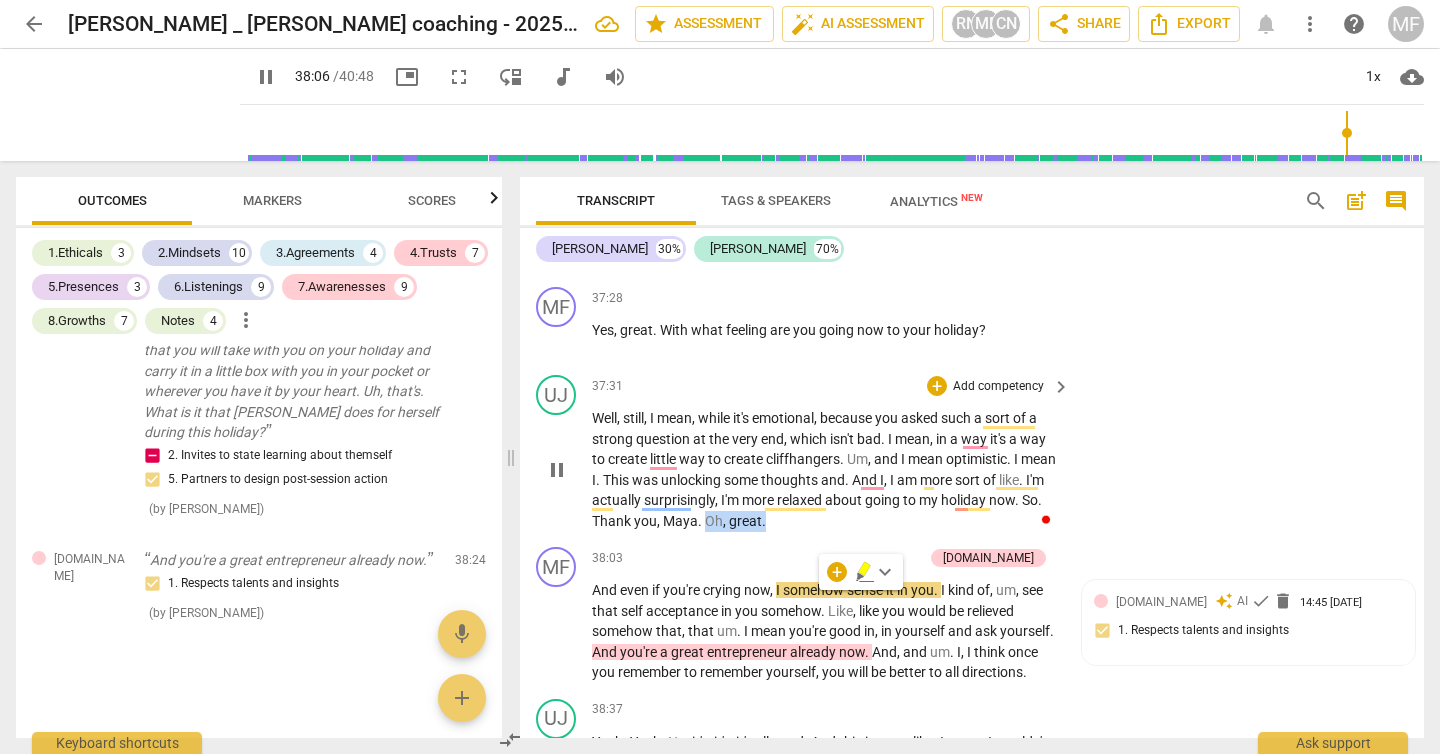 type 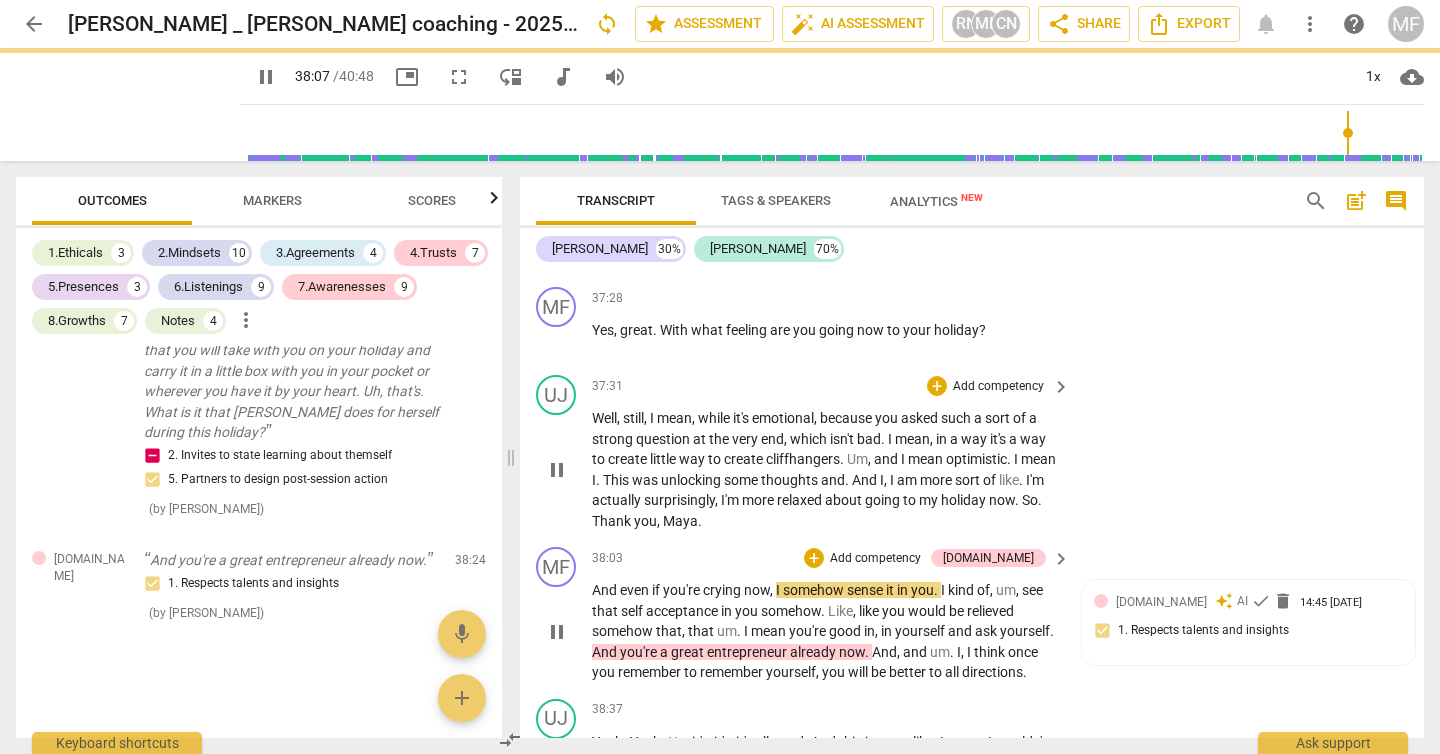 click on "And" at bounding box center (606, 590) 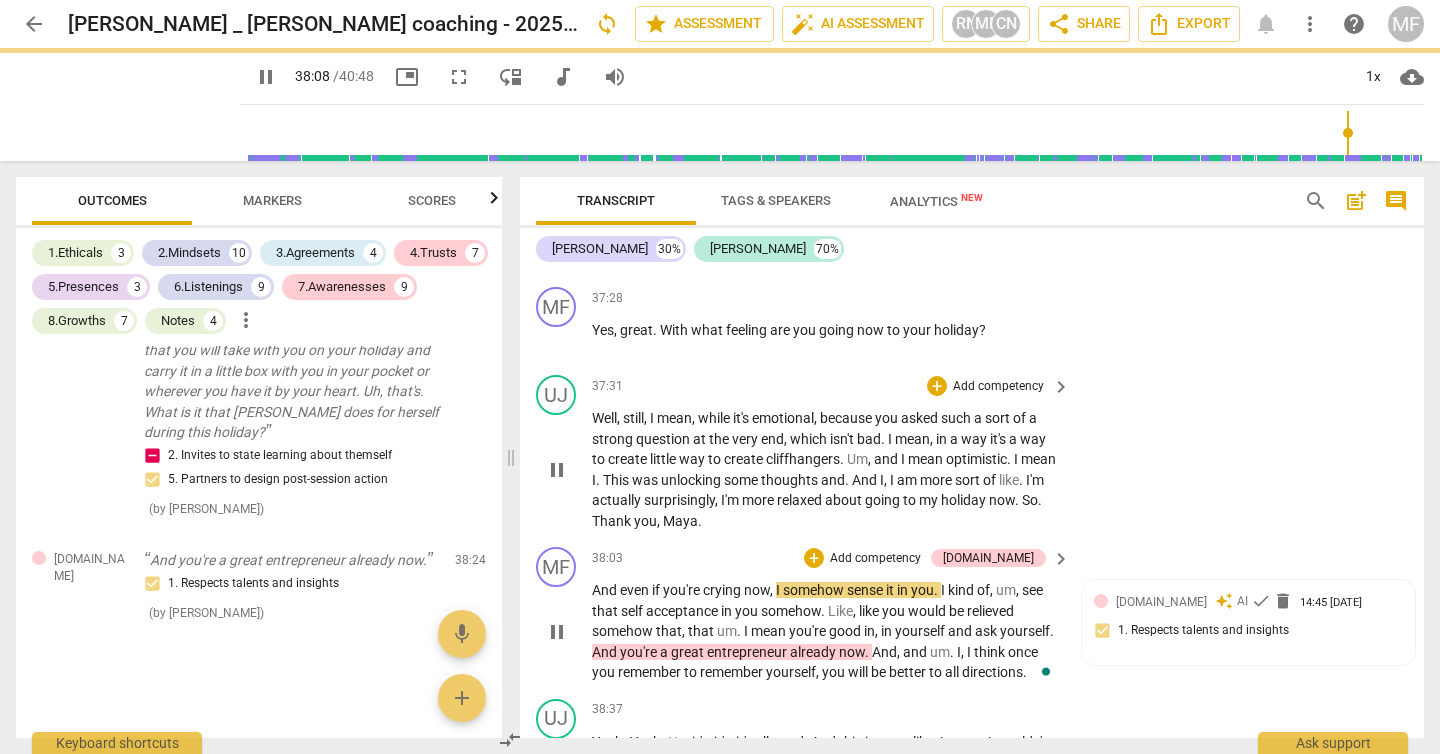 type on "2289" 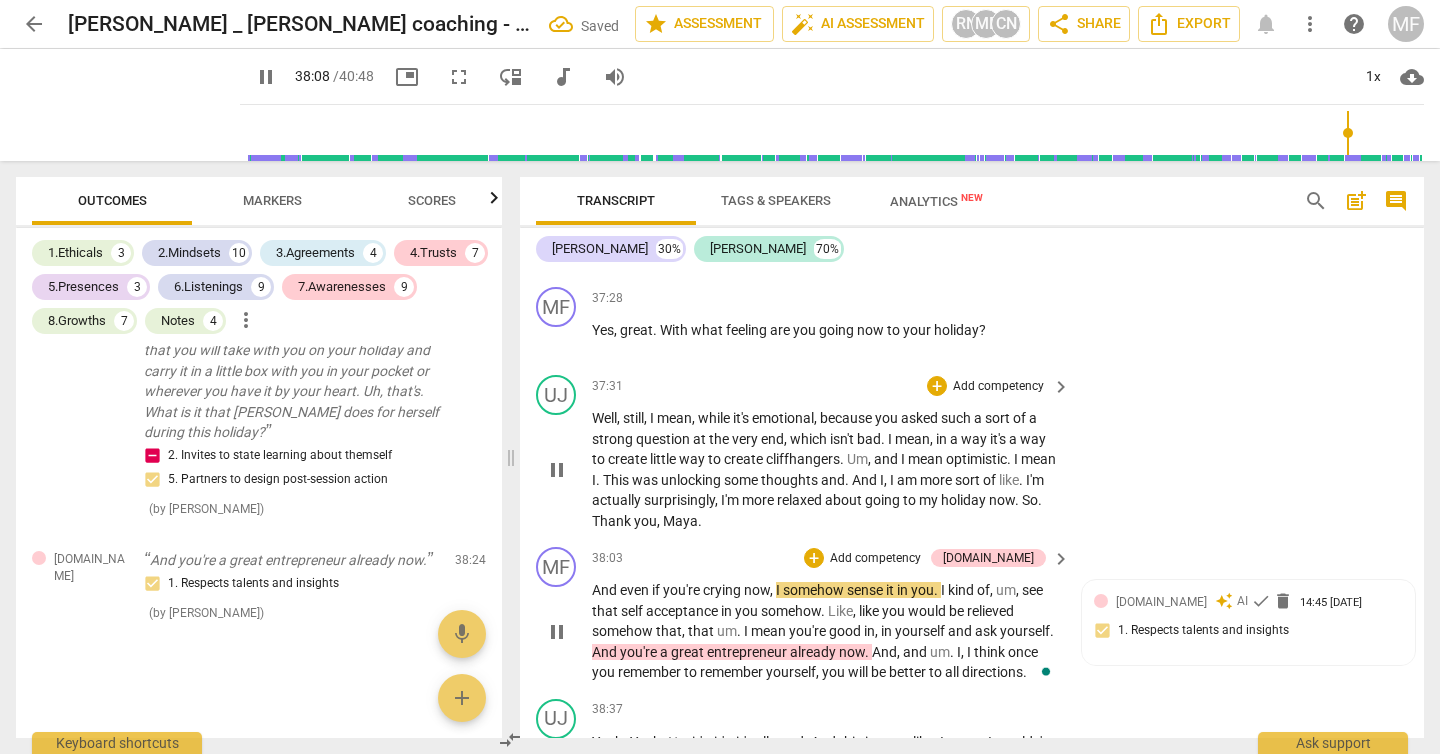 paste 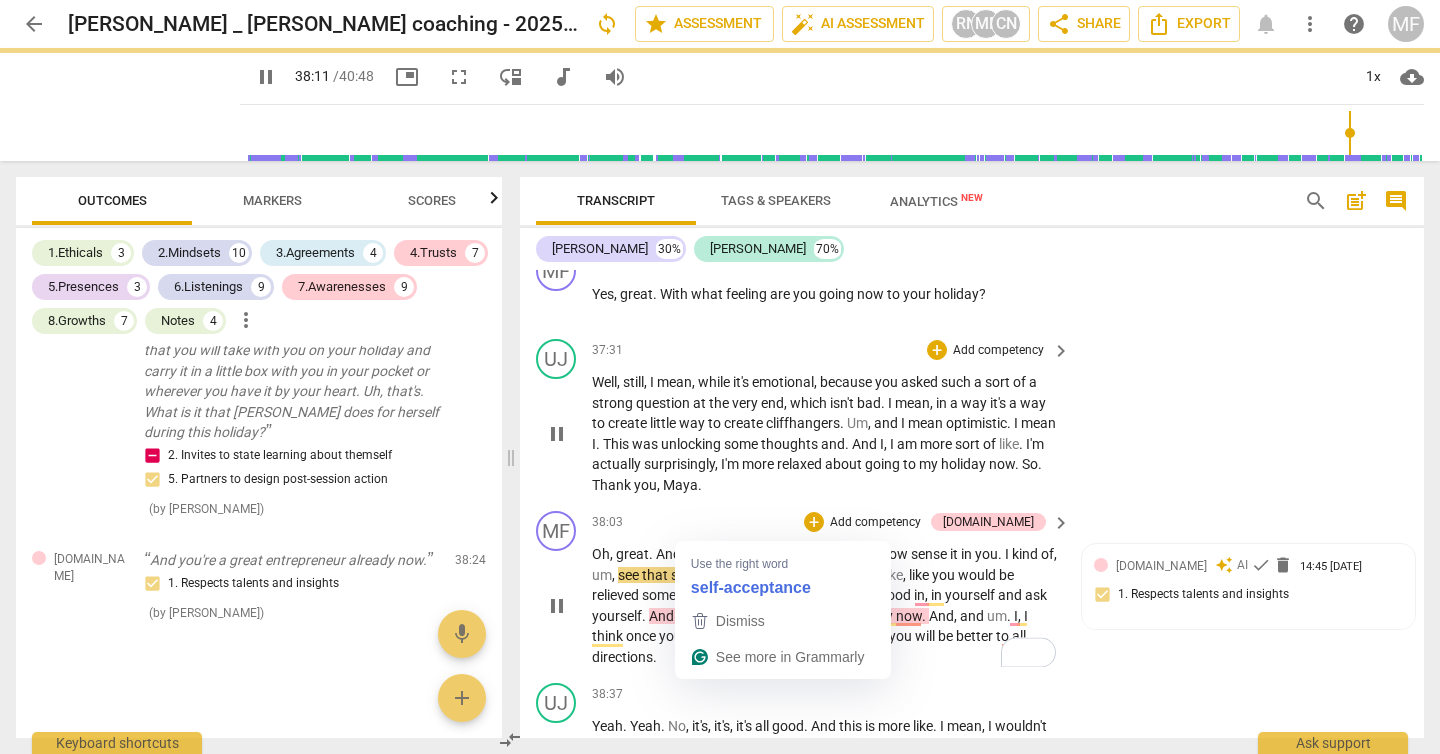 scroll, scrollTop: 13474, scrollLeft: 0, axis: vertical 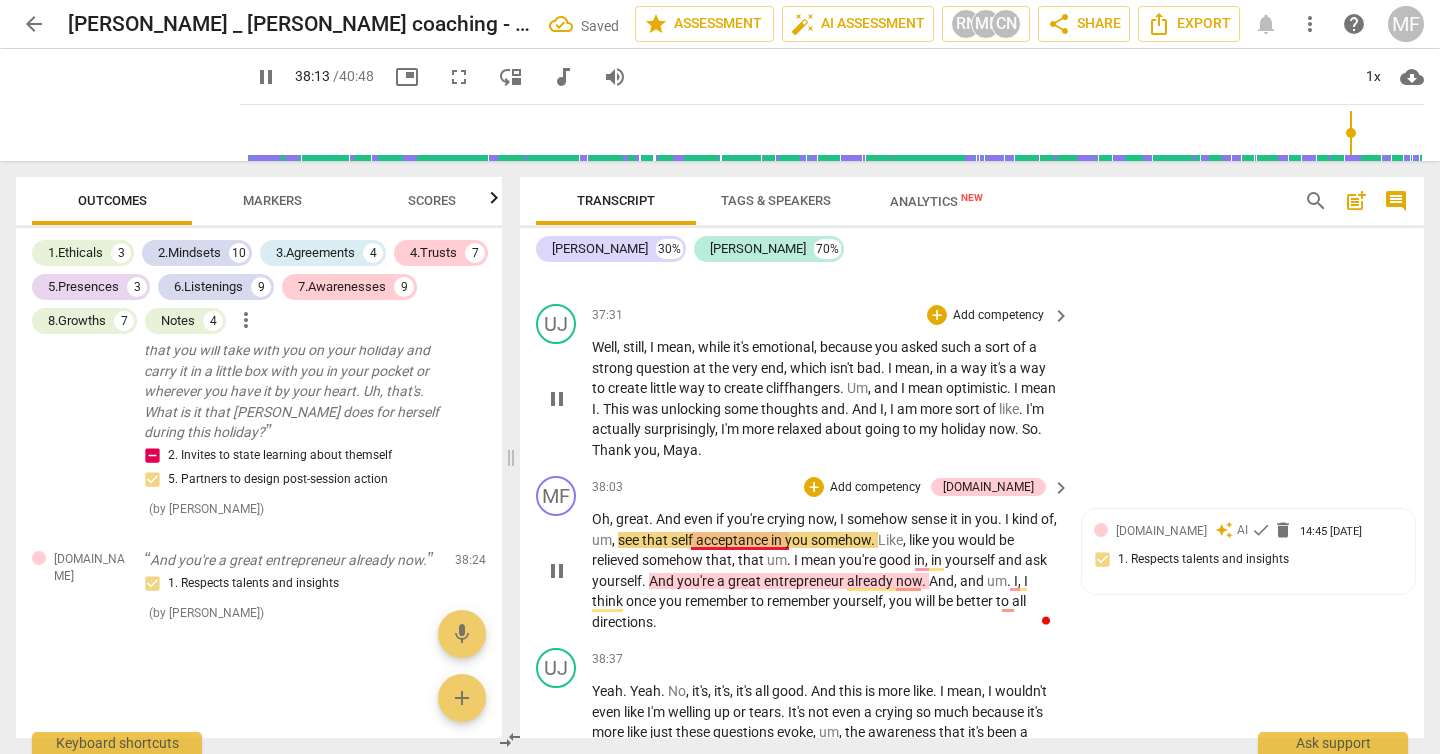 click on "acceptance" at bounding box center [733, 540] 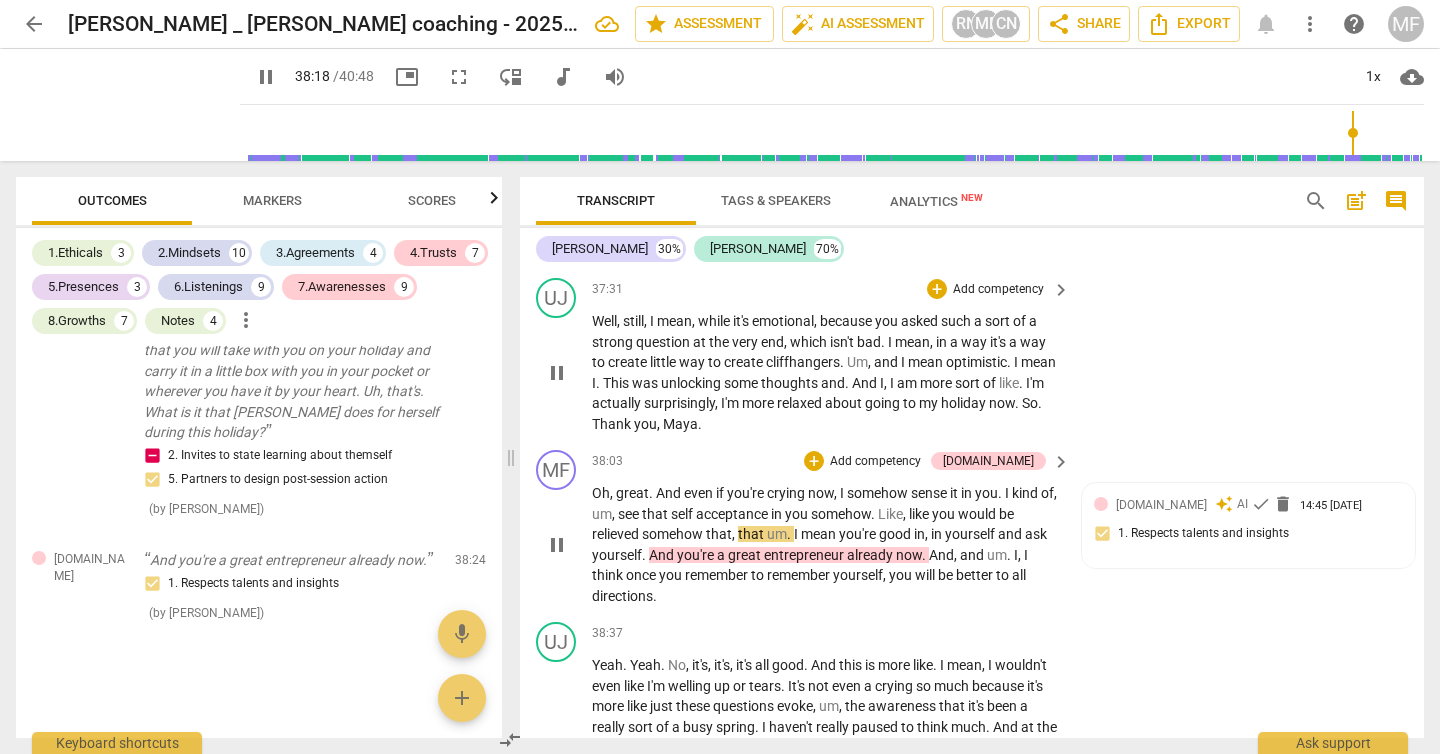 scroll, scrollTop: 13530, scrollLeft: 0, axis: vertical 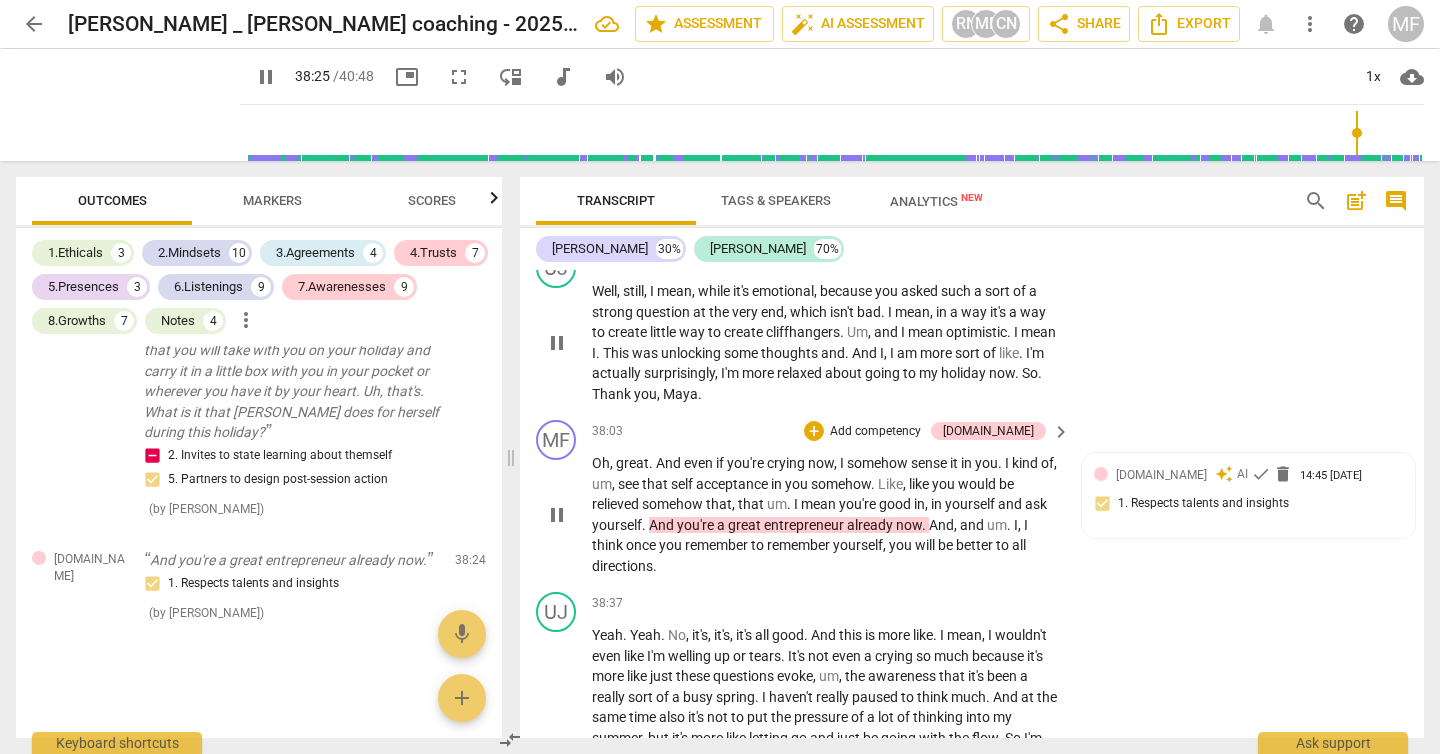 click on "ask" at bounding box center (1036, 504) 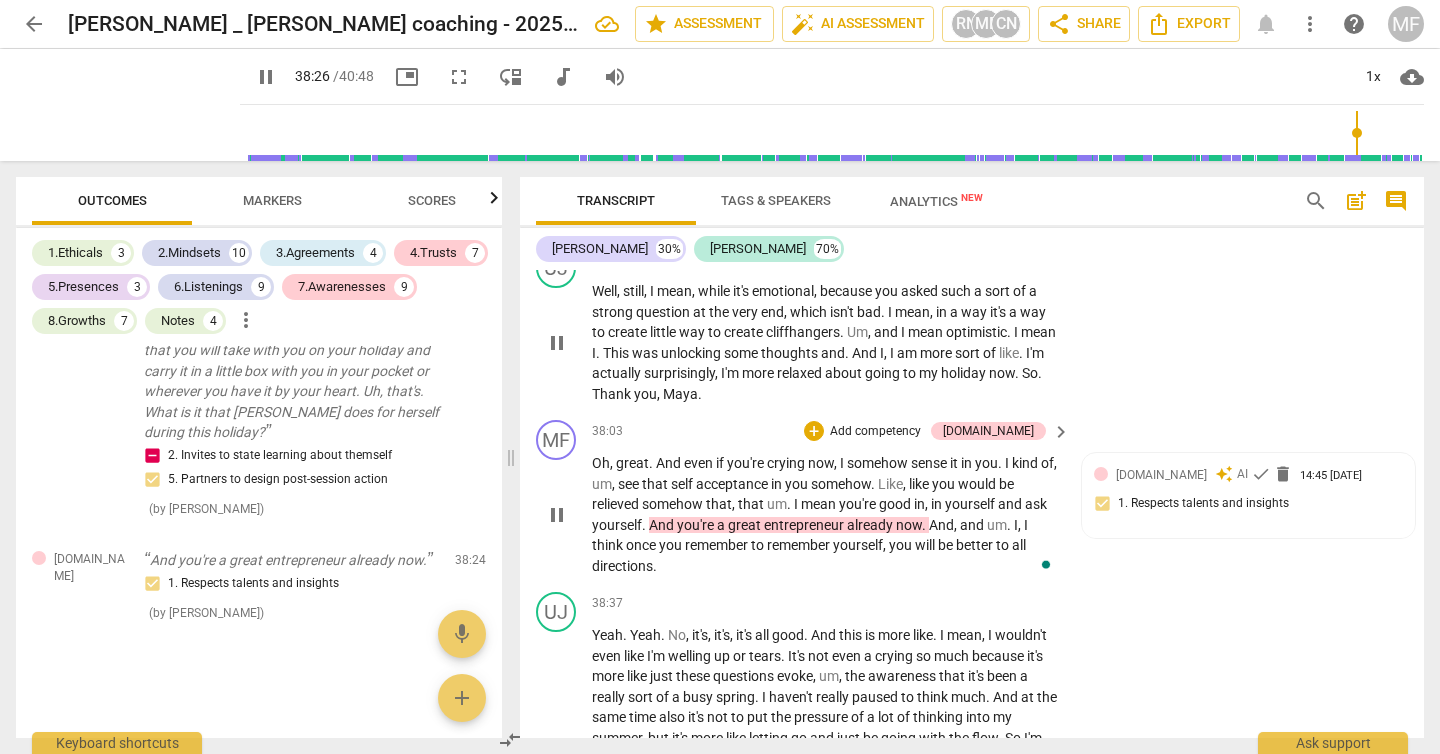 type on "2307" 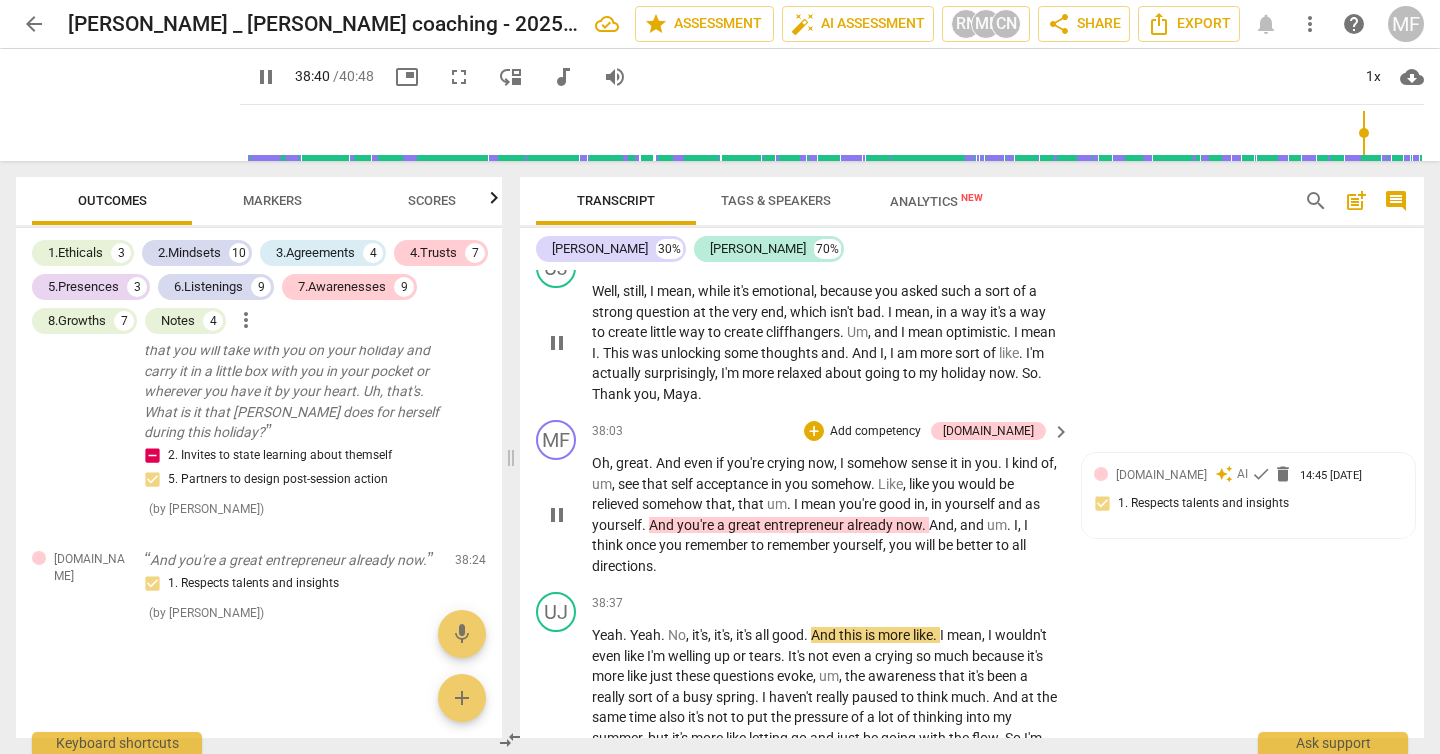 click on "Add competency" at bounding box center (875, 432) 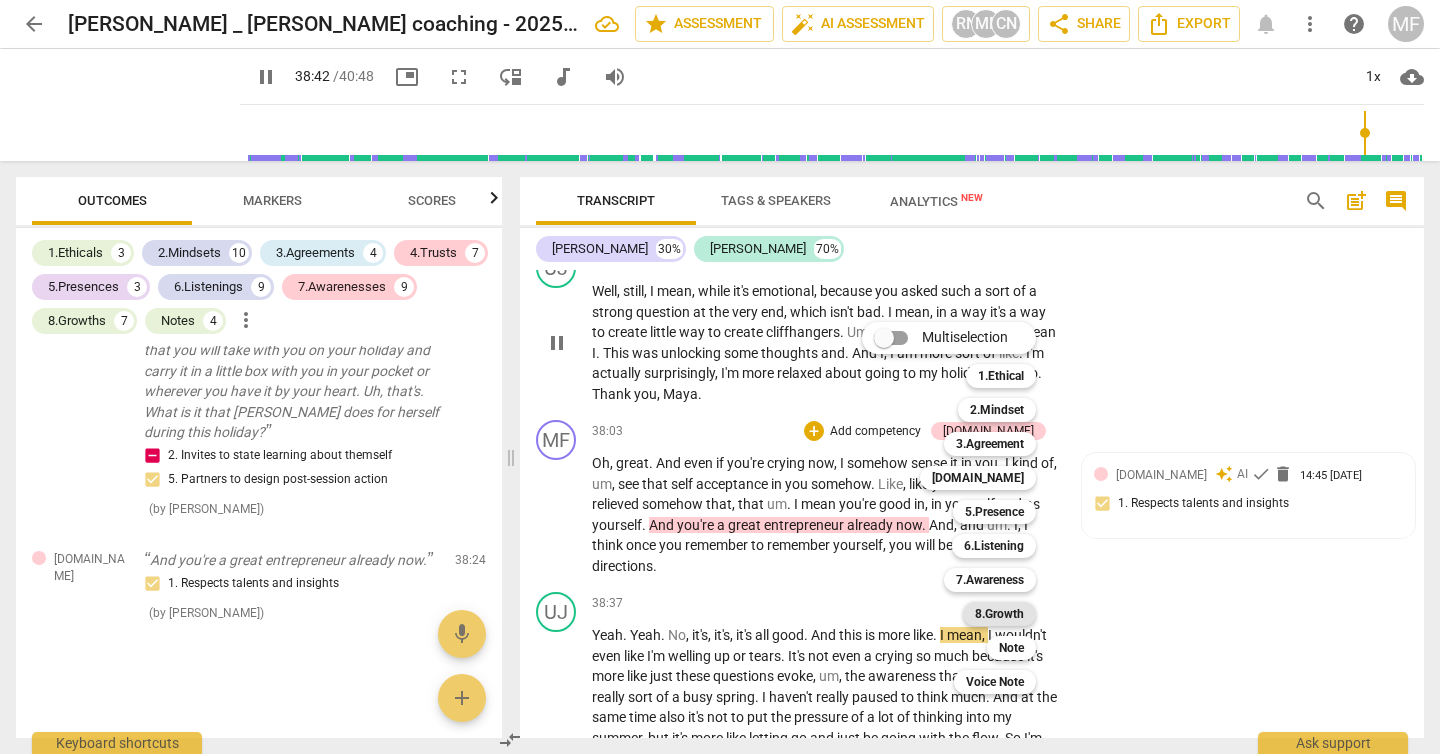 click on "8.Growth" at bounding box center [999, 614] 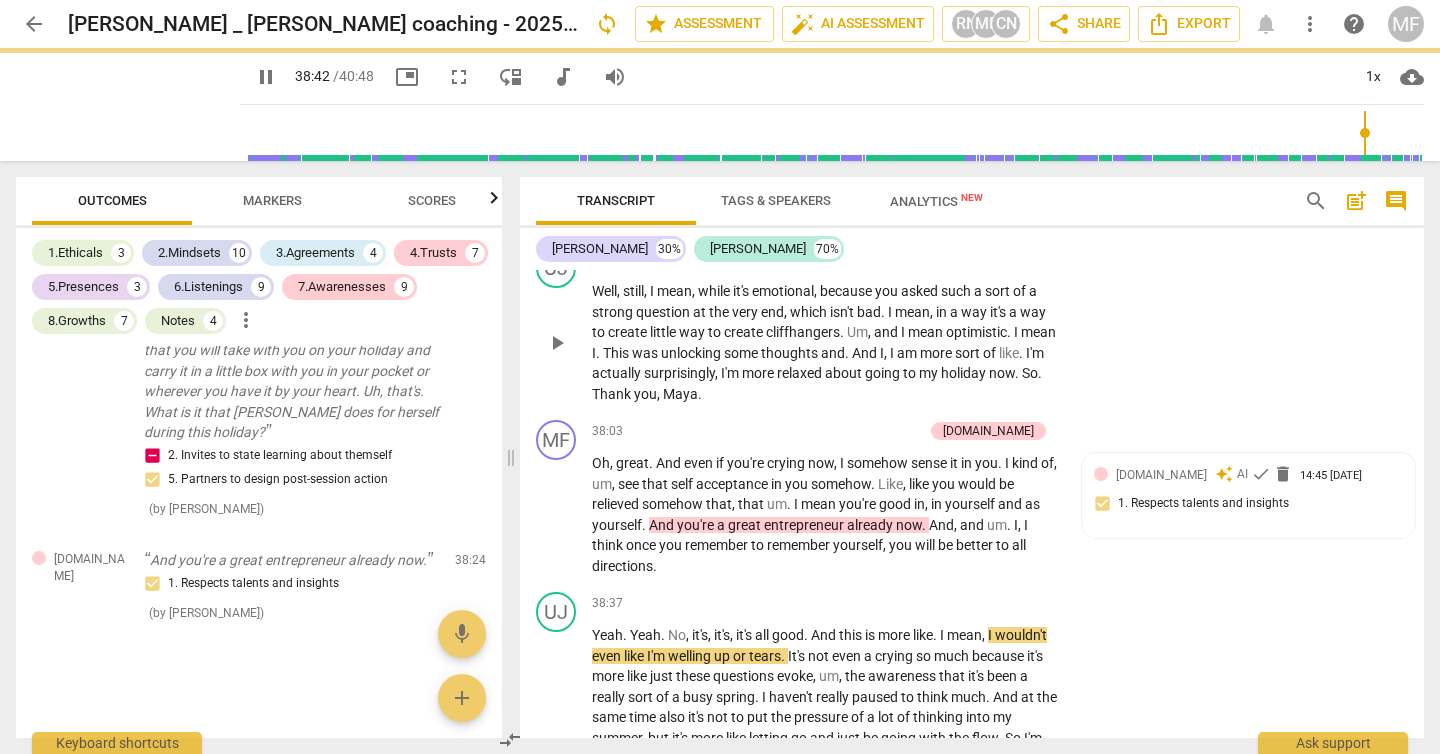 type on "2323" 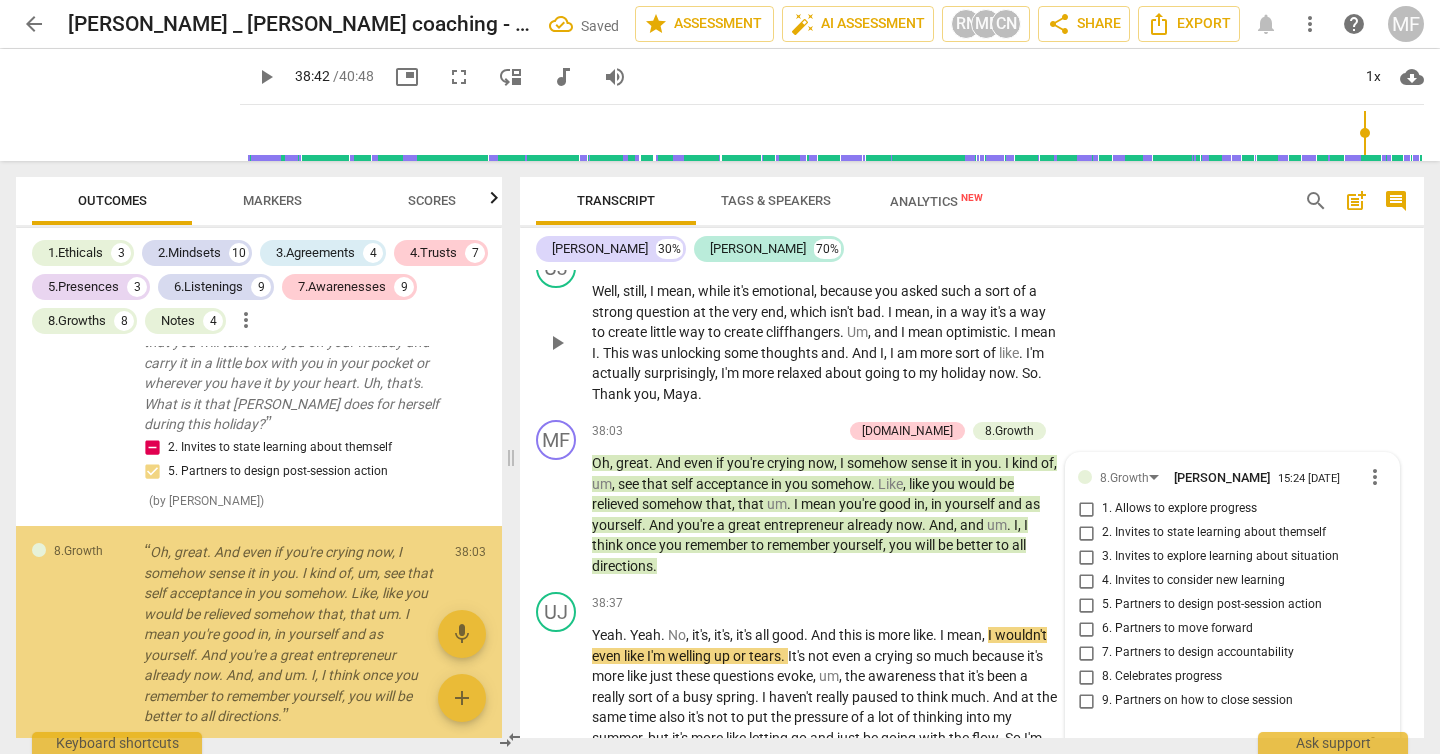 scroll, scrollTop: 13849, scrollLeft: 0, axis: vertical 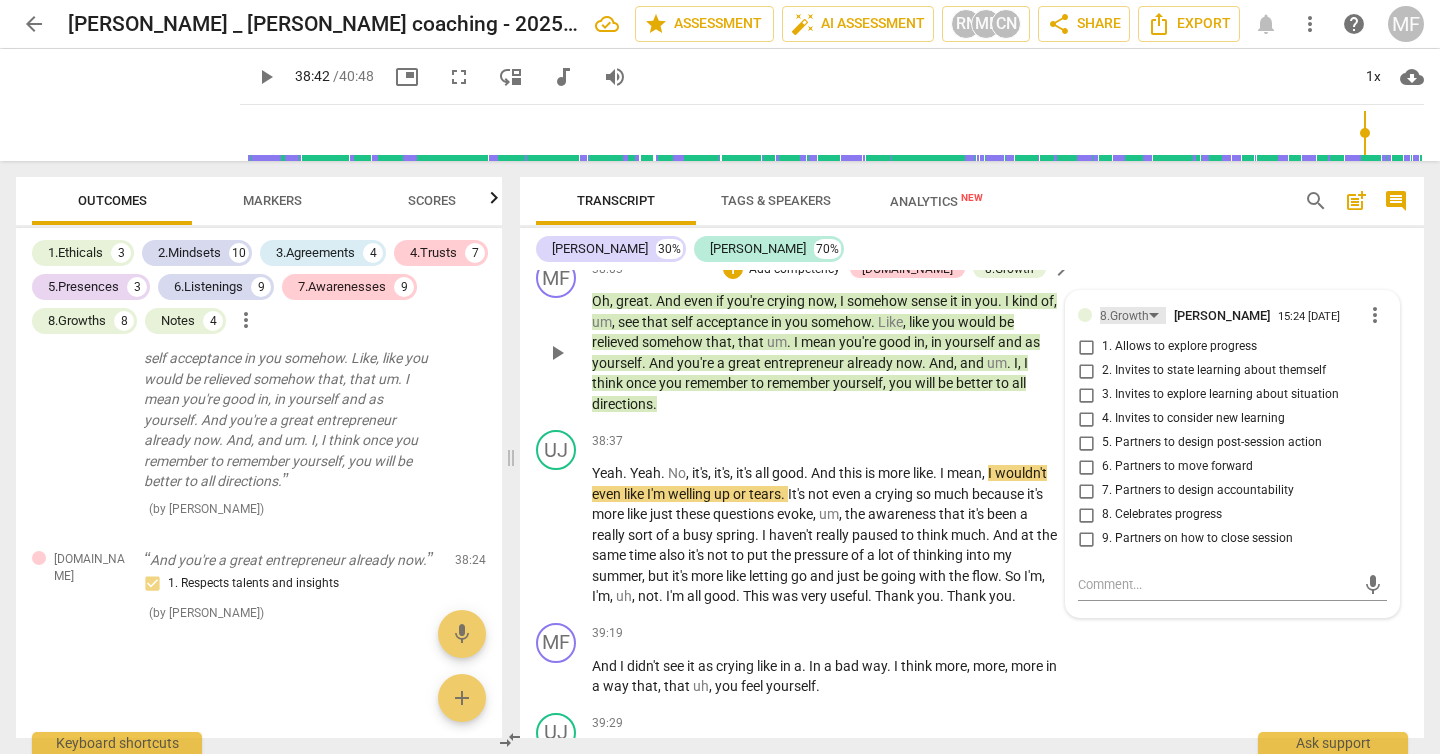 click on "8.Growth" at bounding box center (1124, 316) 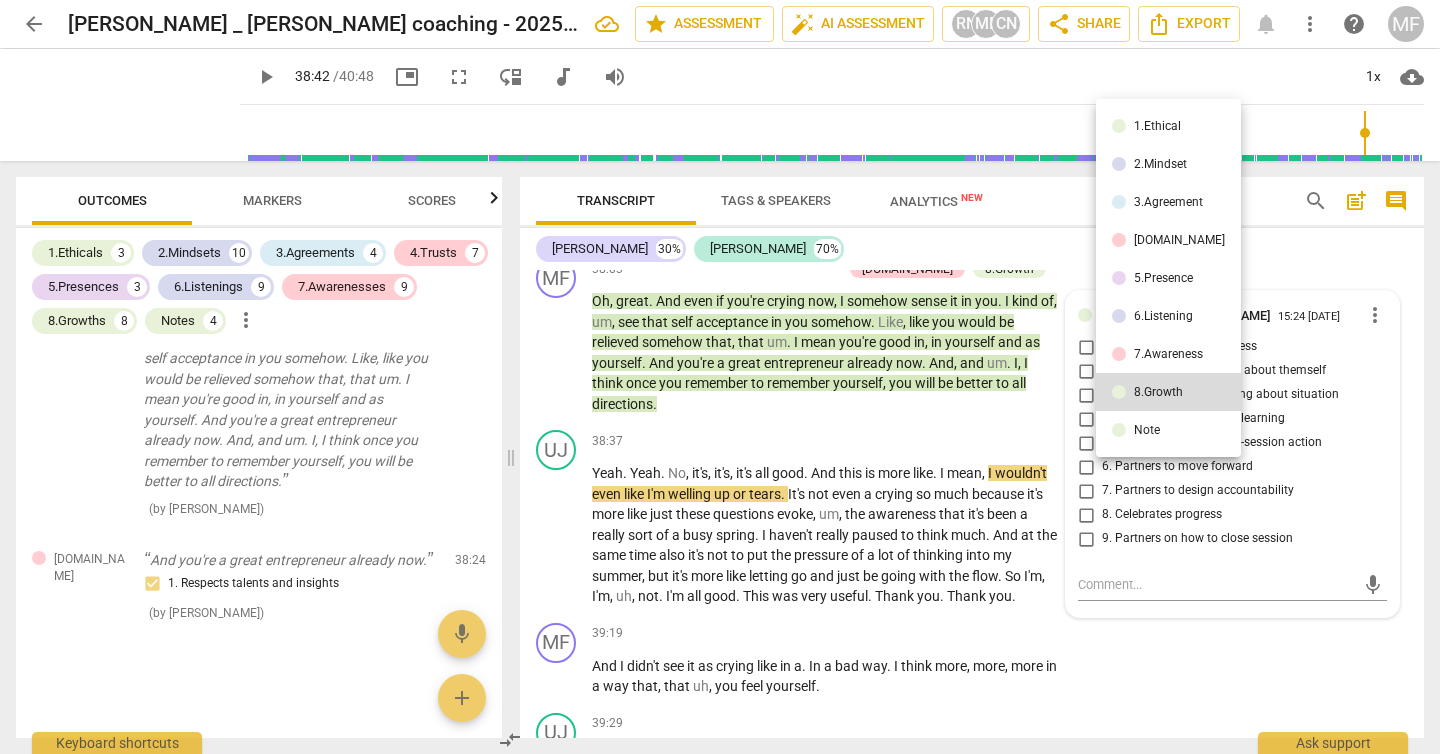 click on "7.Awareness" at bounding box center [1168, 354] 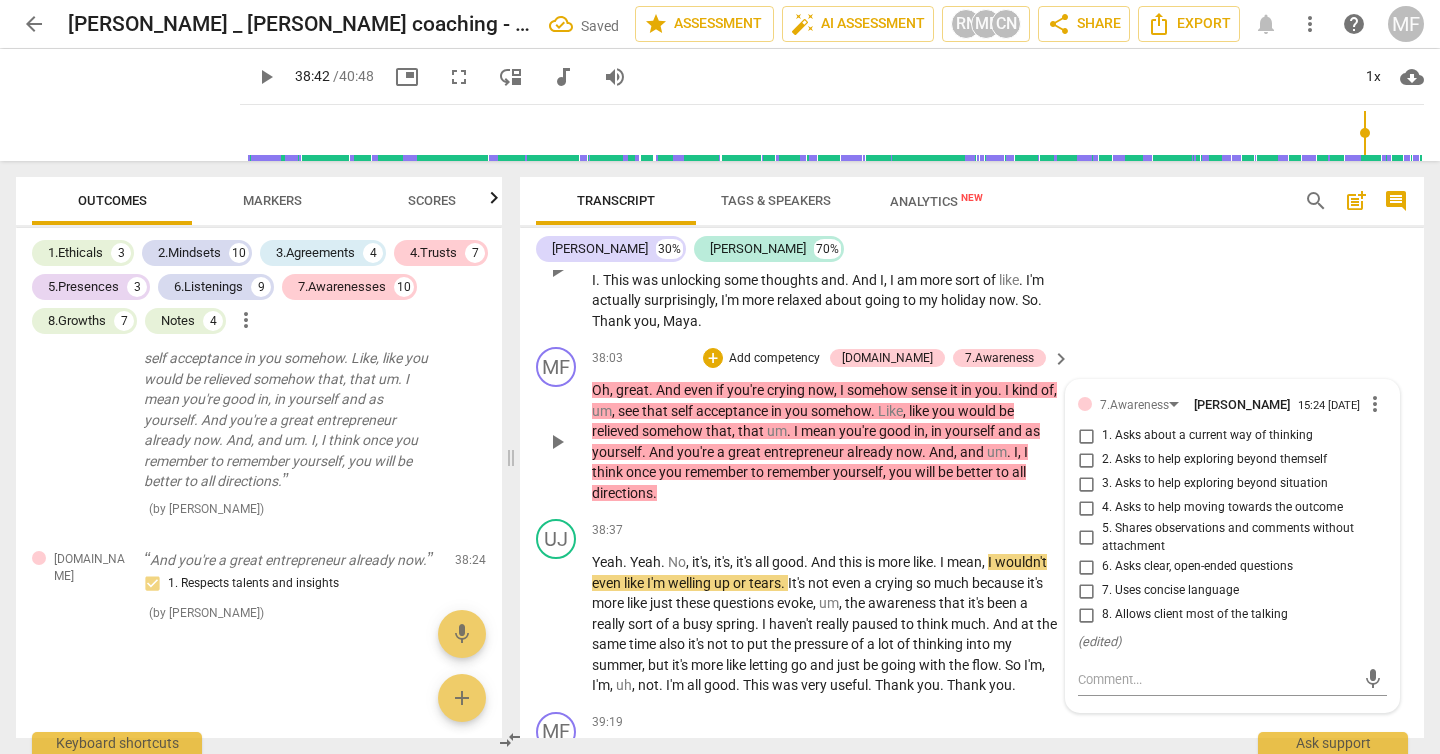 scroll, scrollTop: 13589, scrollLeft: 0, axis: vertical 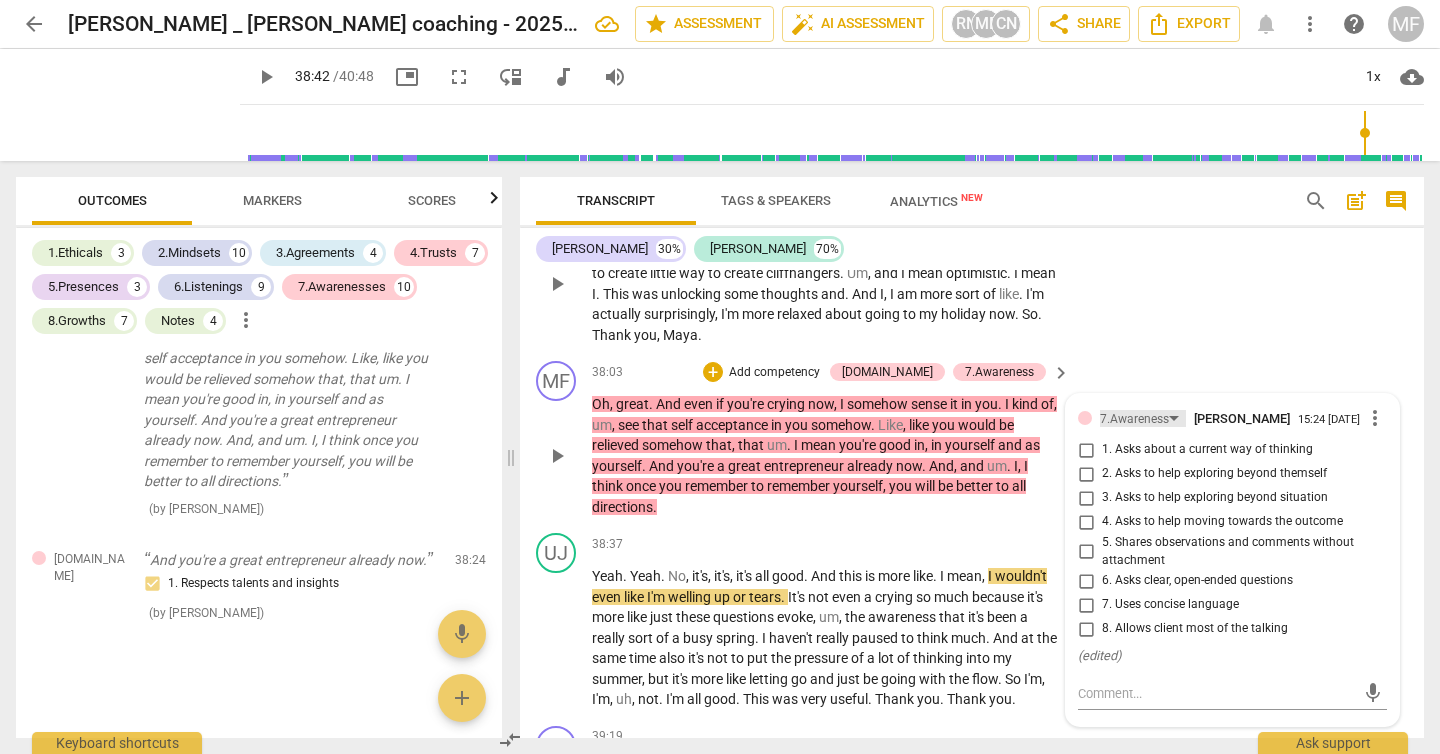 click on "7.Awareness" at bounding box center (1134, 419) 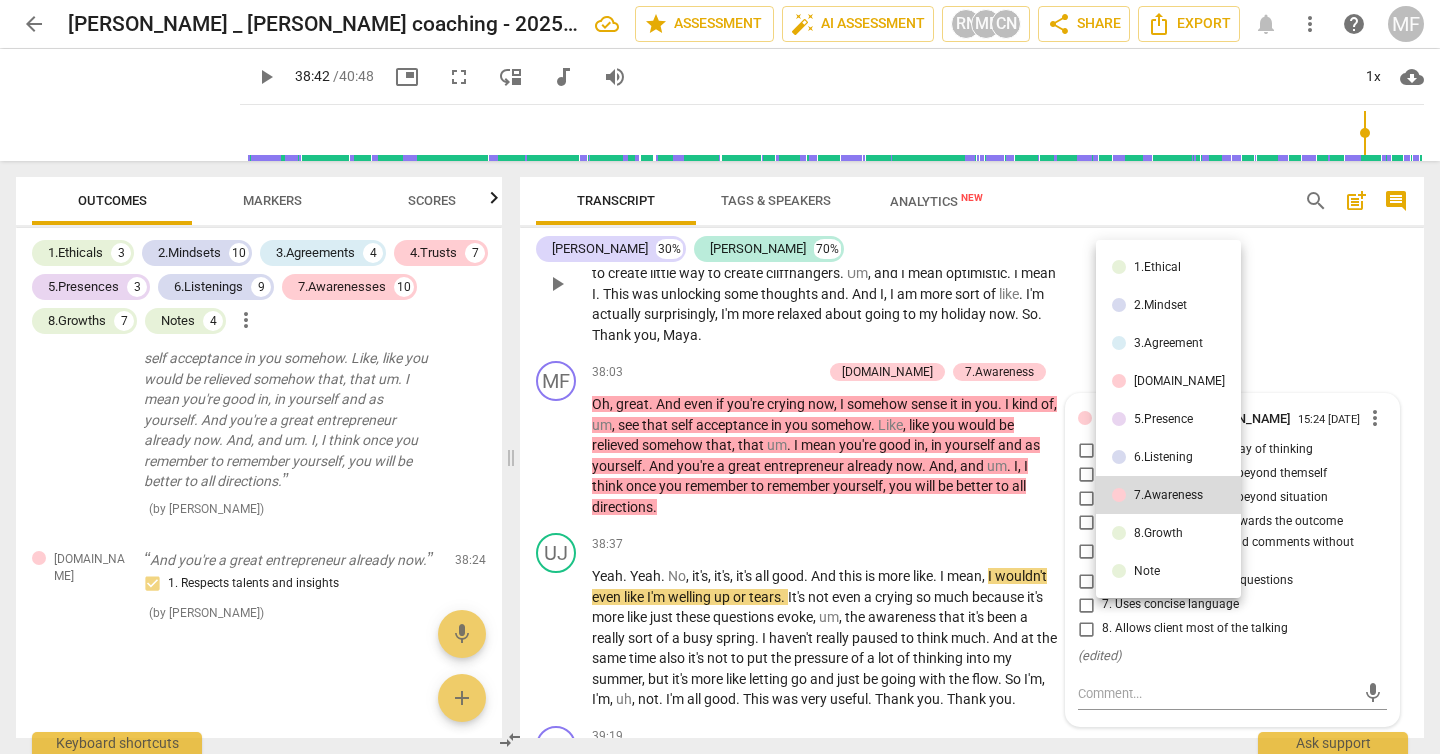 click on "5.Presence" at bounding box center (1163, 419) 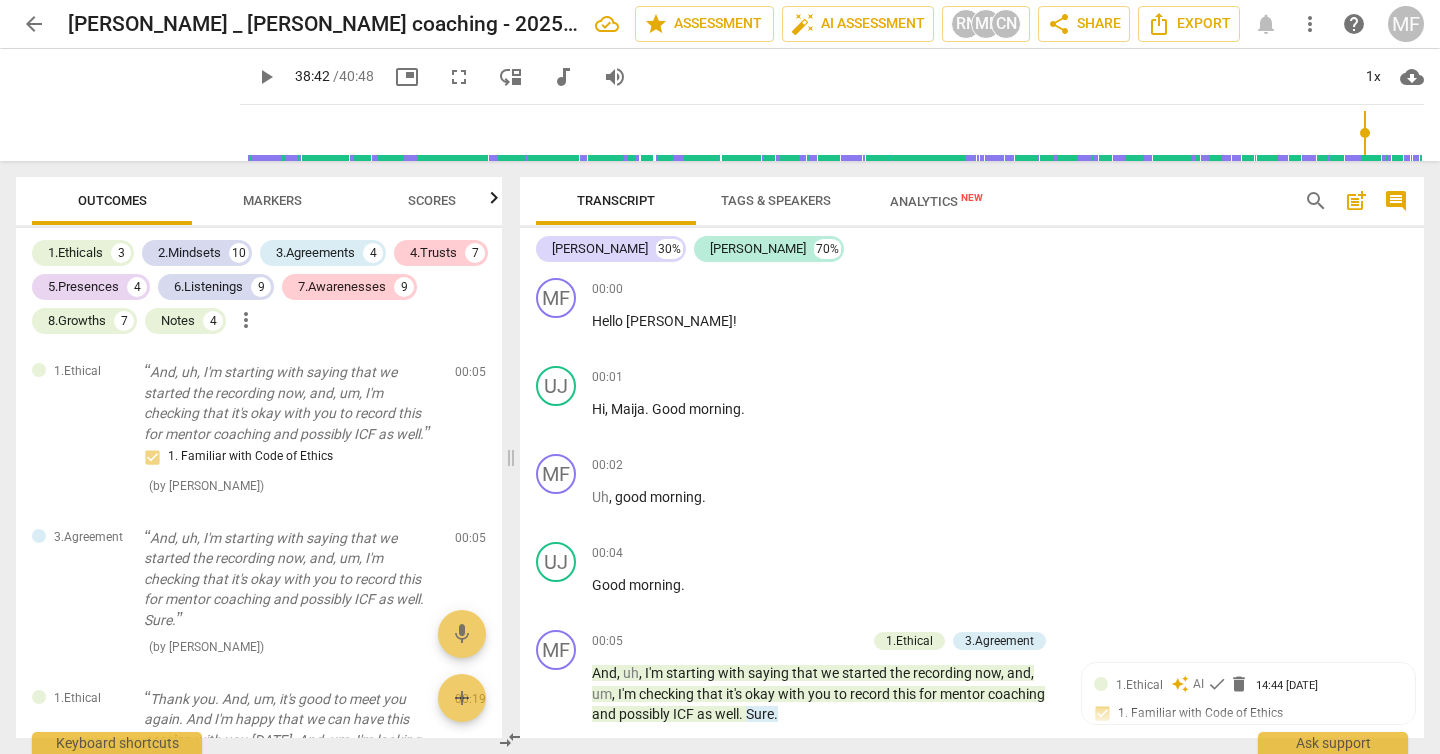 scroll, scrollTop: 0, scrollLeft: 0, axis: both 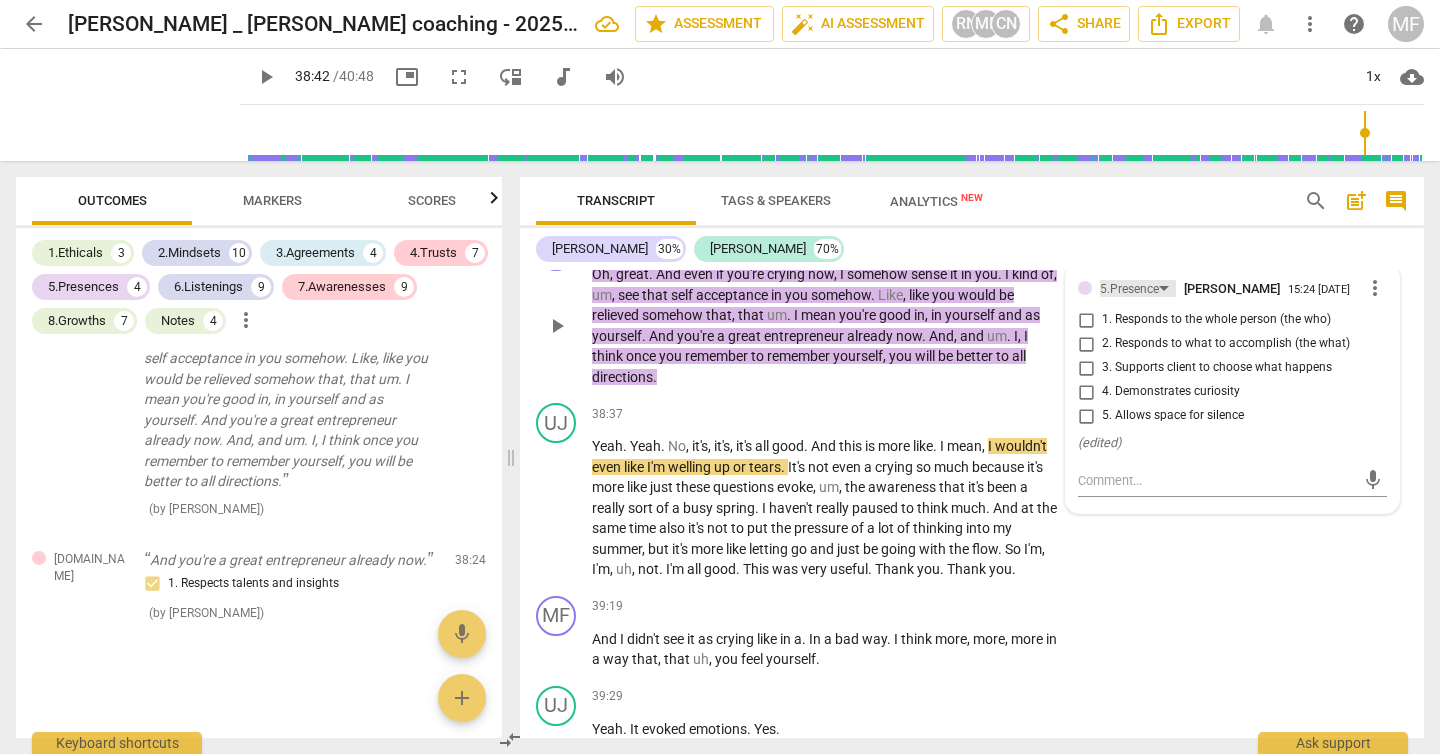 click on "5.Presence" at bounding box center [1138, 288] 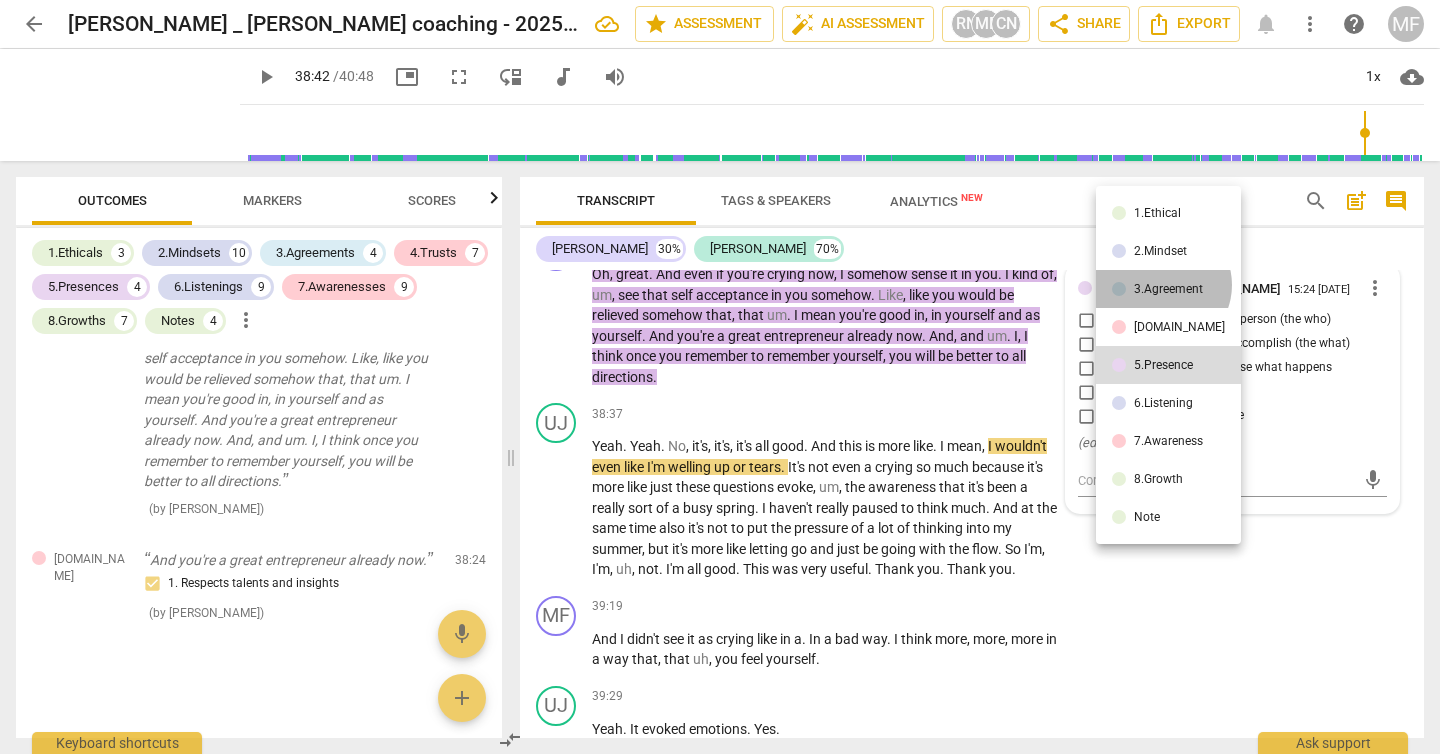 click on "3.Agreement" at bounding box center (1168, 289) 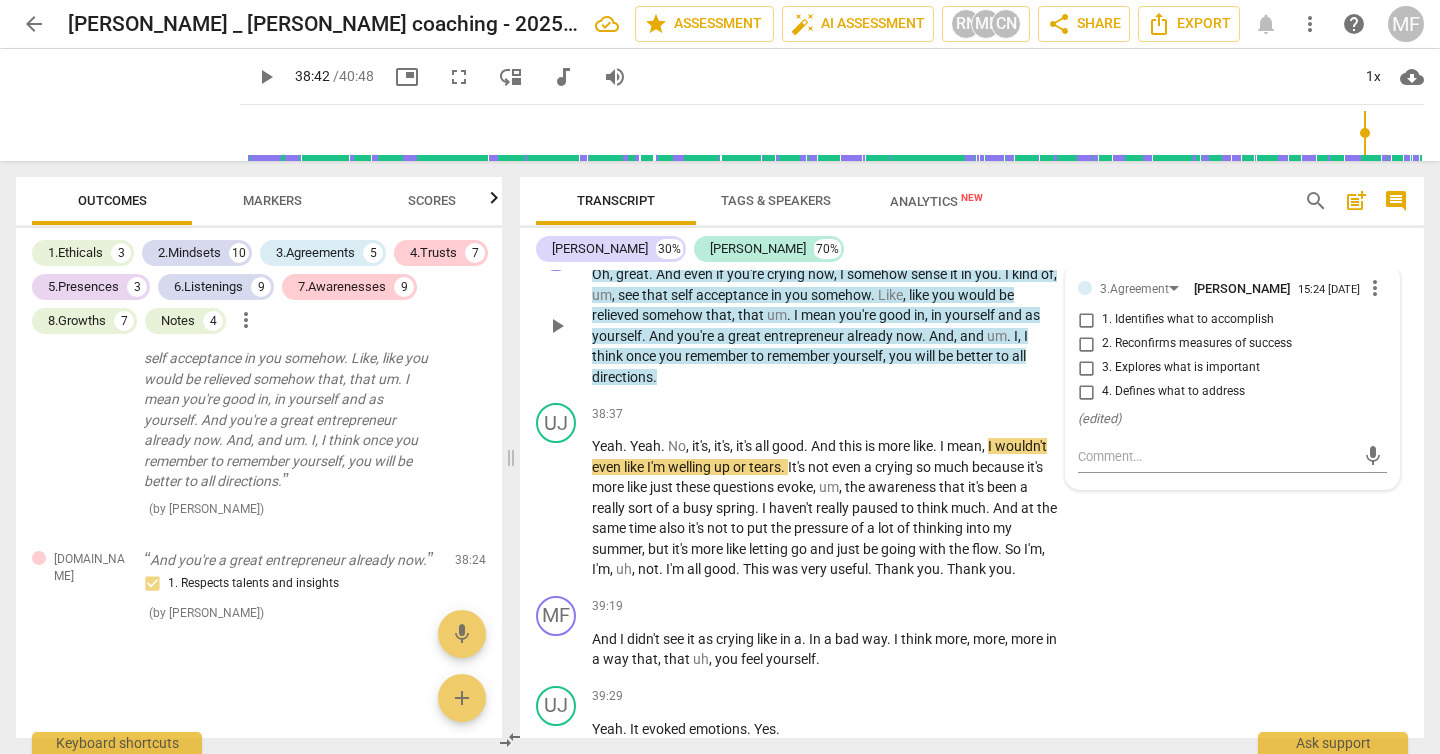 click on "2. Reconfirms measures of success" at bounding box center [1197, 344] 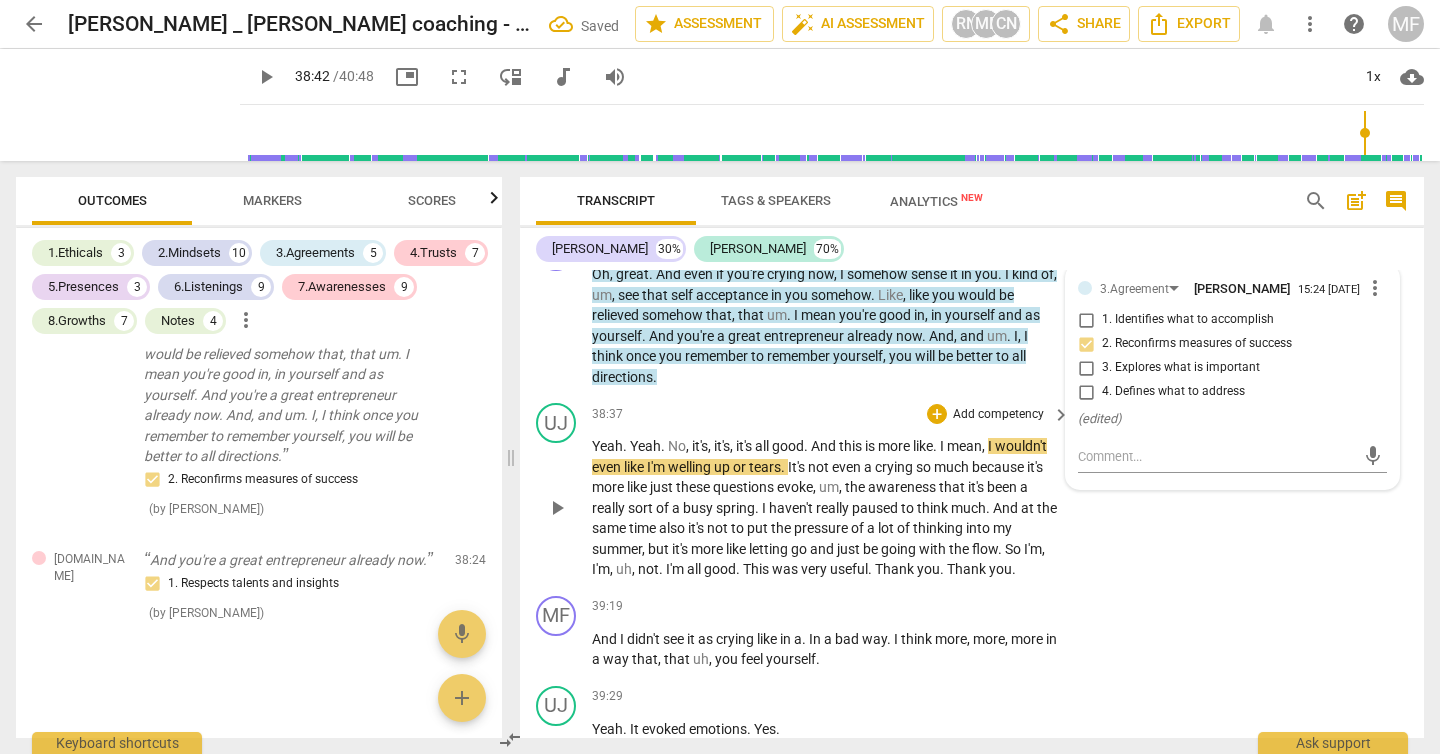 click on "Add competency" at bounding box center [998, 415] 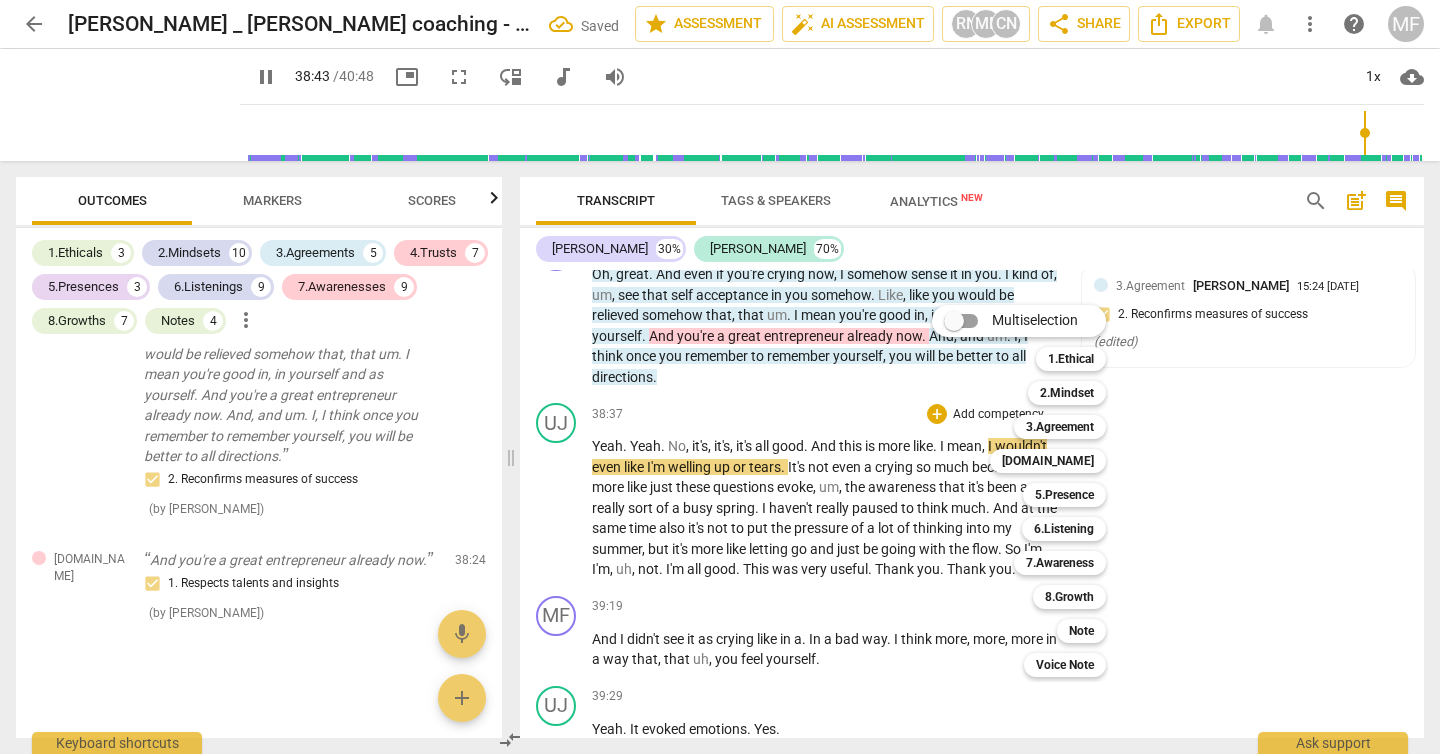 click at bounding box center [720, 377] 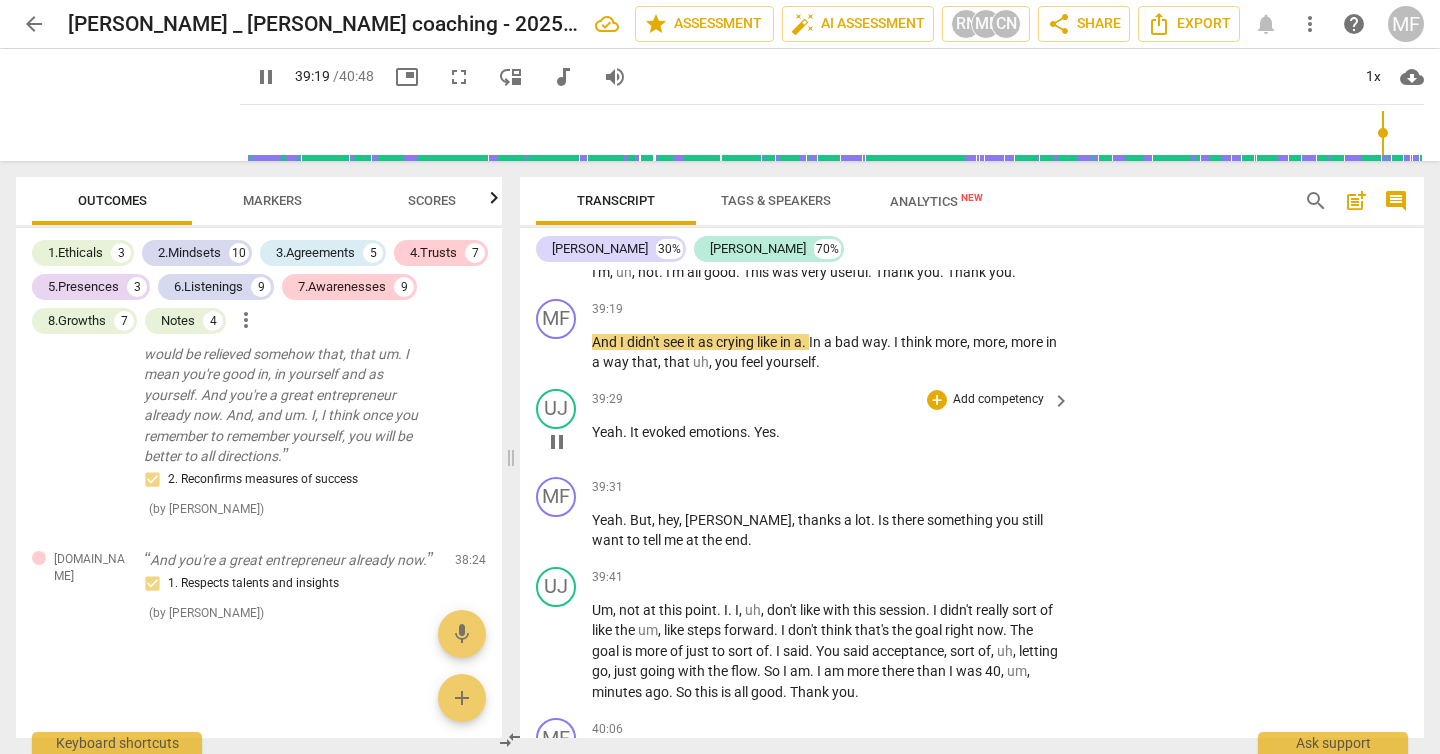 scroll, scrollTop: 14033, scrollLeft: 0, axis: vertical 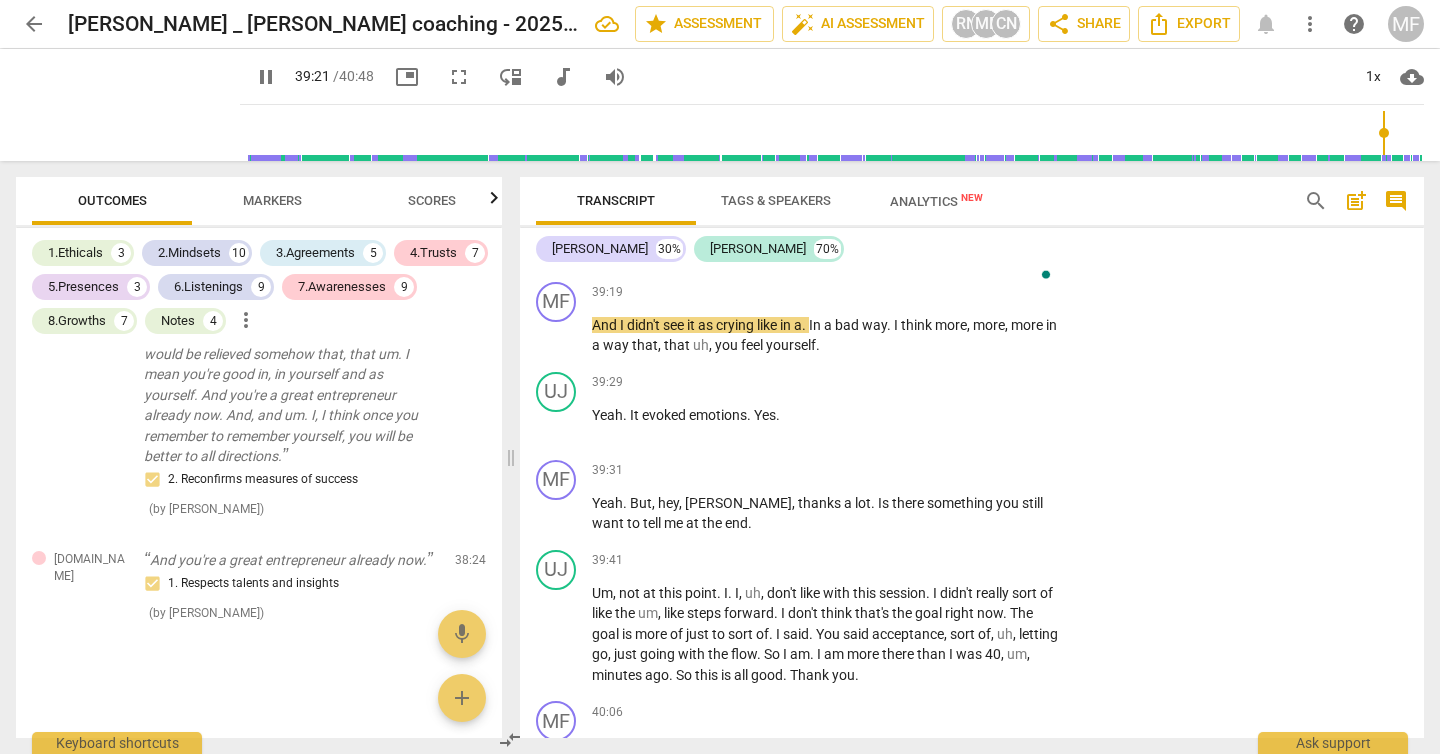 drag, startPoint x: 663, startPoint y: 353, endPoint x: 578, endPoint y: 350, distance: 85.052925 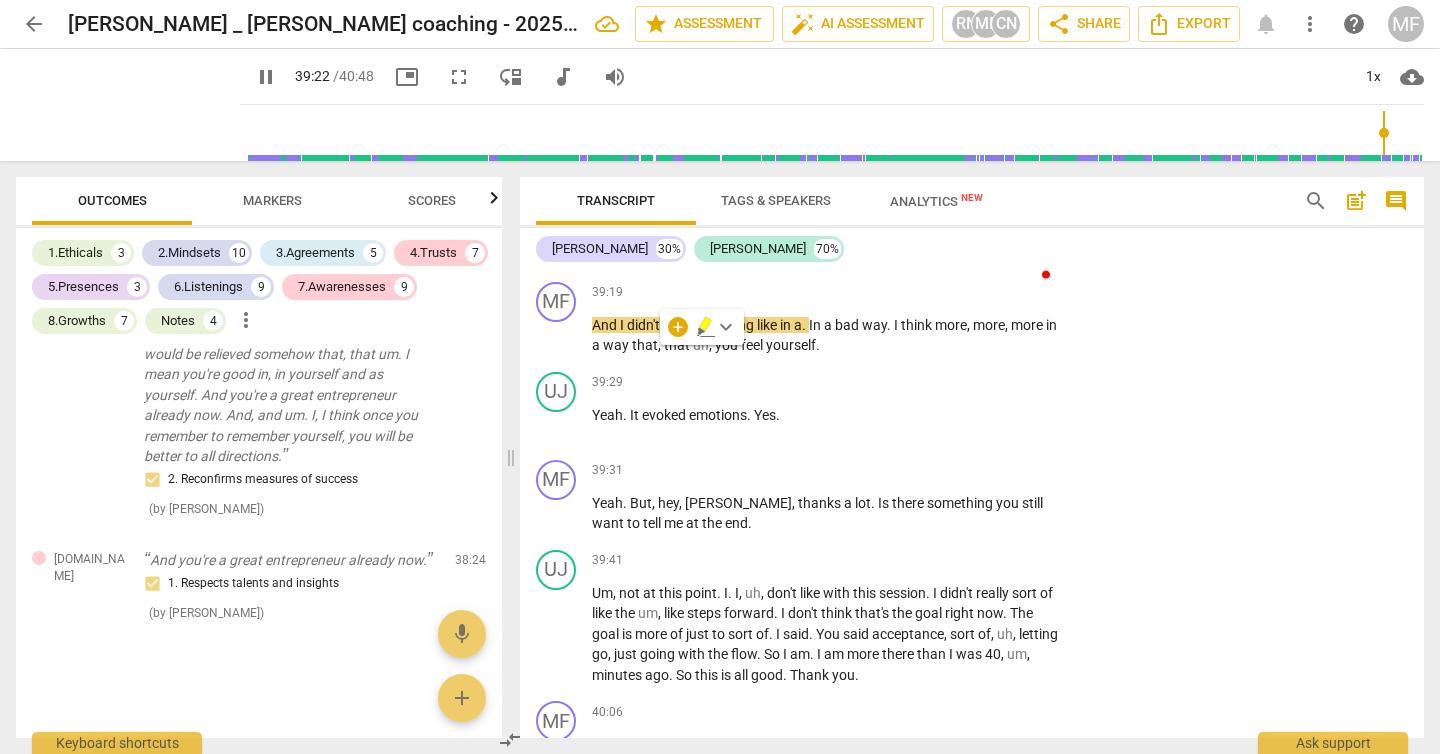 type on "2362" 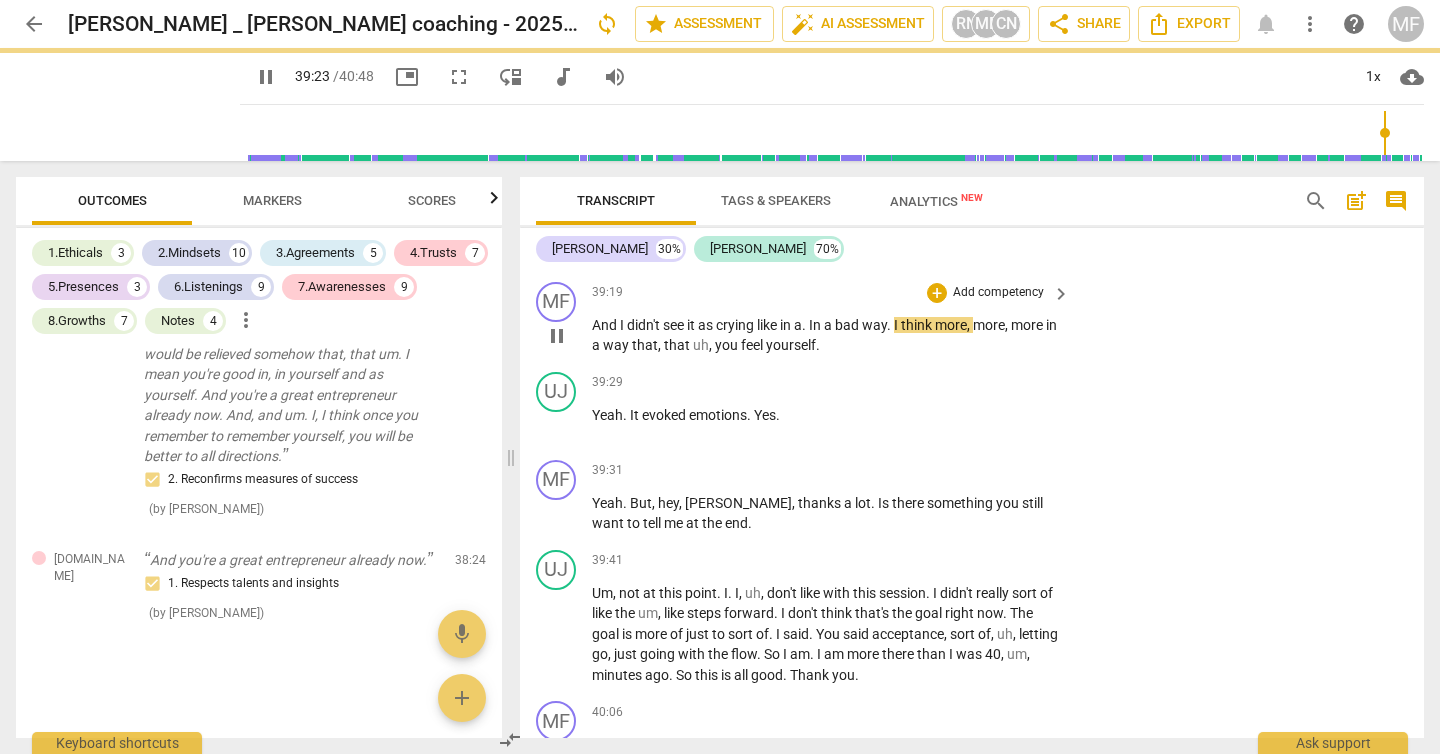 click on "And" at bounding box center [606, 325] 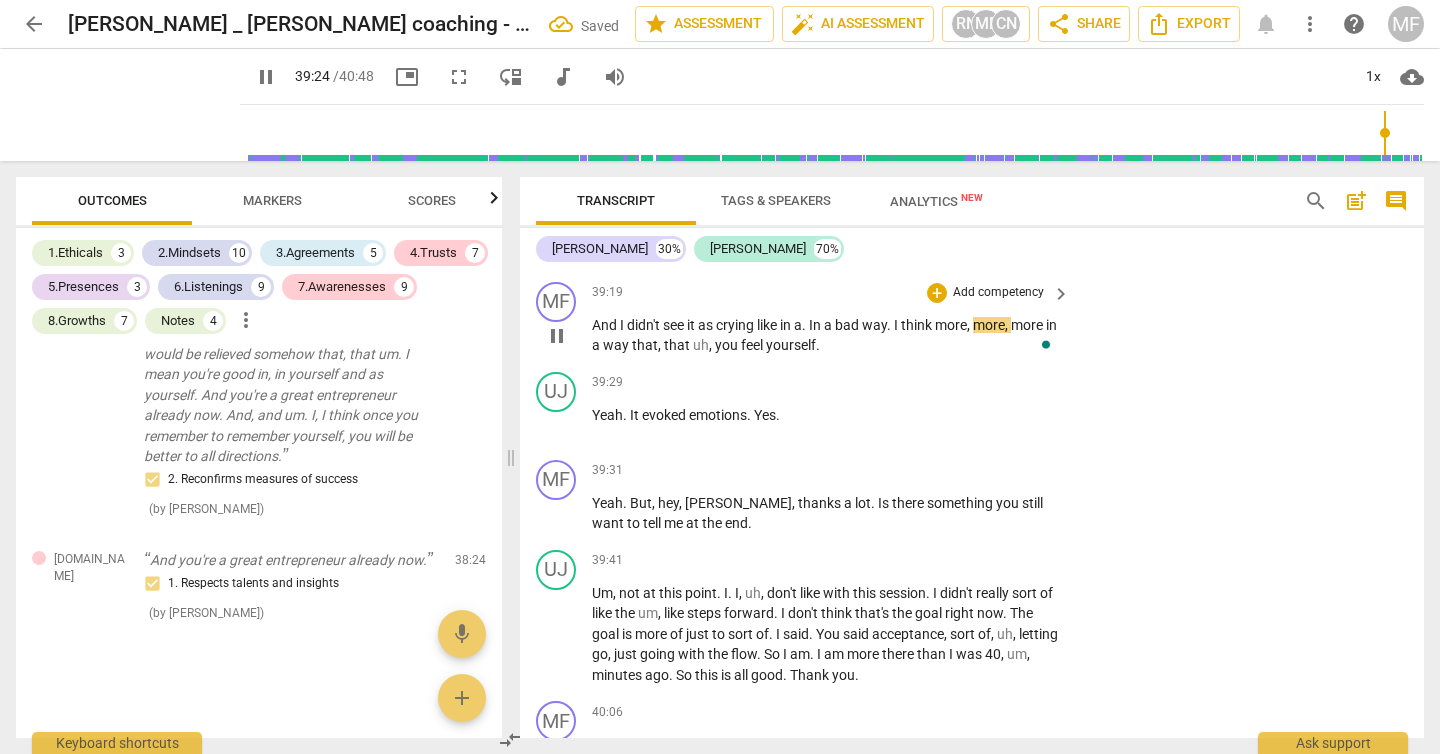 type on "2365" 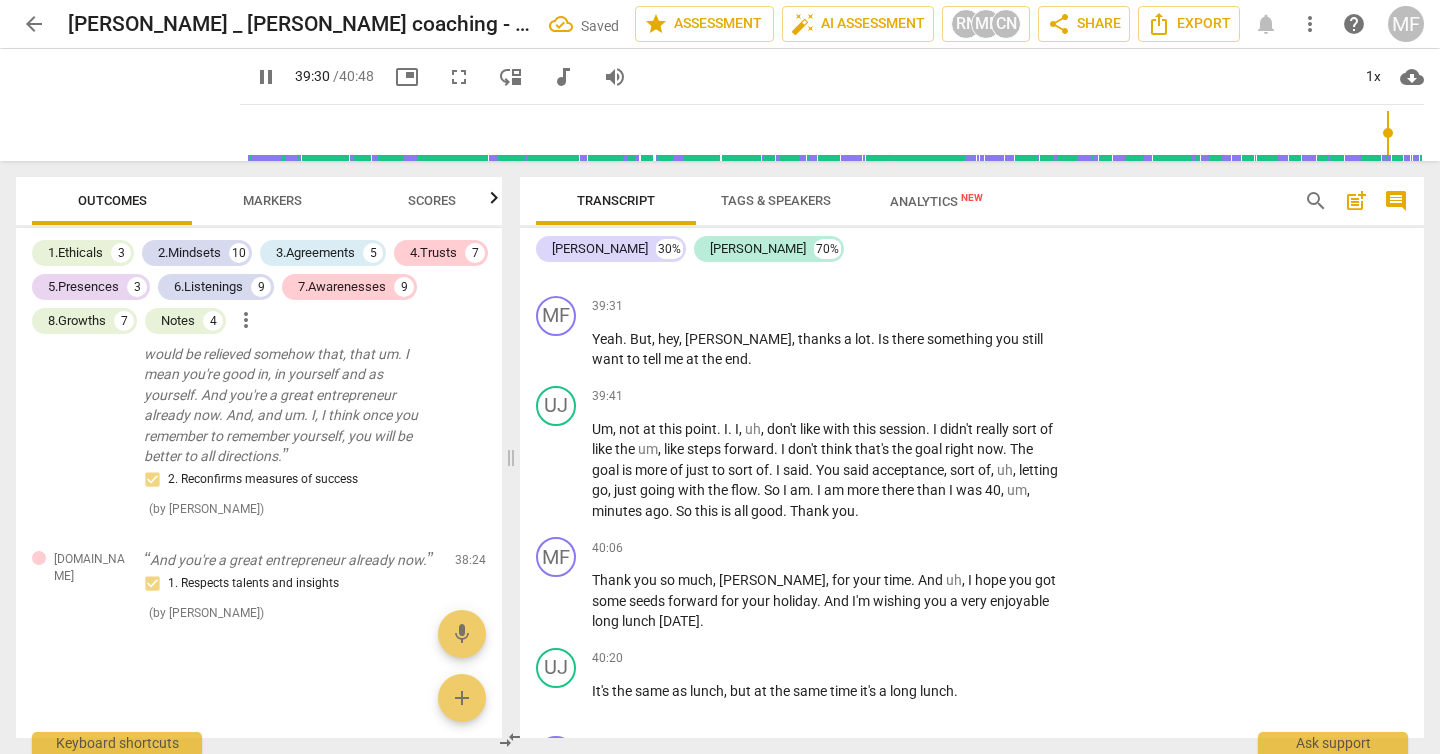 scroll, scrollTop: 14206, scrollLeft: 0, axis: vertical 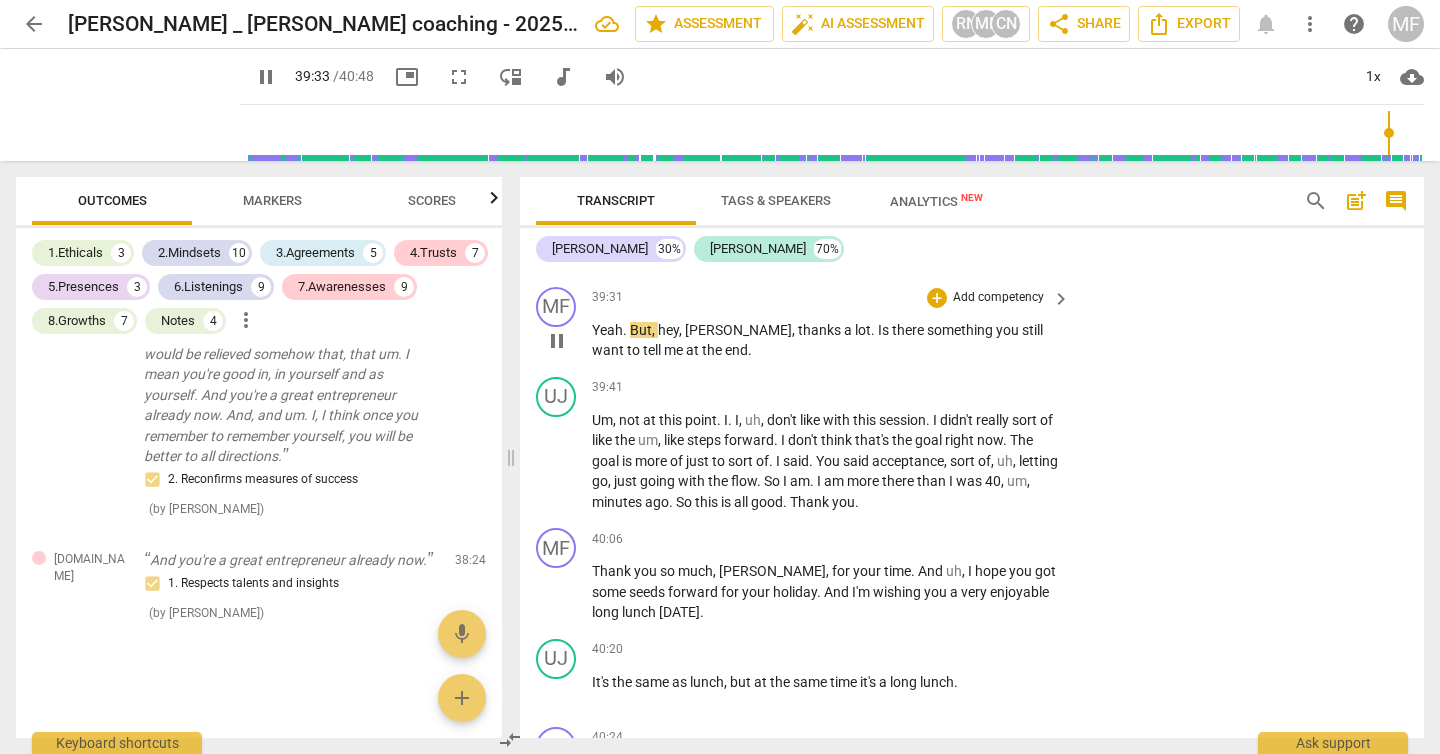 click on "[PERSON_NAME]" at bounding box center (738, 330) 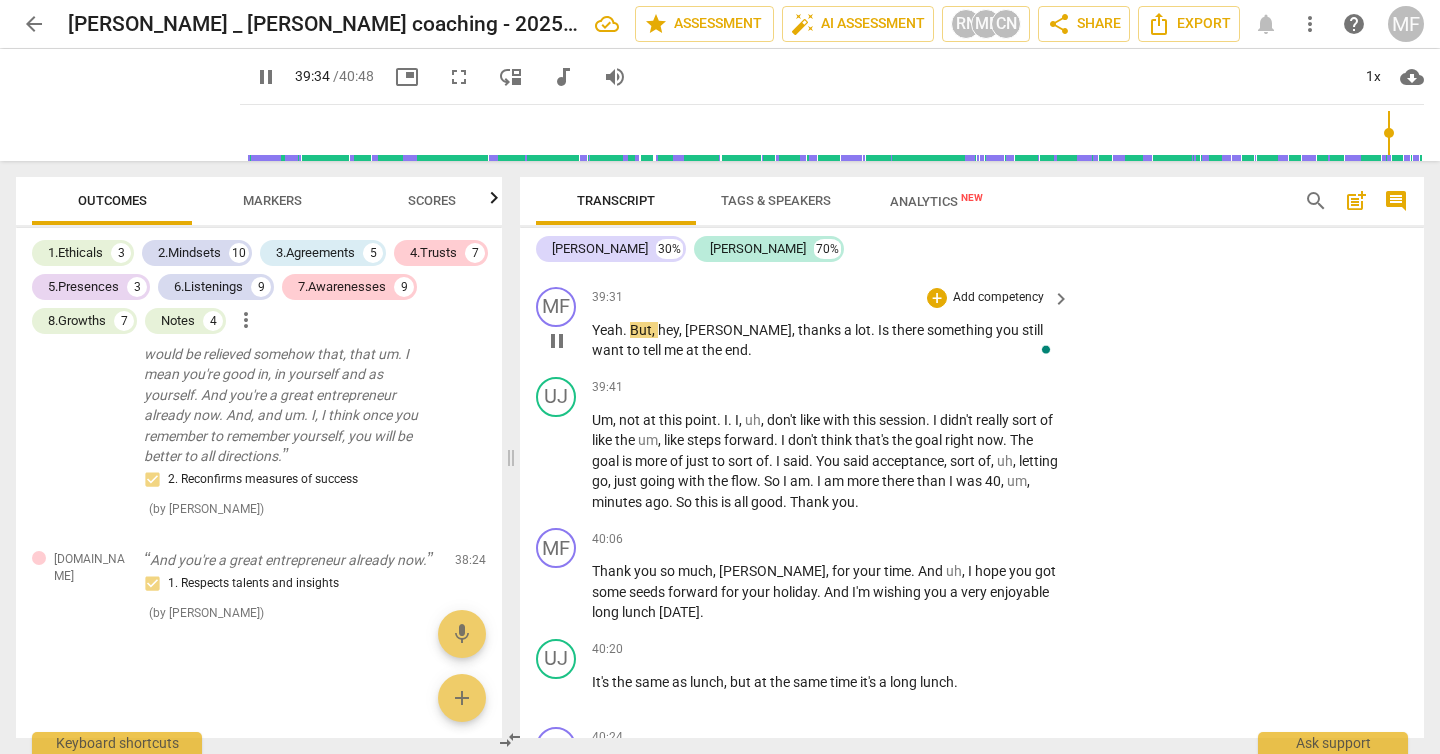 type on "2374" 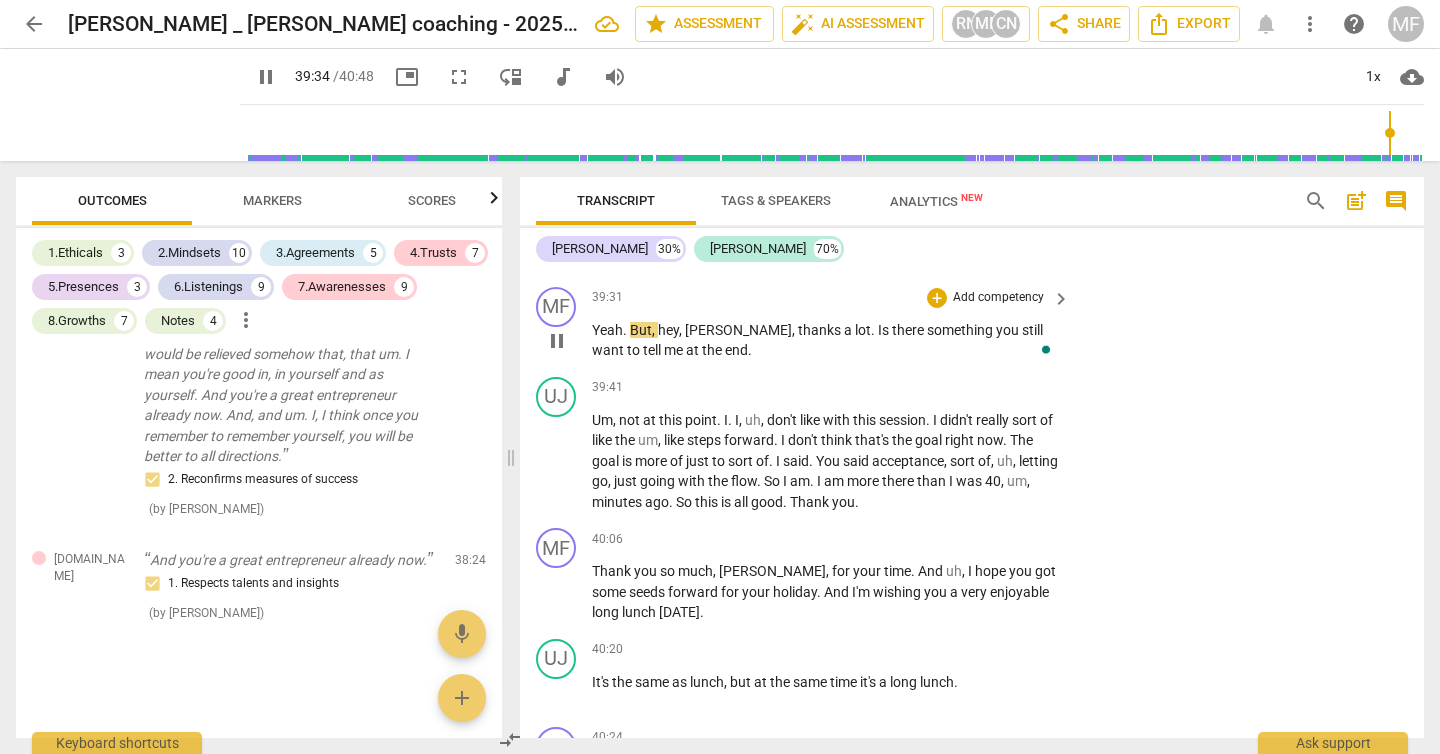type 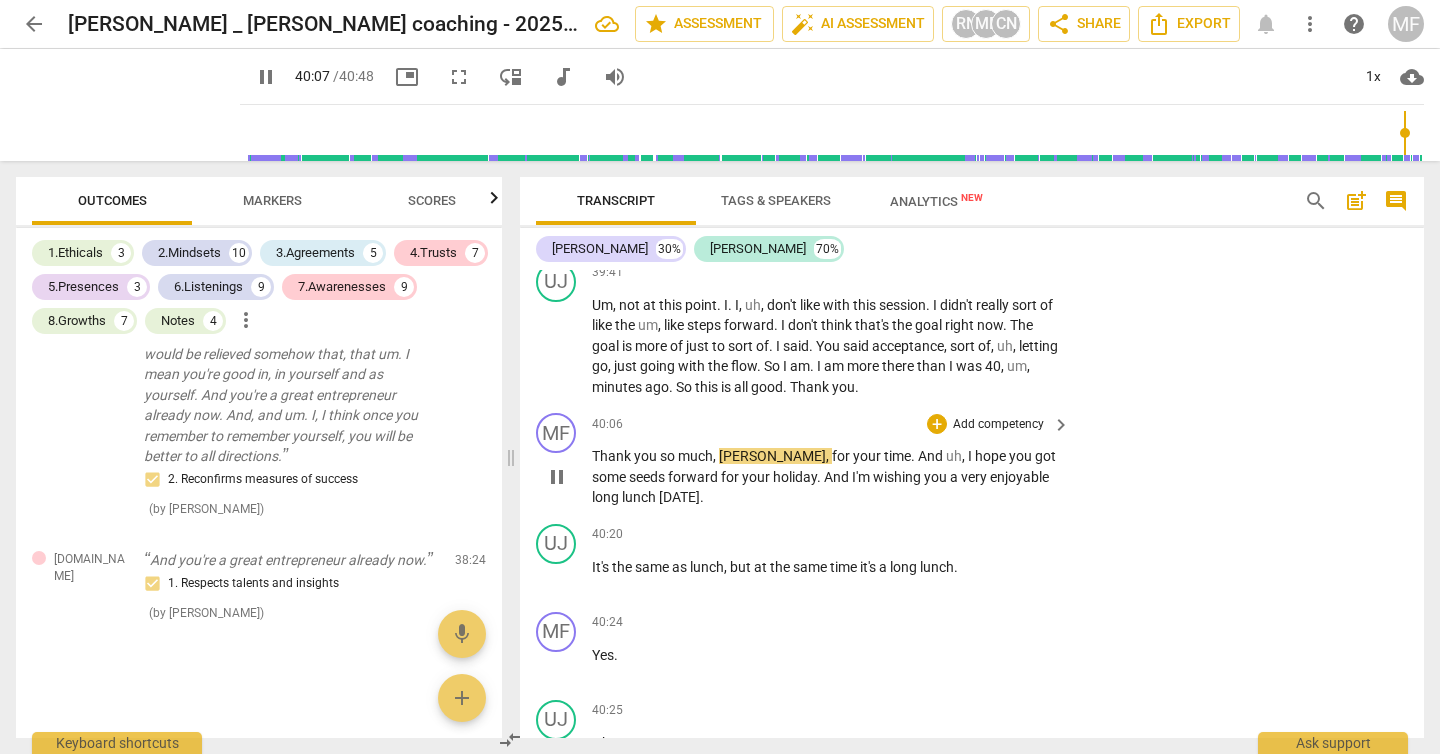 scroll, scrollTop: 14325, scrollLeft: 0, axis: vertical 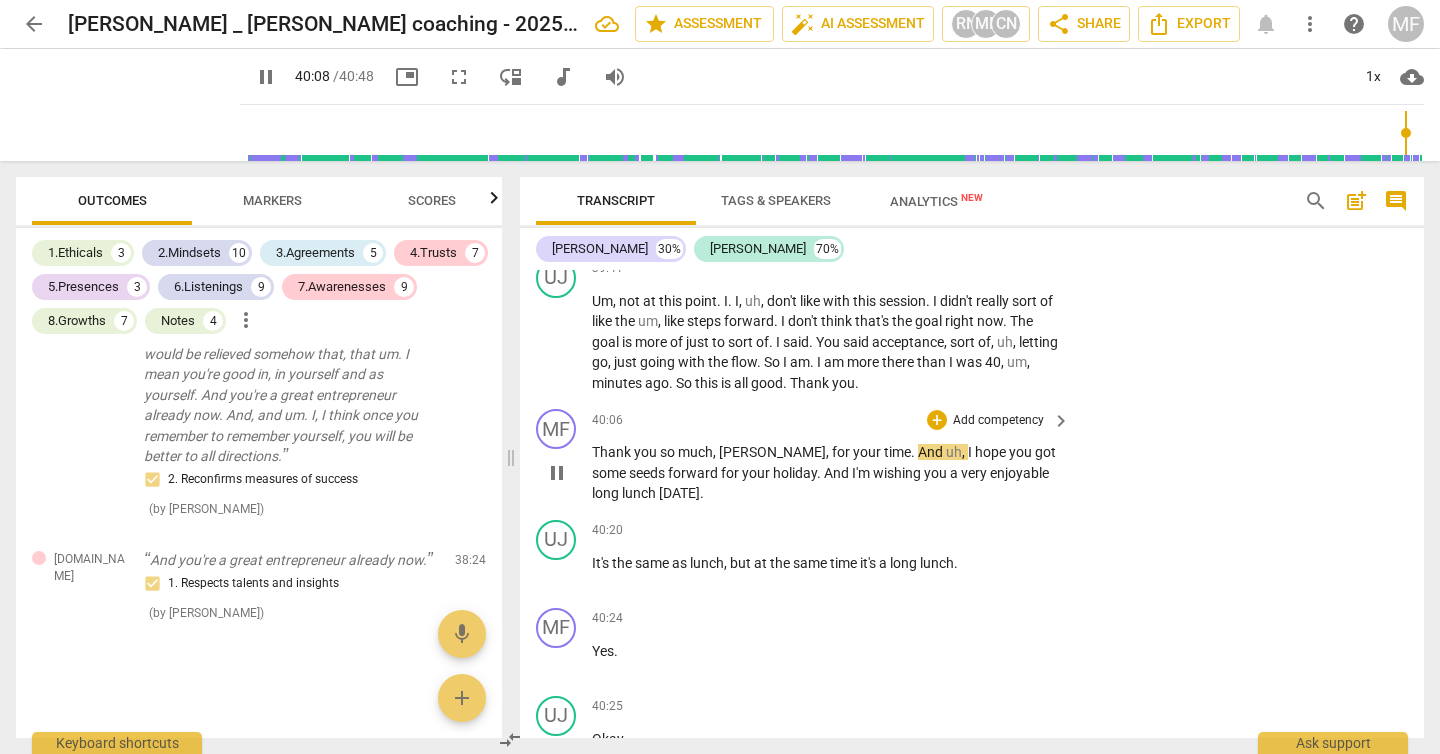 click on "[PERSON_NAME]" at bounding box center [772, 452] 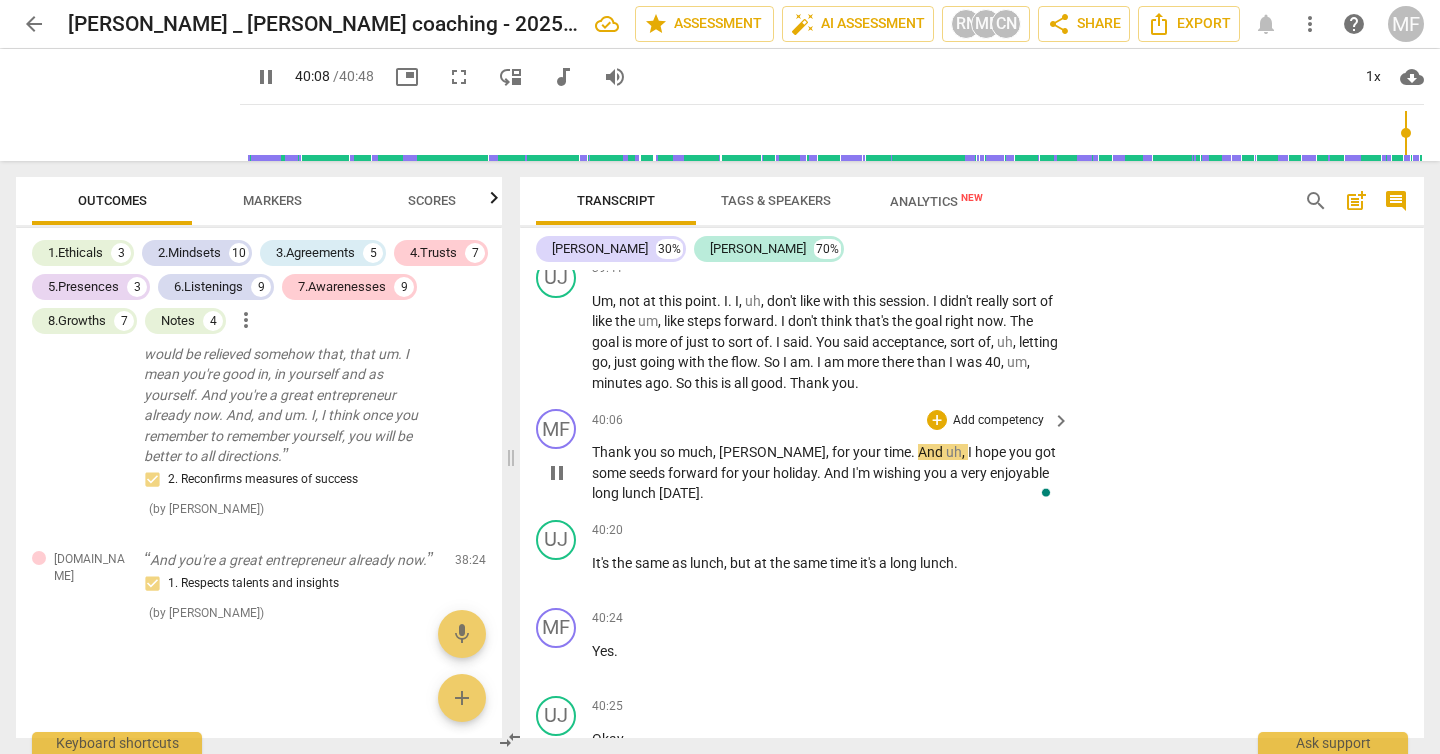 type on "2409" 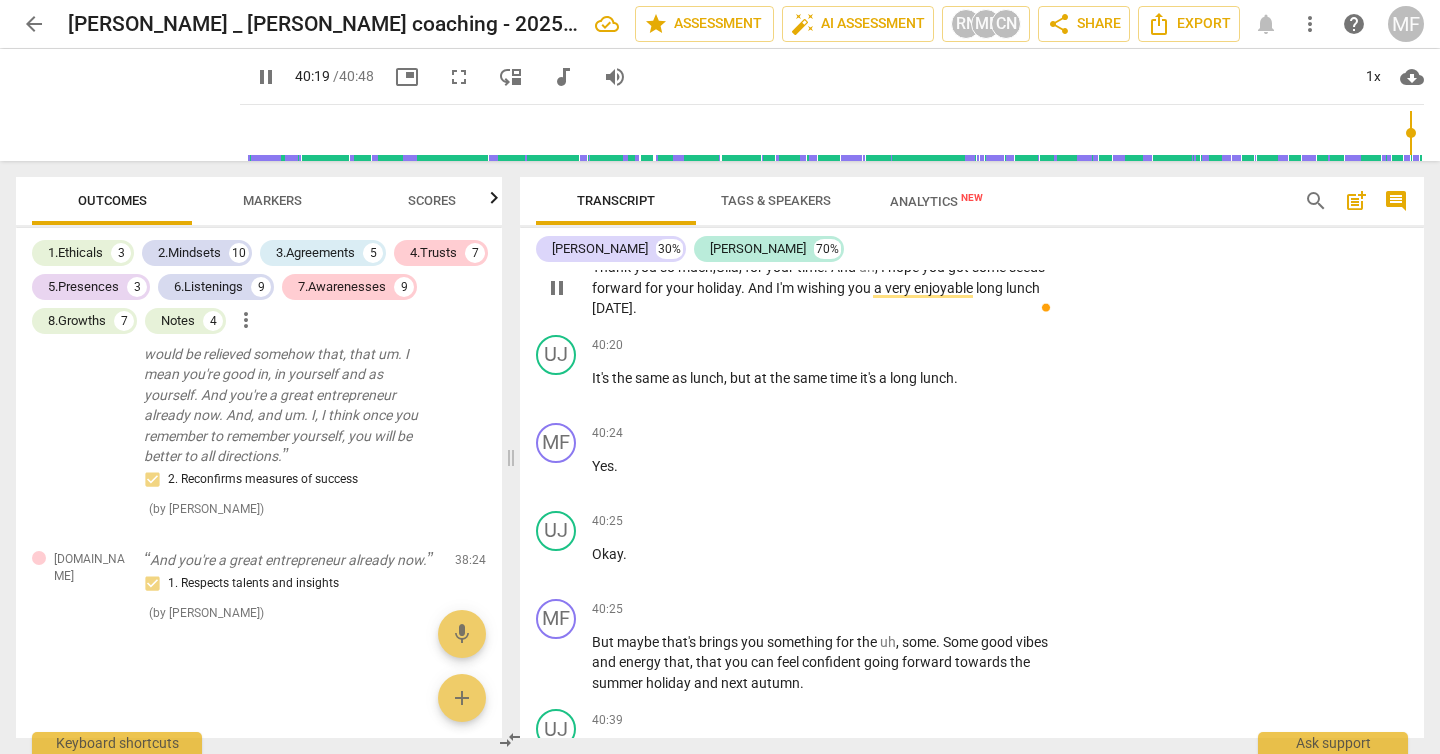 scroll, scrollTop: 14514, scrollLeft: 0, axis: vertical 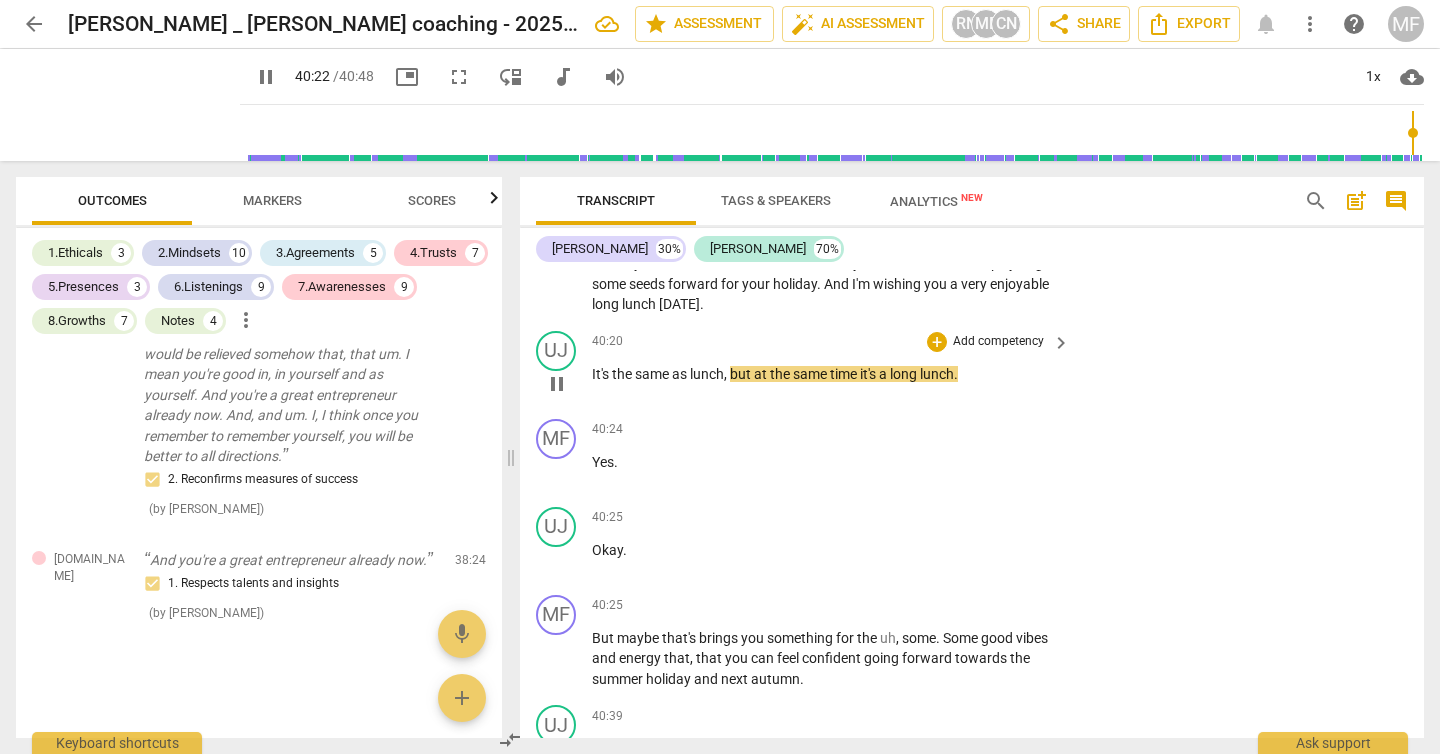 click on "same" at bounding box center [653, 374] 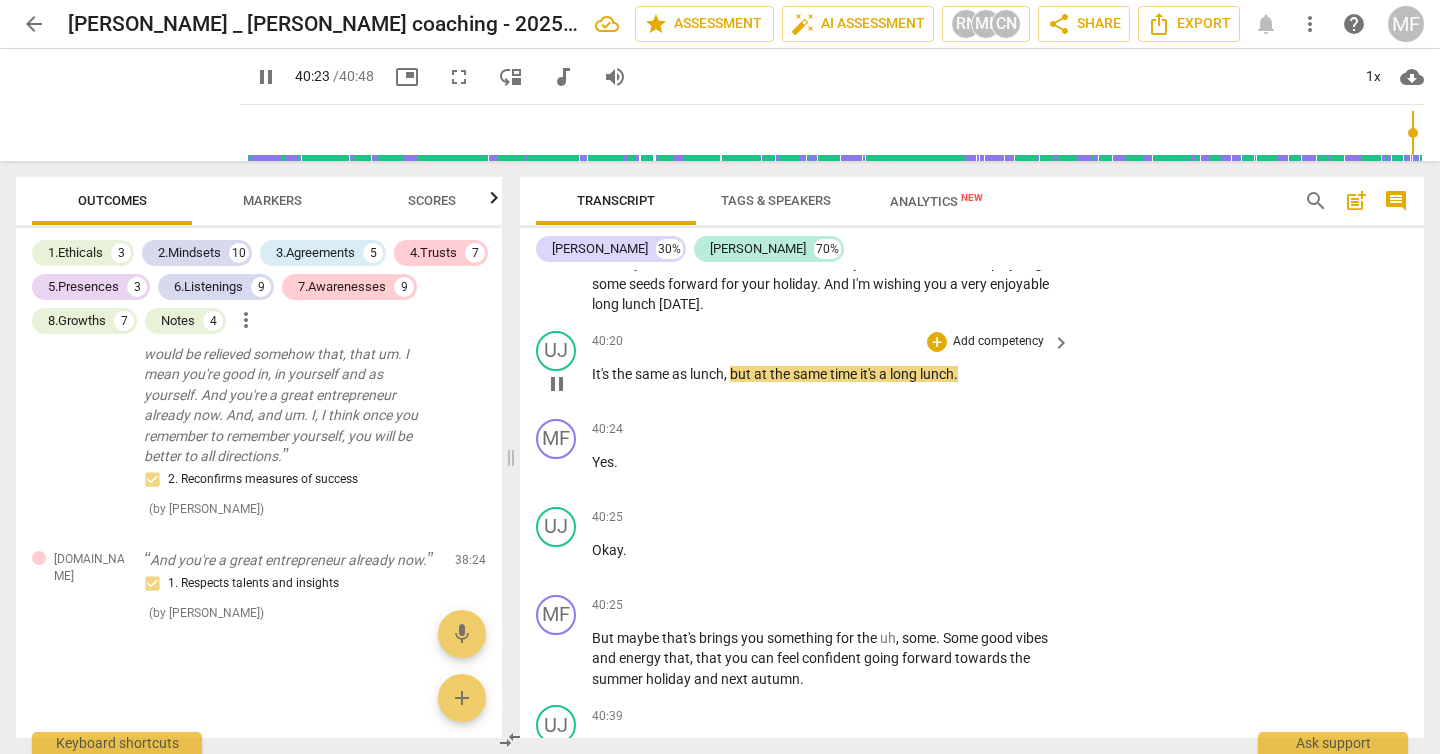 type on "2424" 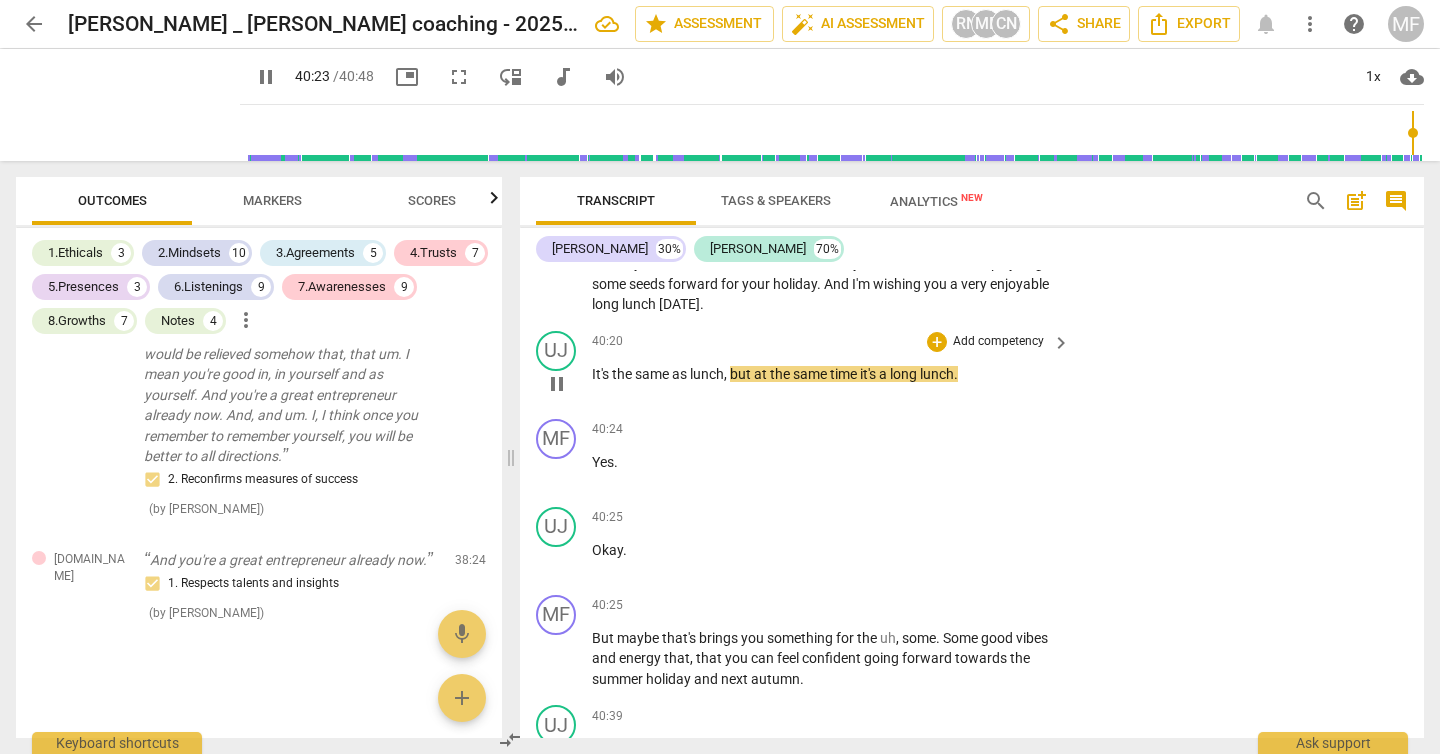 type 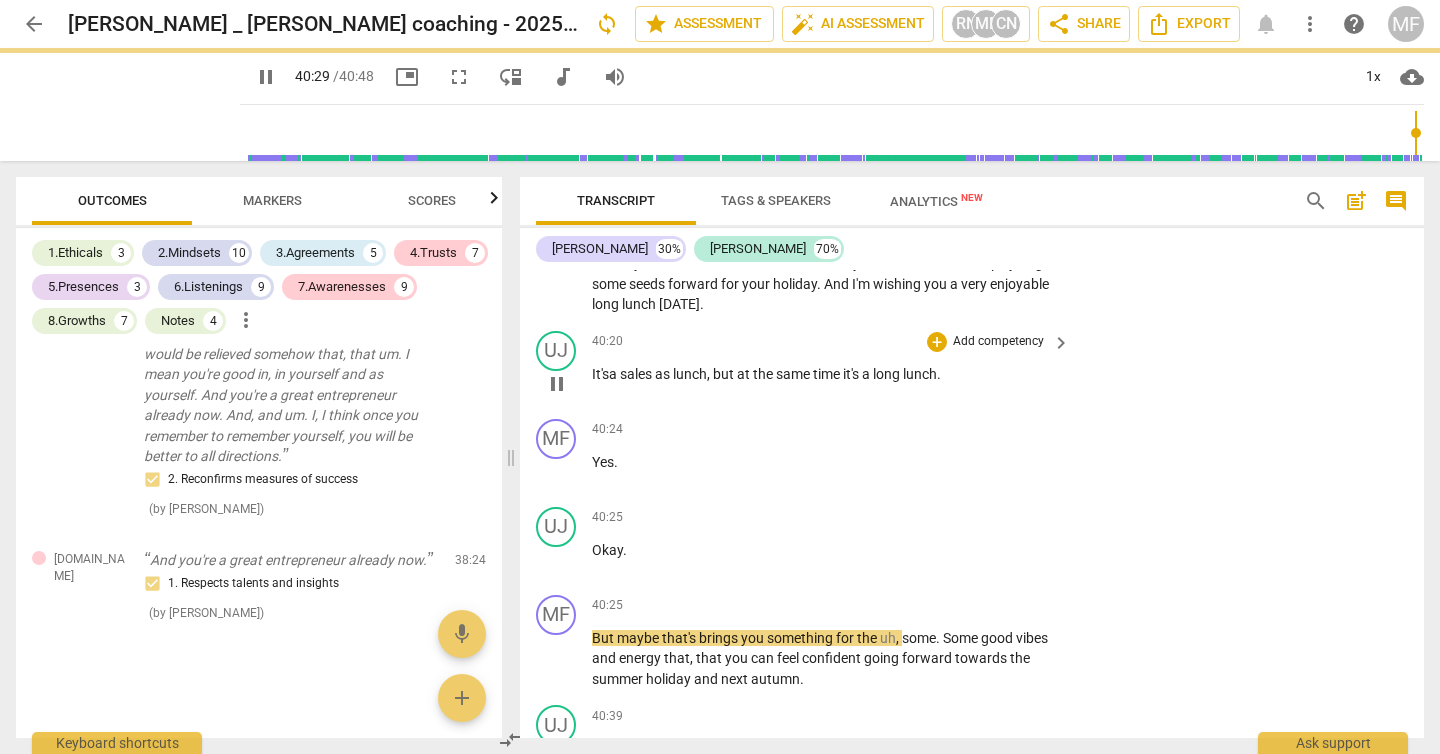 click on "as" at bounding box center [664, 374] 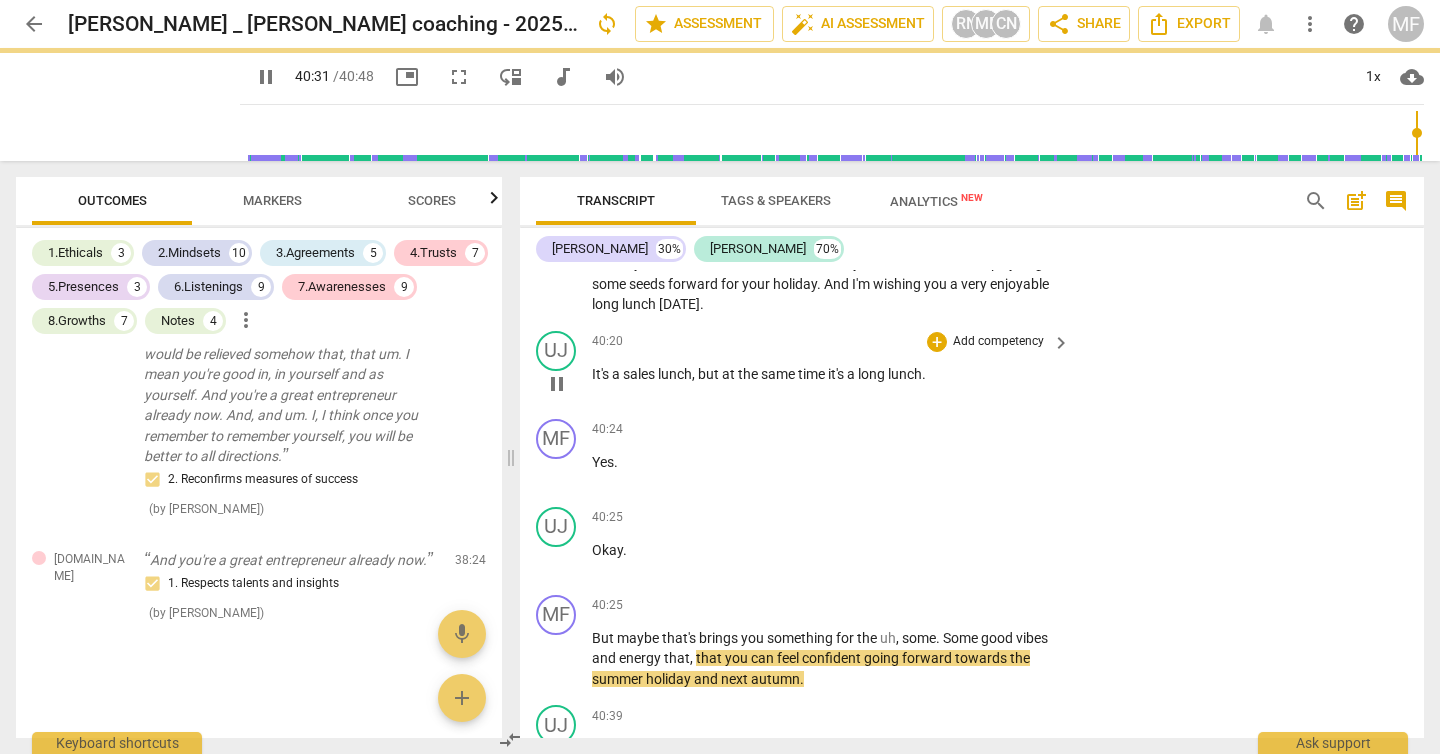 click on "UJ play_arrow pause 40:20 + Add competency keyboard_arrow_right It's   a   sales   lunch ,   but   at   the   same   time   it's   a   long   lunch ." at bounding box center (972, 367) 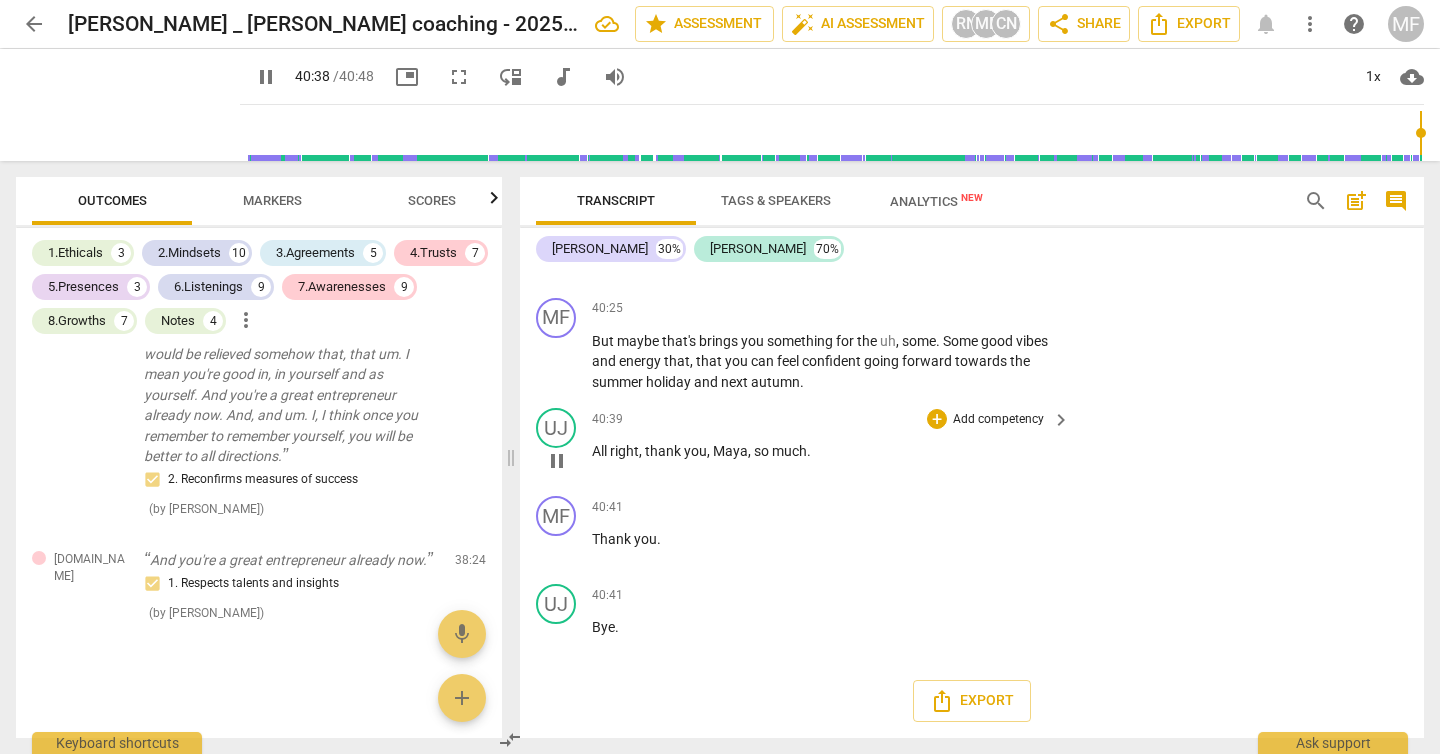 scroll, scrollTop: 14888, scrollLeft: 0, axis: vertical 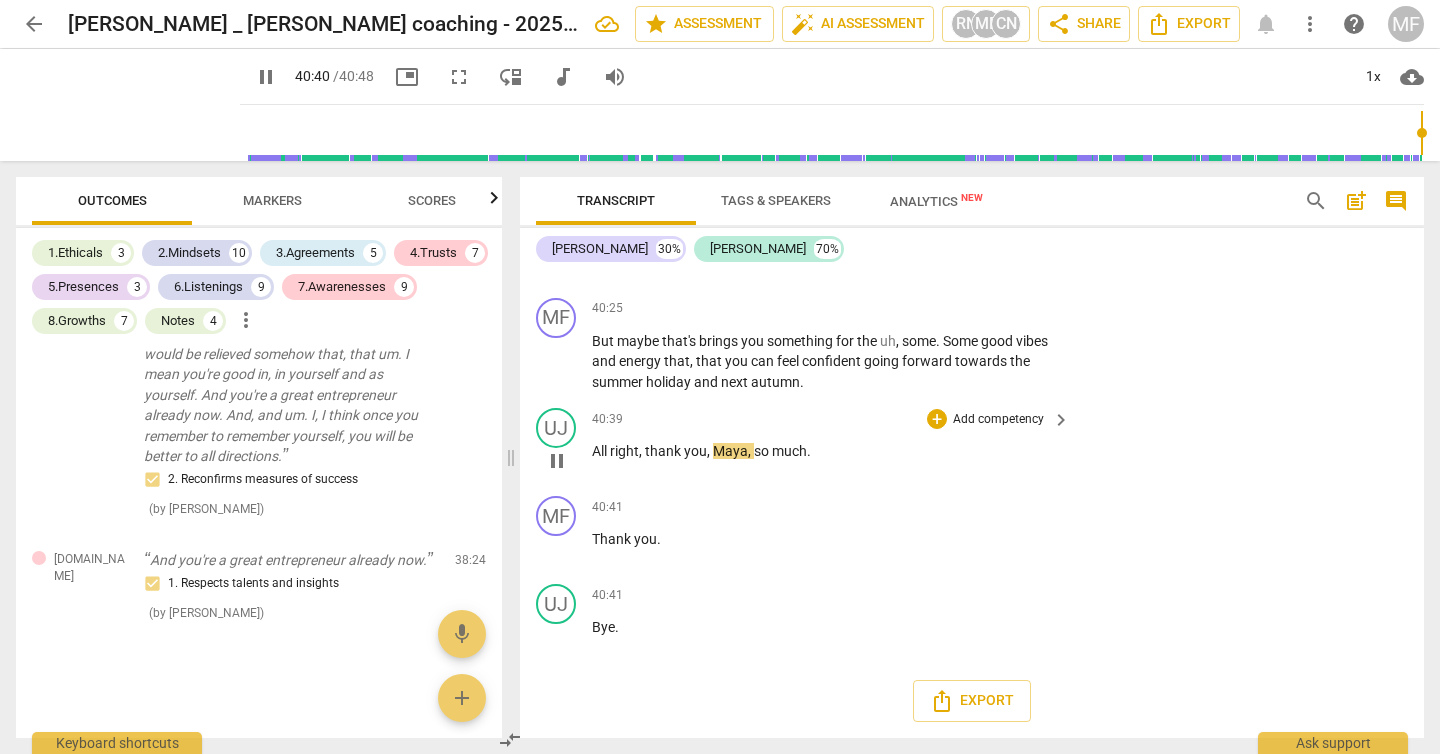click on "Maya" at bounding box center [730, 451] 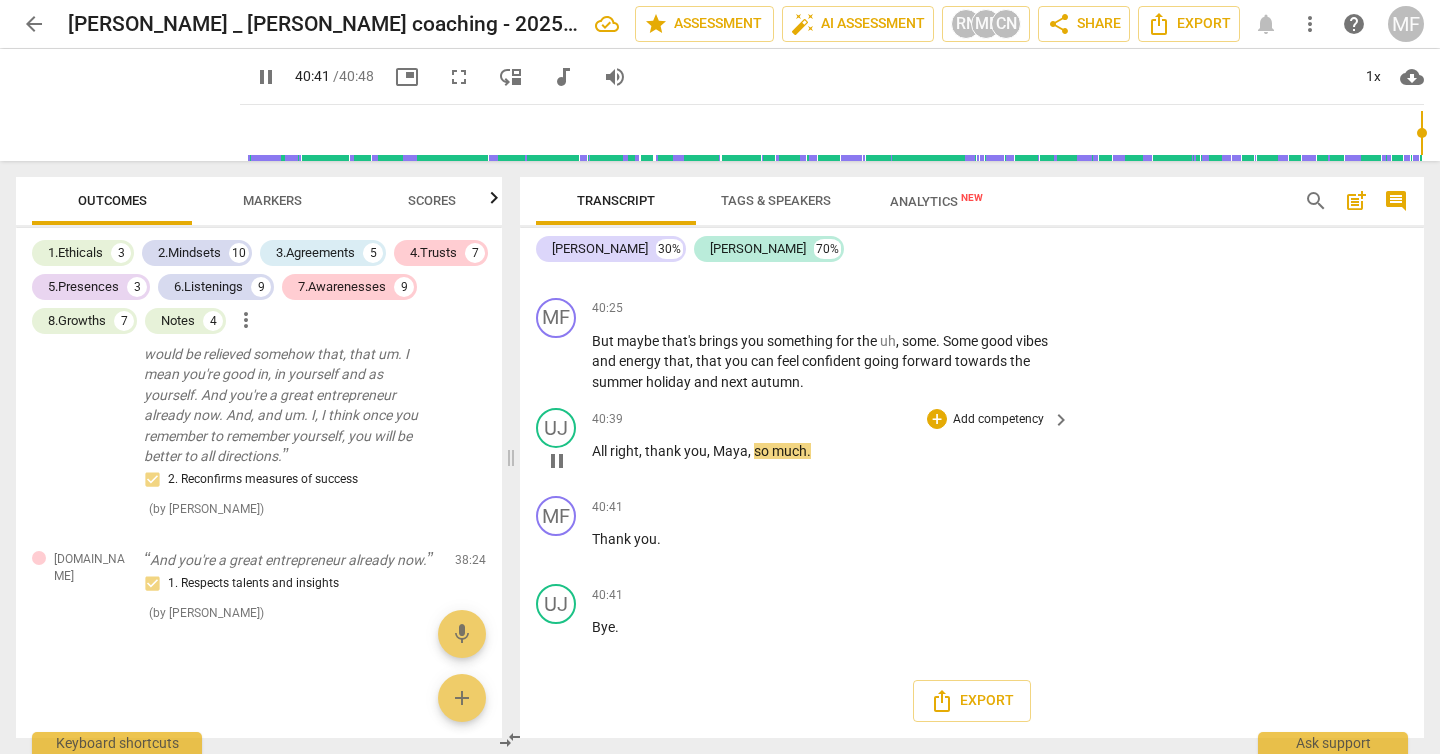 type on "2441" 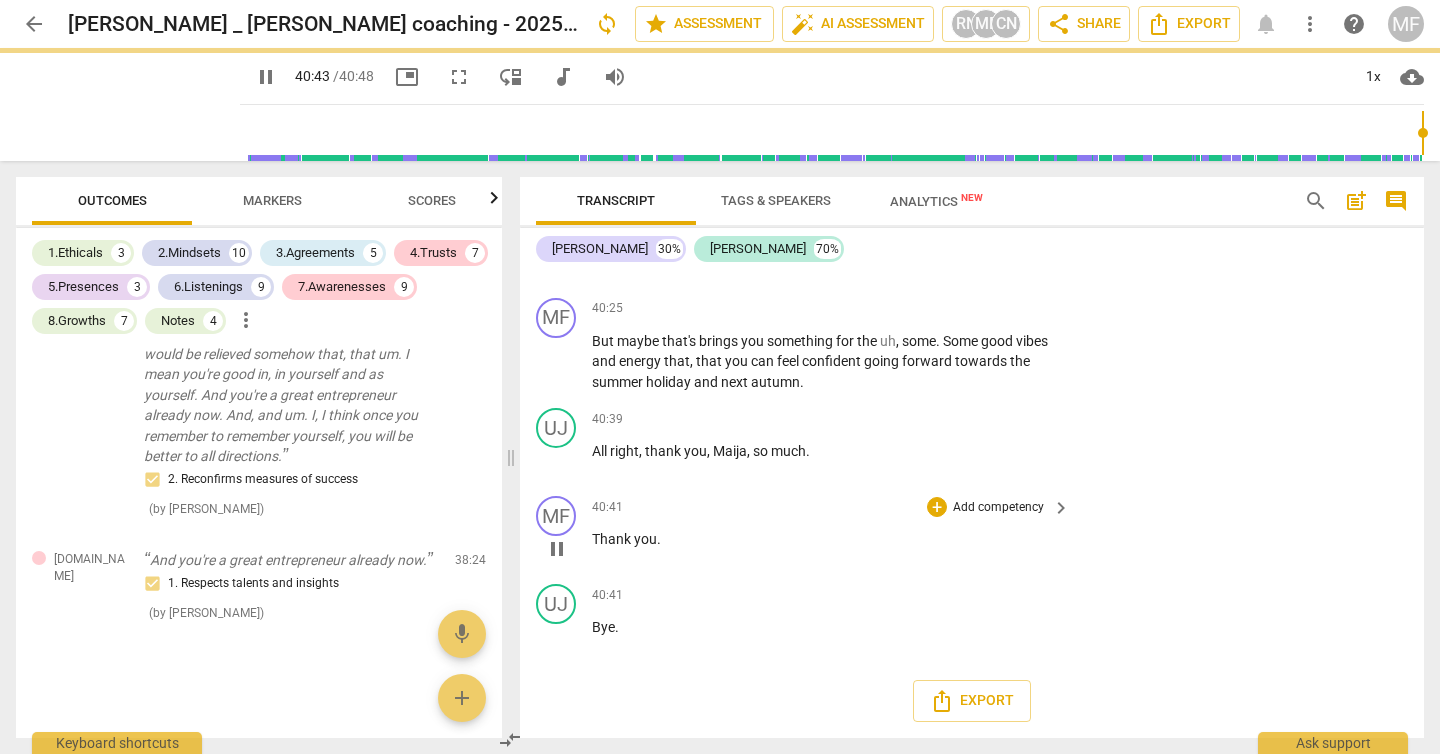 click on "40:41 + Add competency keyboard_arrow_right Thank   you ." at bounding box center [832, 532] 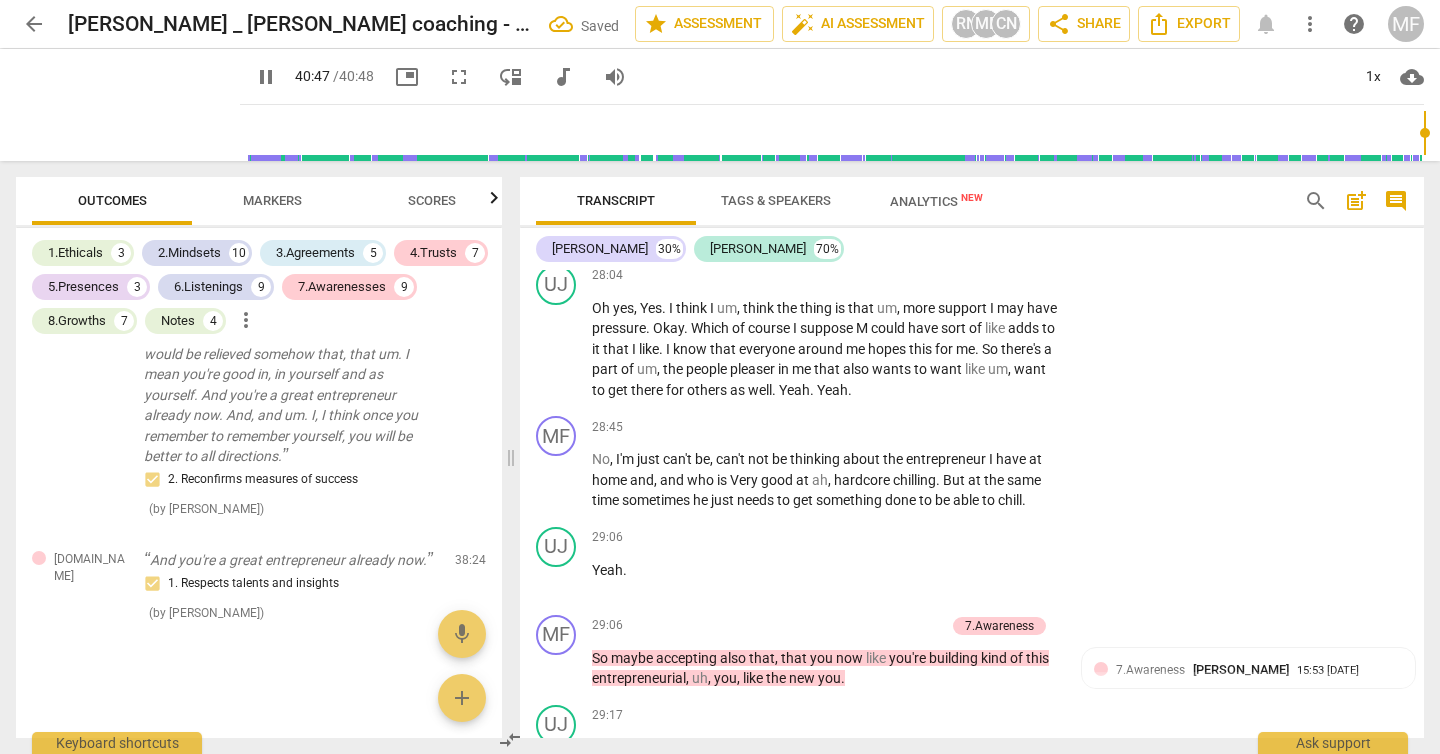 type on "2448" 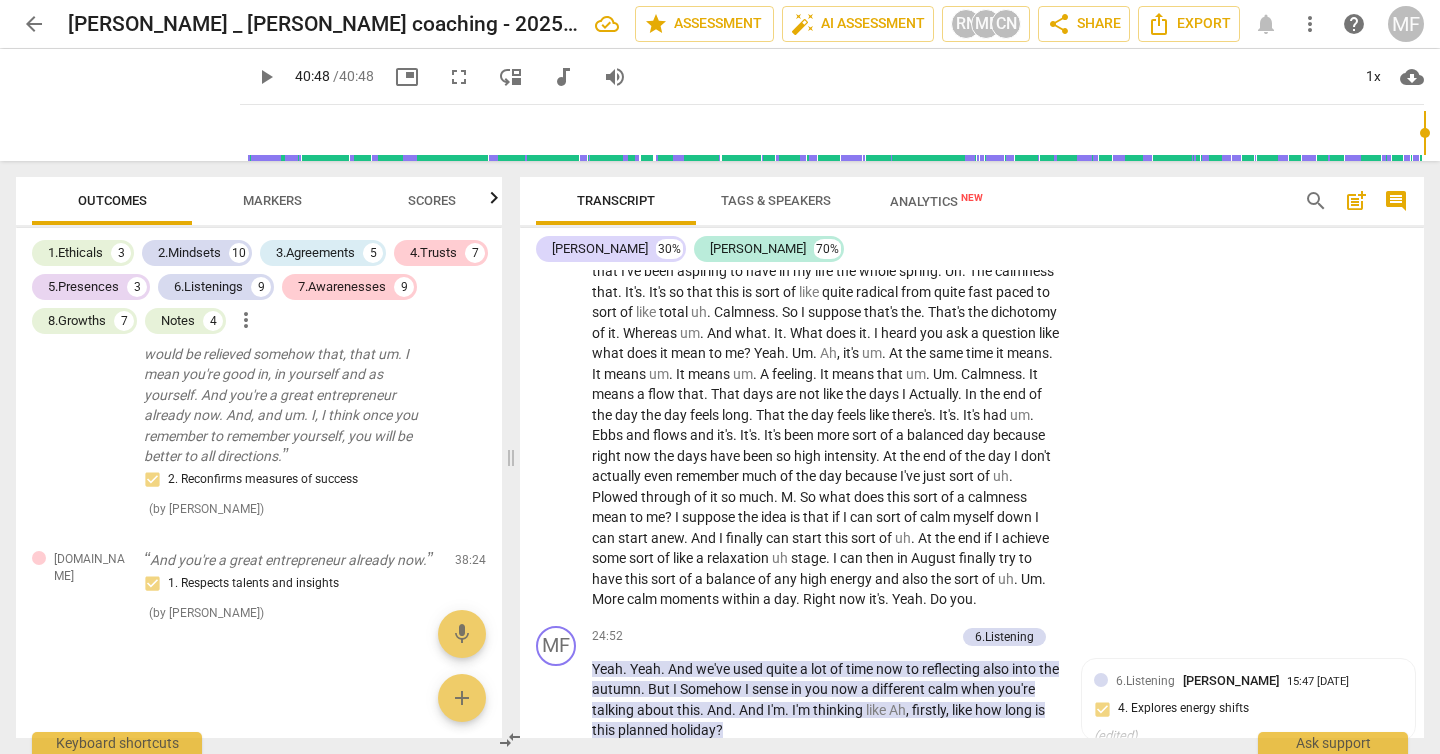scroll, scrollTop: 7971, scrollLeft: 0, axis: vertical 